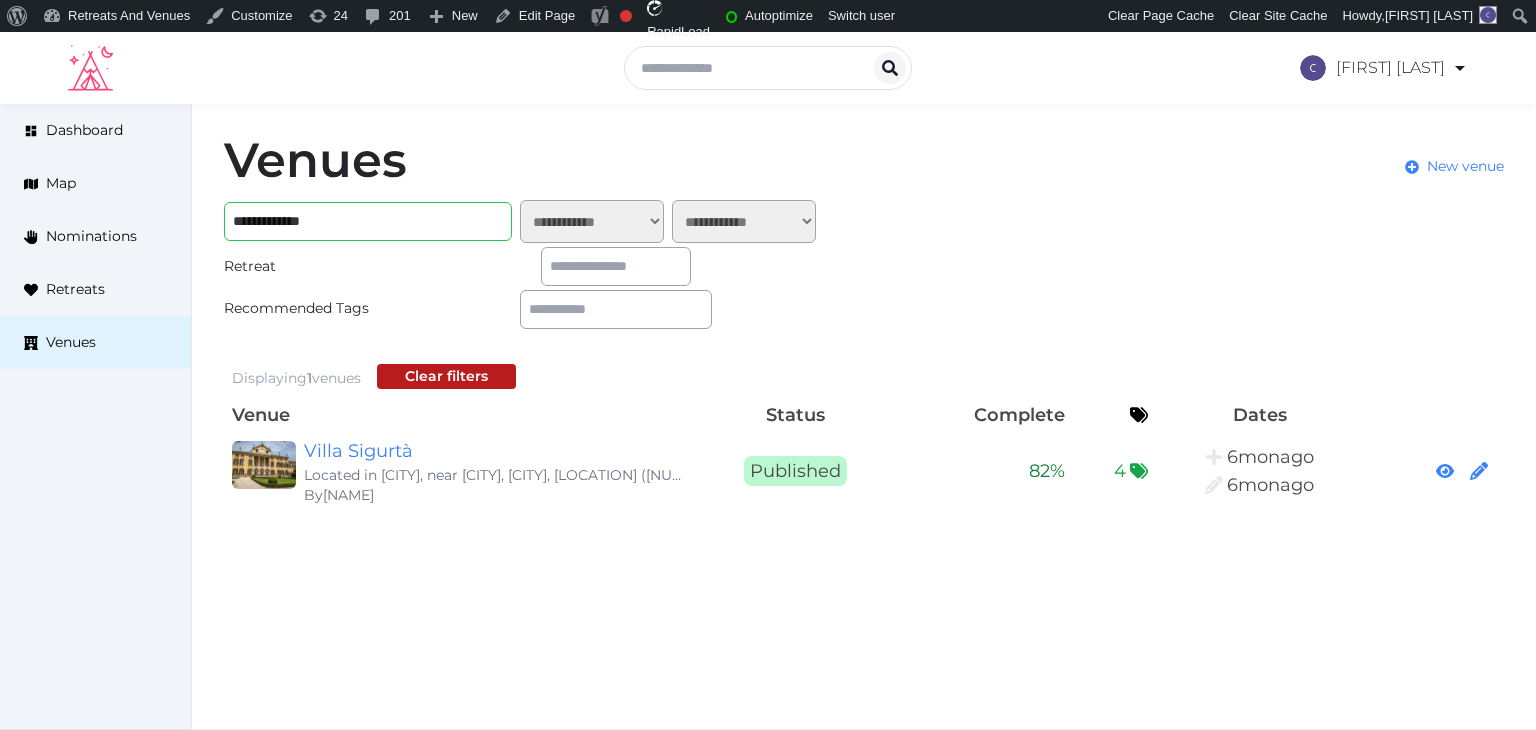 click on "**********" at bounding box center (368, 221) 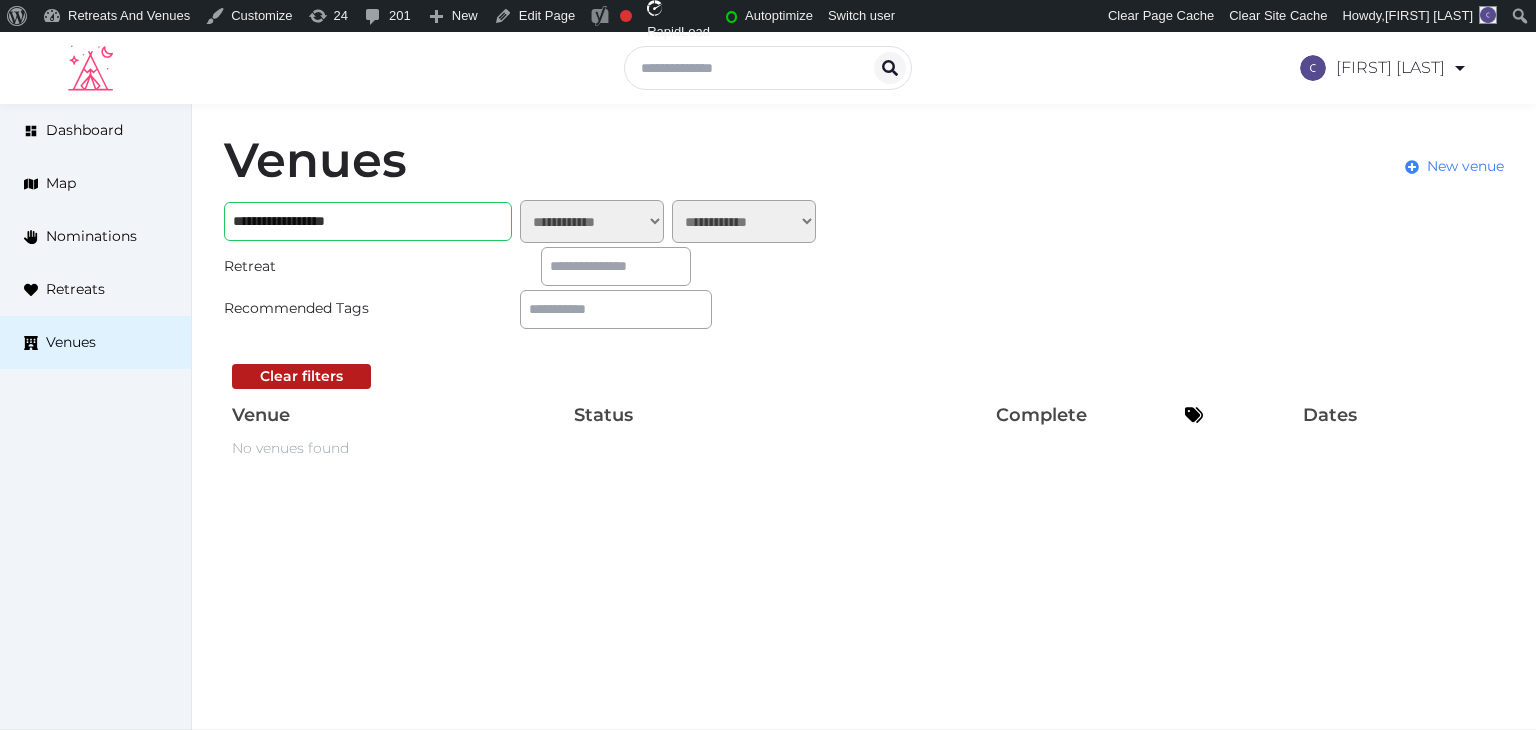 type on "**********" 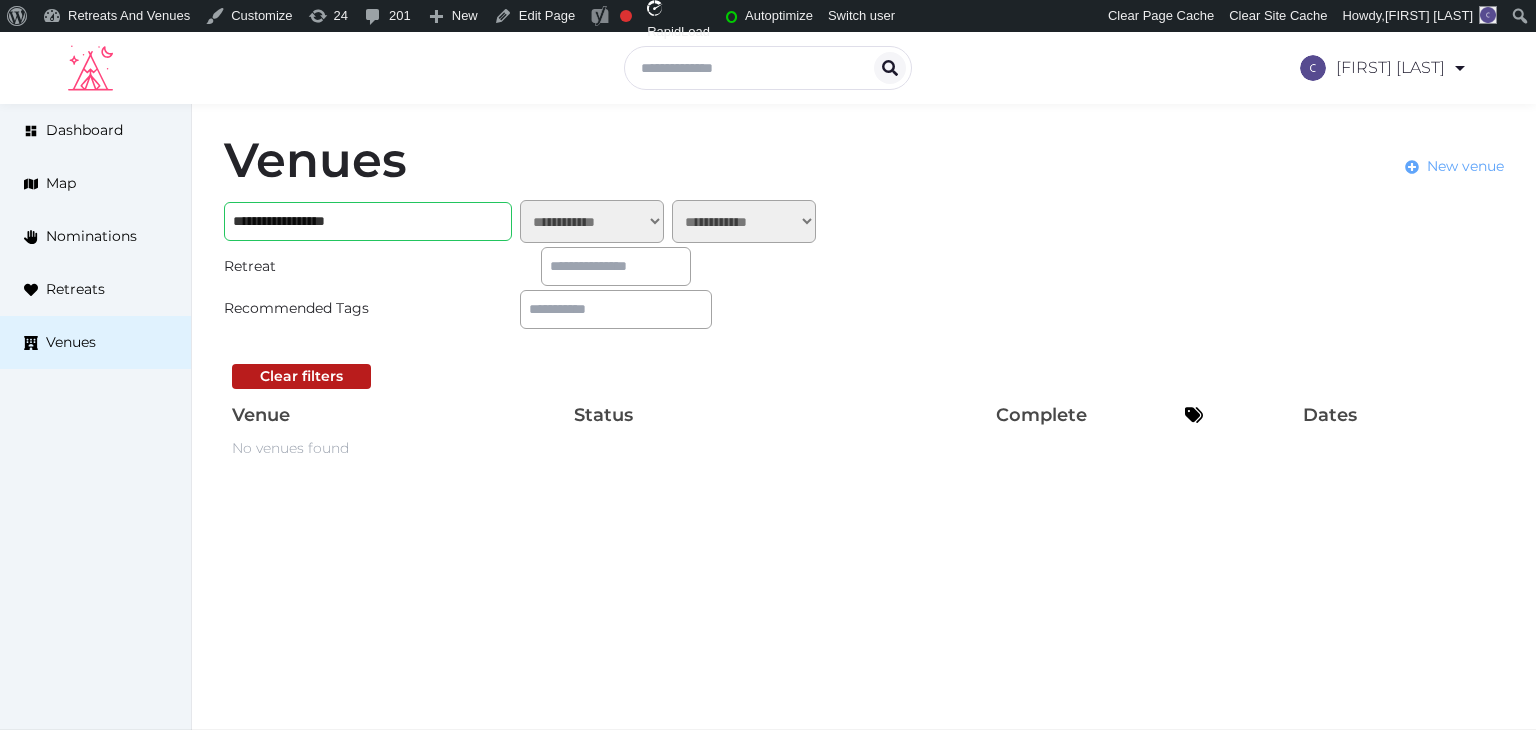 click on "New venue" at bounding box center (1465, 166) 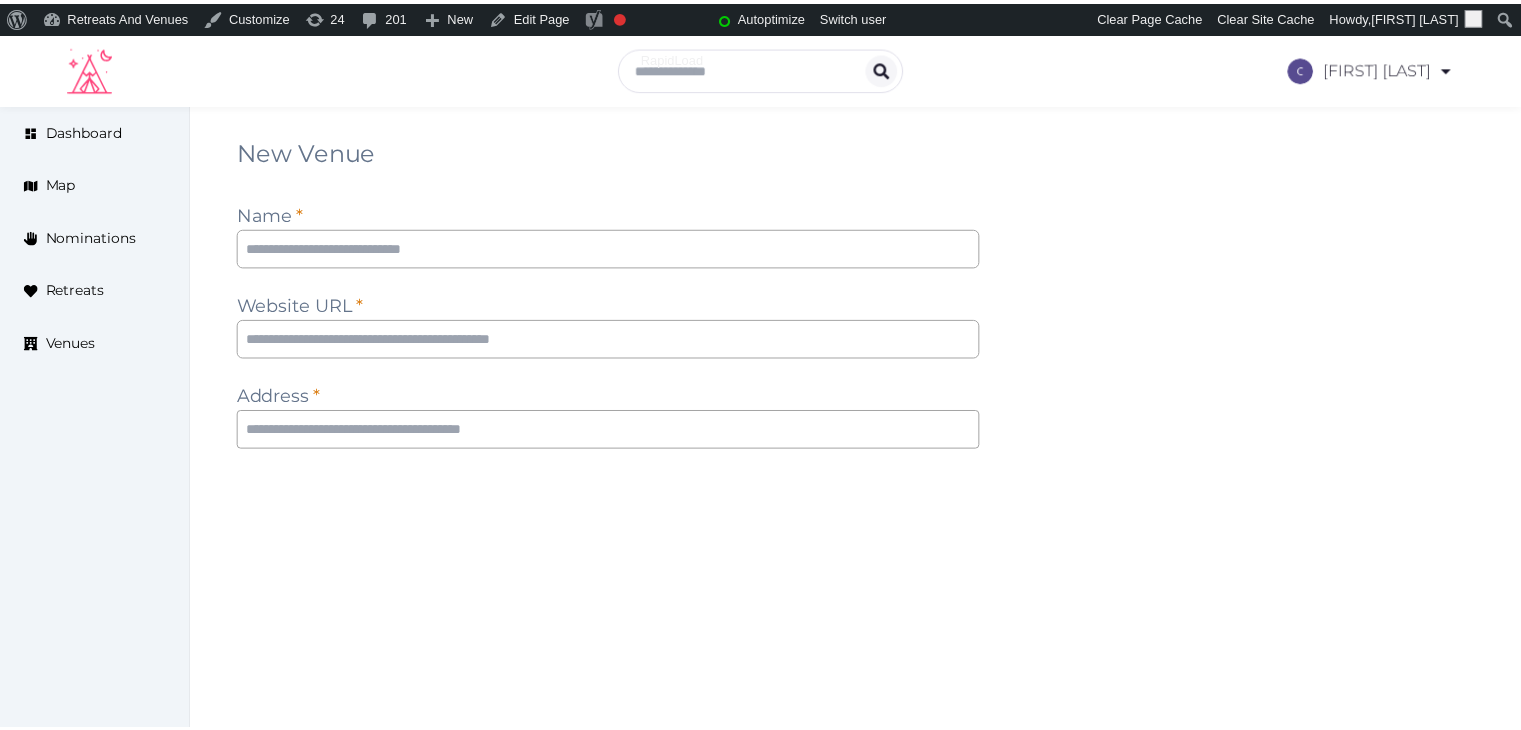 scroll, scrollTop: 0, scrollLeft: 0, axis: both 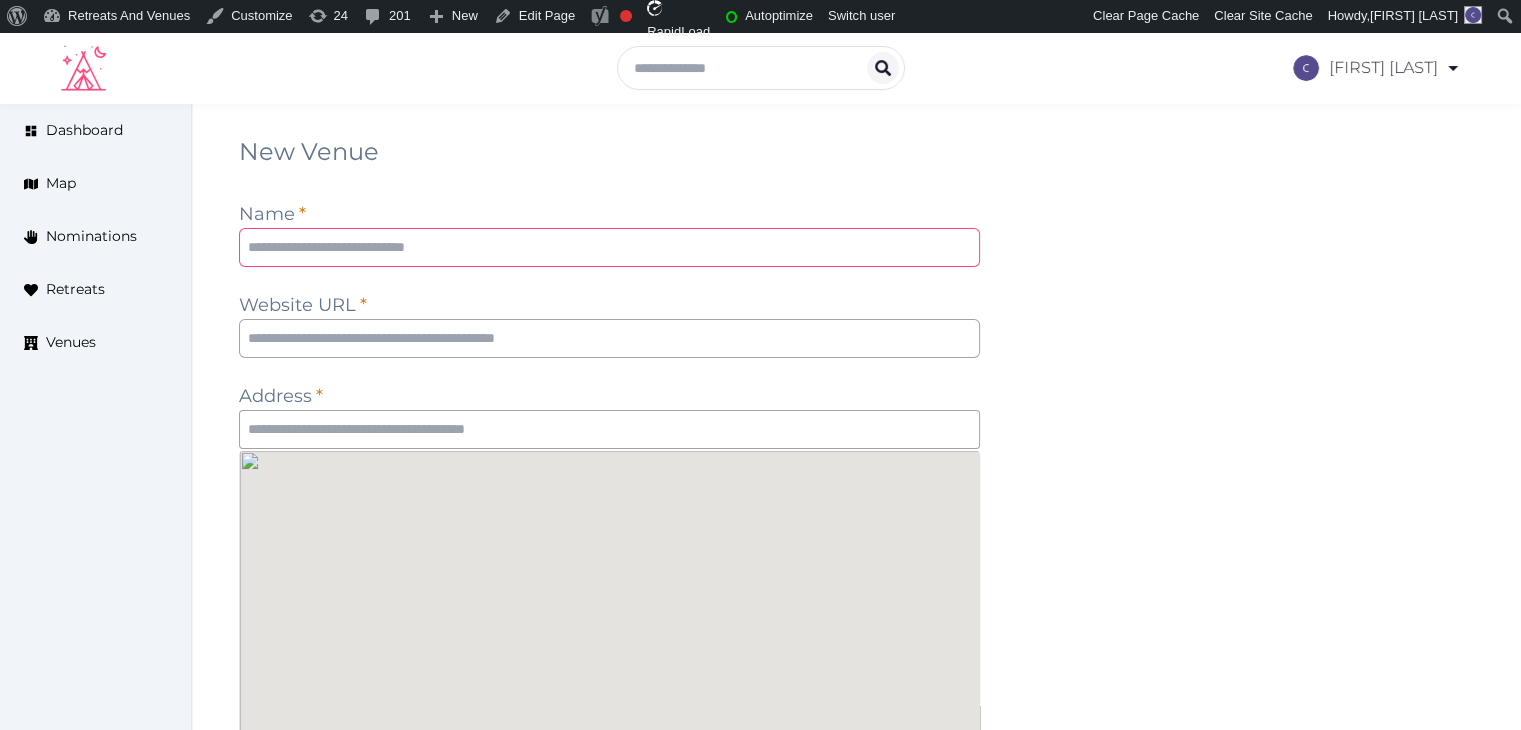 click at bounding box center (609, 247) 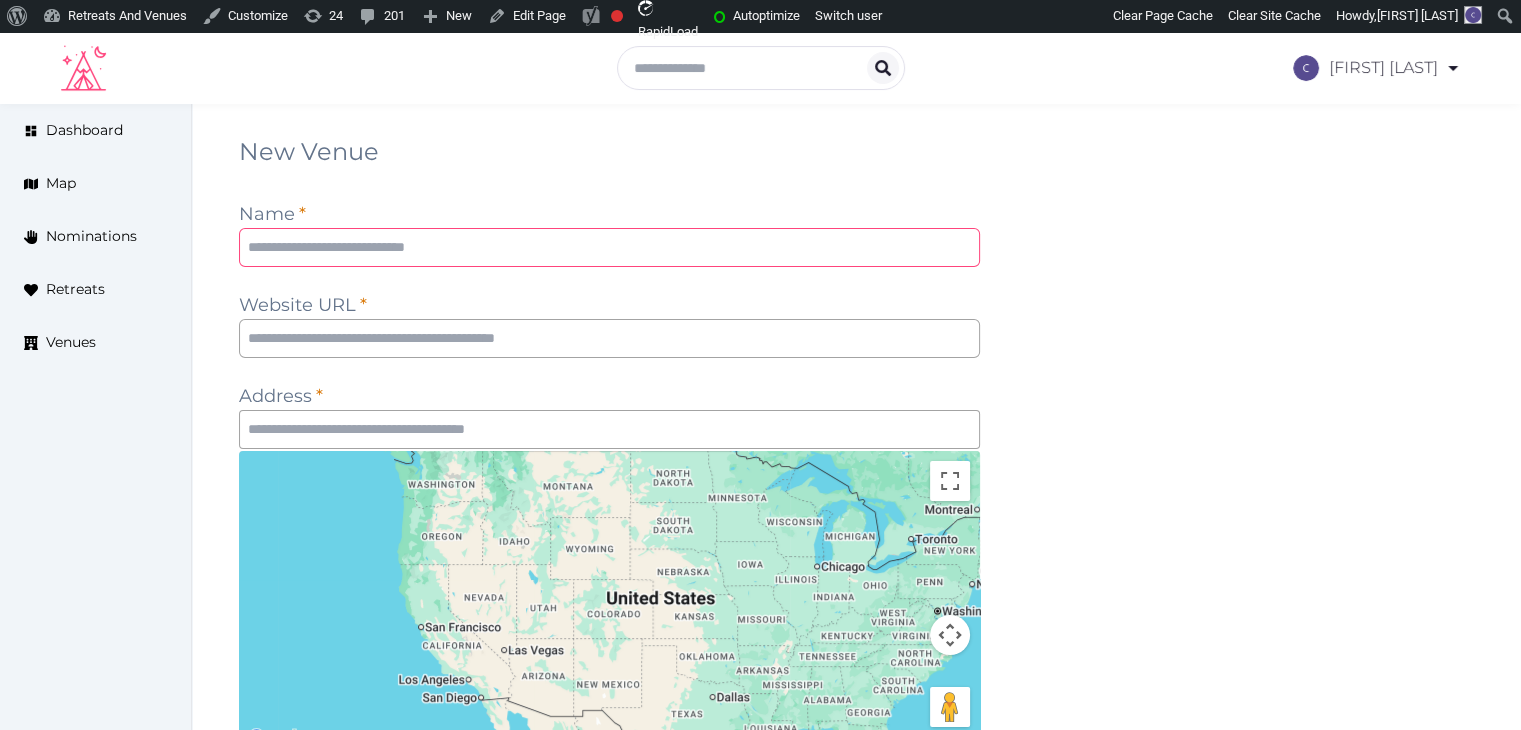 paste on "**********" 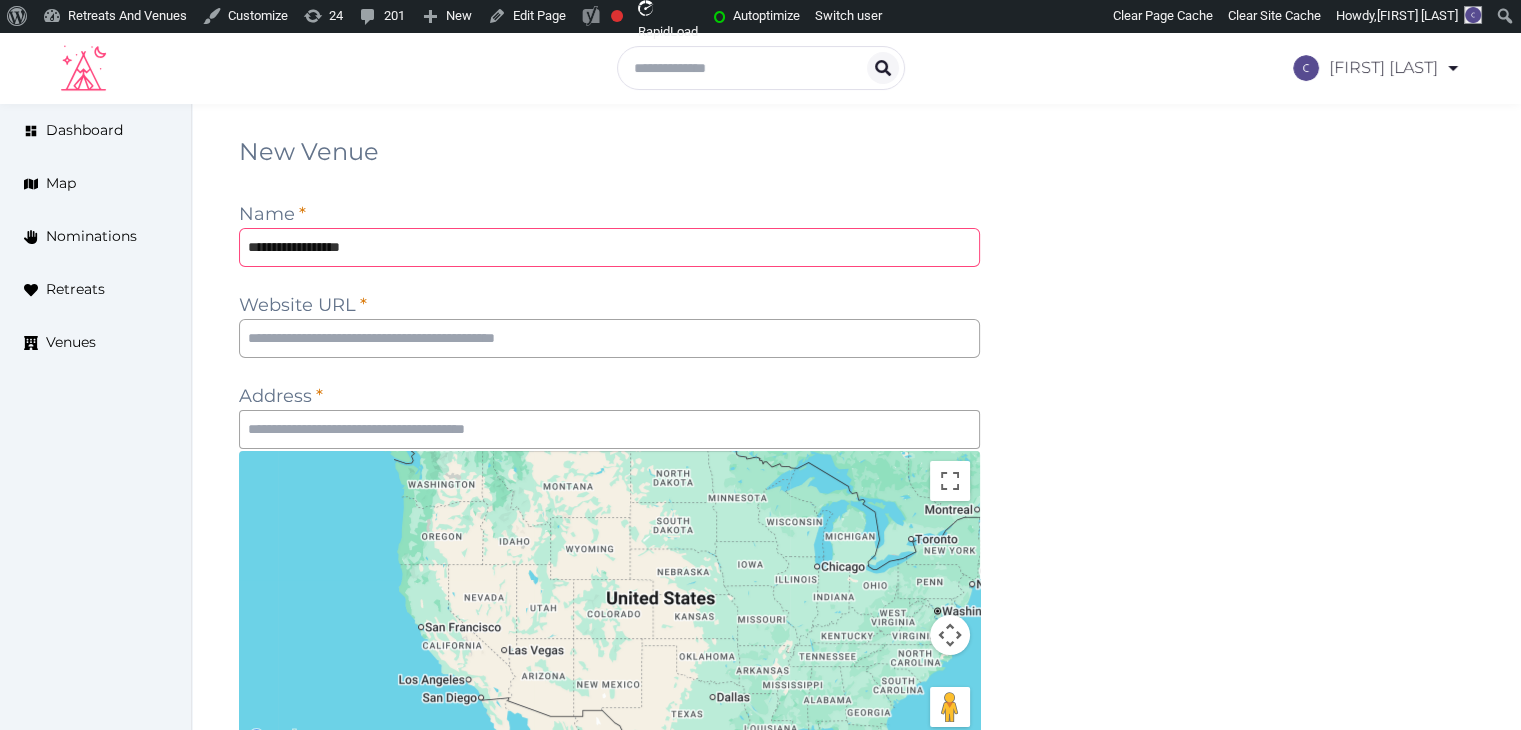 type on "**********" 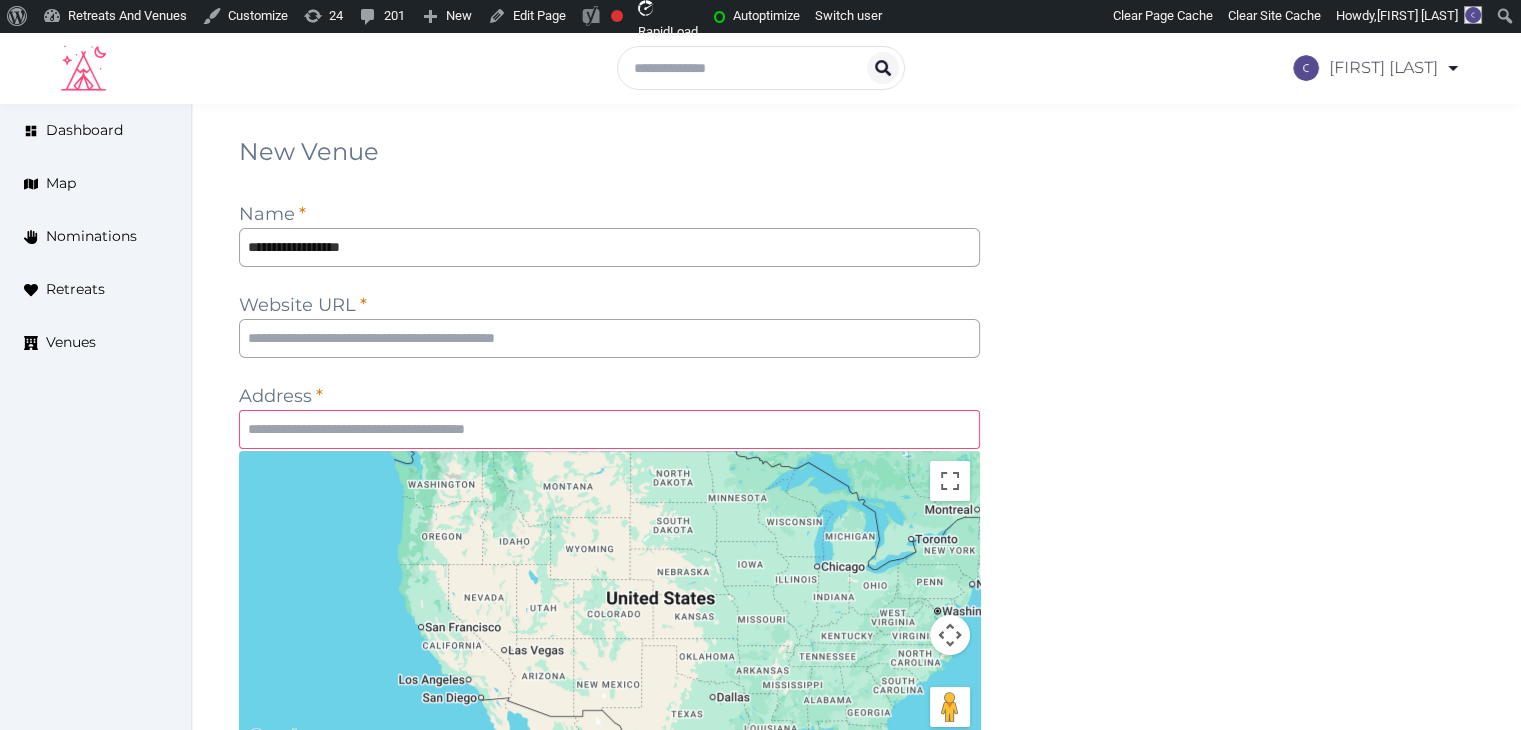 click at bounding box center (609, 429) 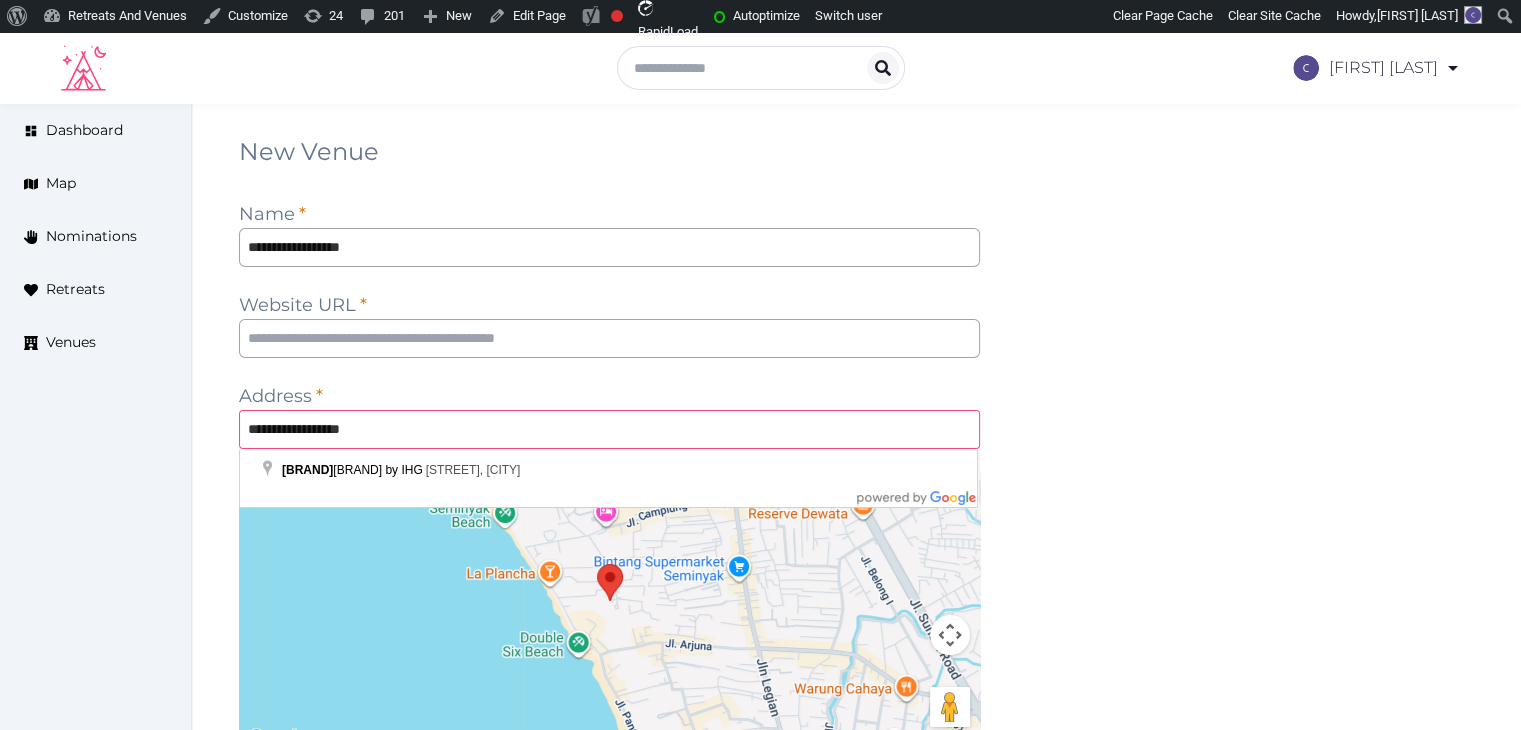 click on "**********" at bounding box center [609, 429] 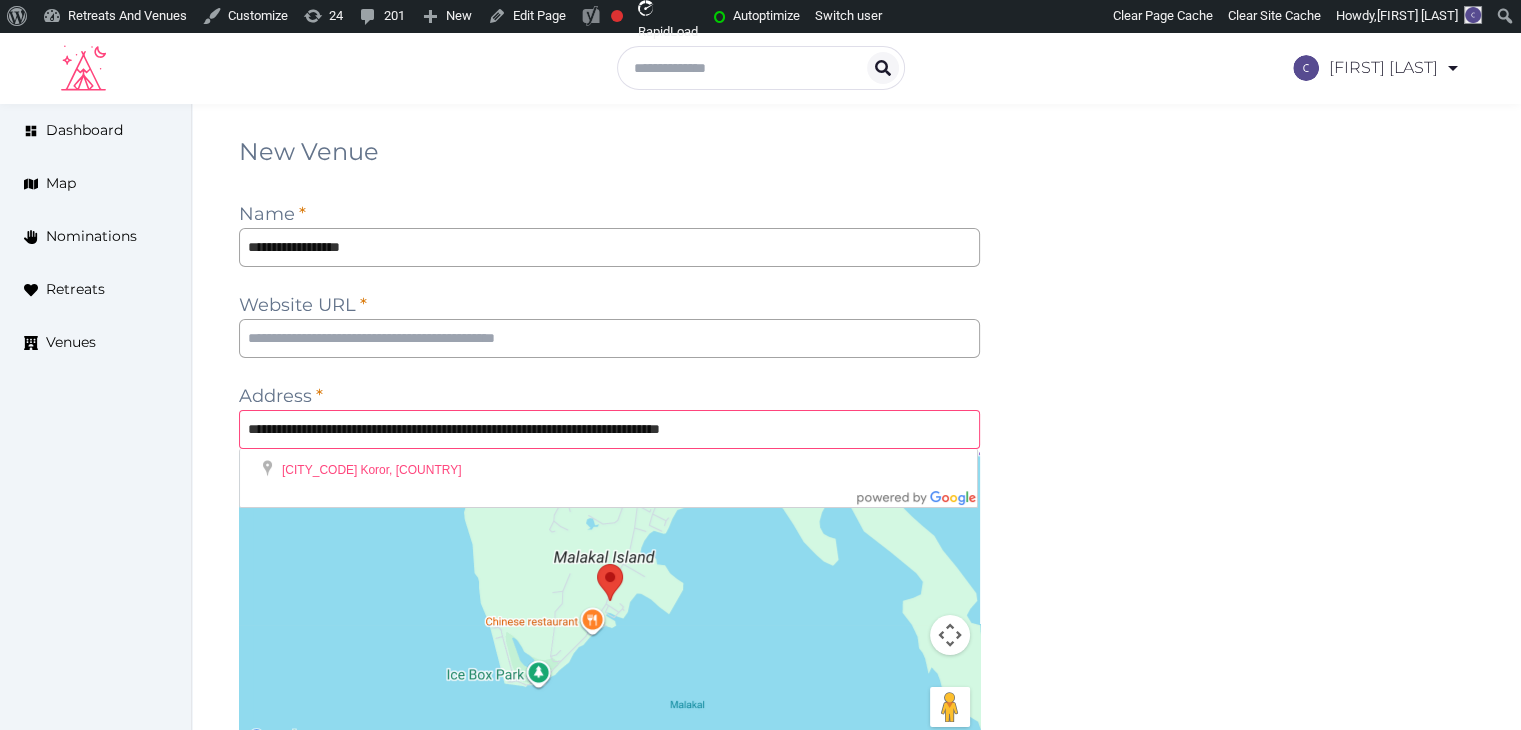 type on "**********" 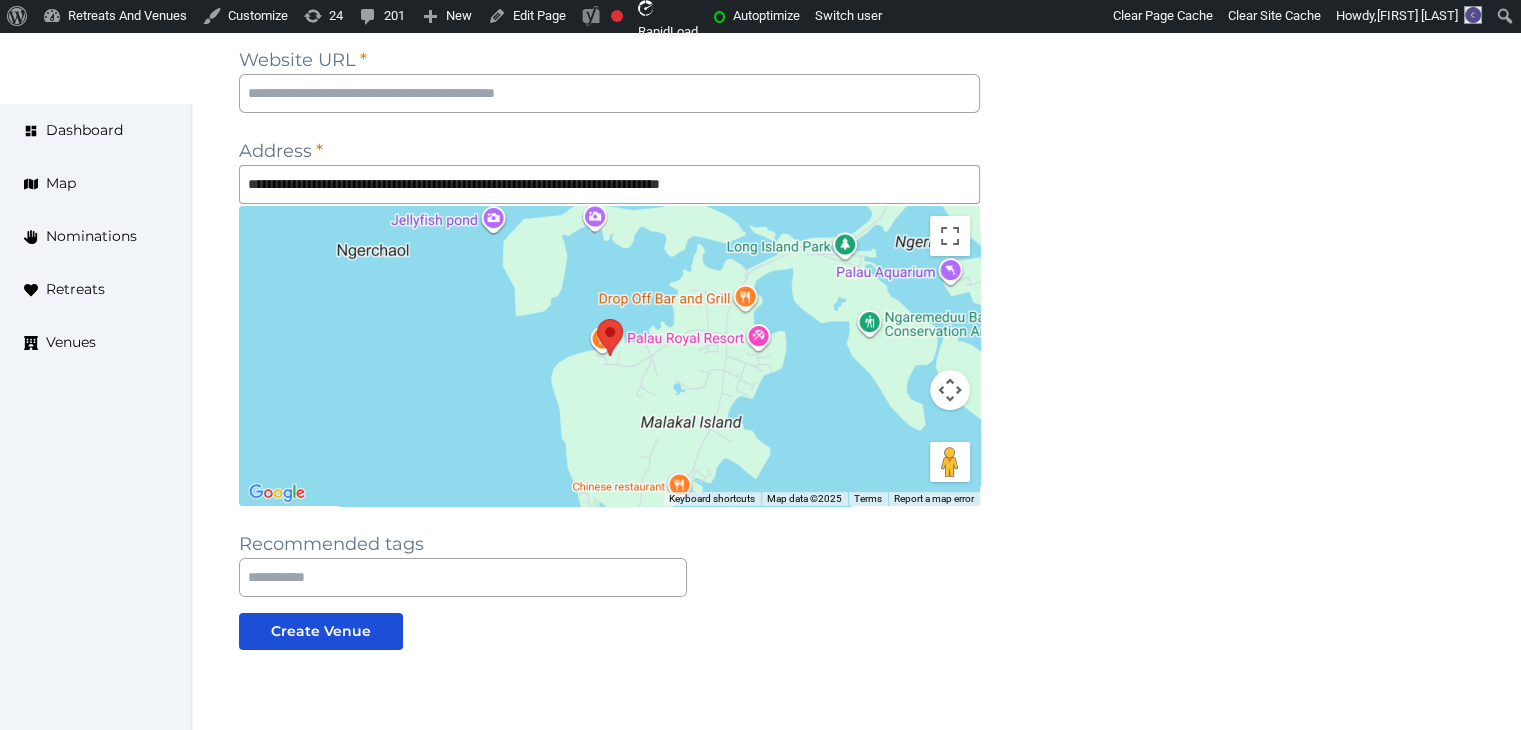 scroll, scrollTop: 356, scrollLeft: 0, axis: vertical 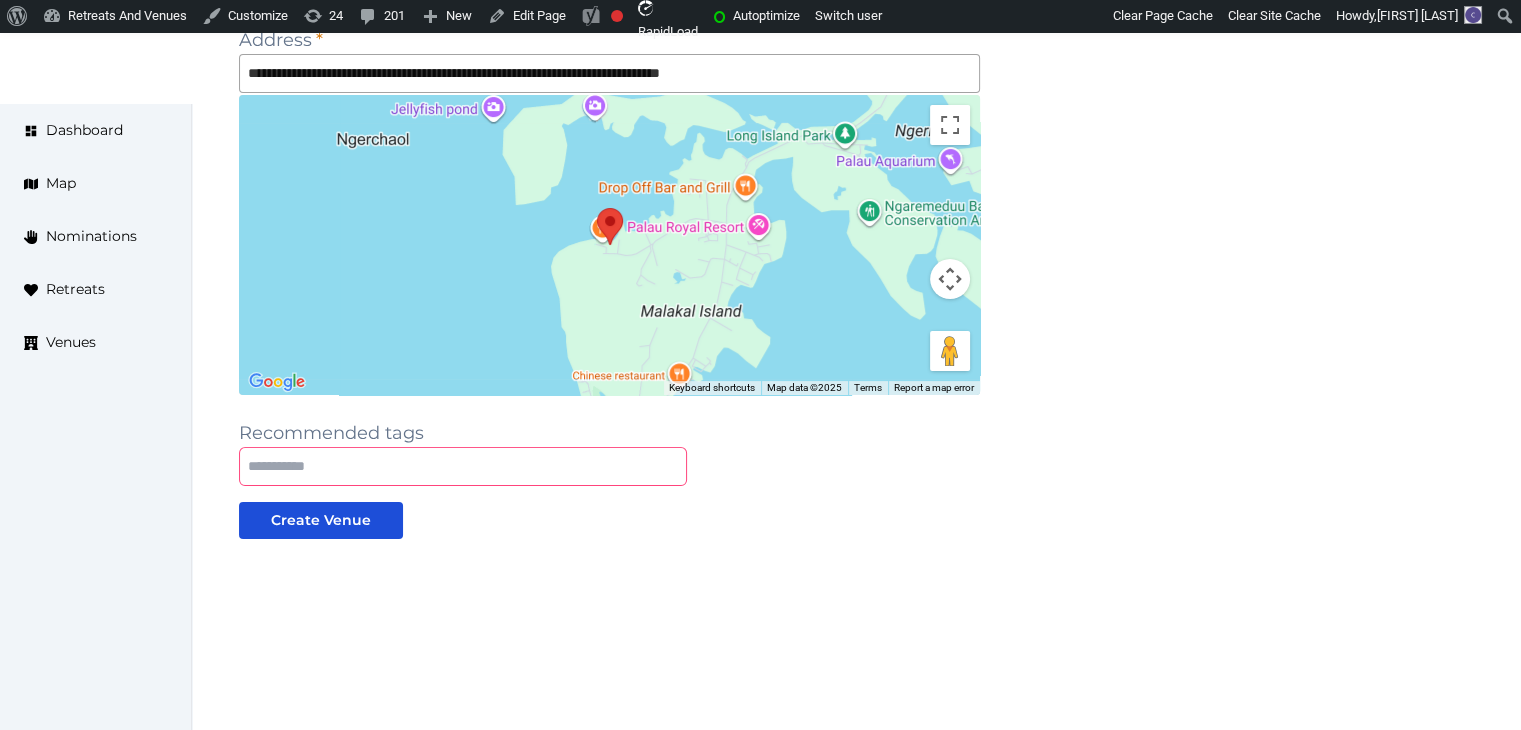 click at bounding box center (463, 466) 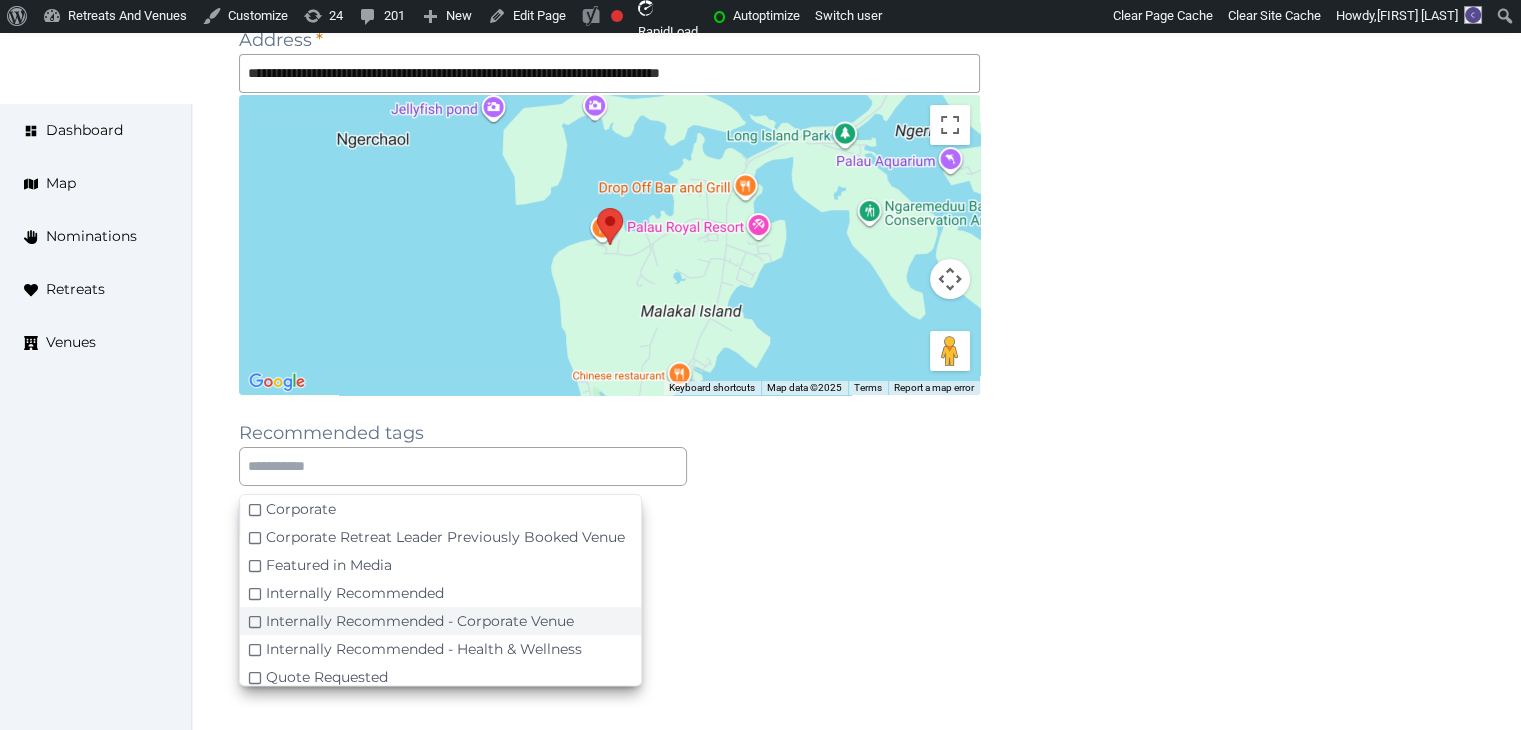 click on "Internally Recommended - Corporate Venue" at bounding box center (440, 621) 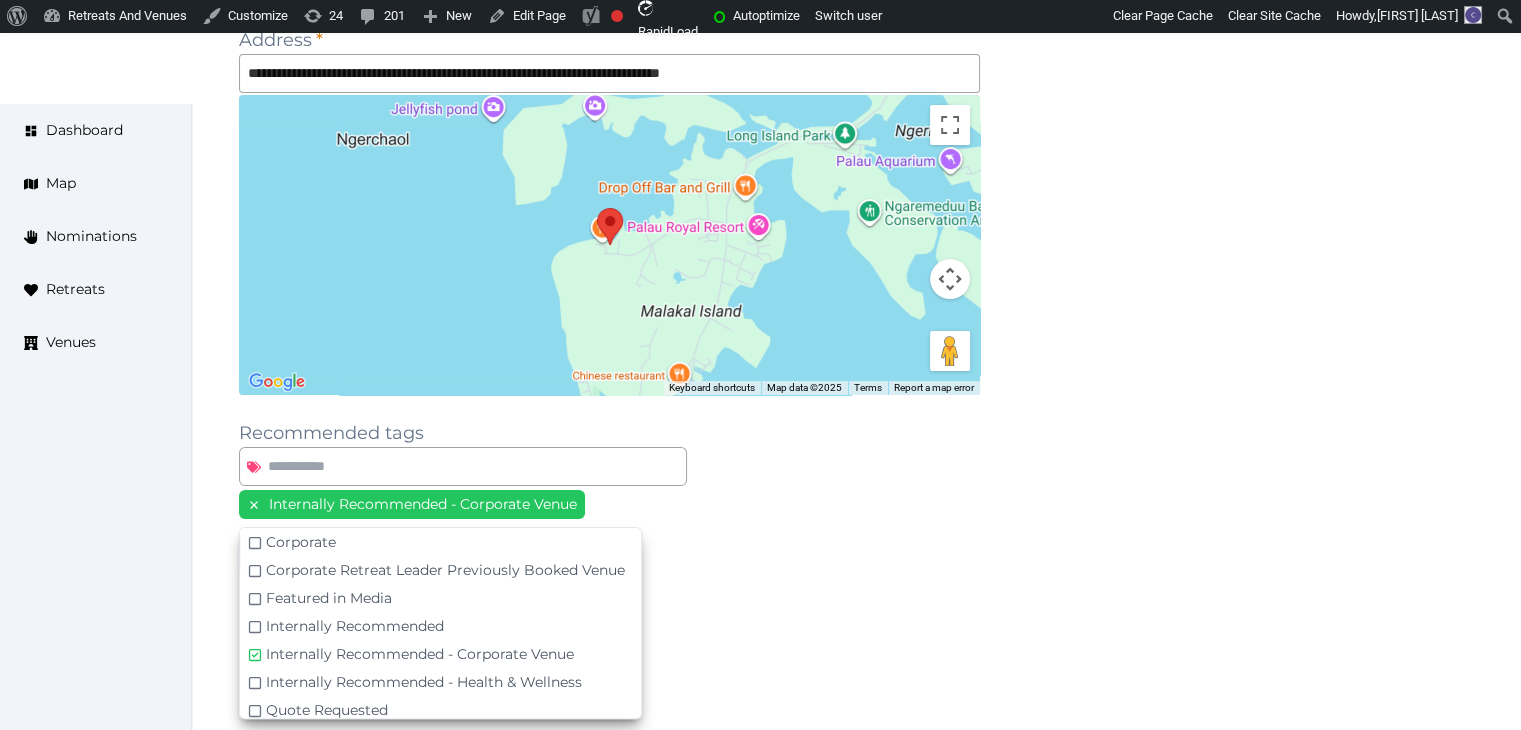 click on "**********" at bounding box center [609, 256] 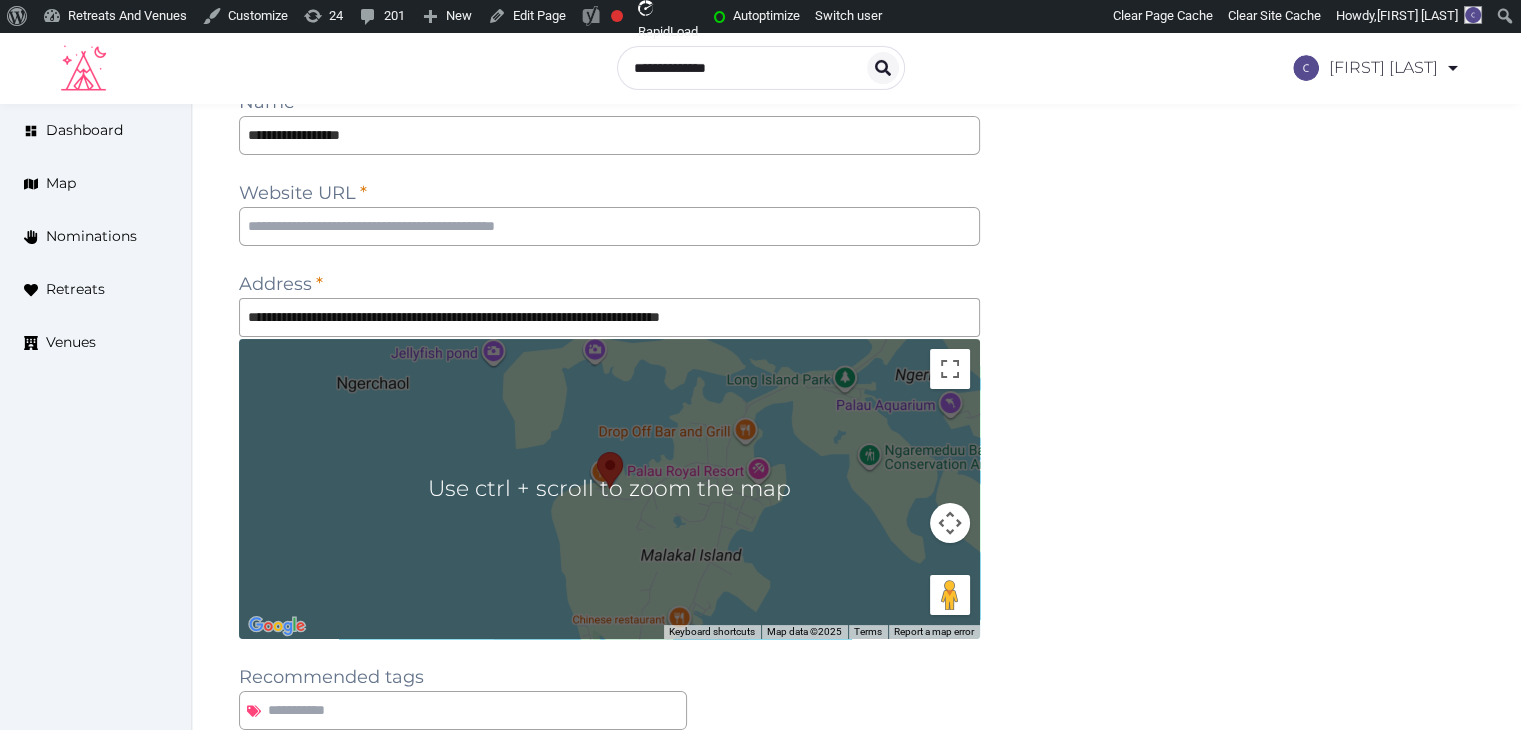 scroll, scrollTop: 0, scrollLeft: 0, axis: both 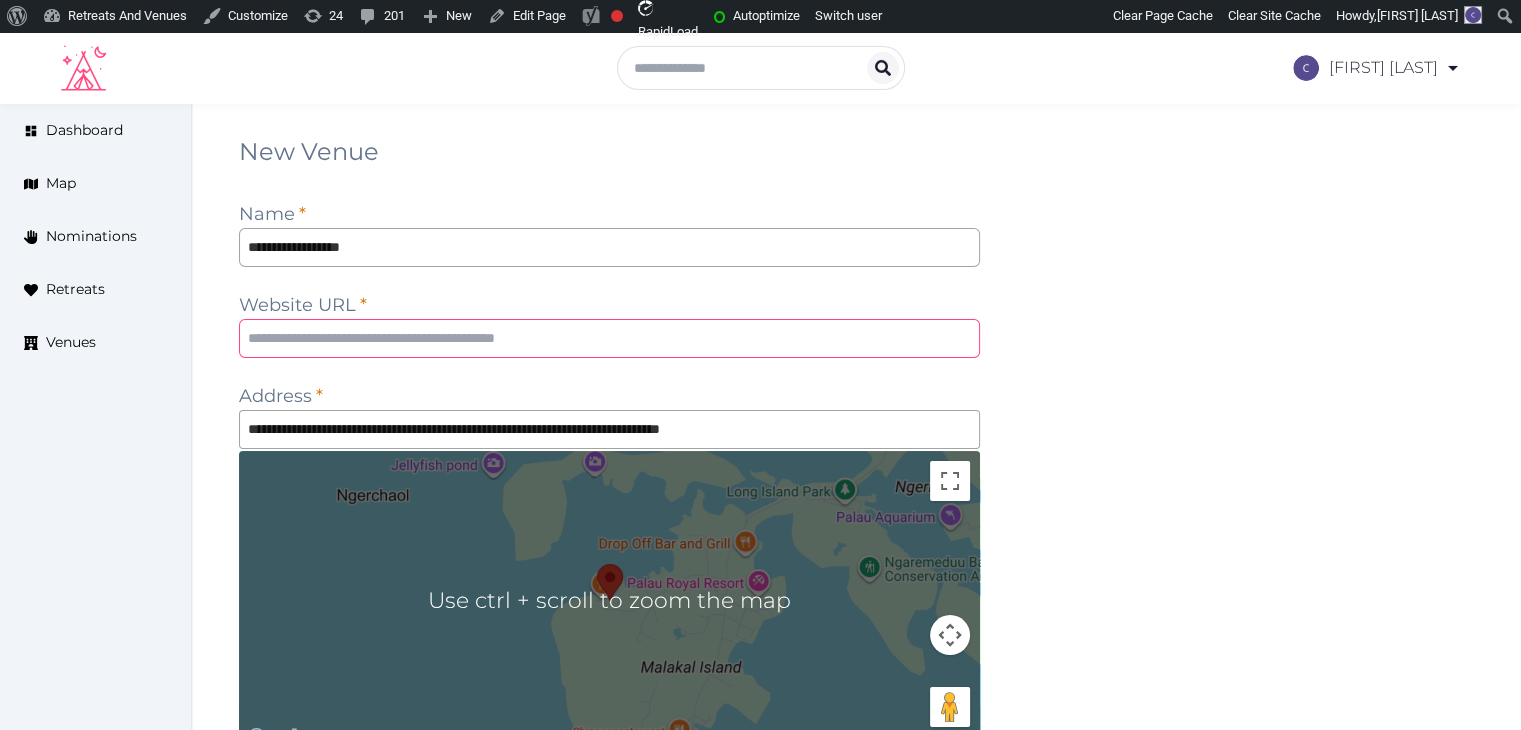 click at bounding box center [609, 338] 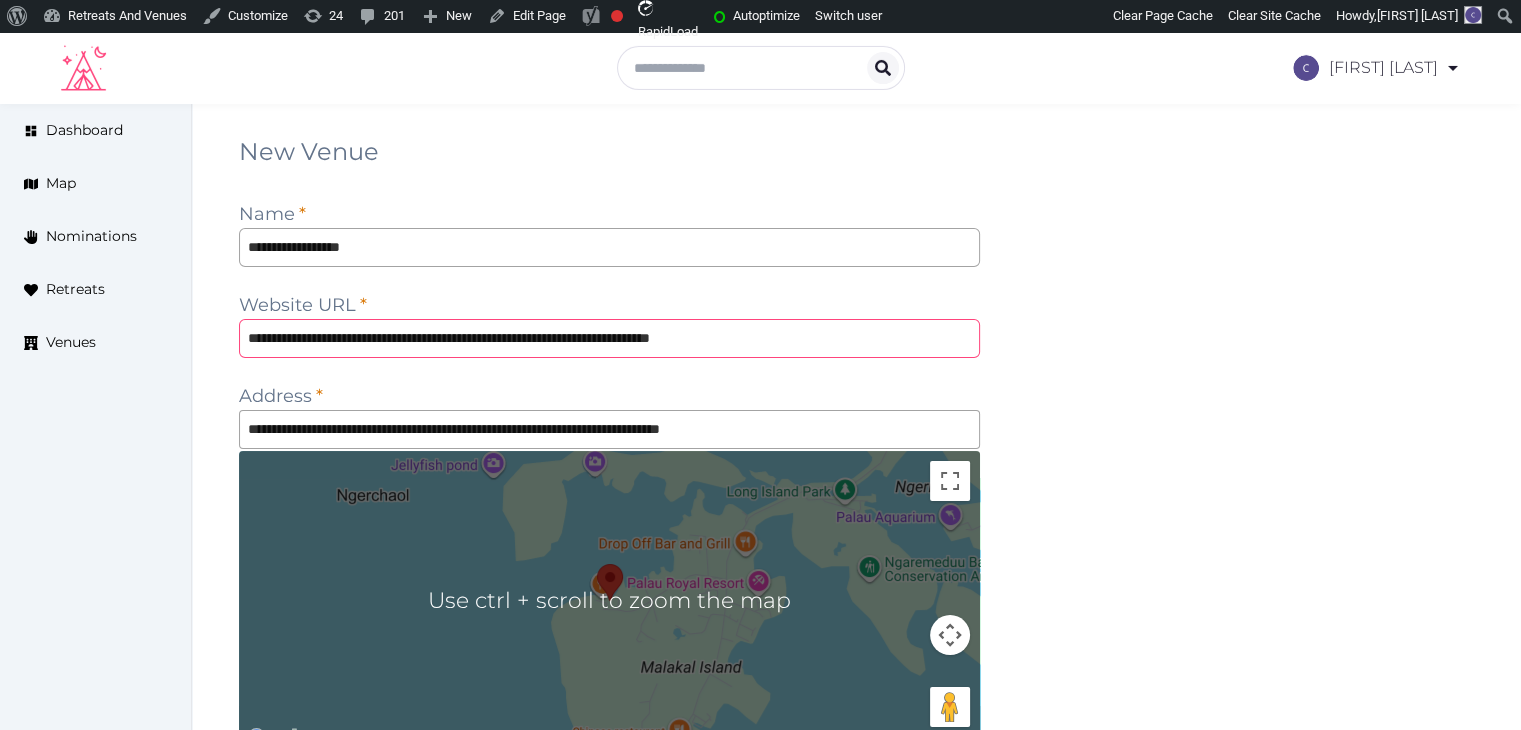 type on "**********" 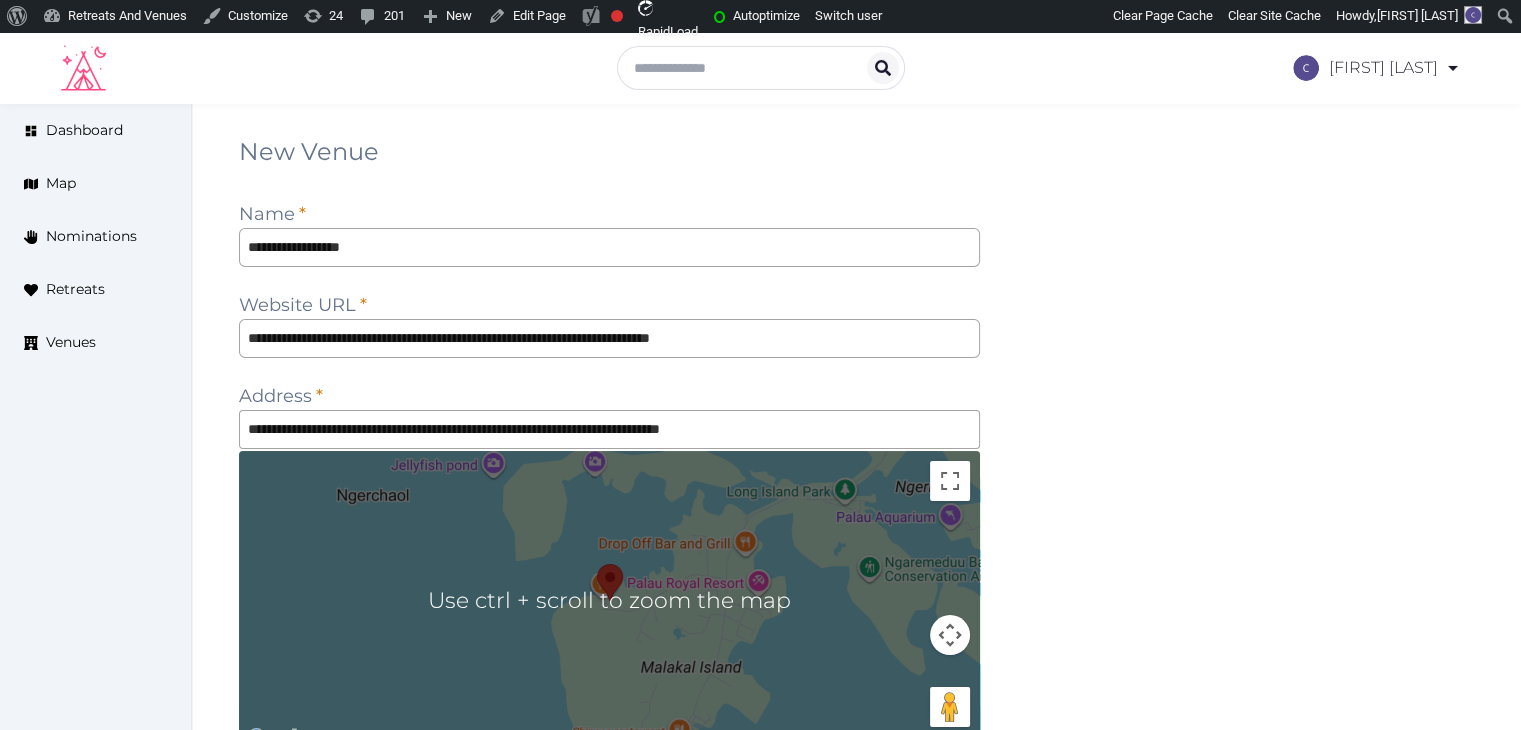 click on "**********" at bounding box center [856, 612] 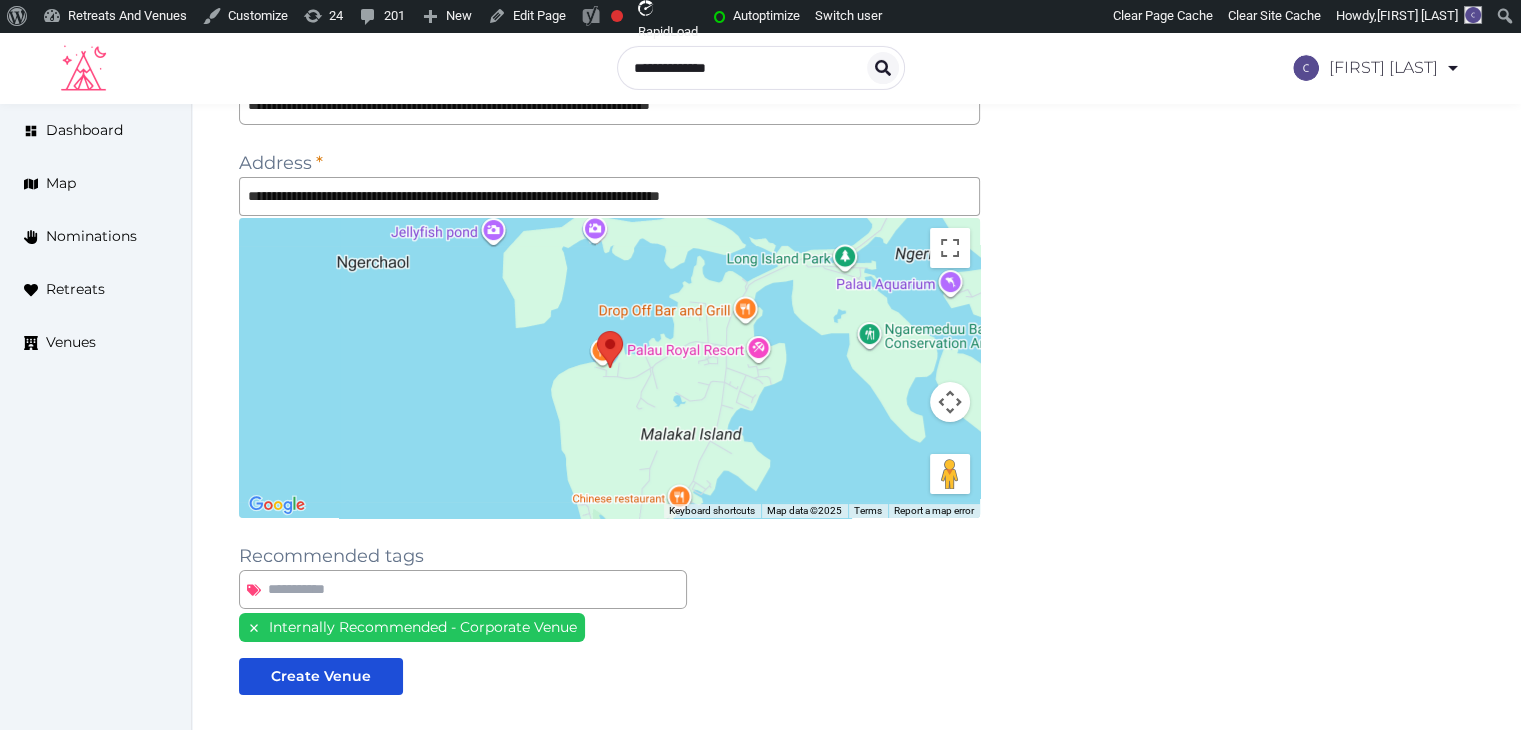 scroll, scrollTop: 388, scrollLeft: 0, axis: vertical 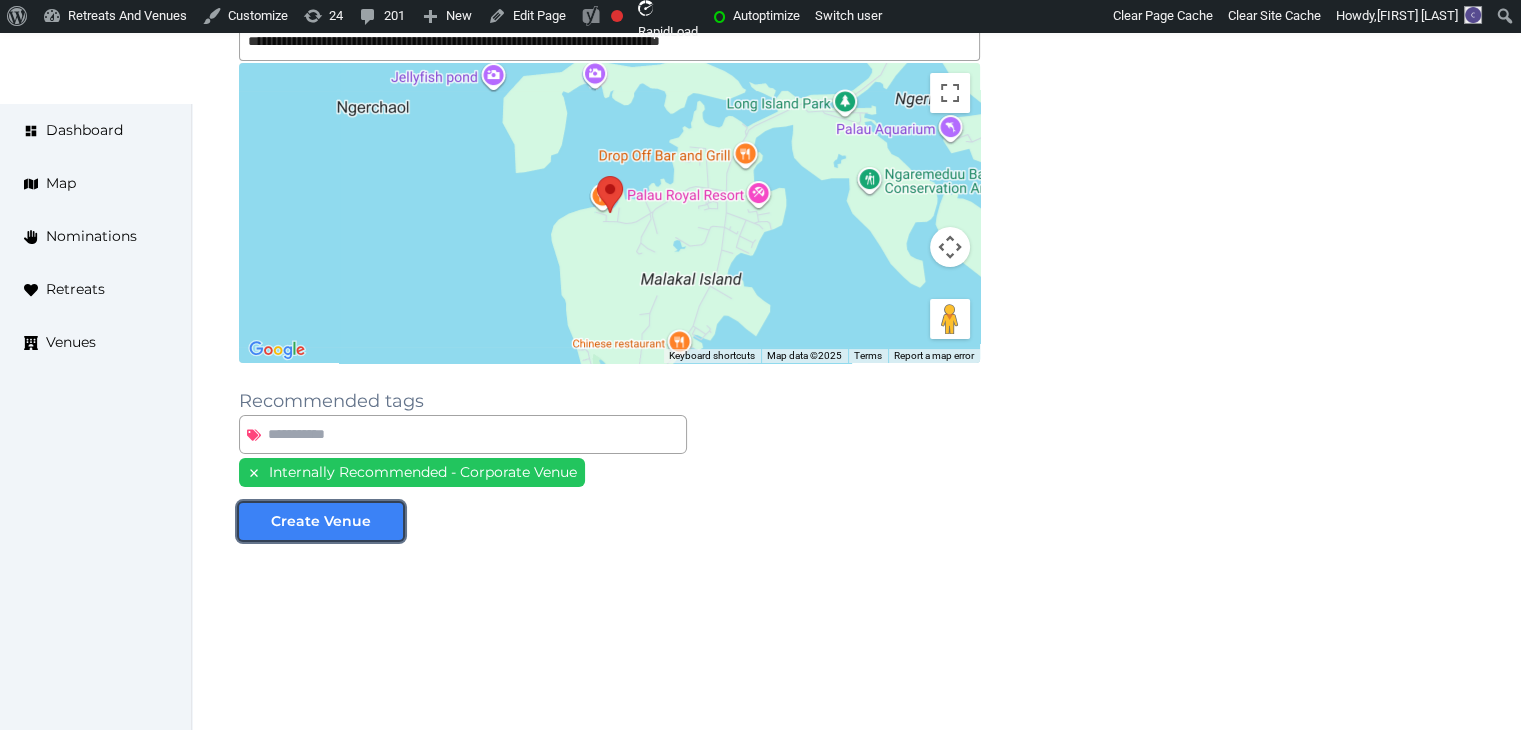 drag, startPoint x: 353, startPoint y: 510, endPoint x: 362, endPoint y: 536, distance: 27.513634 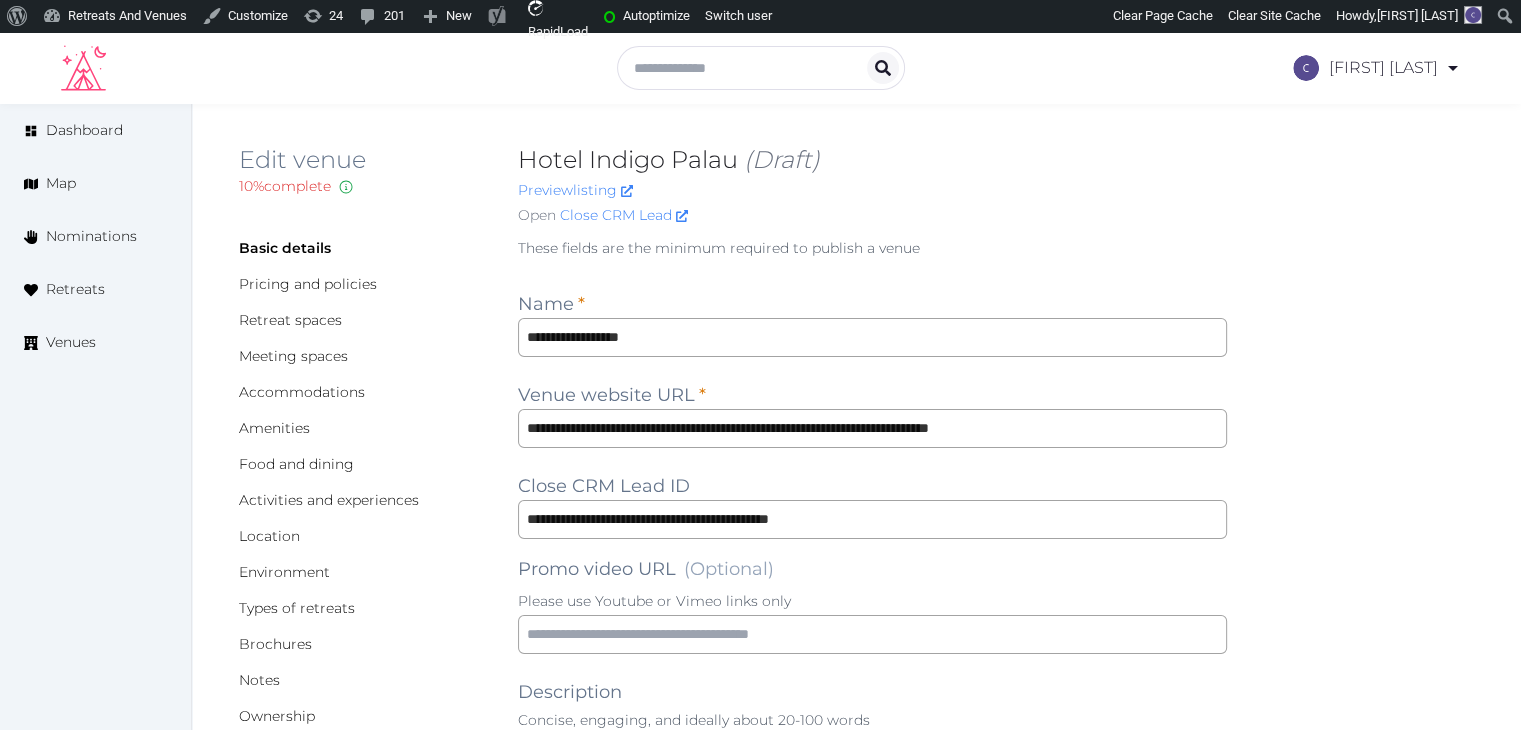 scroll, scrollTop: 500, scrollLeft: 0, axis: vertical 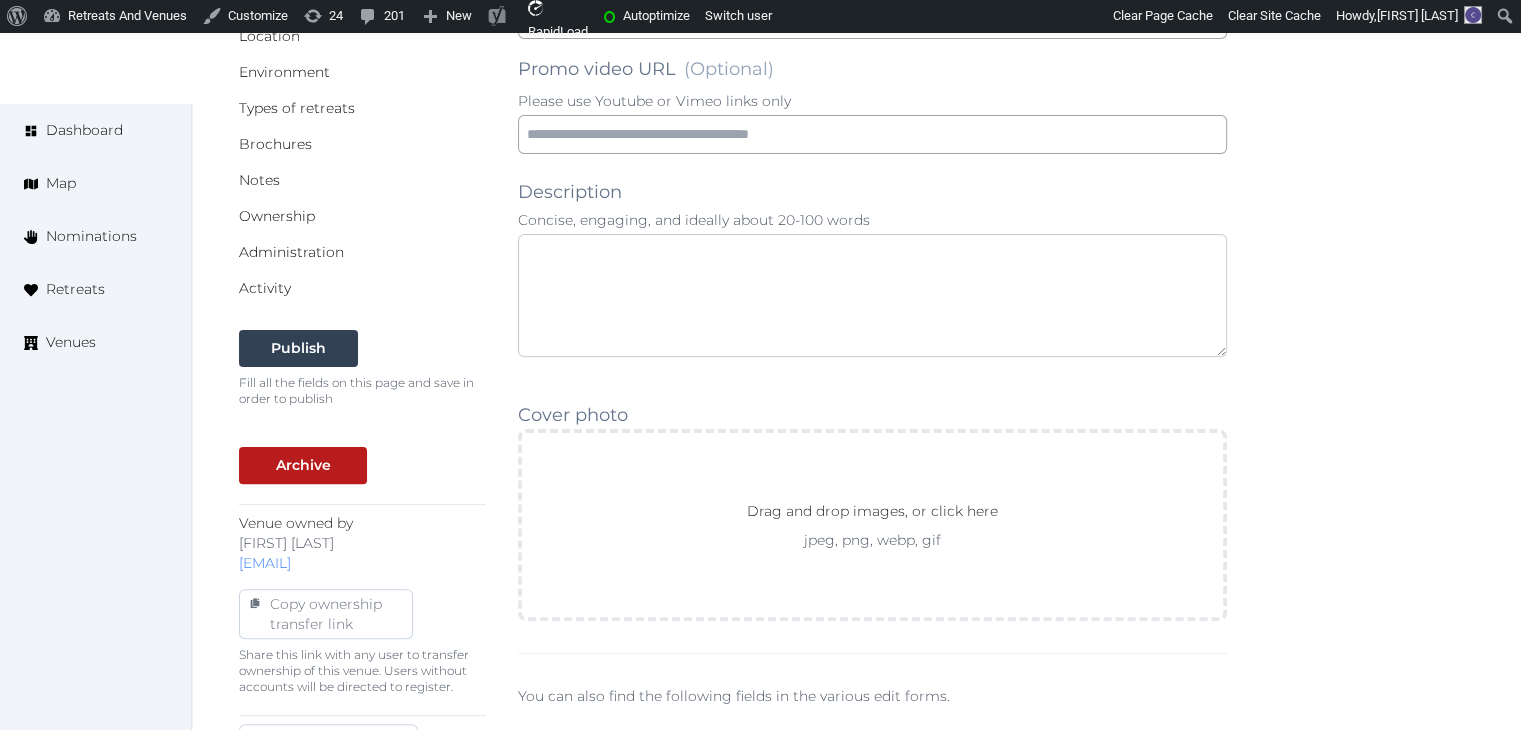 click at bounding box center (872, 295) 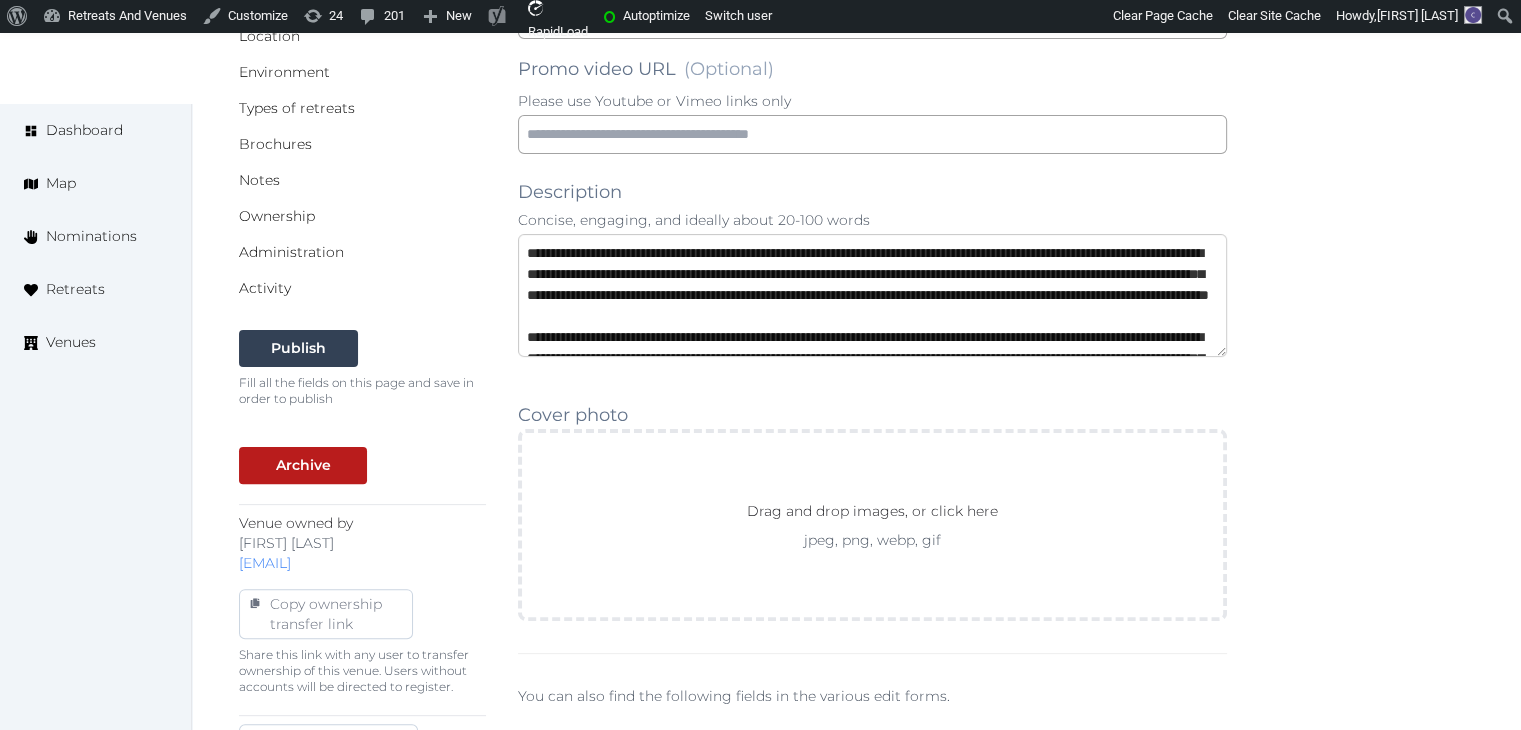 scroll, scrollTop: 220, scrollLeft: 0, axis: vertical 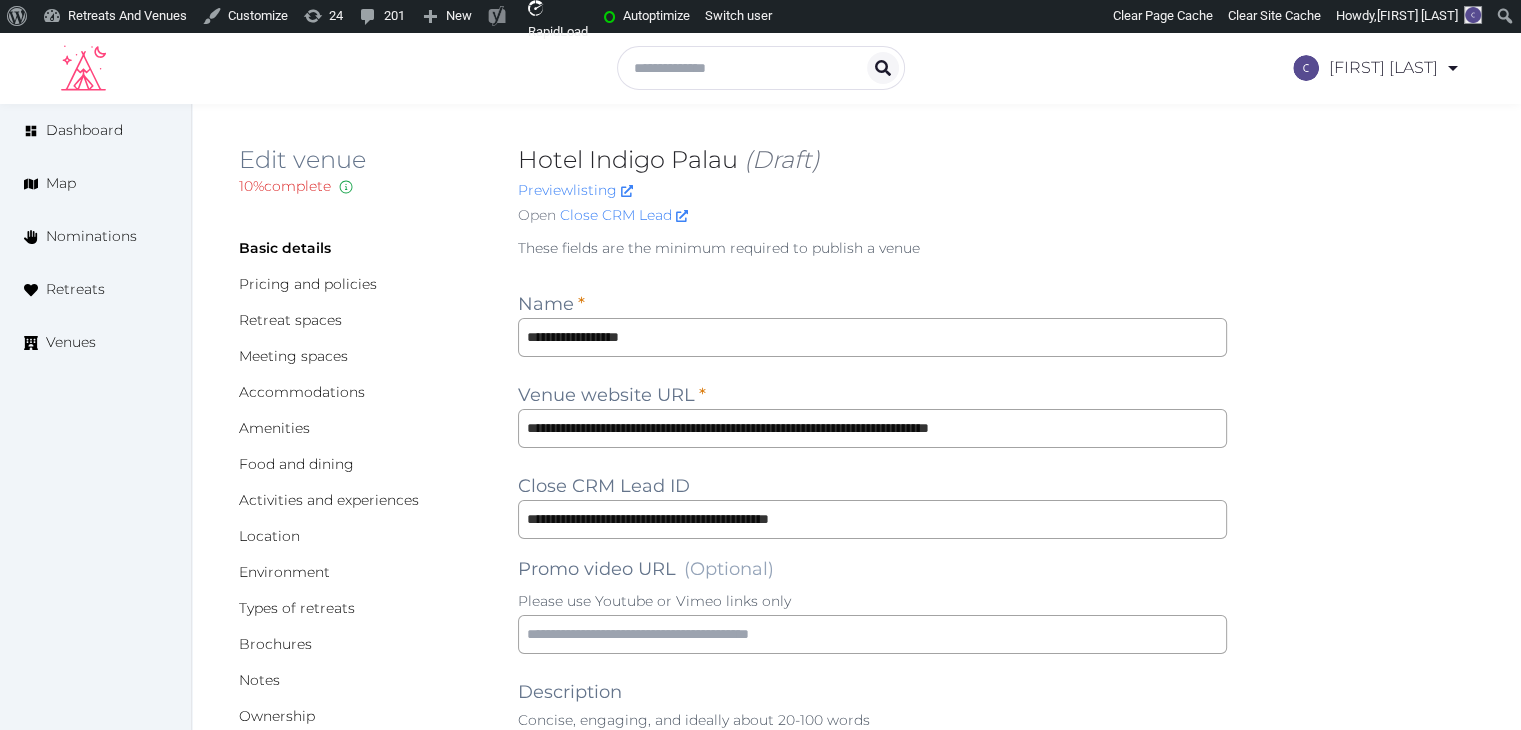 type on "**********" 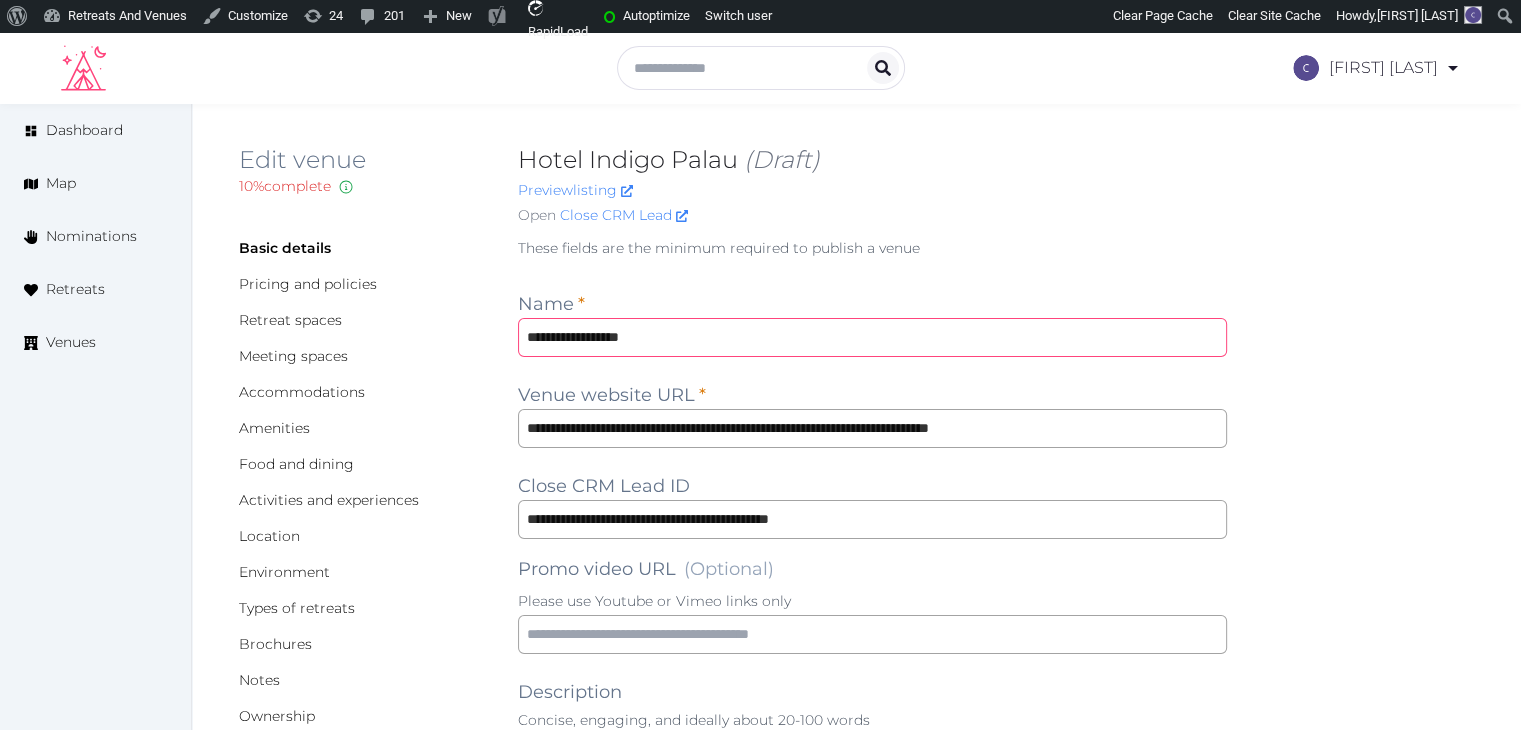 click on "**********" at bounding box center (872, 337) 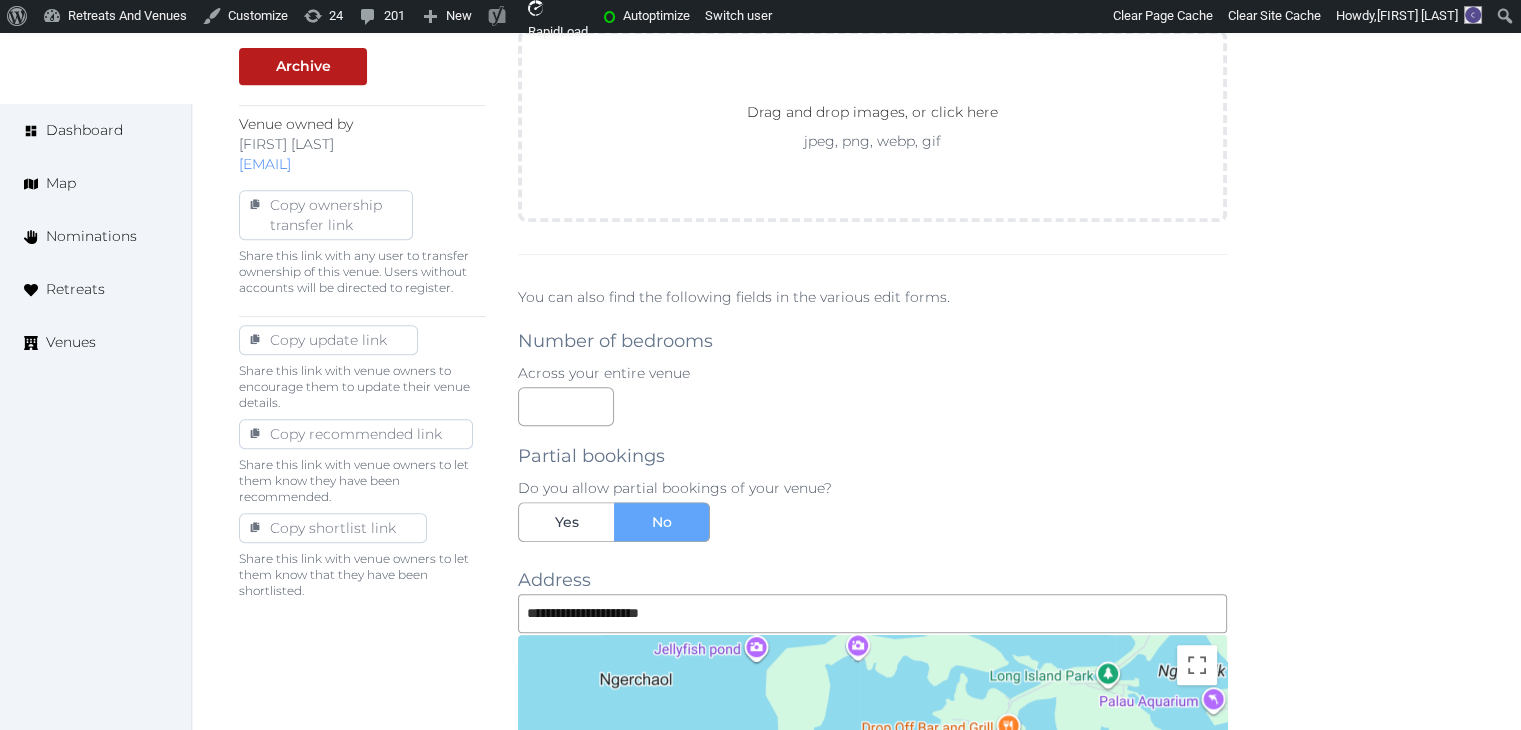 scroll, scrollTop: 900, scrollLeft: 0, axis: vertical 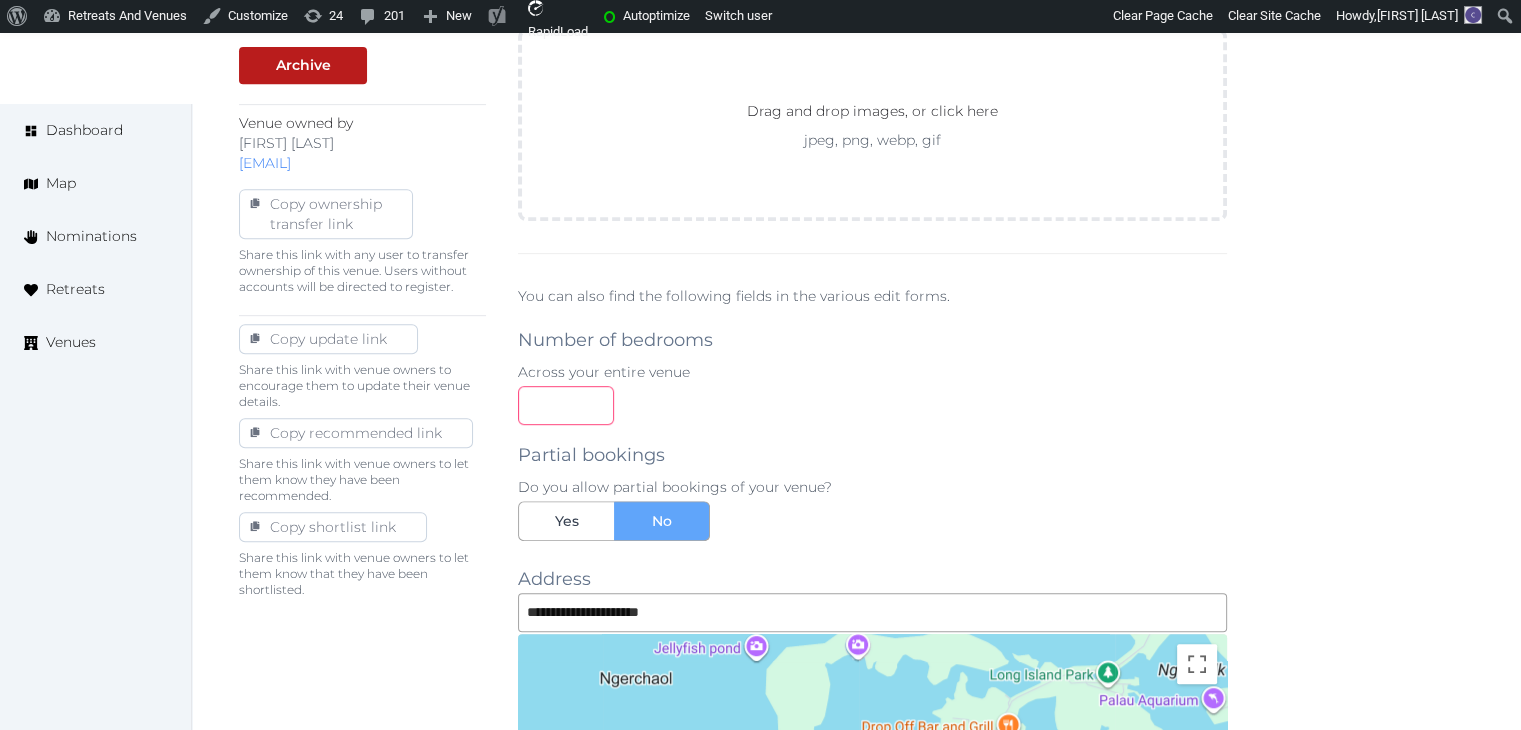 click at bounding box center (566, 405) 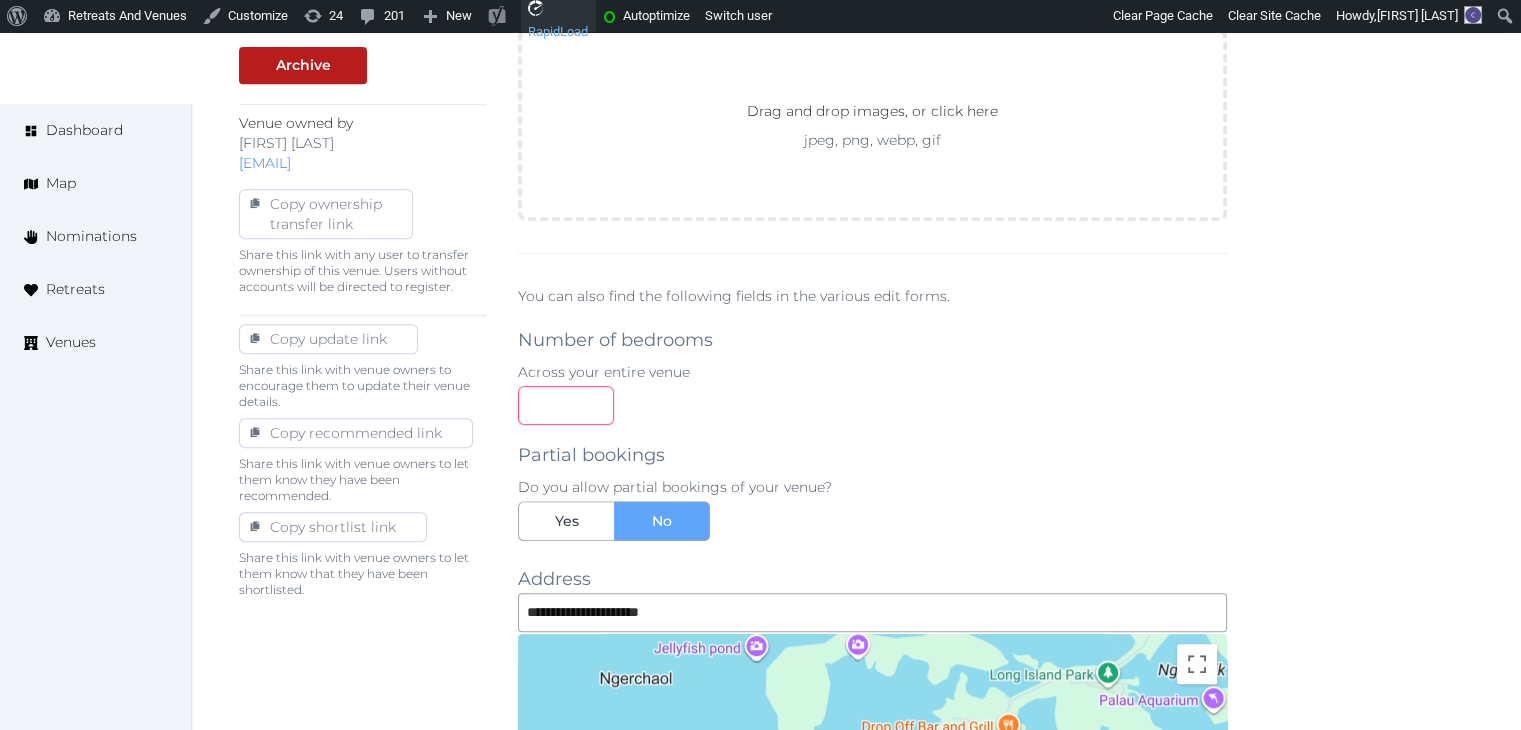 type on "***" 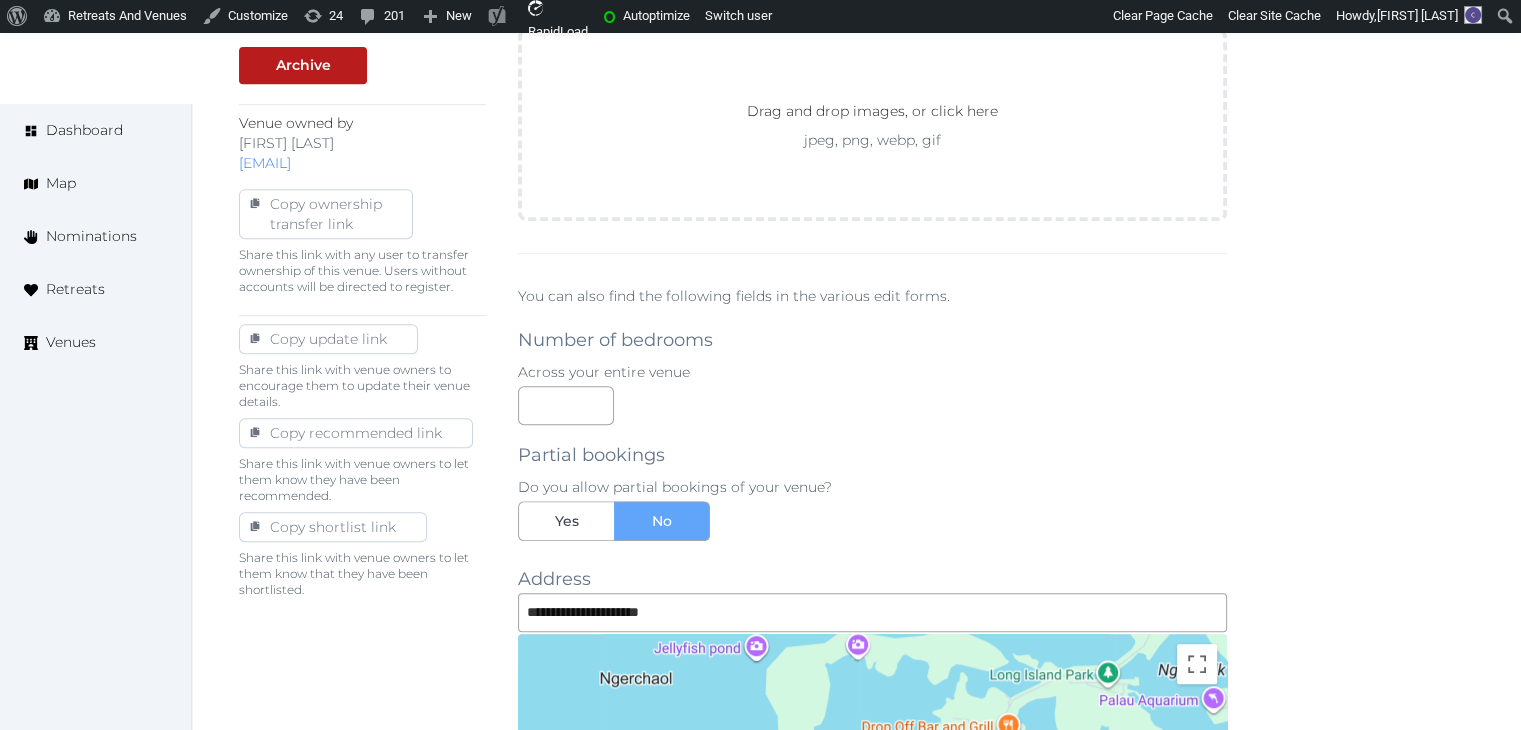 click on "Partial bookings Do you allow partial bookings of your venue? Yes No" at bounding box center [872, 483] 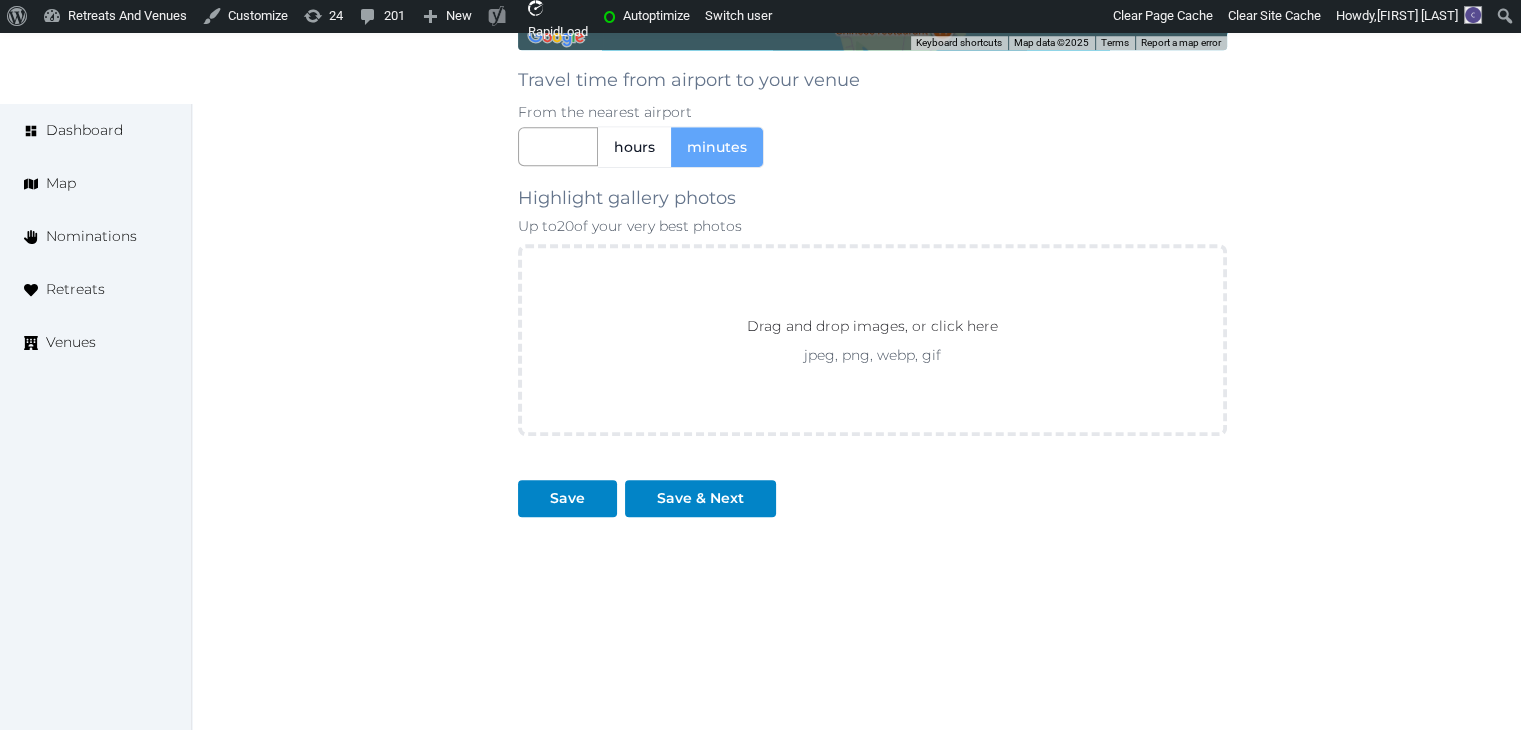 scroll, scrollTop: 1792, scrollLeft: 0, axis: vertical 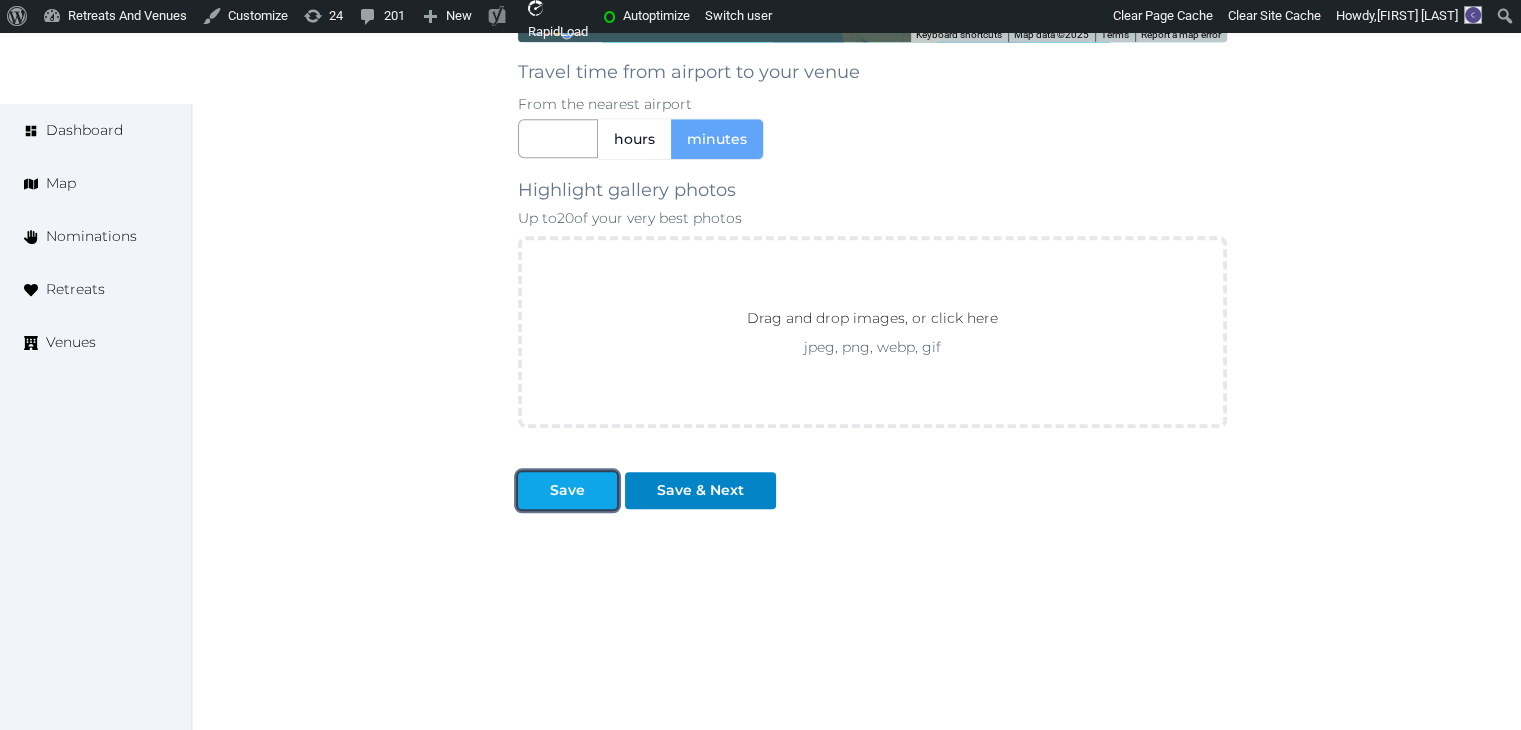 click on "Save" at bounding box center (567, 490) 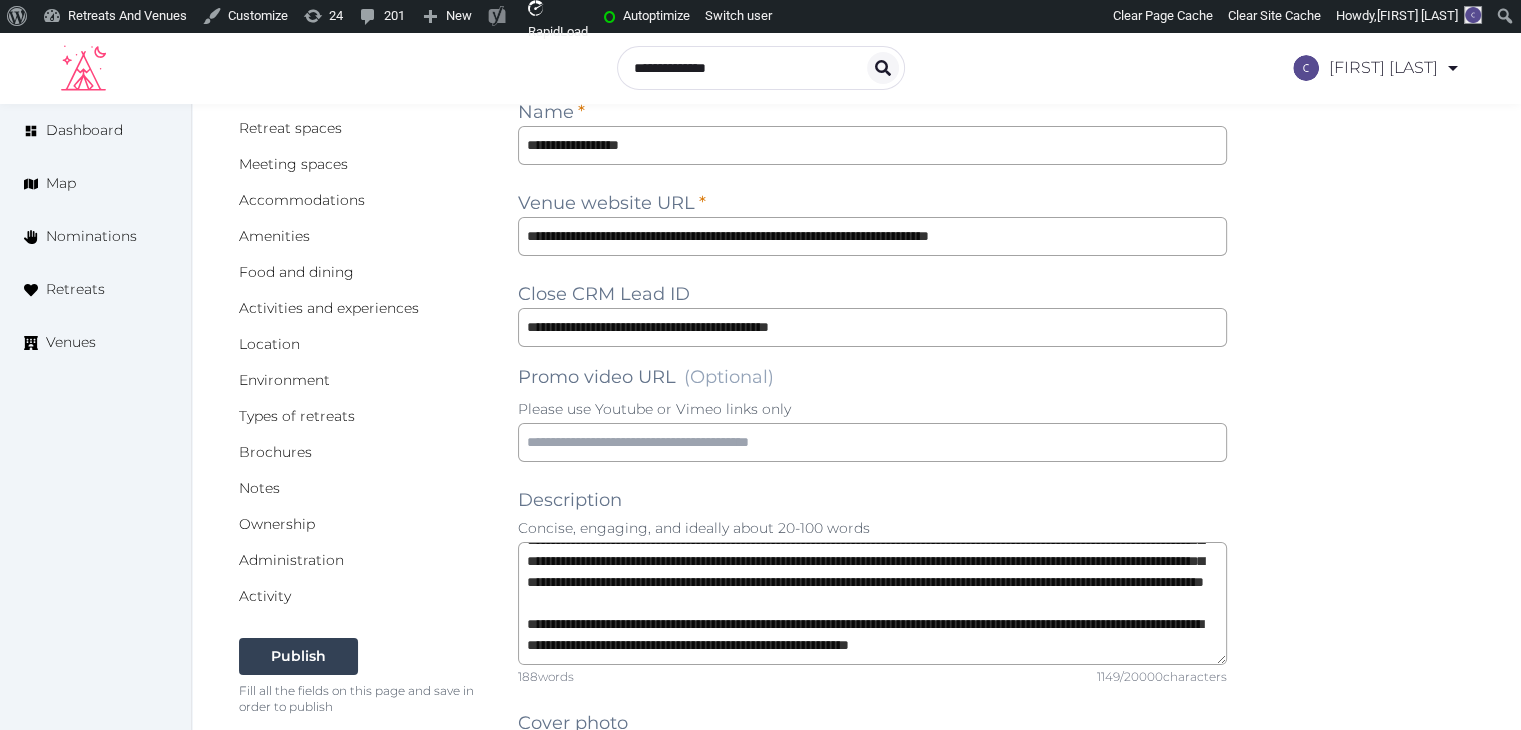 scroll, scrollTop: 192, scrollLeft: 0, axis: vertical 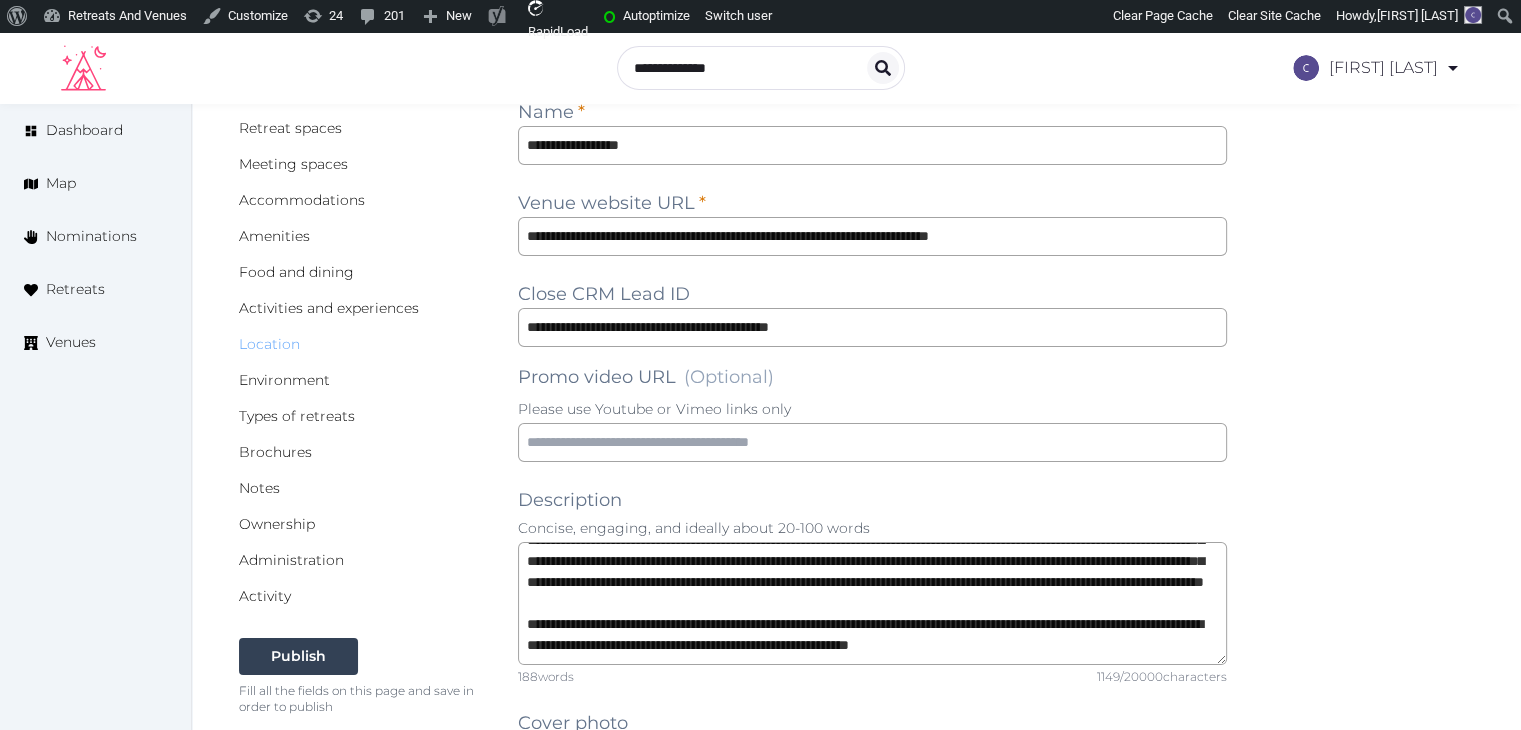 click on "Location" at bounding box center (269, 344) 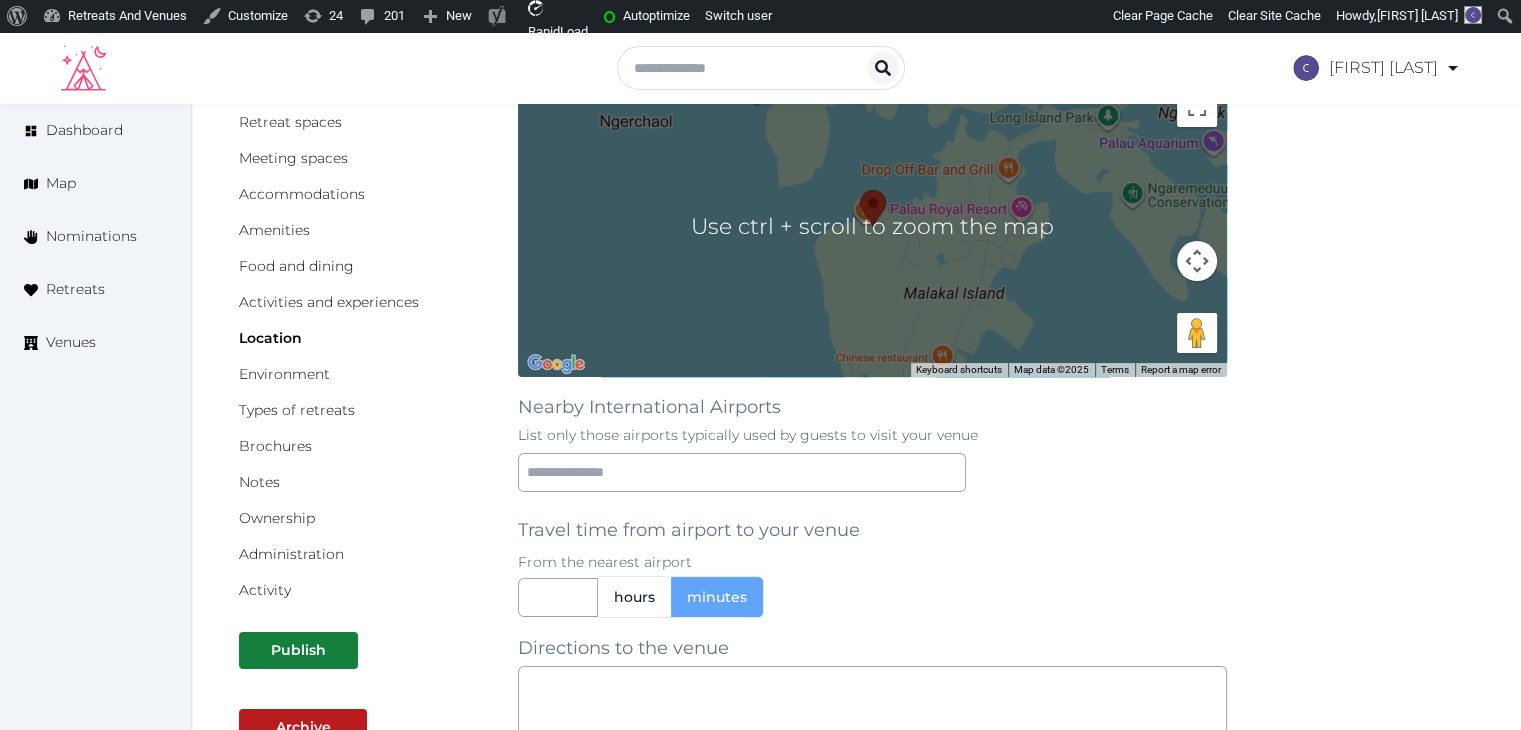 scroll, scrollTop: 300, scrollLeft: 0, axis: vertical 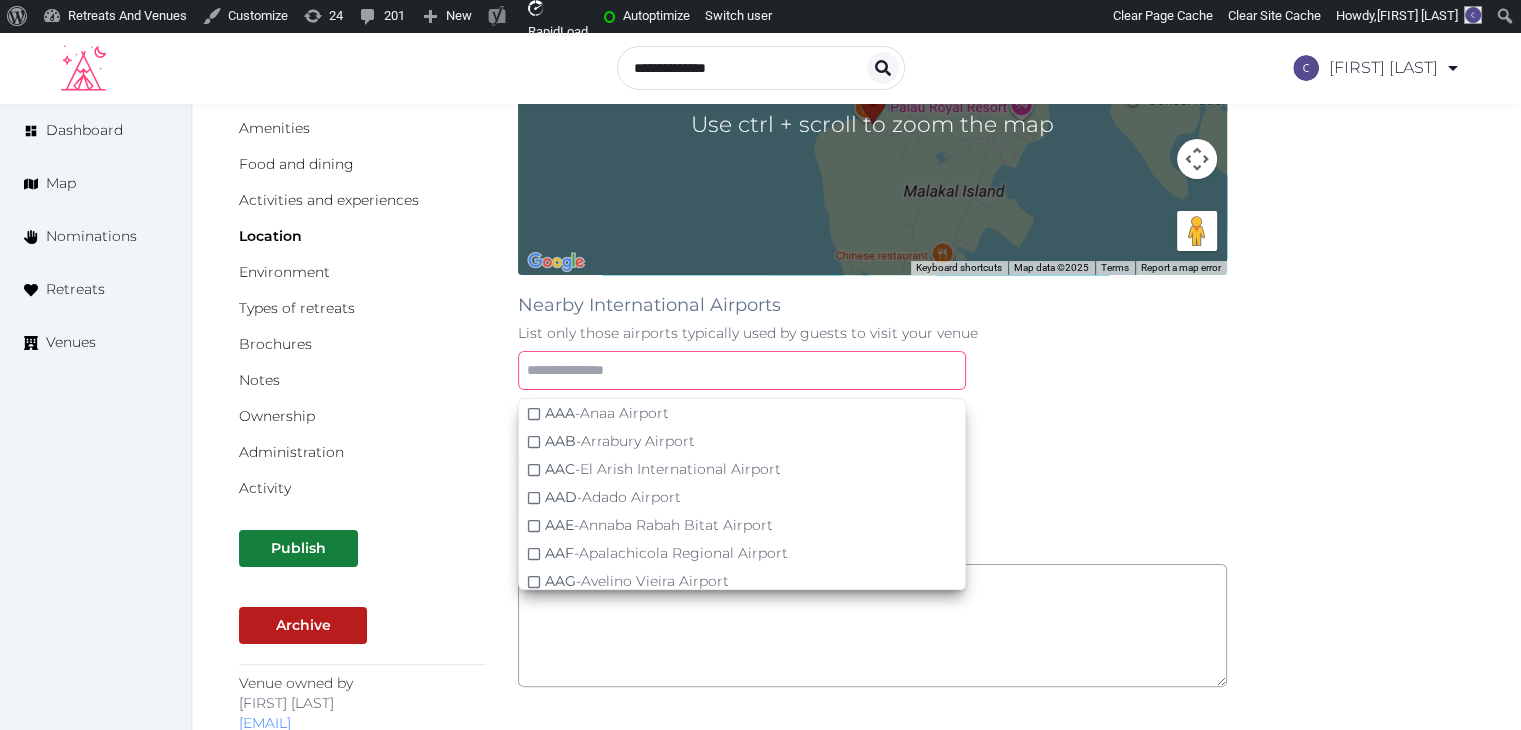 click at bounding box center (742, 370) 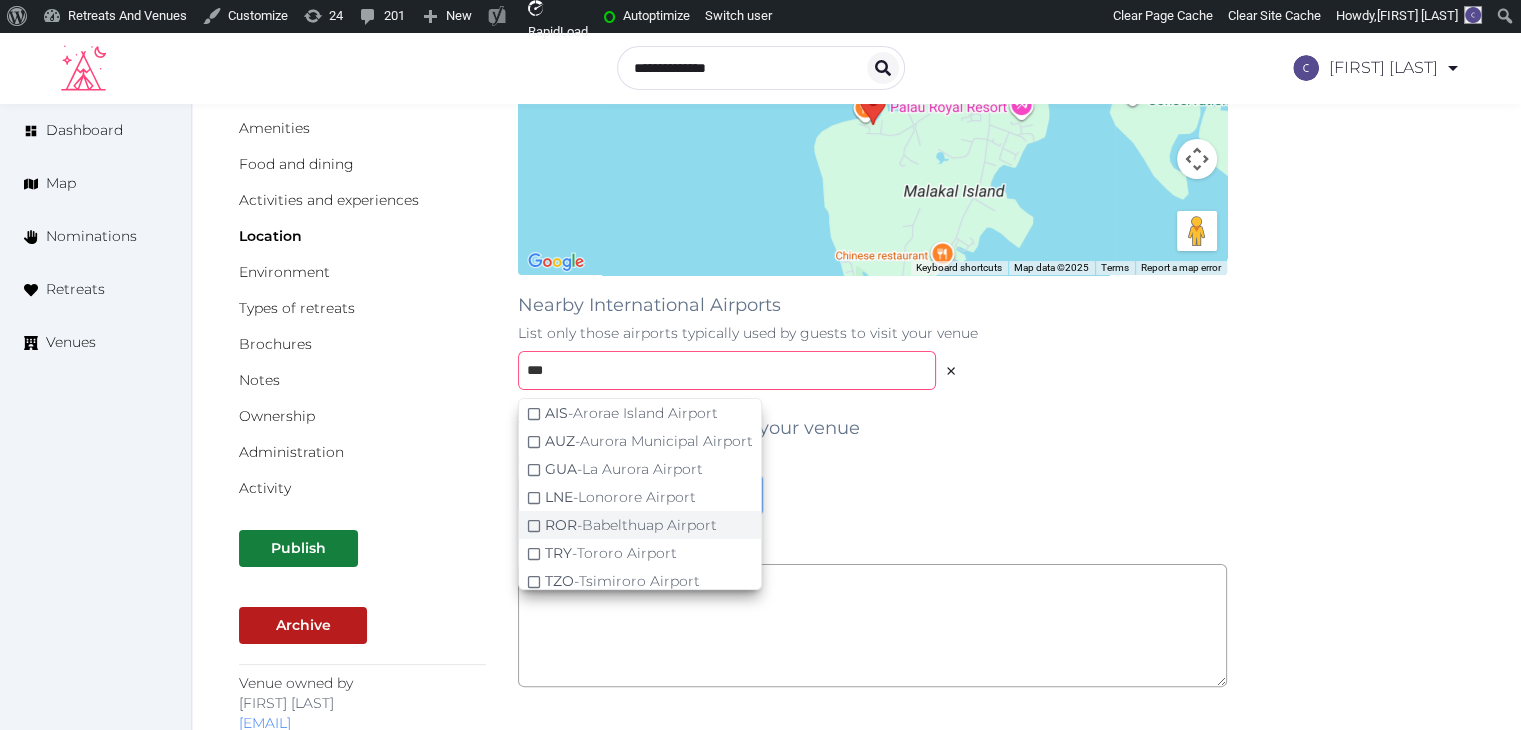 type on "***" 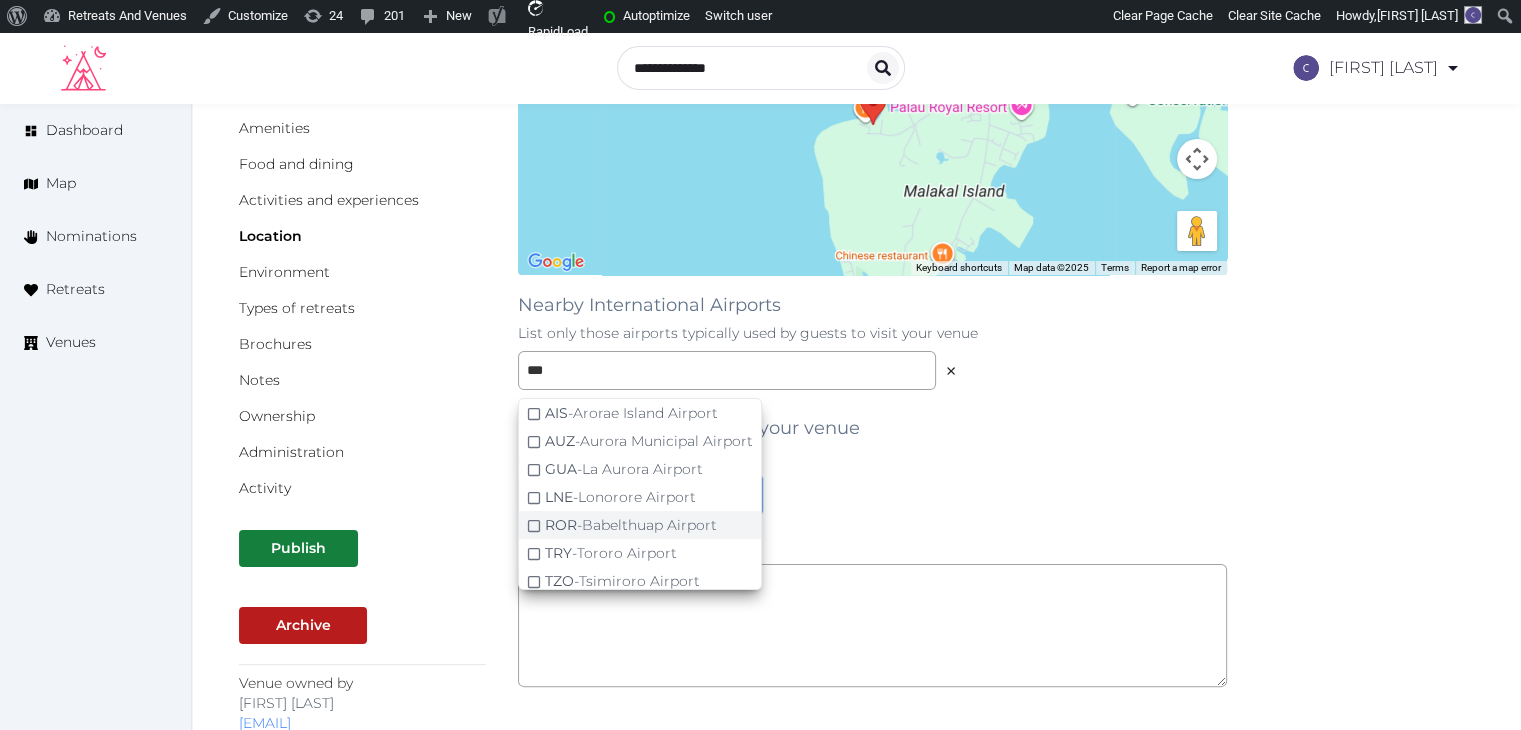 click on "ROR  -  Babelthuap Airport" at bounding box center [631, 413] 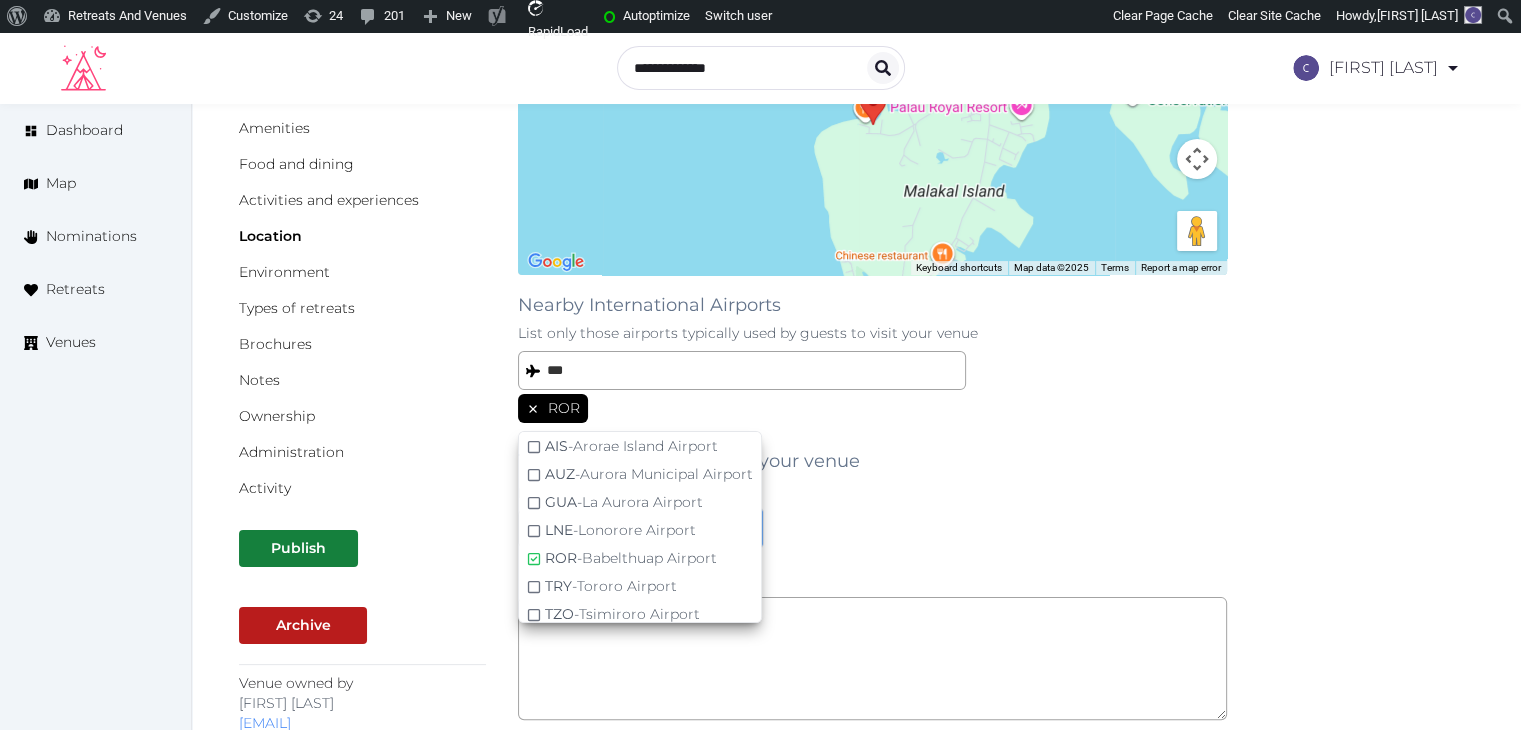 click on "Travel time from airport to your venue From the nearest airport hours minutes" at bounding box center (872, 490) 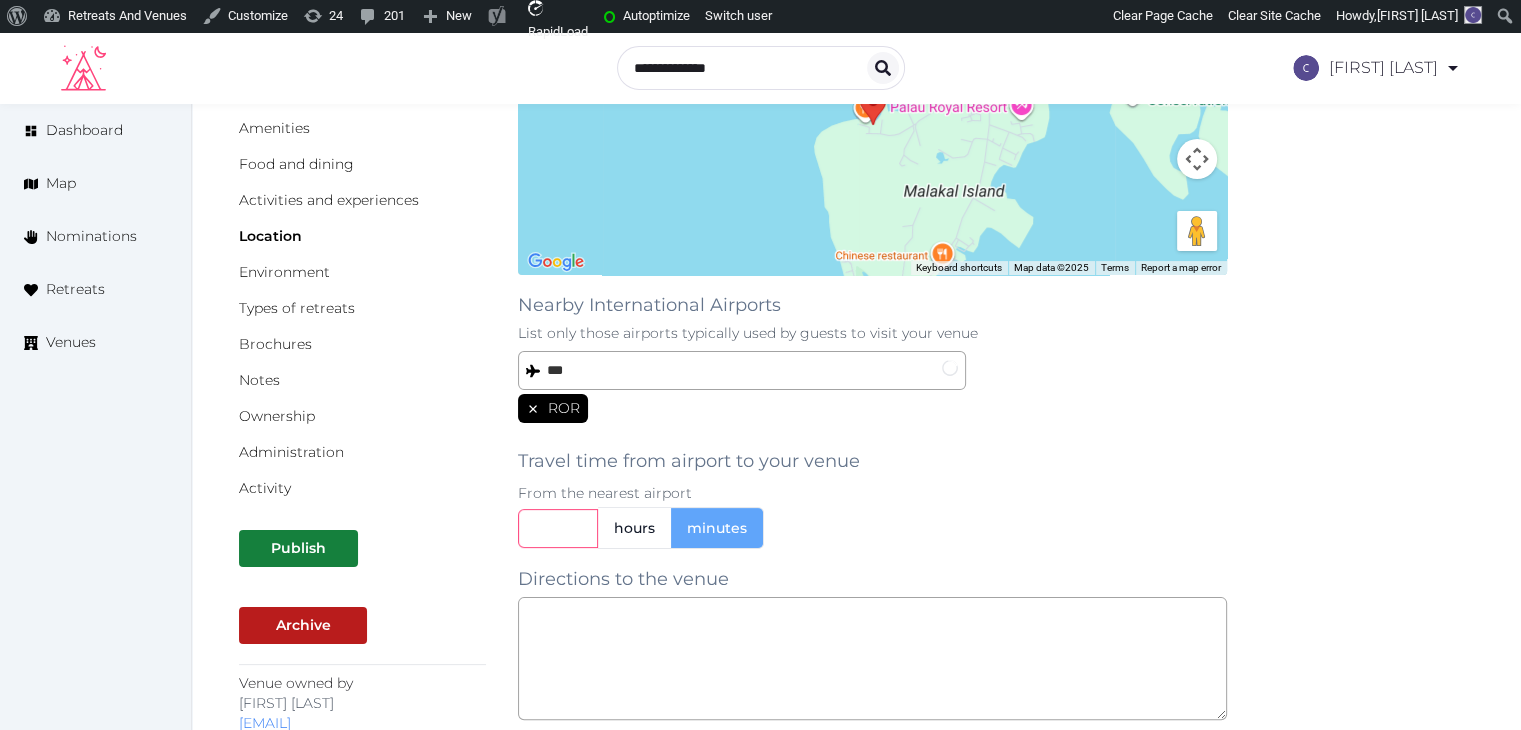 click at bounding box center (558, 528) 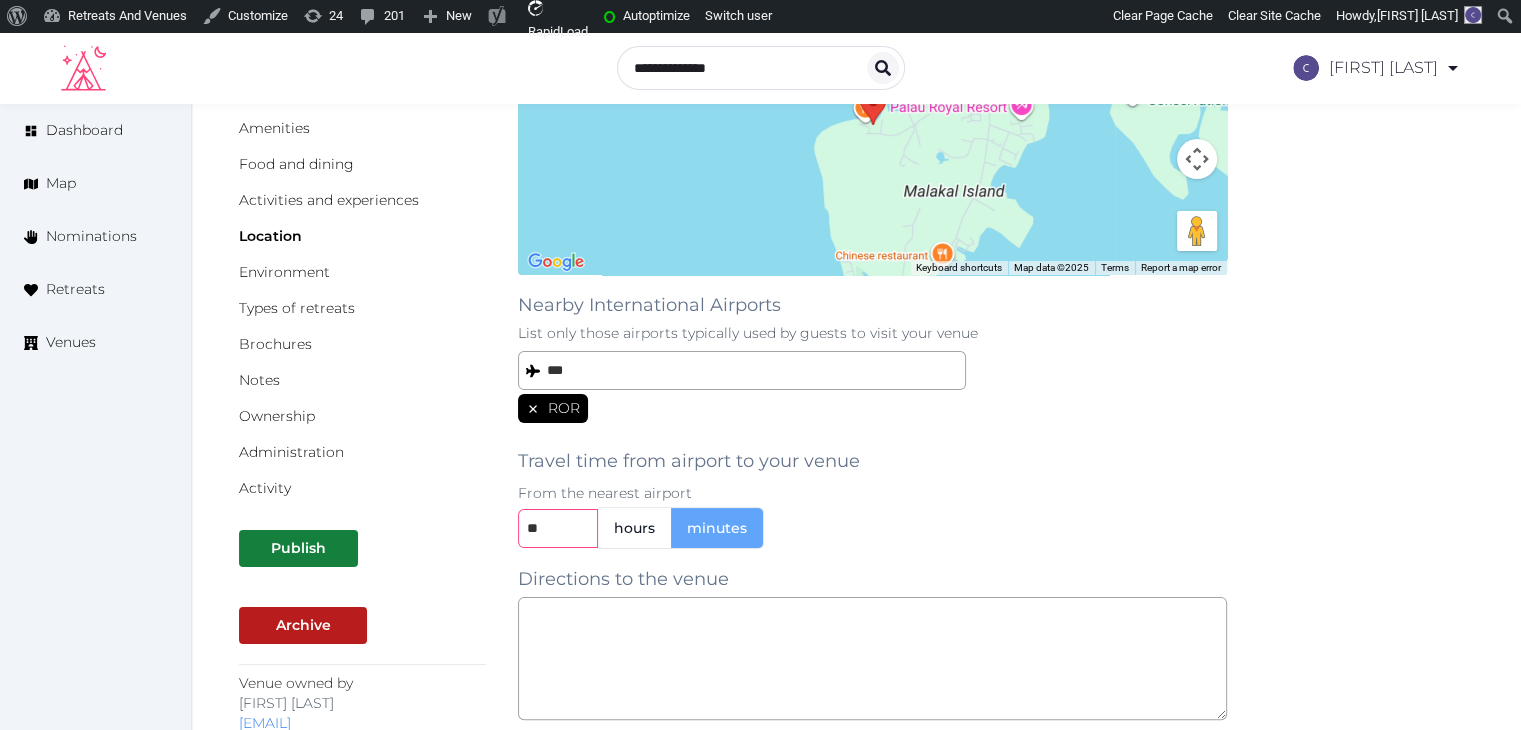 type on "**" 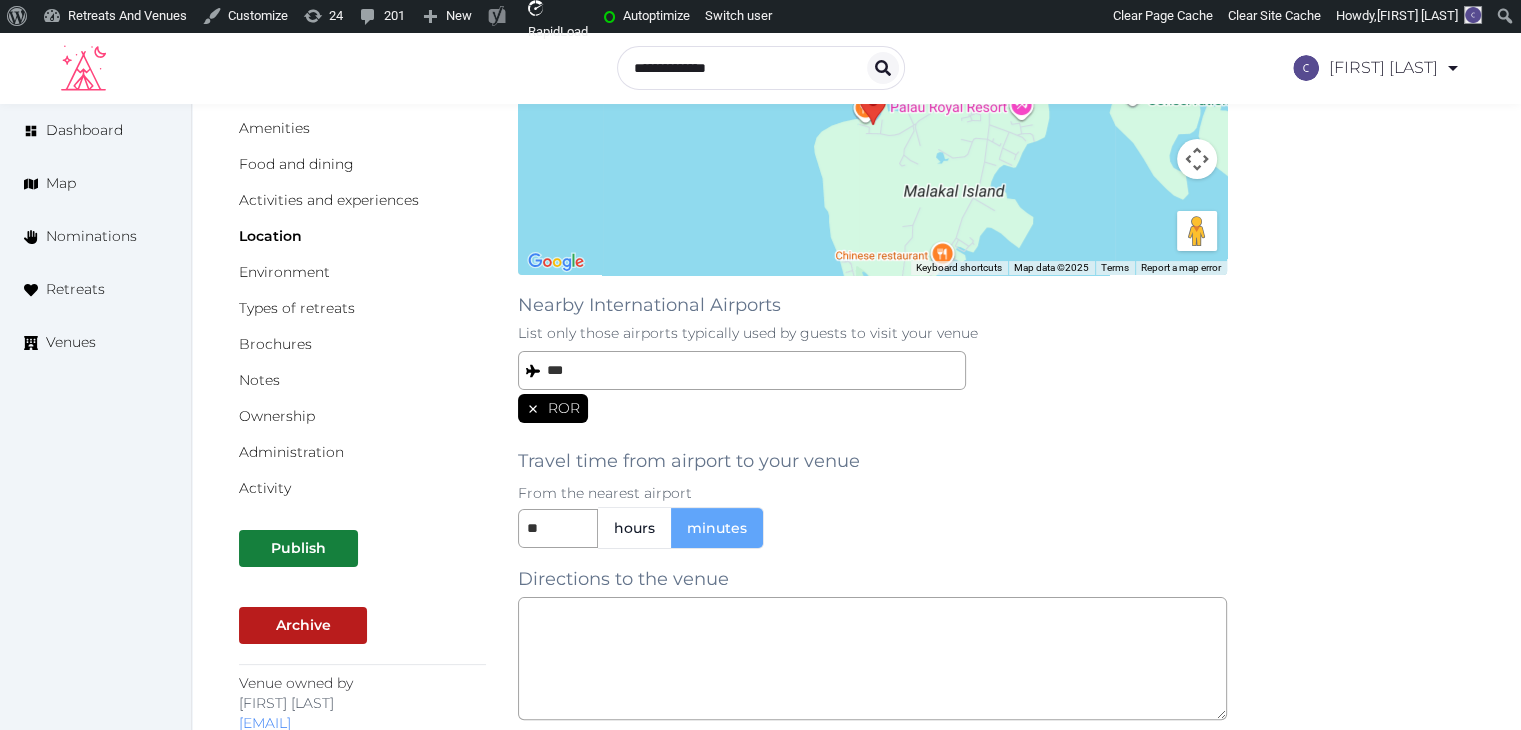 click on "From the nearest airport" at bounding box center (872, 493) 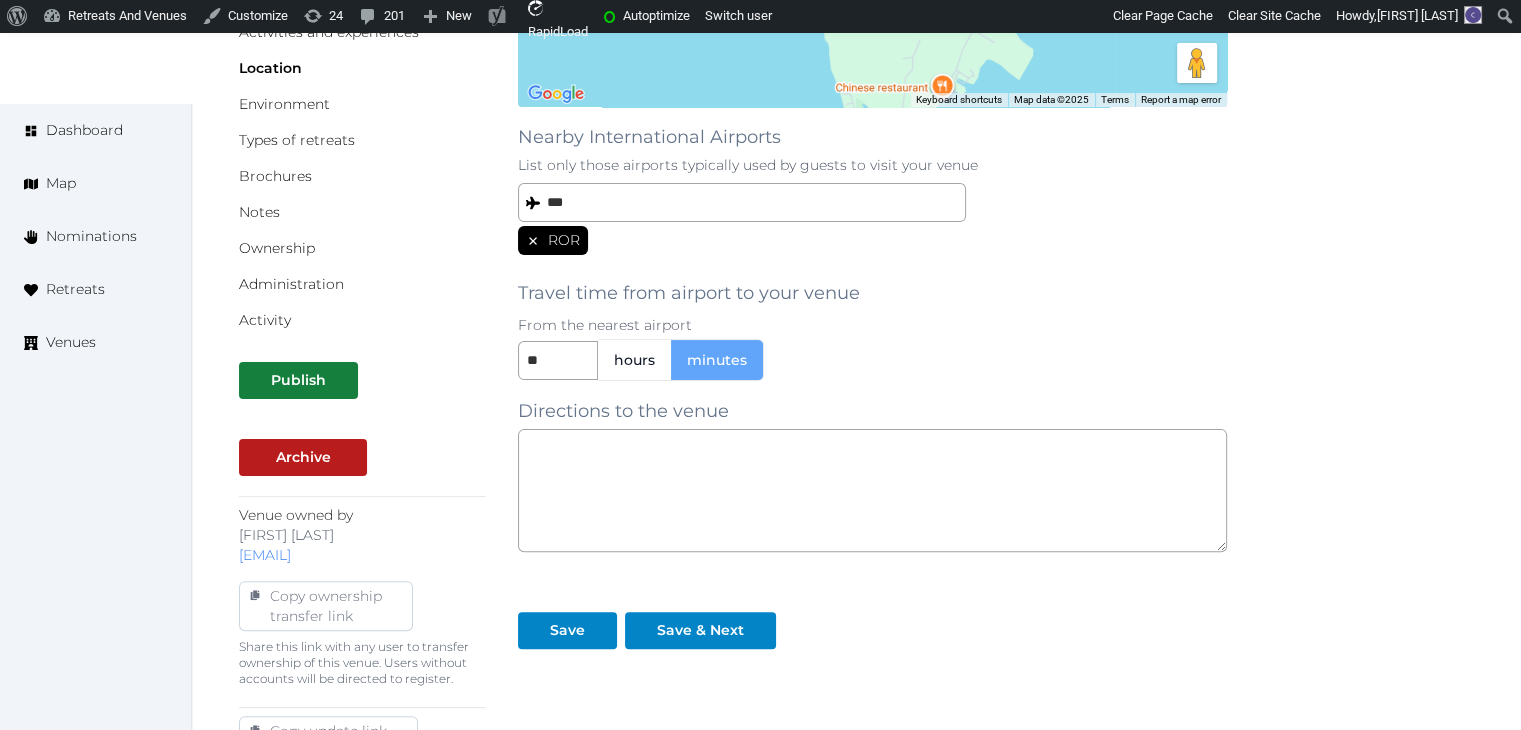 scroll, scrollTop: 500, scrollLeft: 0, axis: vertical 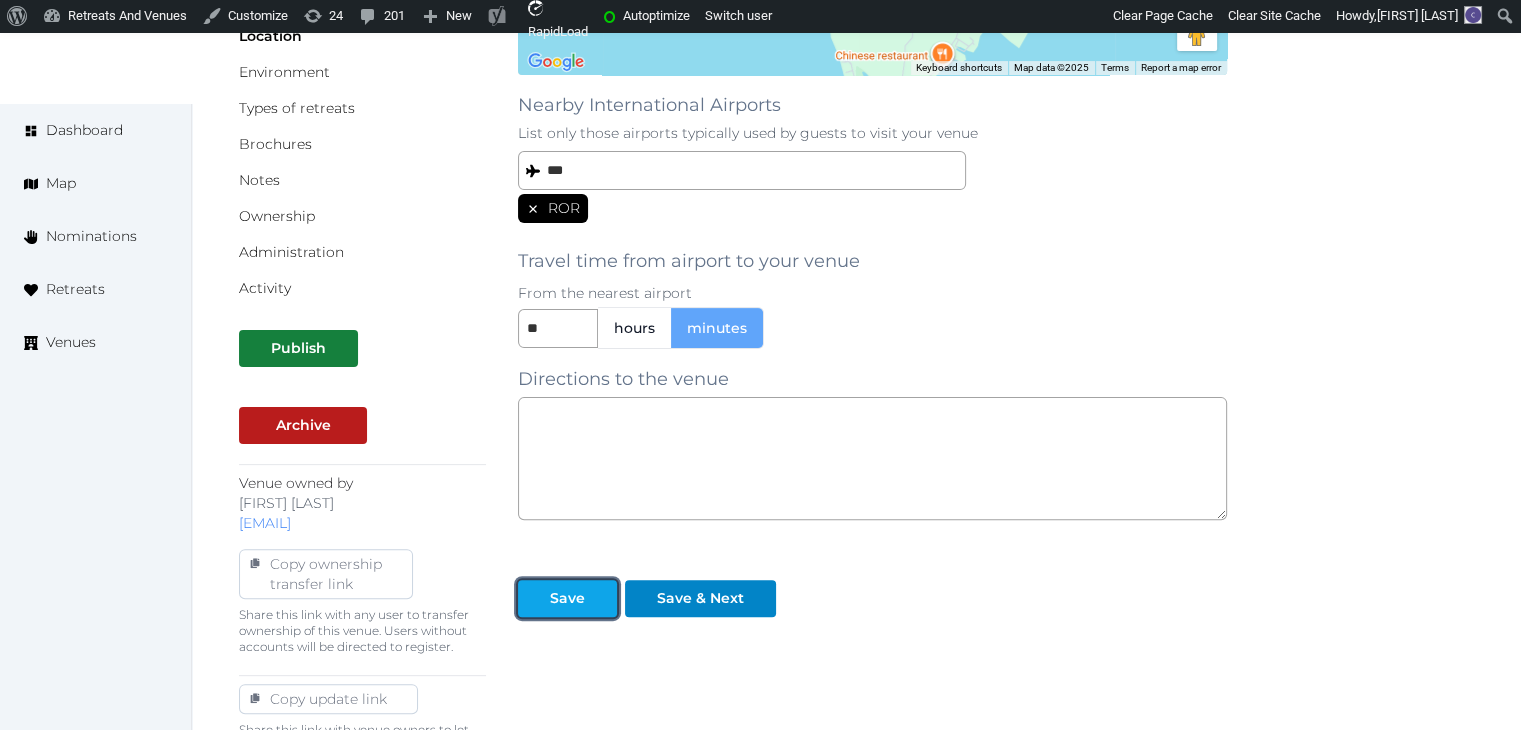 click on "Save" at bounding box center [567, 598] 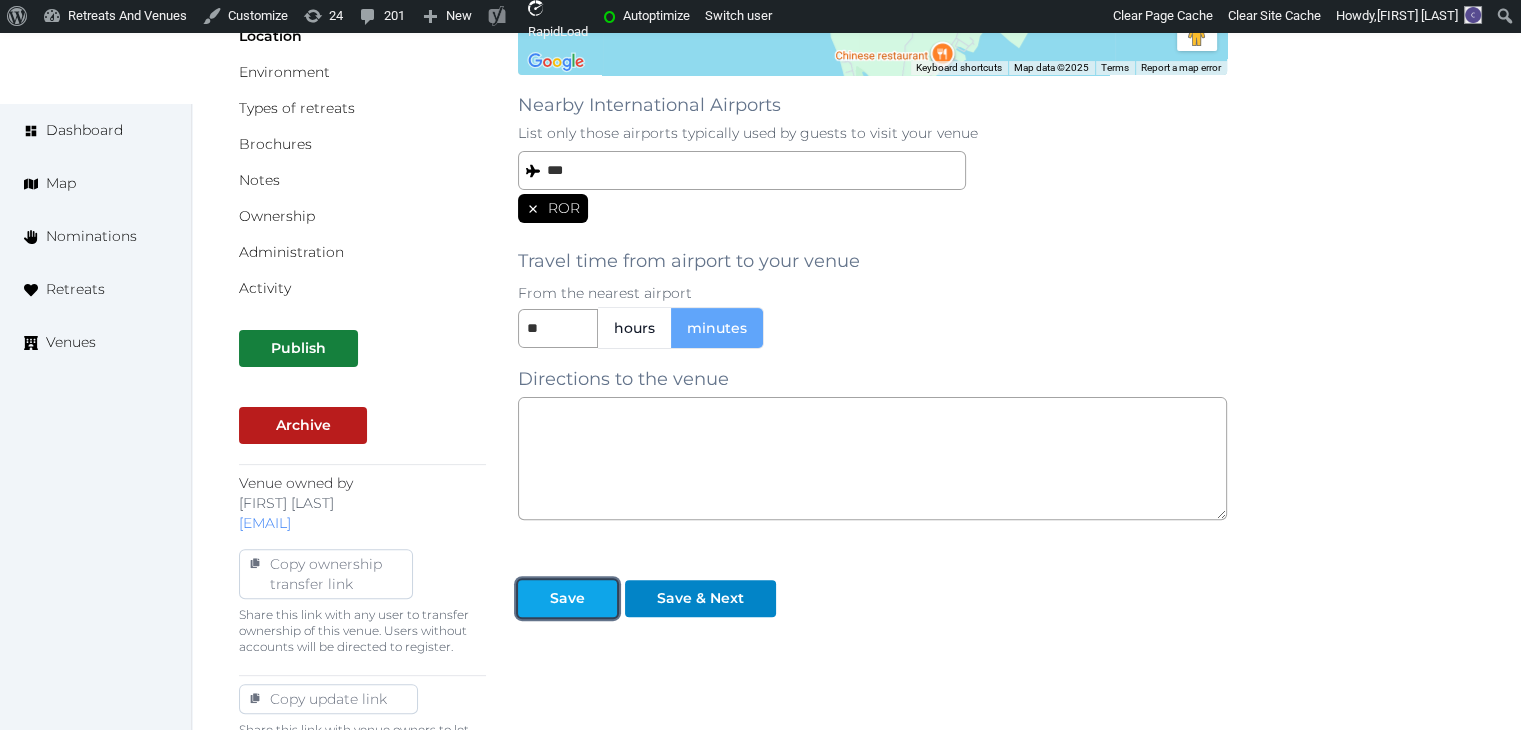 click on "Save" at bounding box center (567, 598) 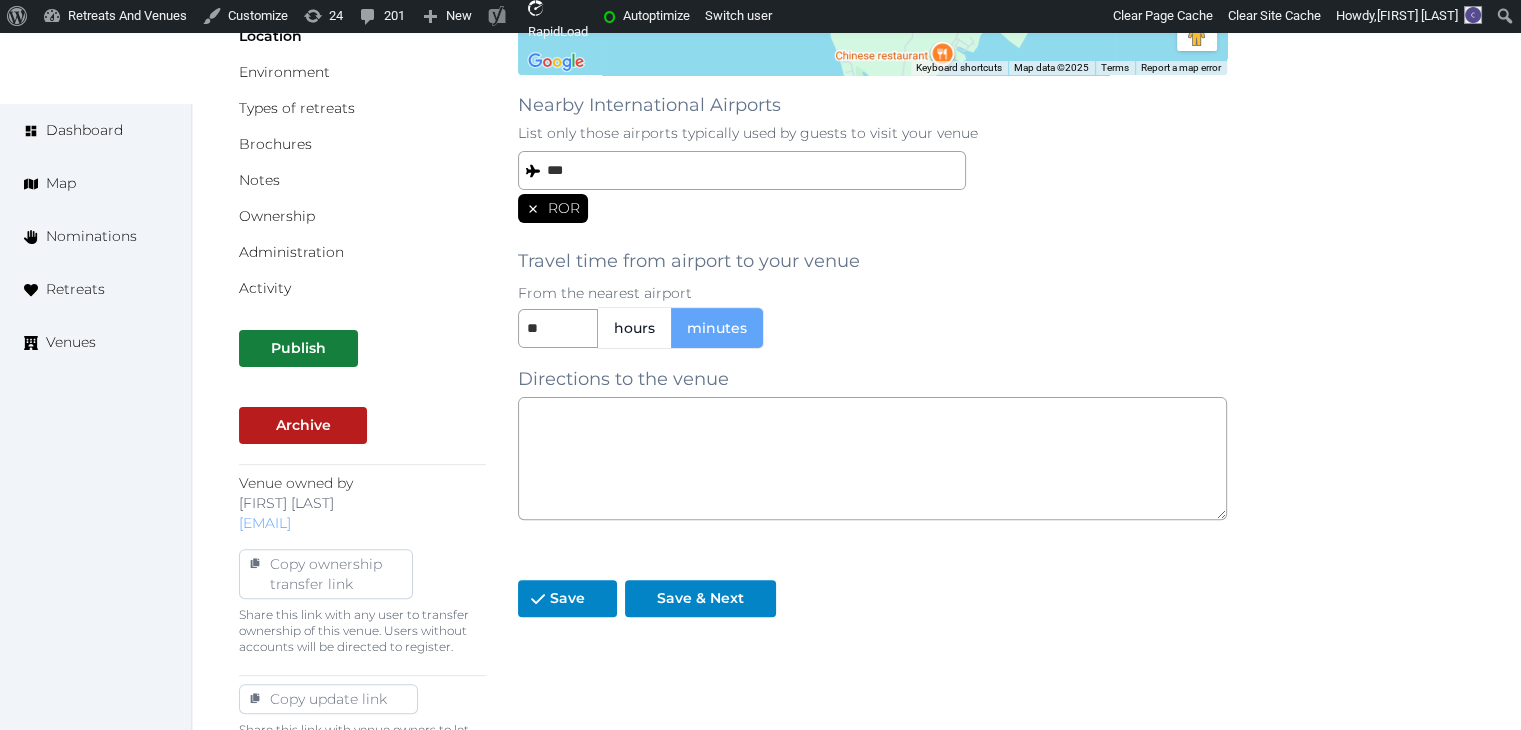 scroll, scrollTop: 100, scrollLeft: 0, axis: vertical 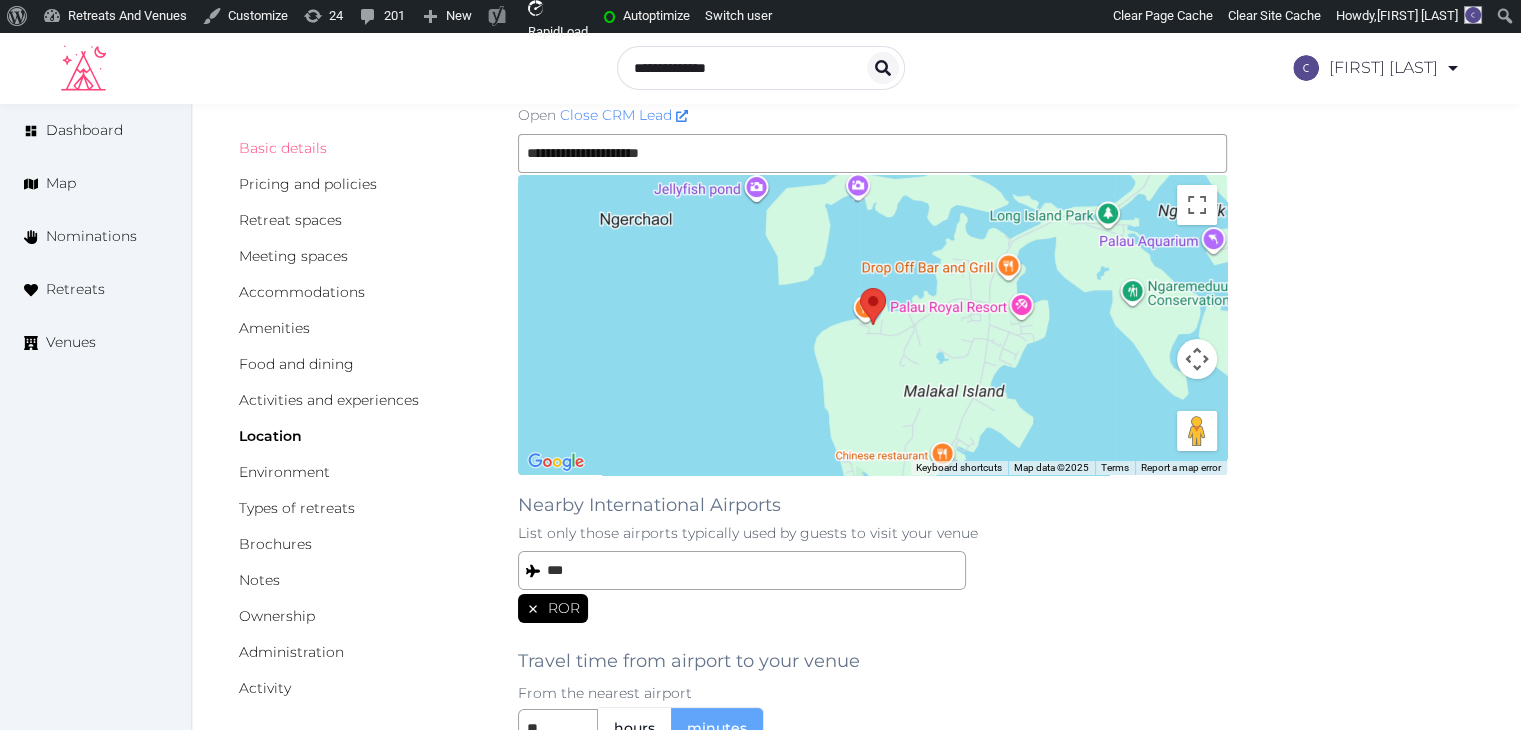 drag, startPoint x: 300, startPoint y: 145, endPoint x: 299, endPoint y: 169, distance: 24.020824 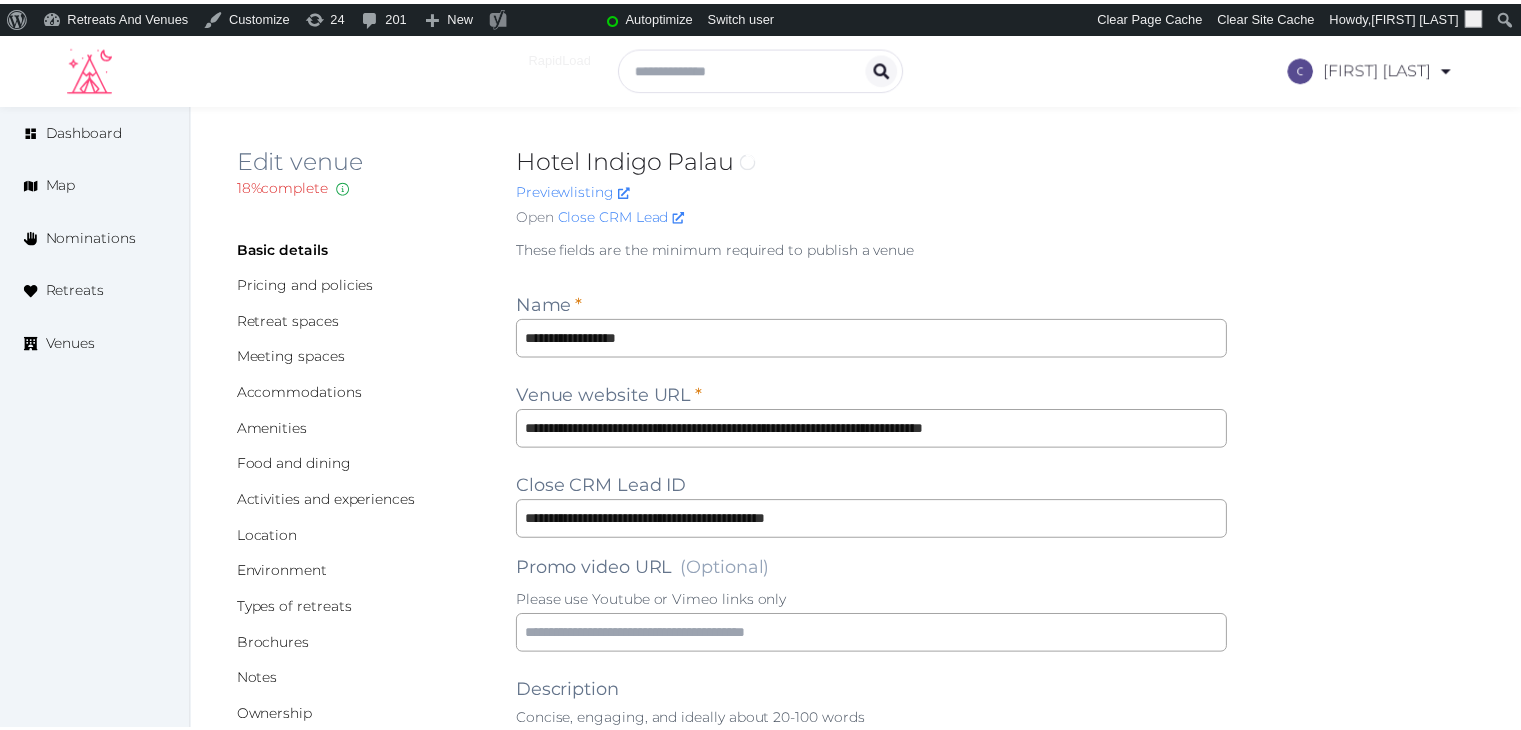 scroll, scrollTop: 0, scrollLeft: 0, axis: both 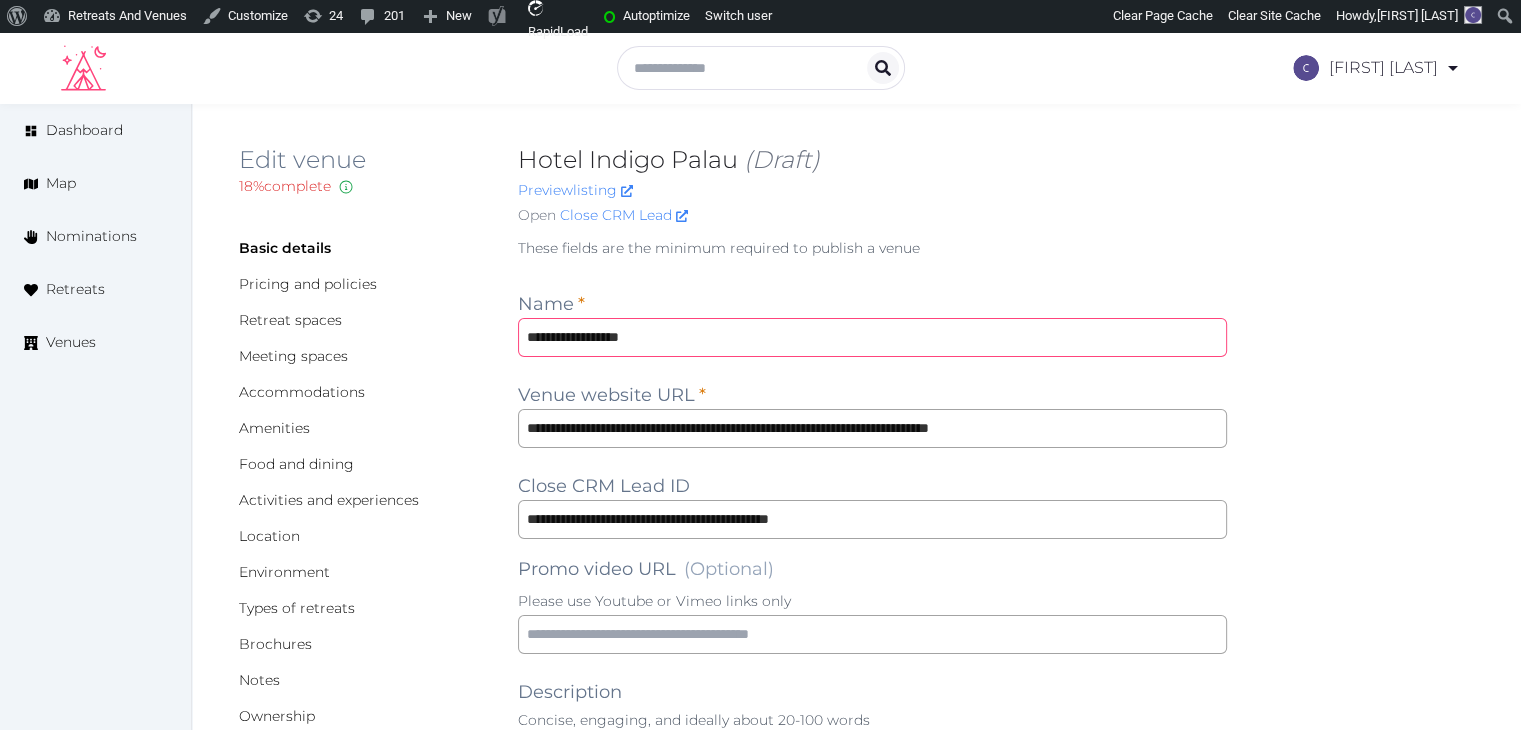 click on "**********" at bounding box center (872, 337) 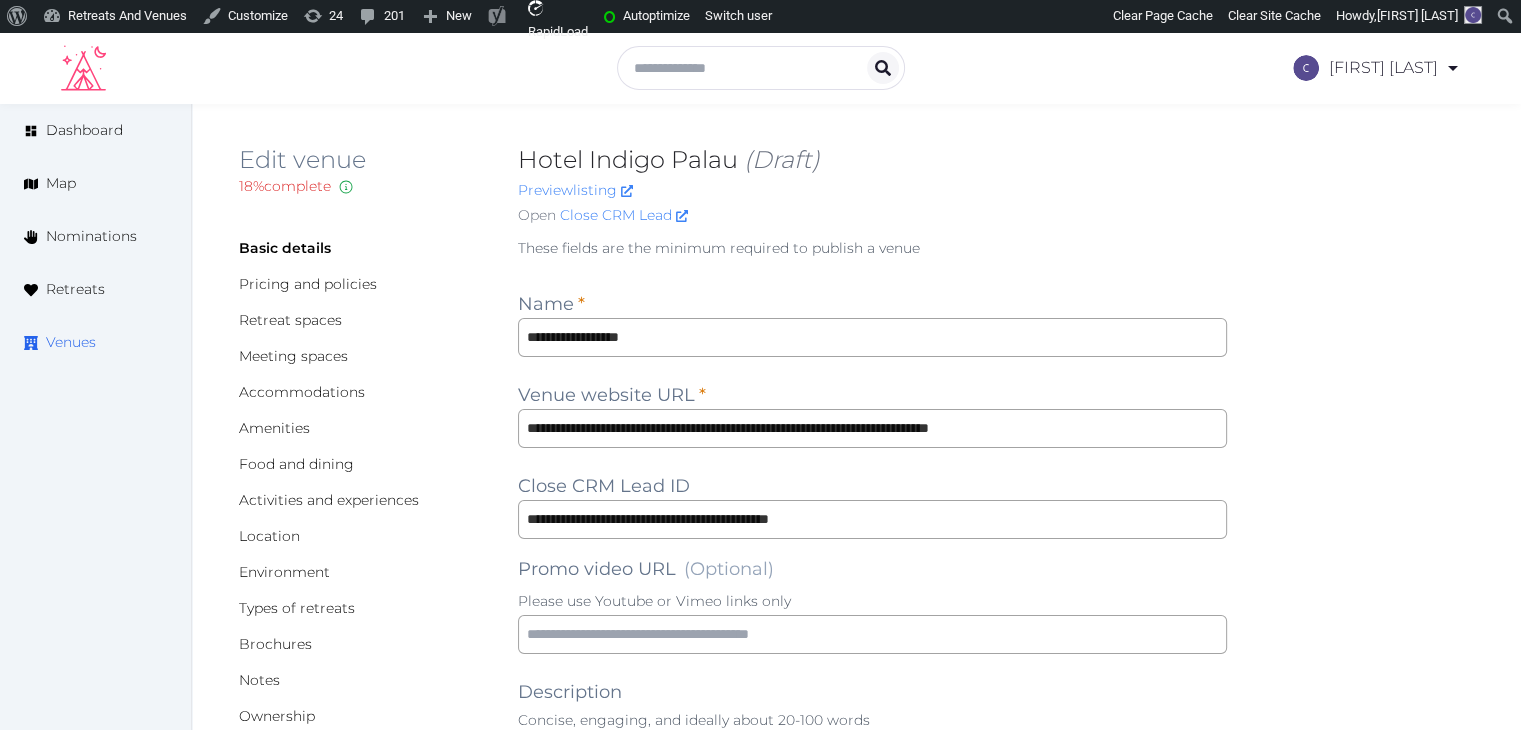 click on "Venues" at bounding box center [71, 342] 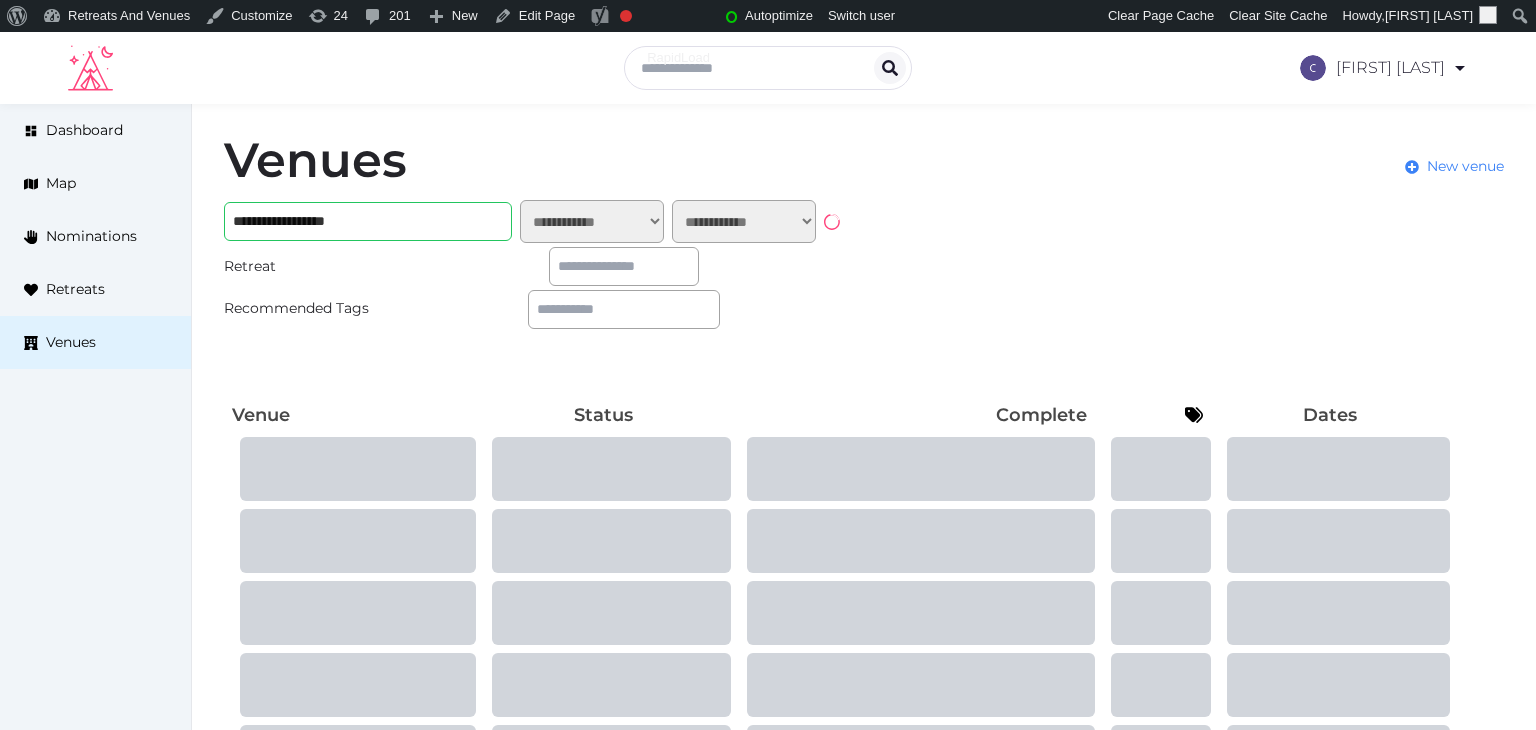scroll, scrollTop: 0, scrollLeft: 0, axis: both 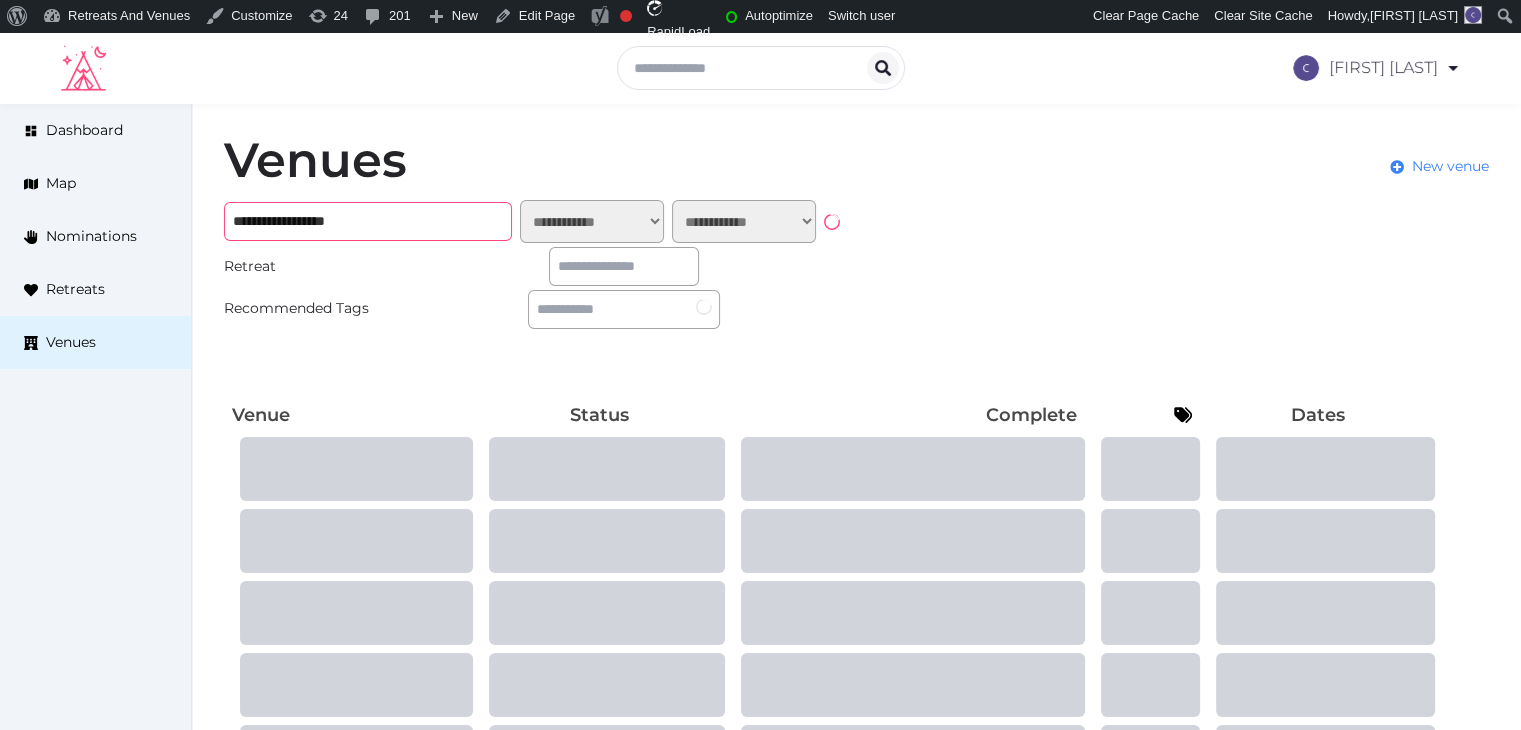 click on "**********" at bounding box center (368, 221) 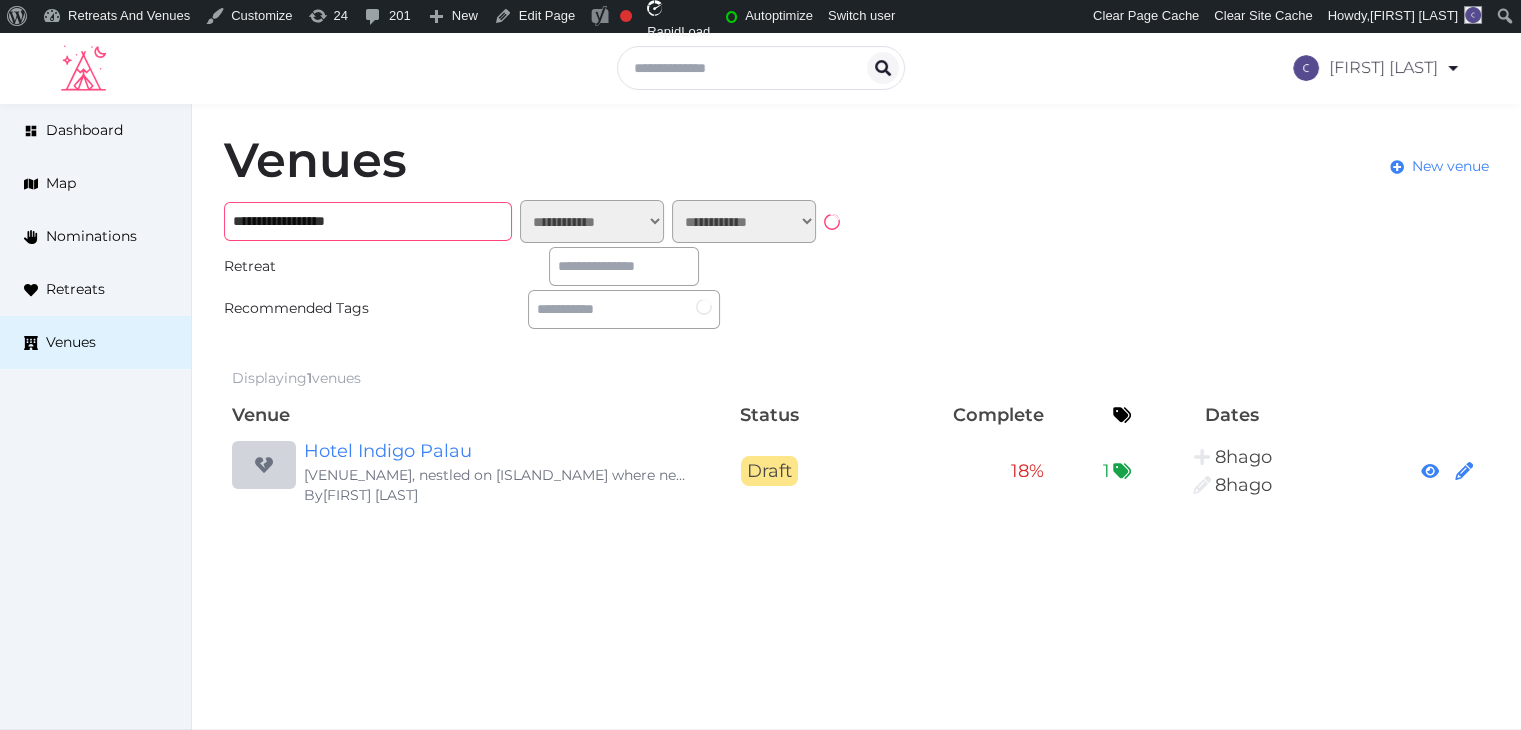 click on "**********" at bounding box center [368, 221] 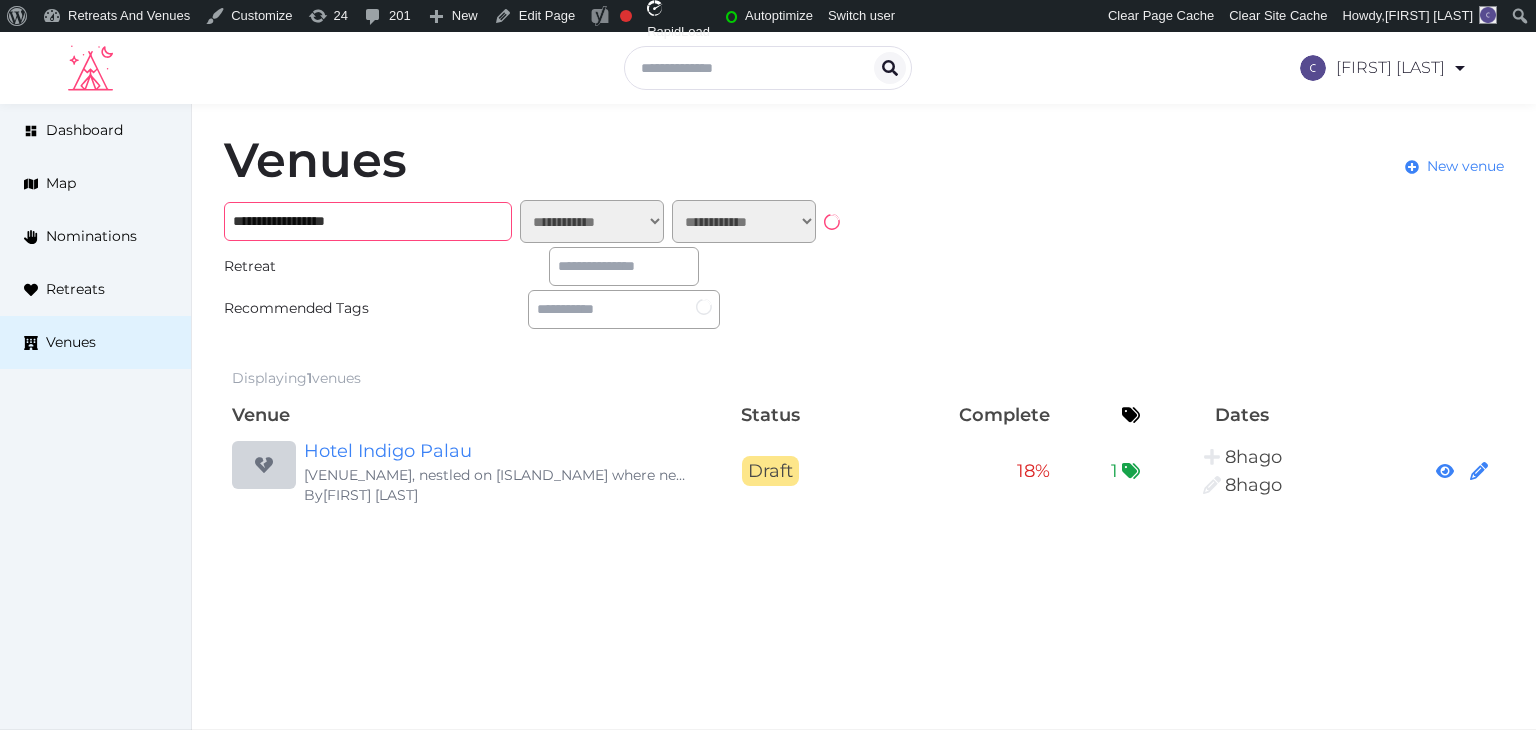 click on "**********" at bounding box center (368, 221) 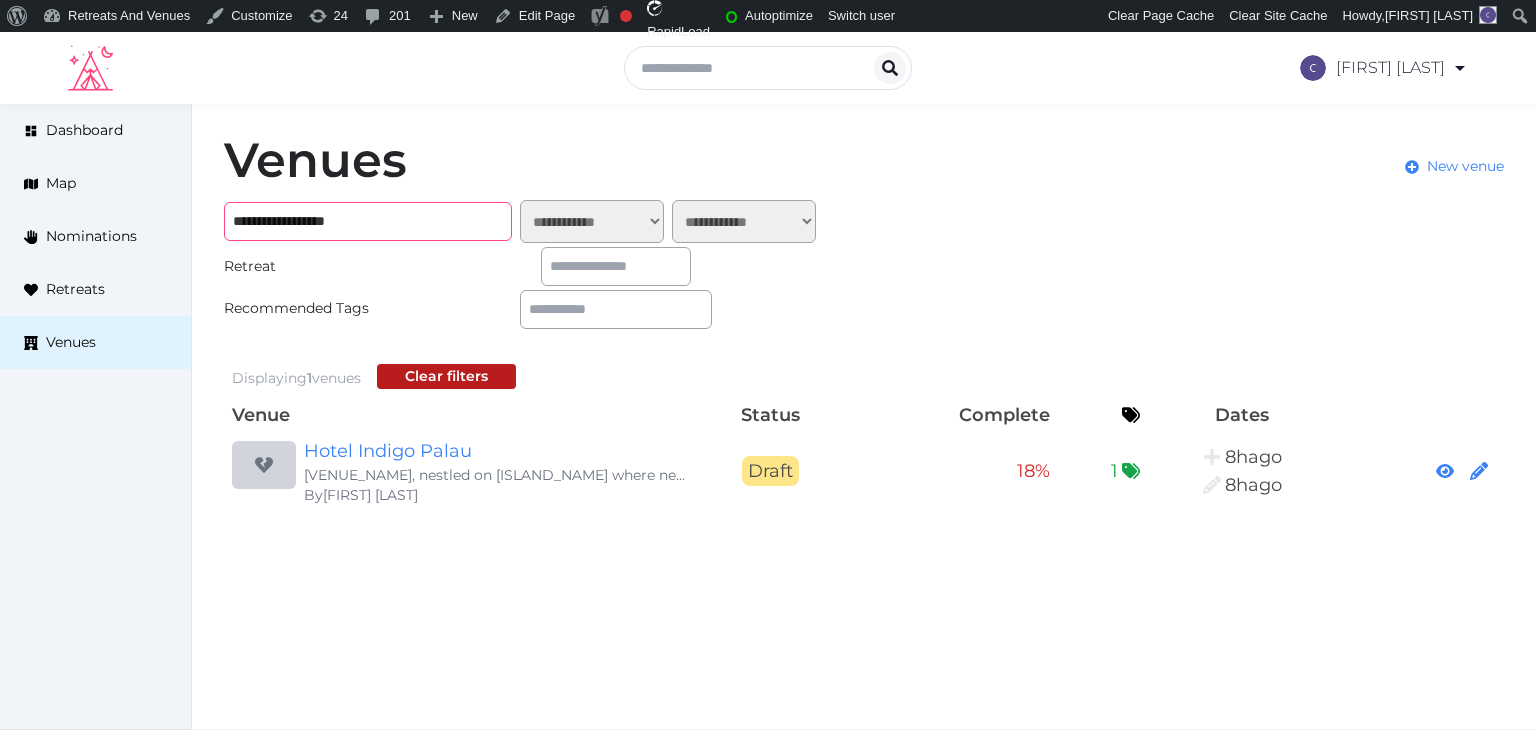 paste on "**********" 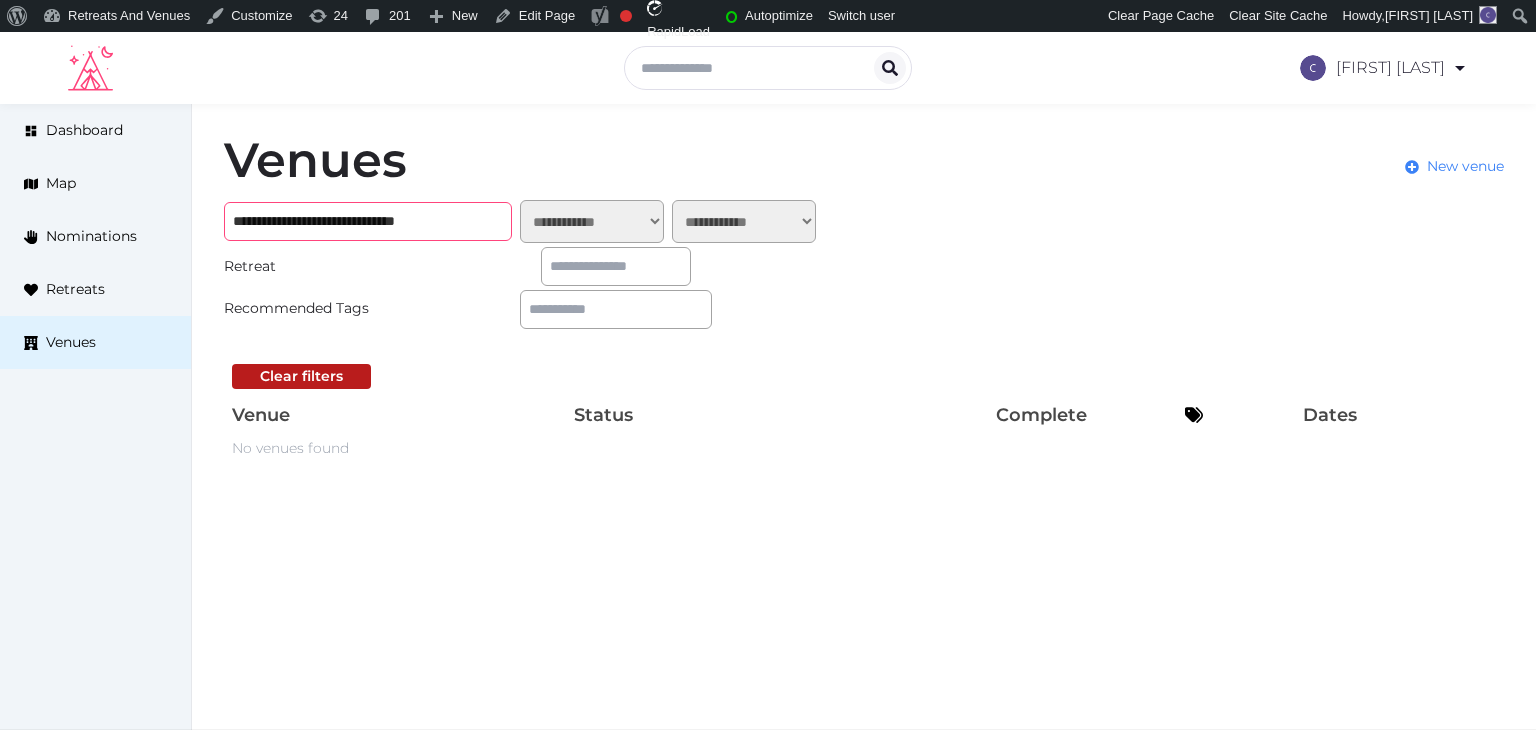 type on "**********" 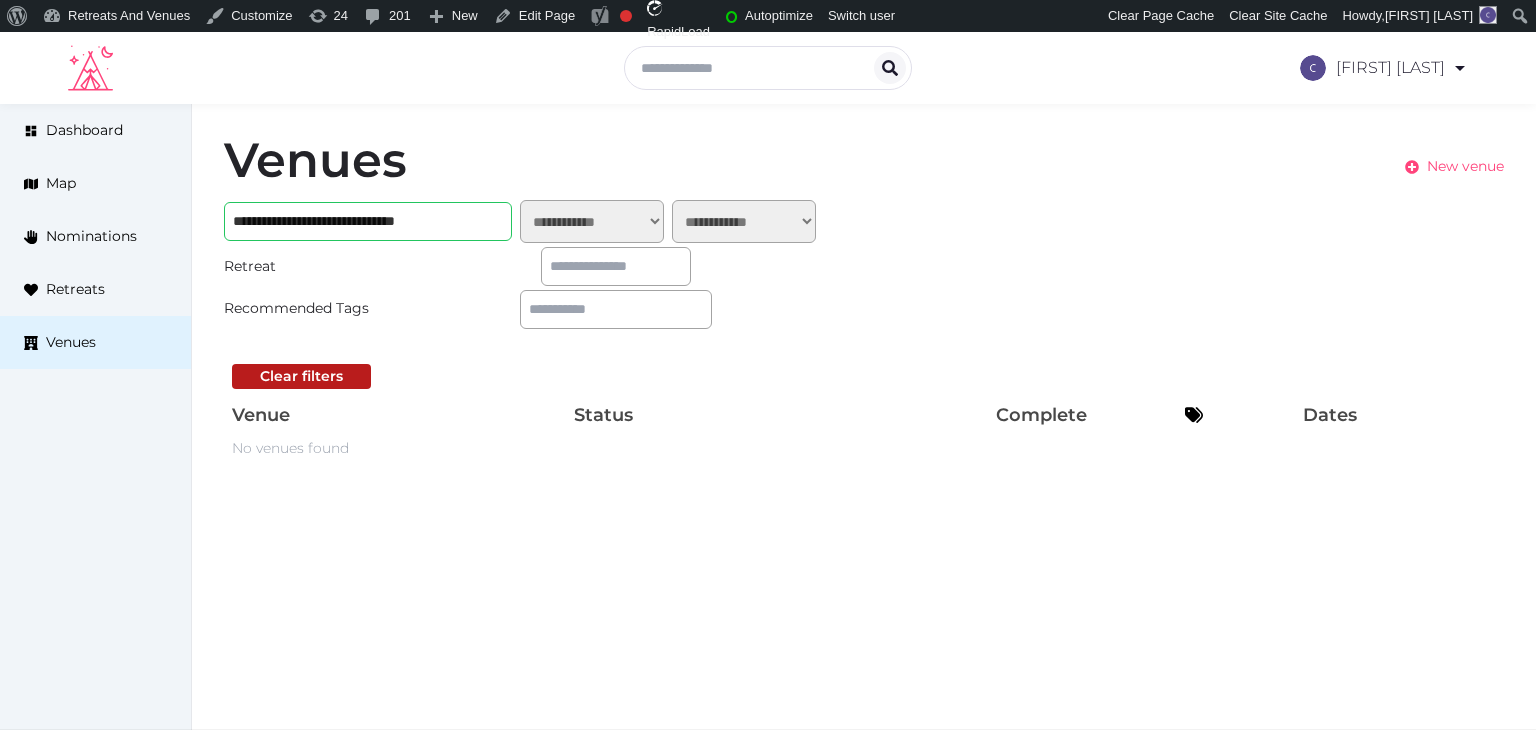 click on "New venue" at bounding box center (1465, 166) 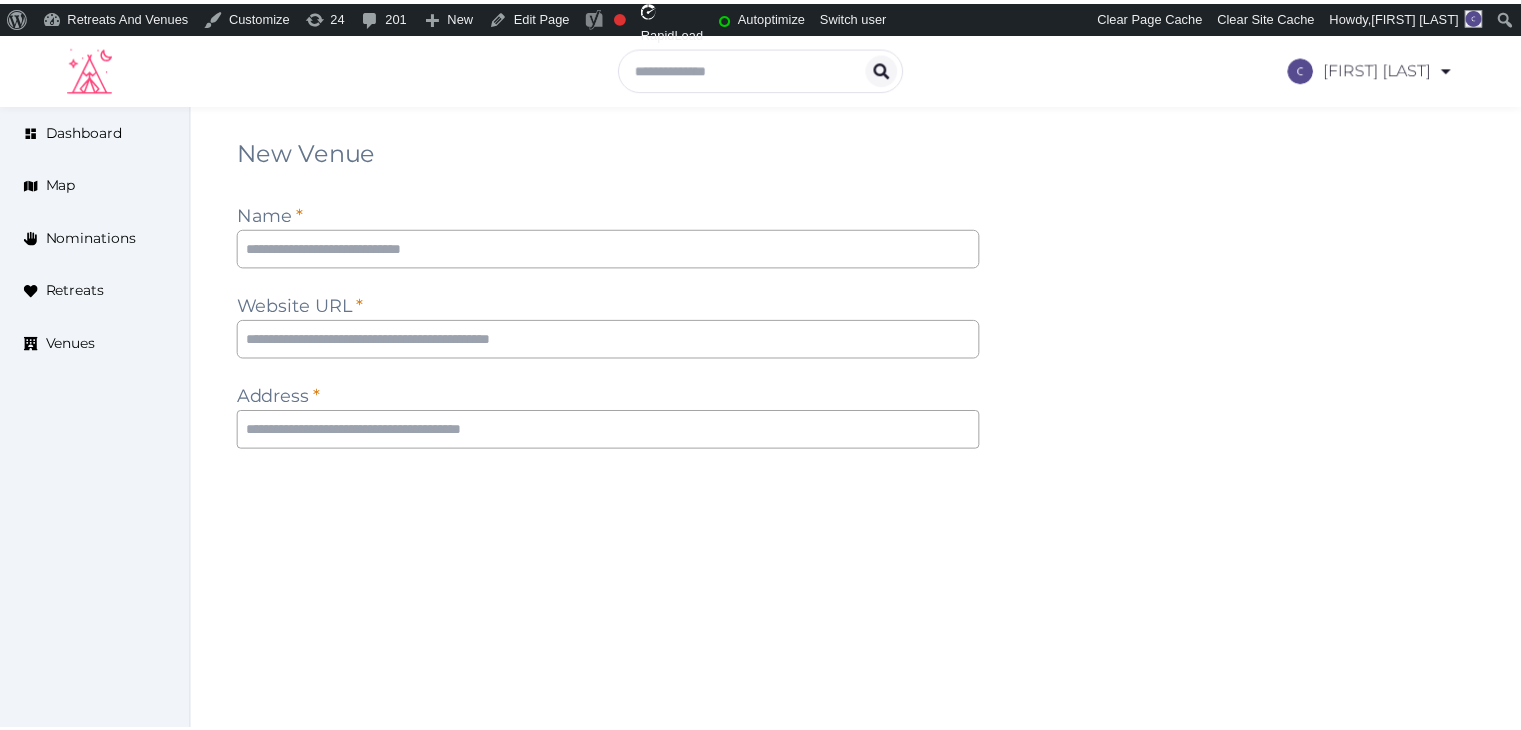 scroll, scrollTop: 0, scrollLeft: 0, axis: both 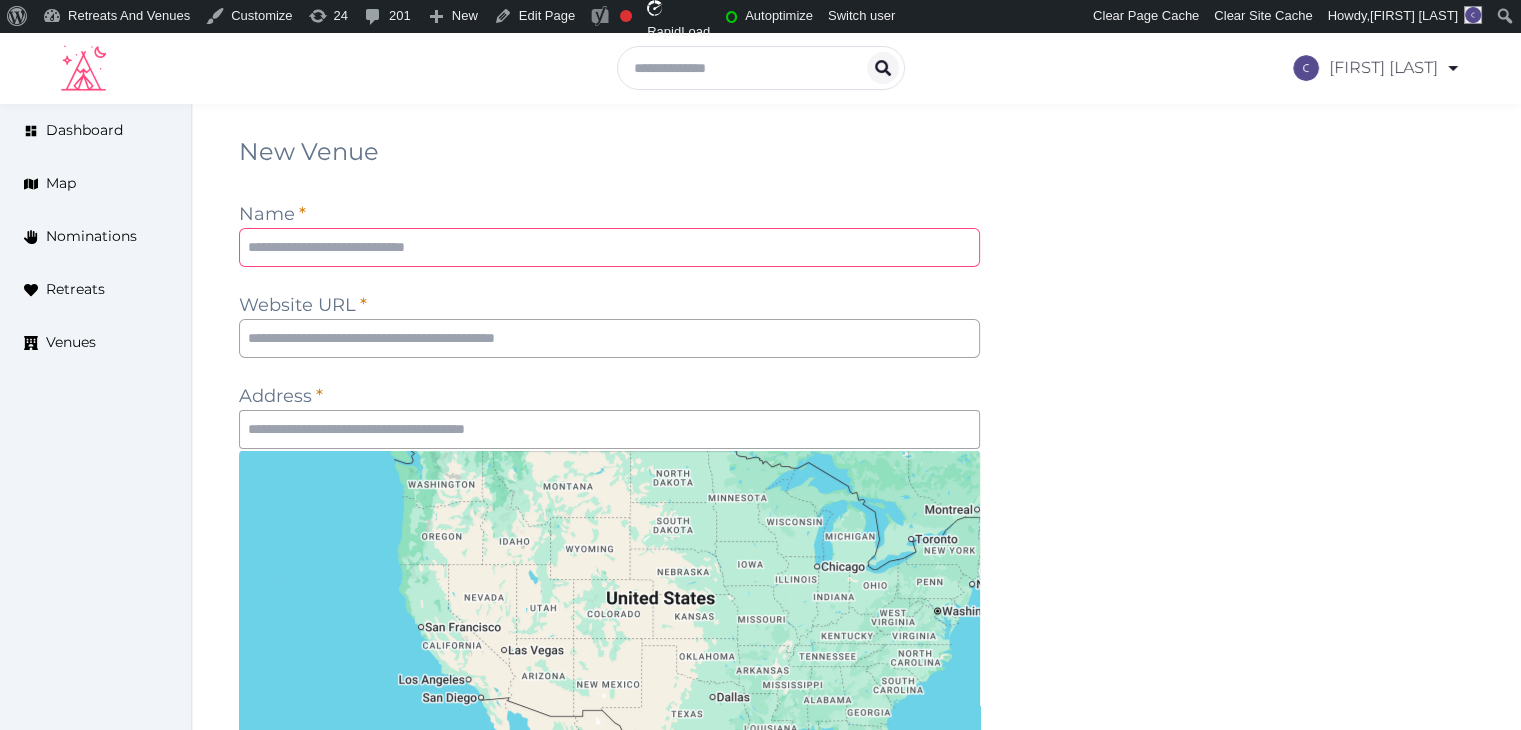 click at bounding box center [609, 247] 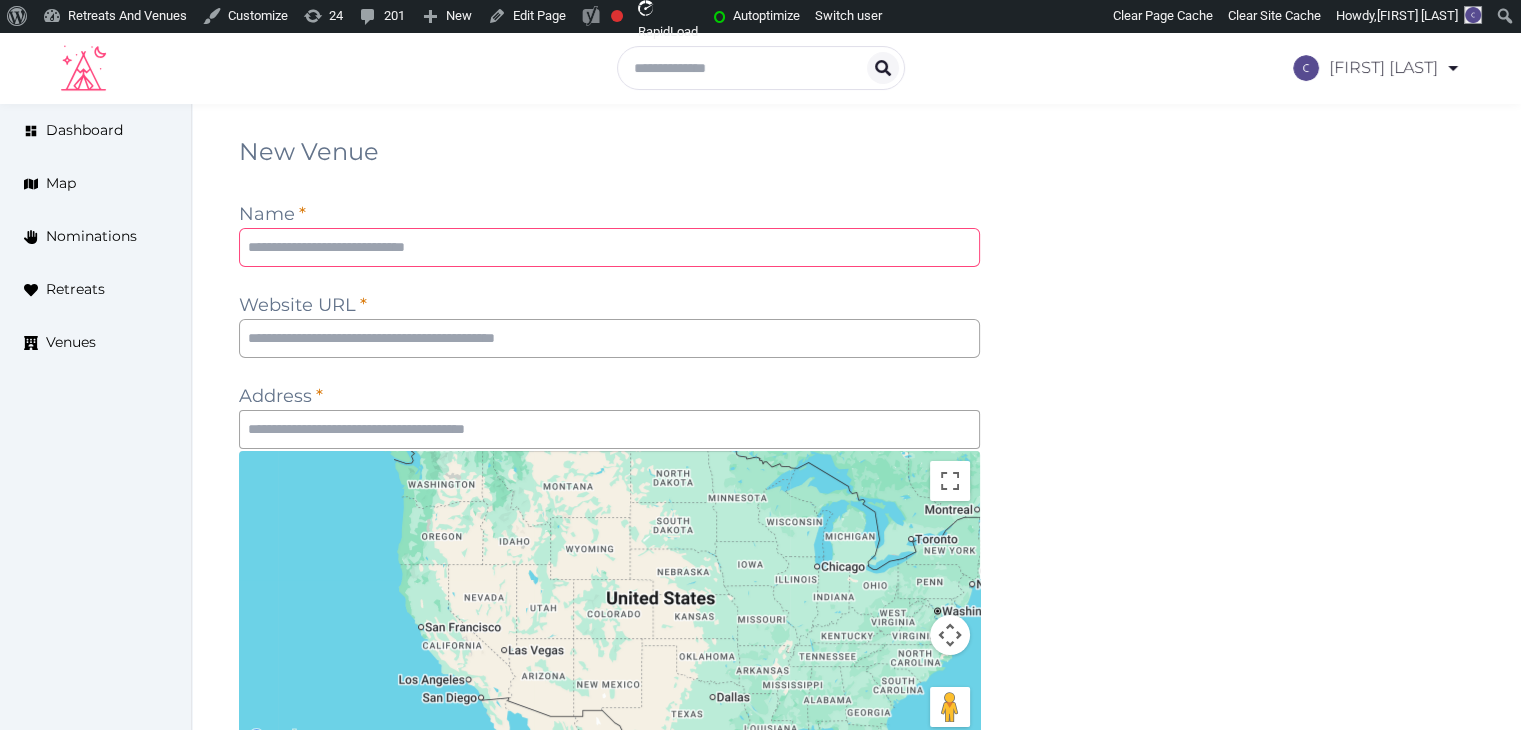 paste on "**********" 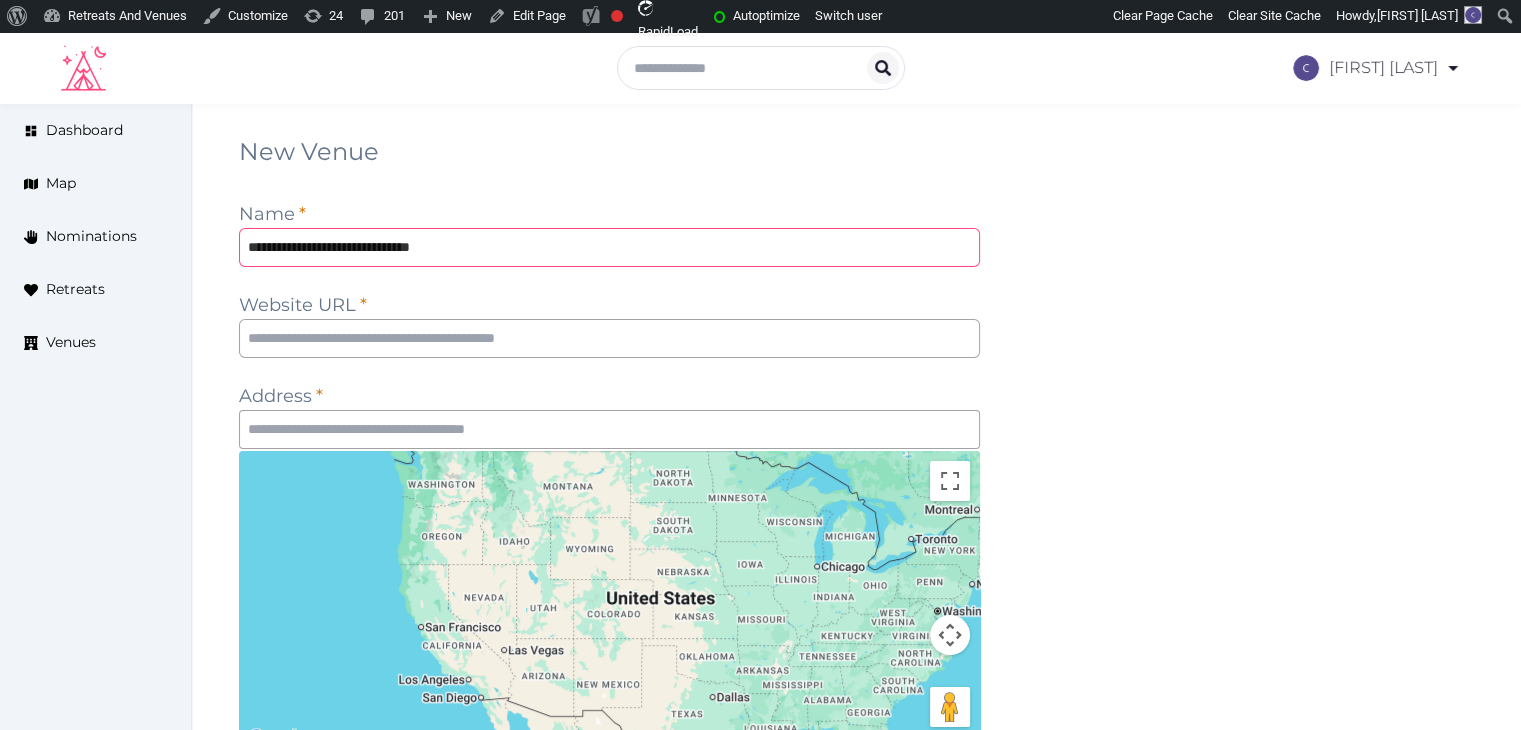 type on "**********" 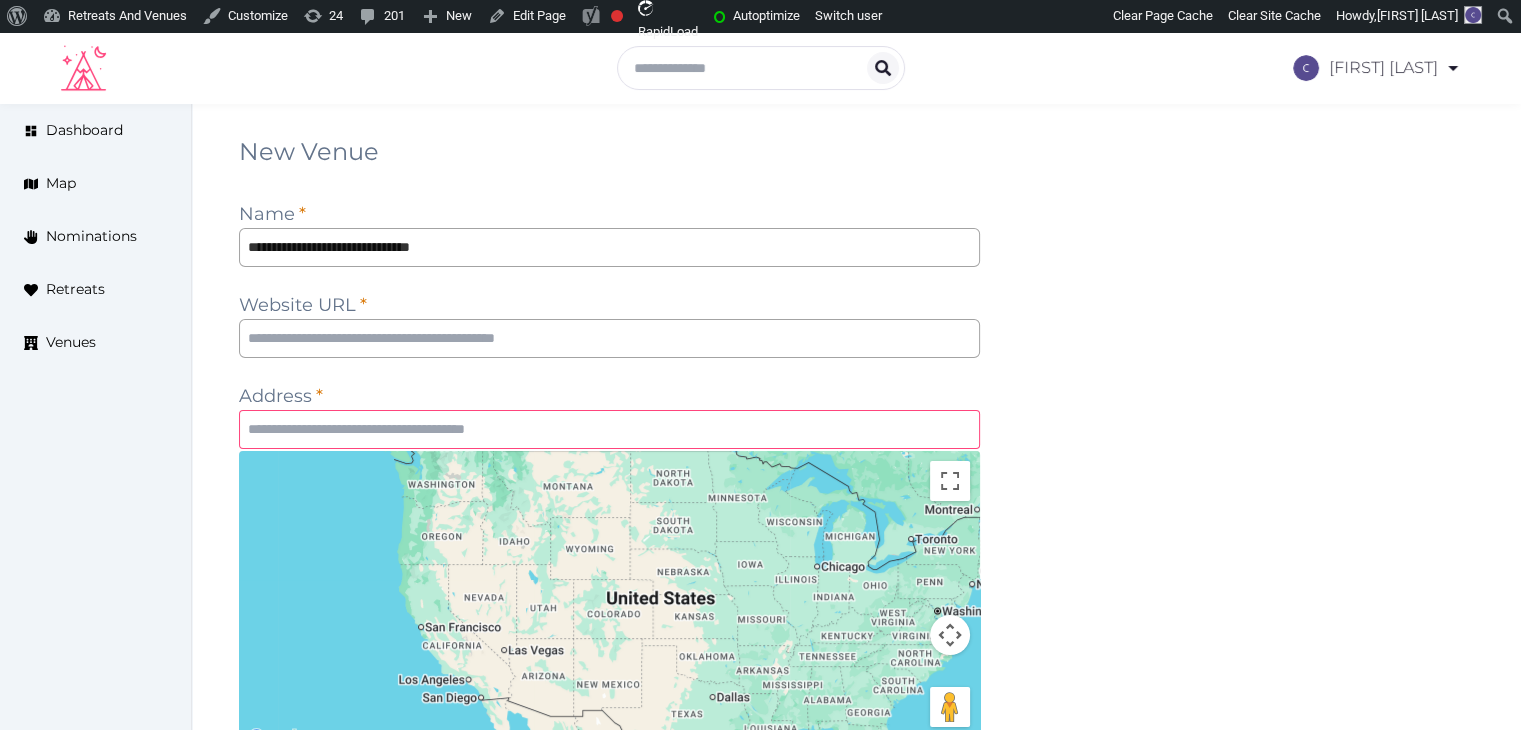 click at bounding box center [609, 429] 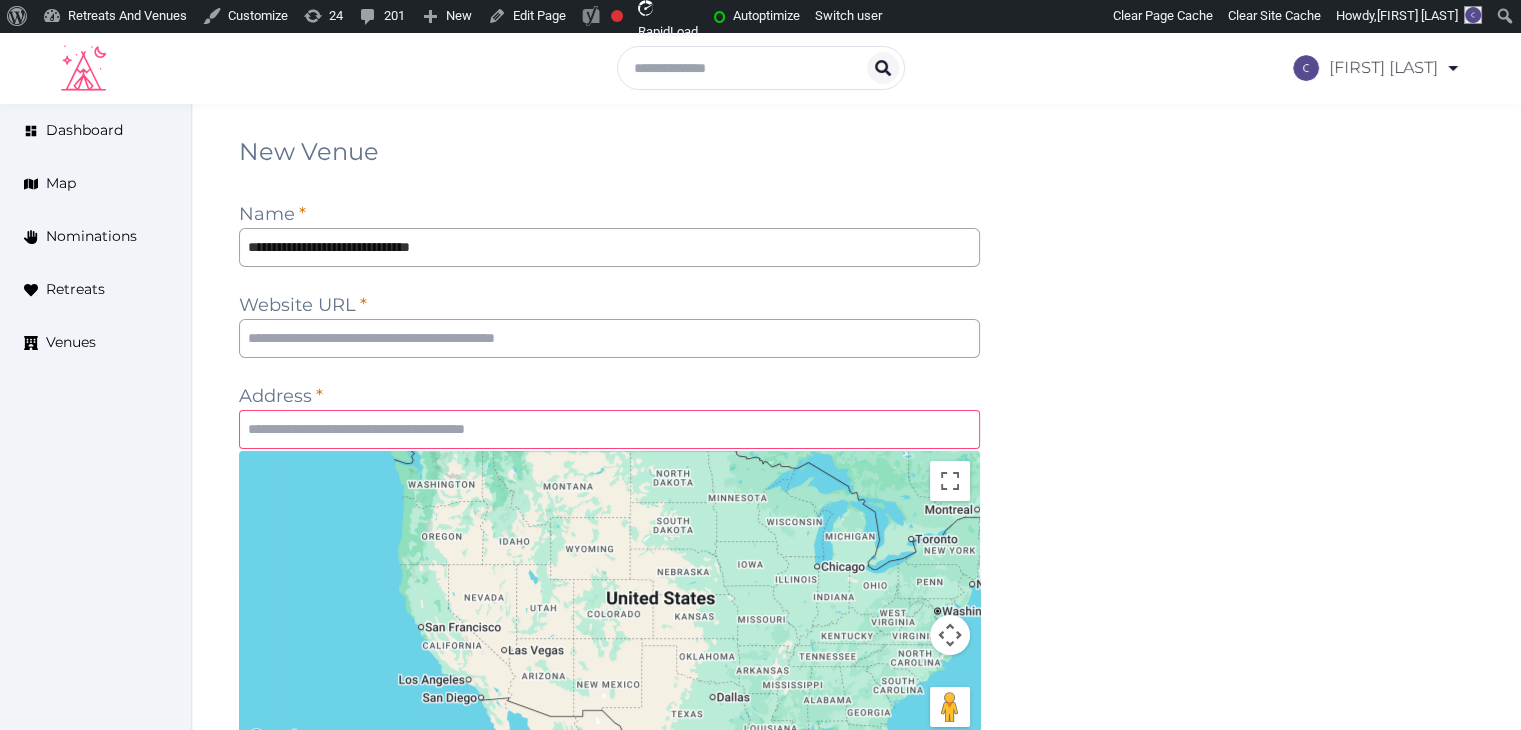 paste on "**********" 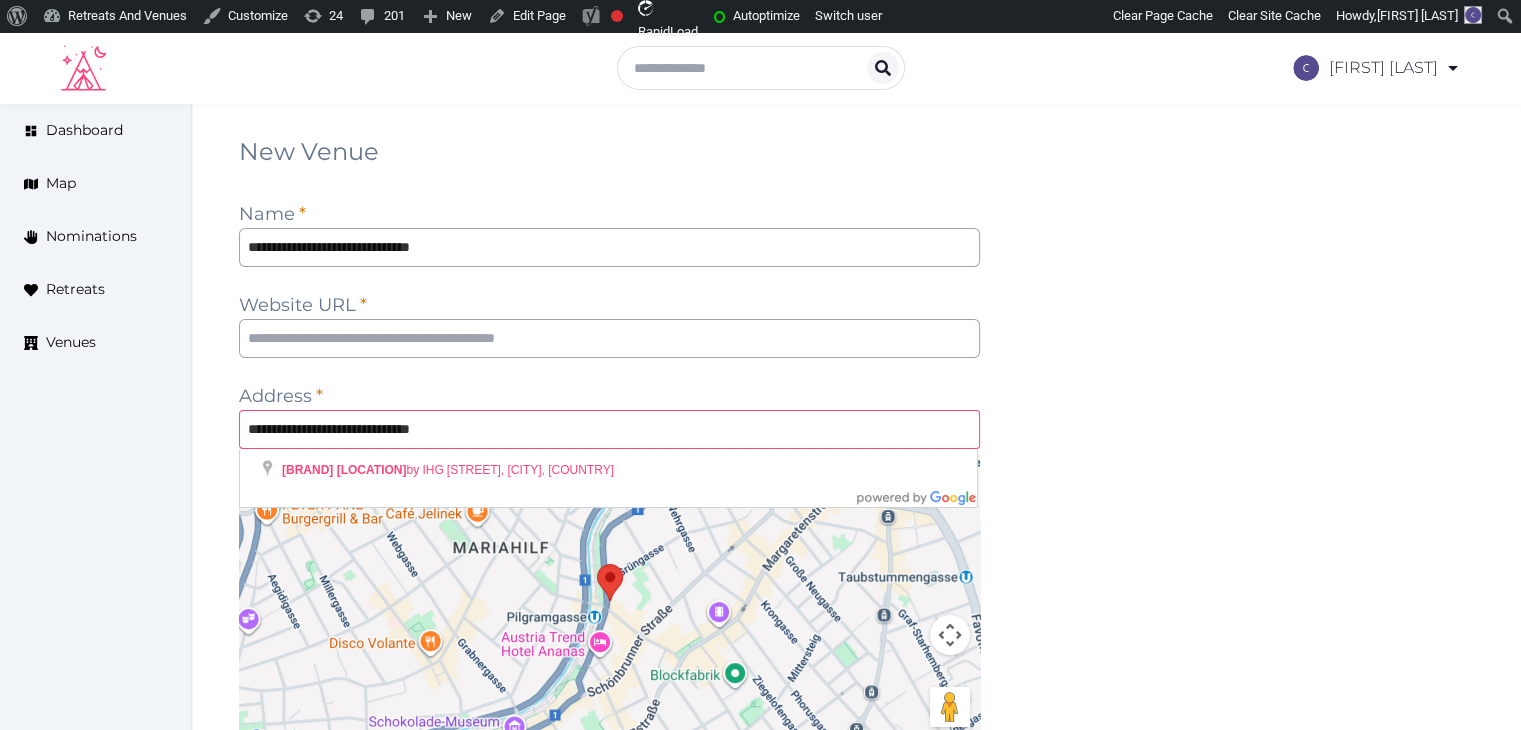 type on "**********" 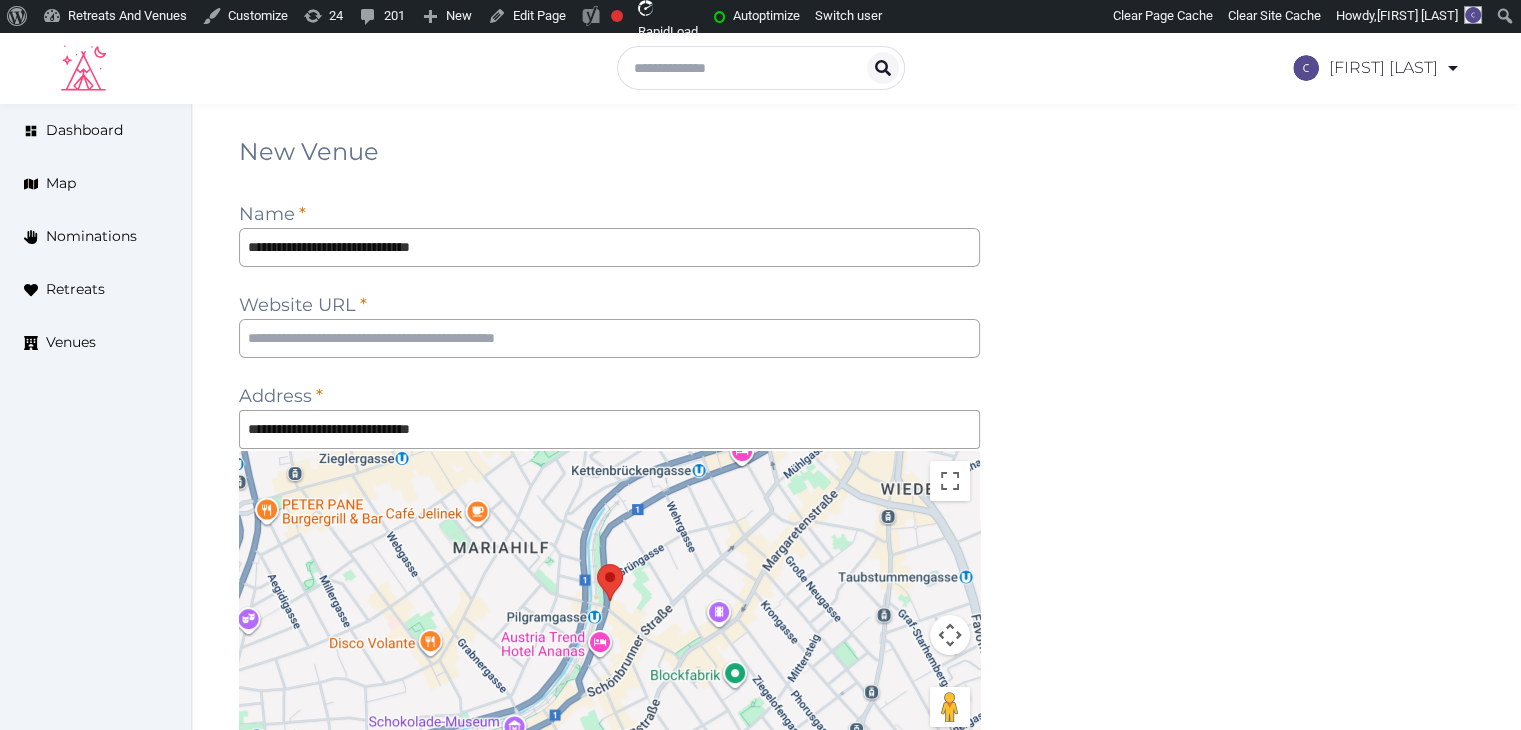 click on "**********" at bounding box center (856, 595) 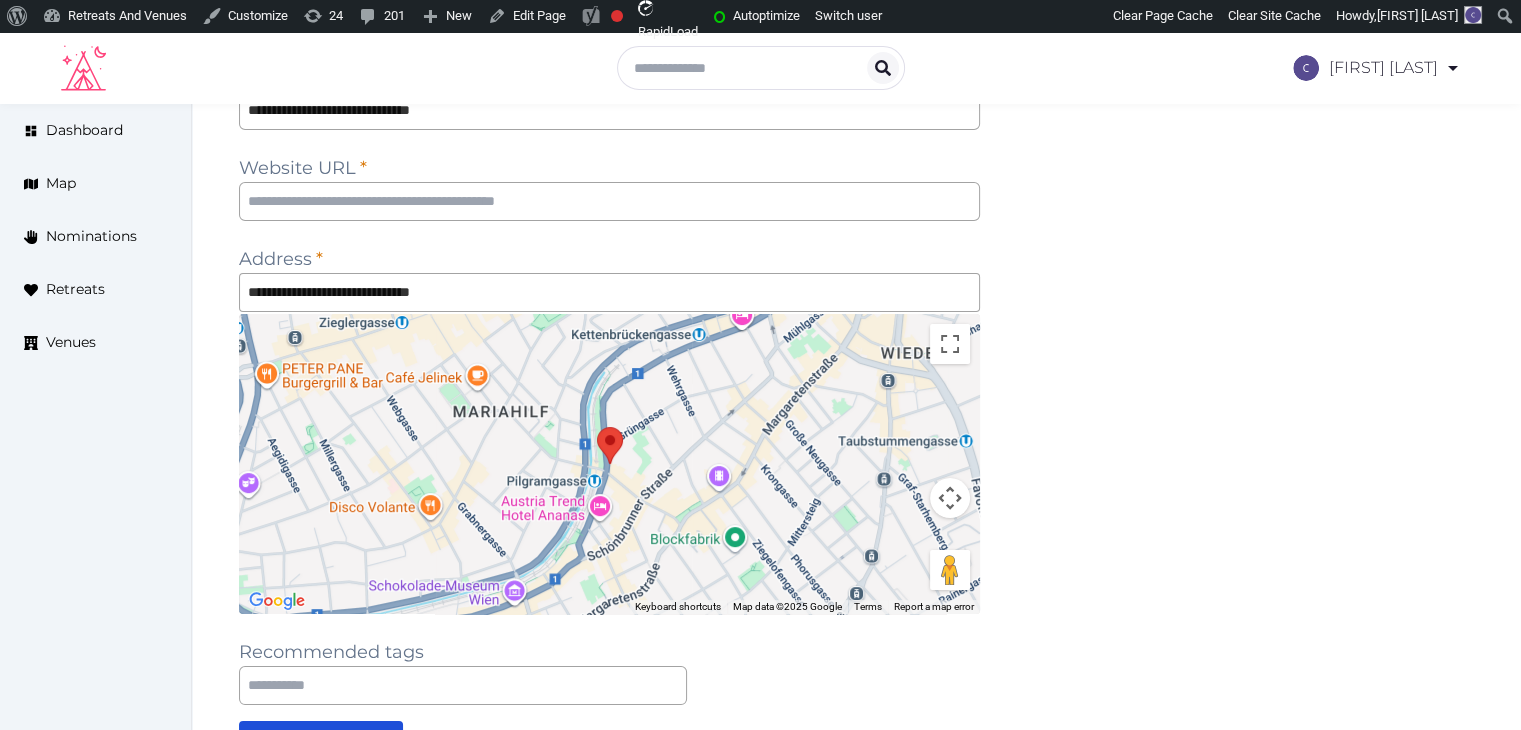 scroll, scrollTop: 356, scrollLeft: 0, axis: vertical 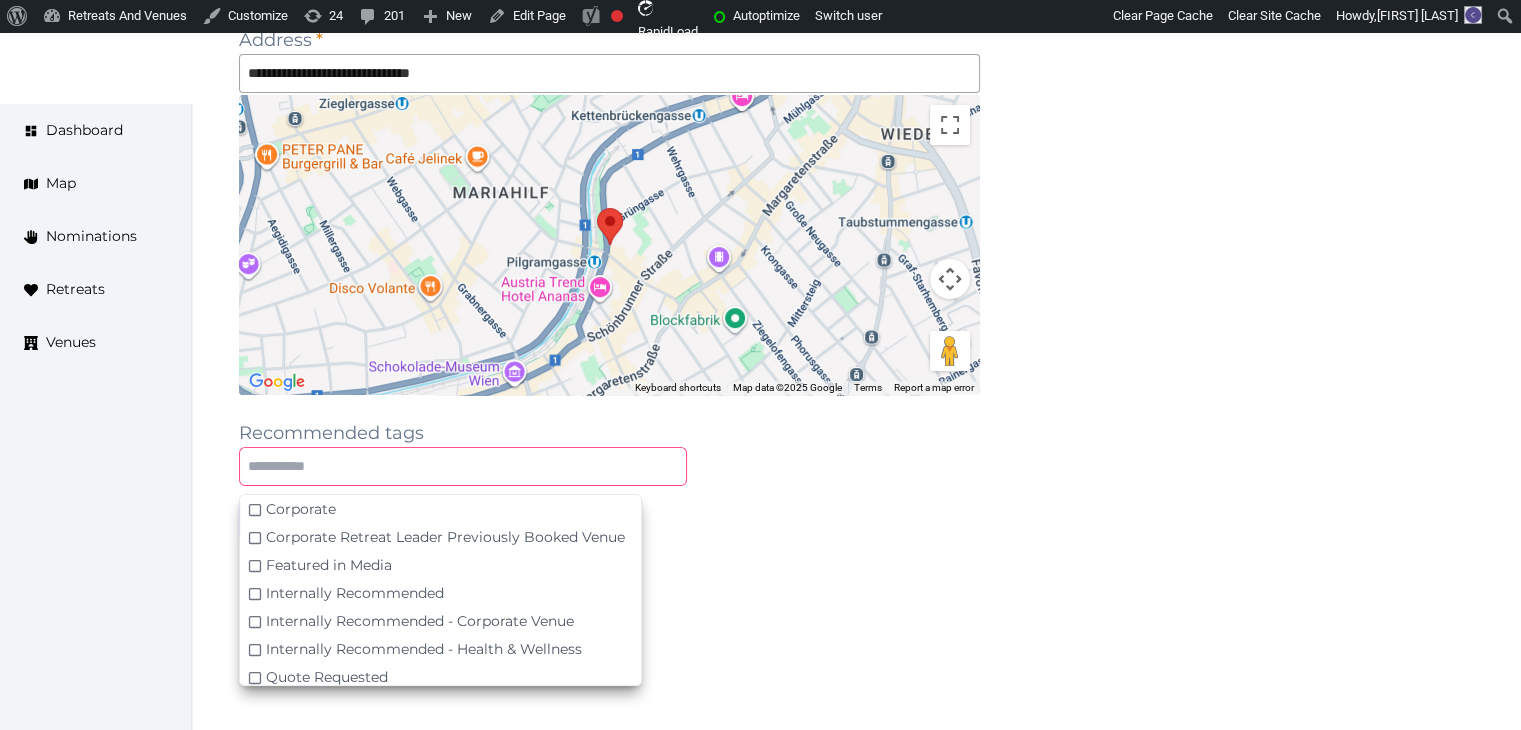 click at bounding box center [463, 466] 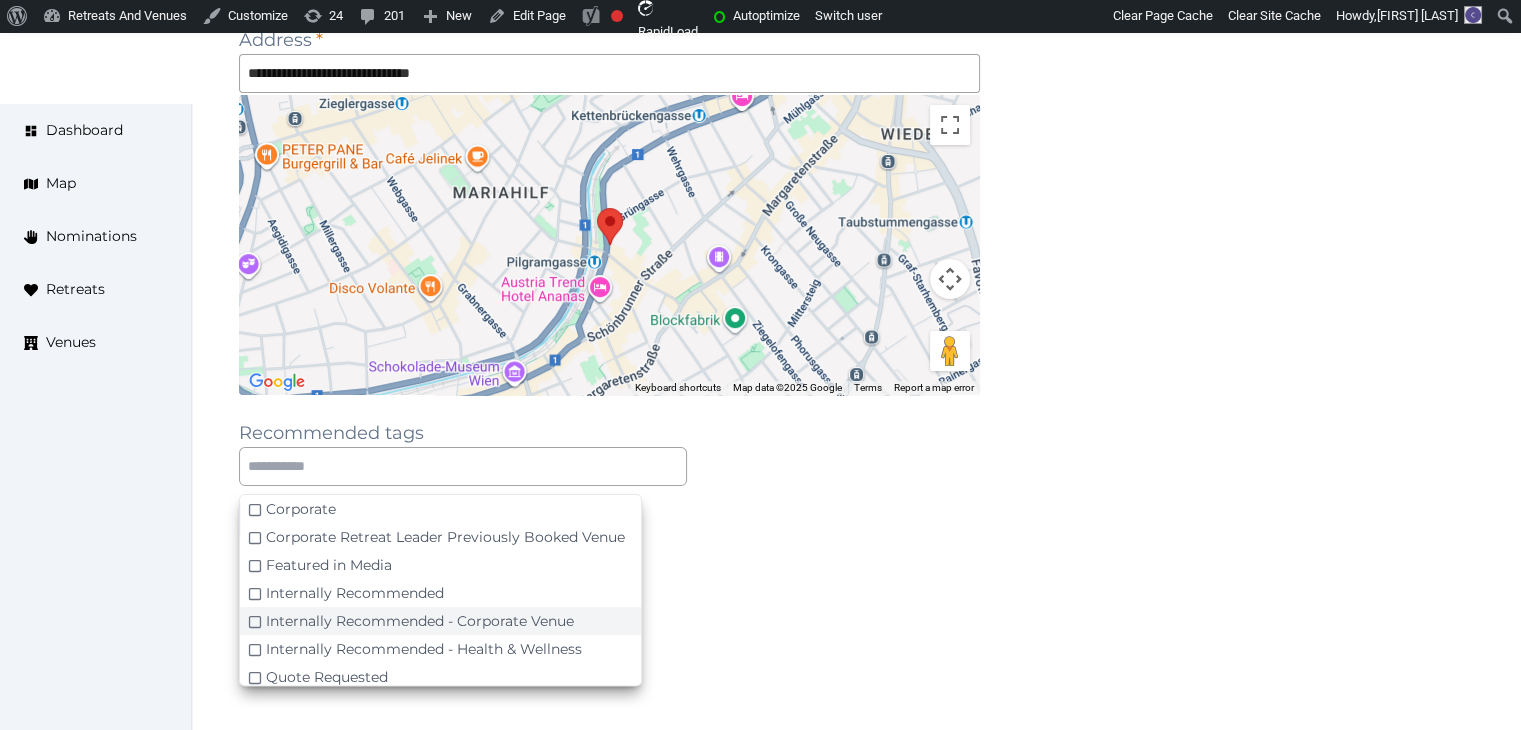 click on "Internally Recommended - Corporate Venue" at bounding box center [440, 621] 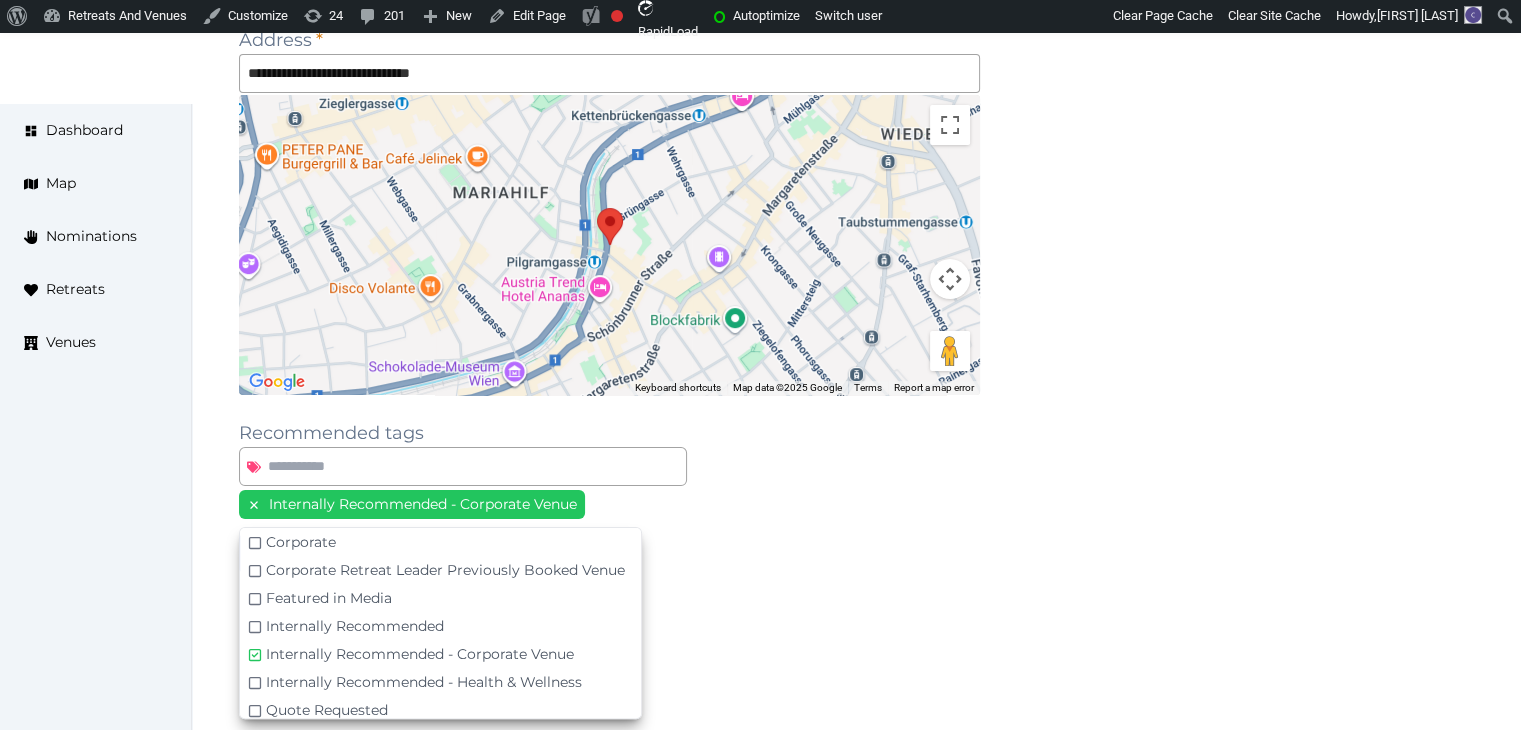 click at bounding box center (609, 652) 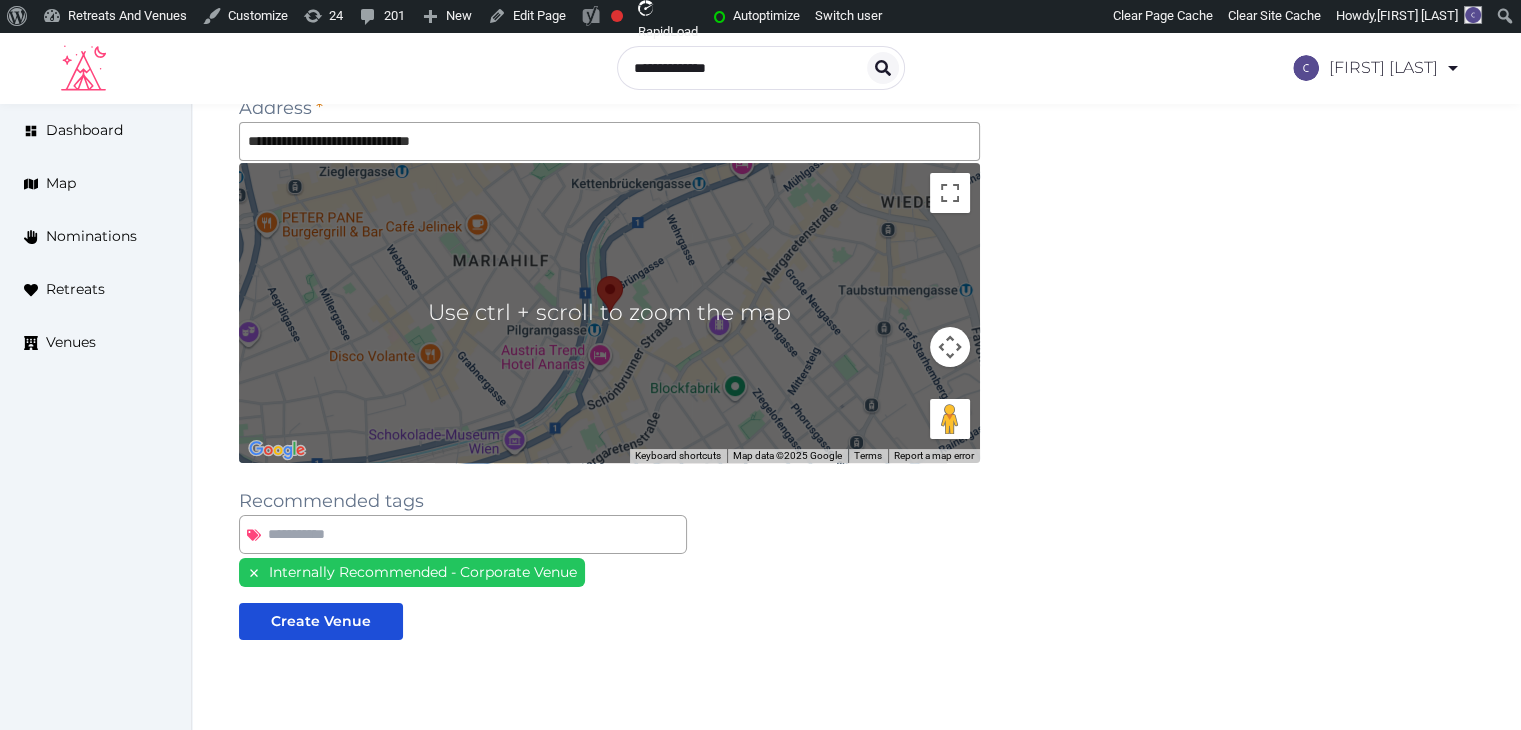 scroll, scrollTop: 0, scrollLeft: 0, axis: both 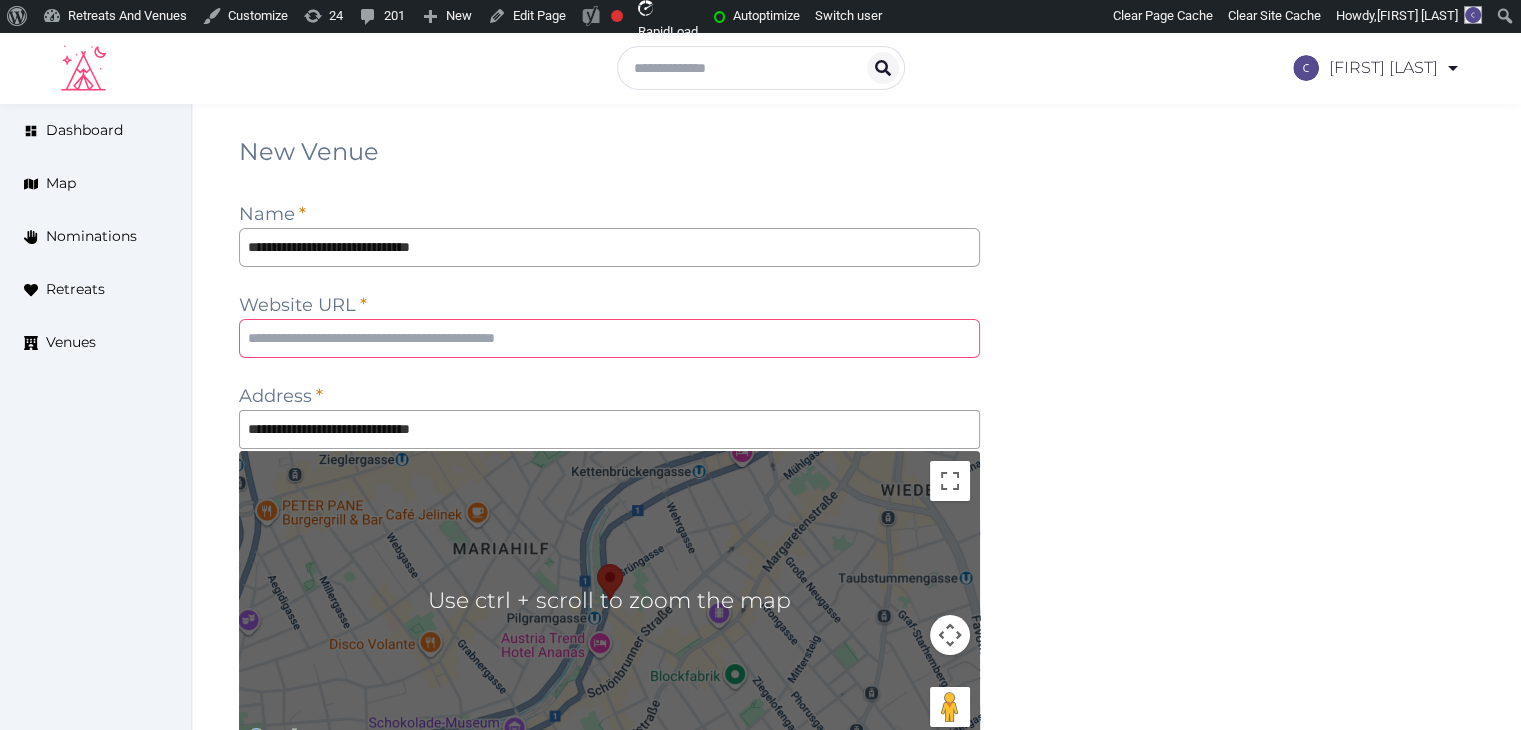 click at bounding box center (609, 338) 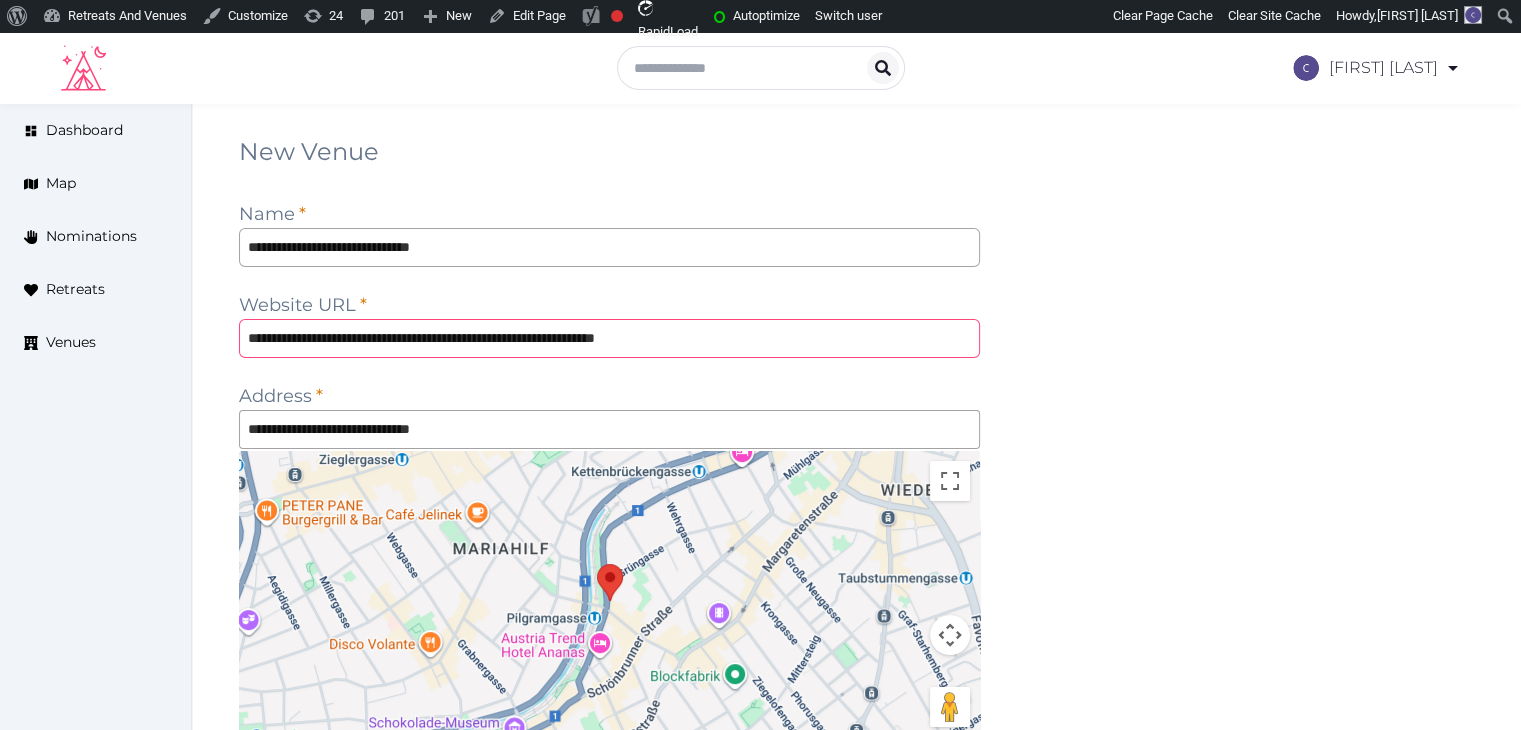 type on "**********" 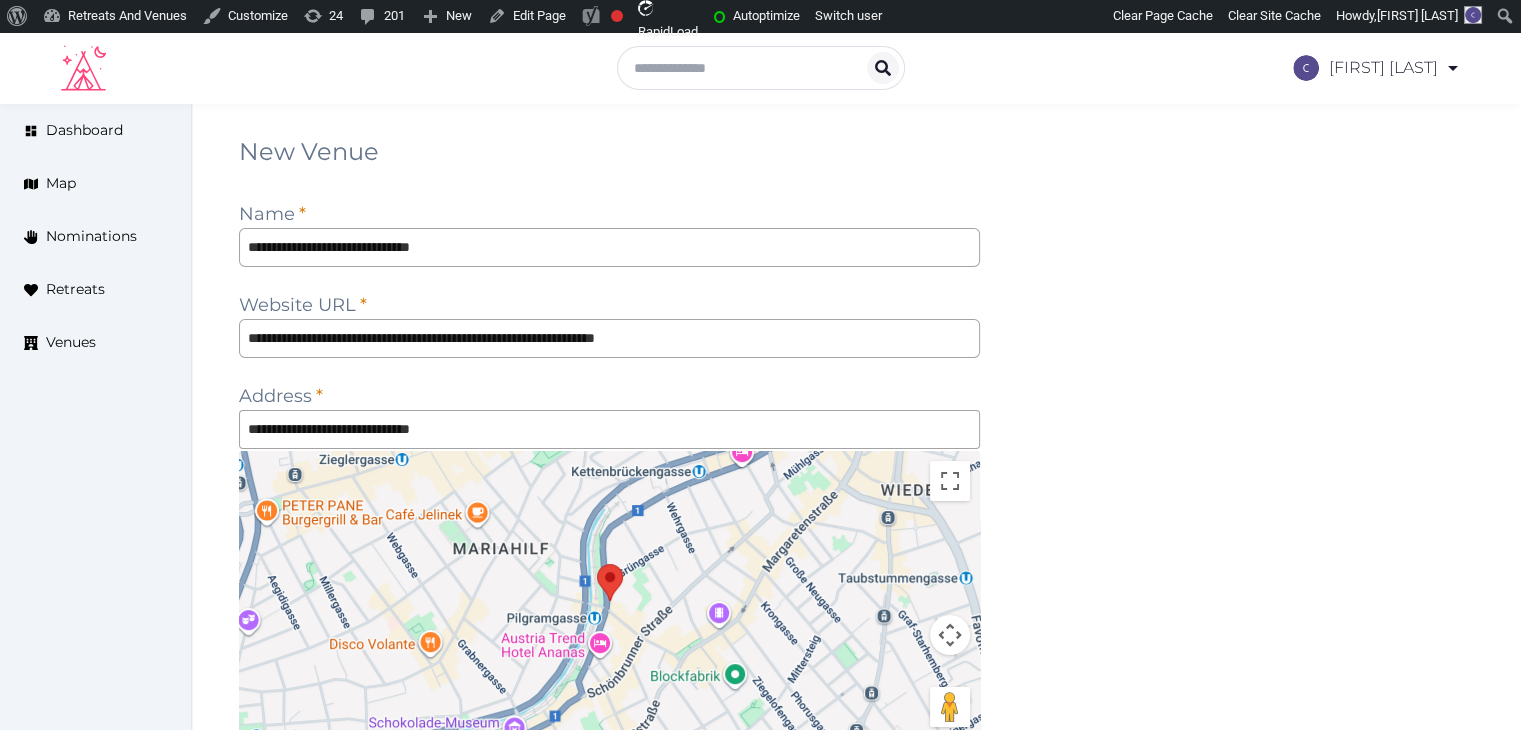 click on "**********" at bounding box center [856, 612] 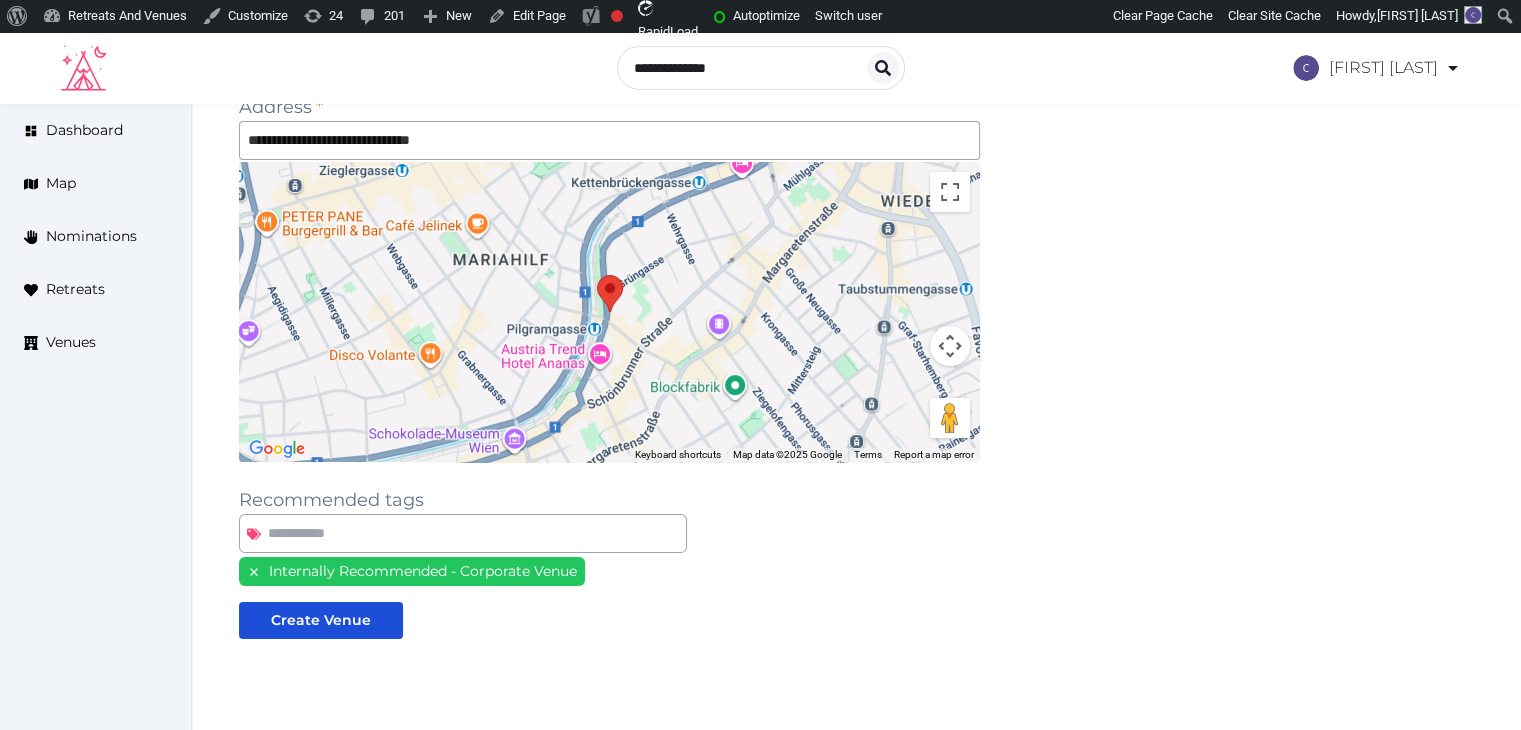 scroll, scrollTop: 288, scrollLeft: 0, axis: vertical 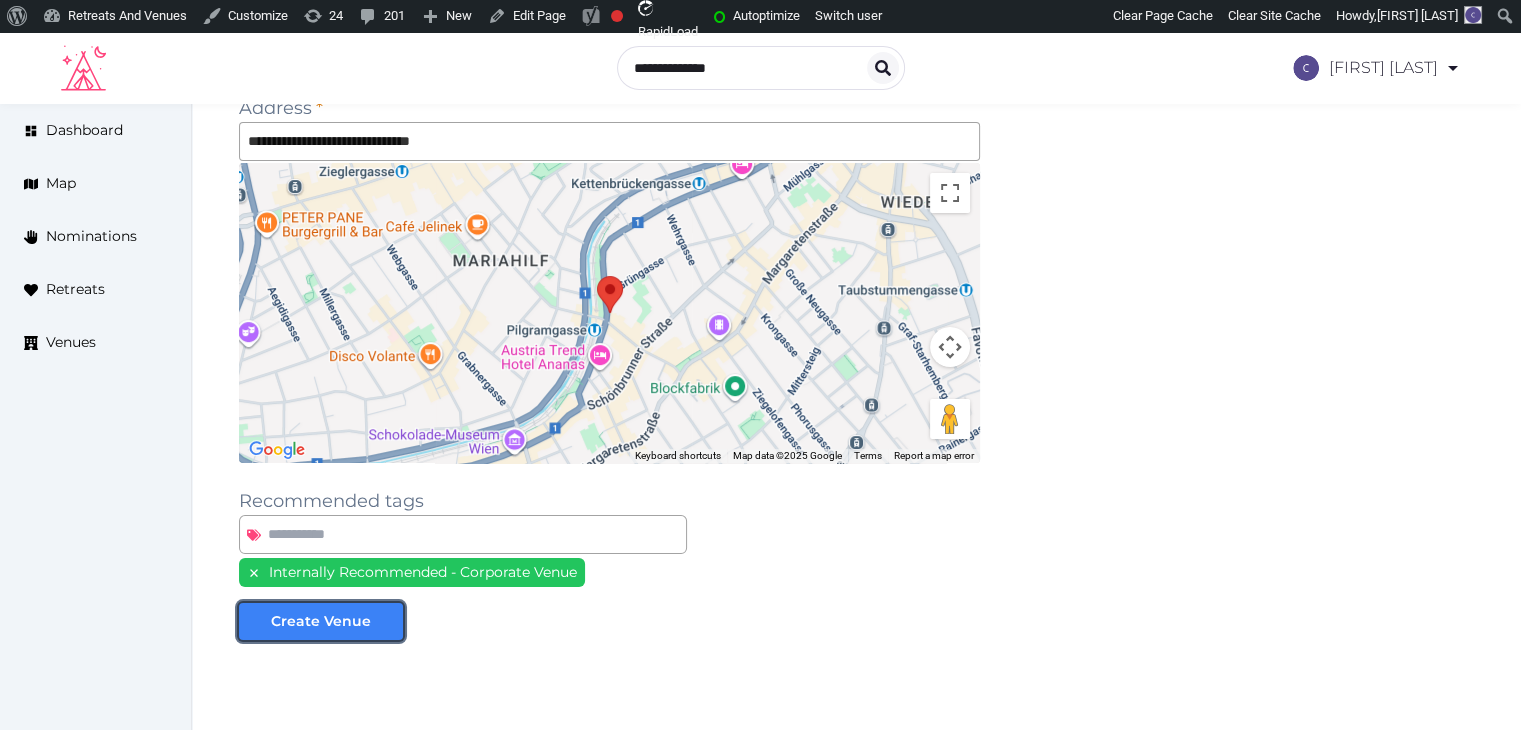 click on "Create Venue" at bounding box center (321, 621) 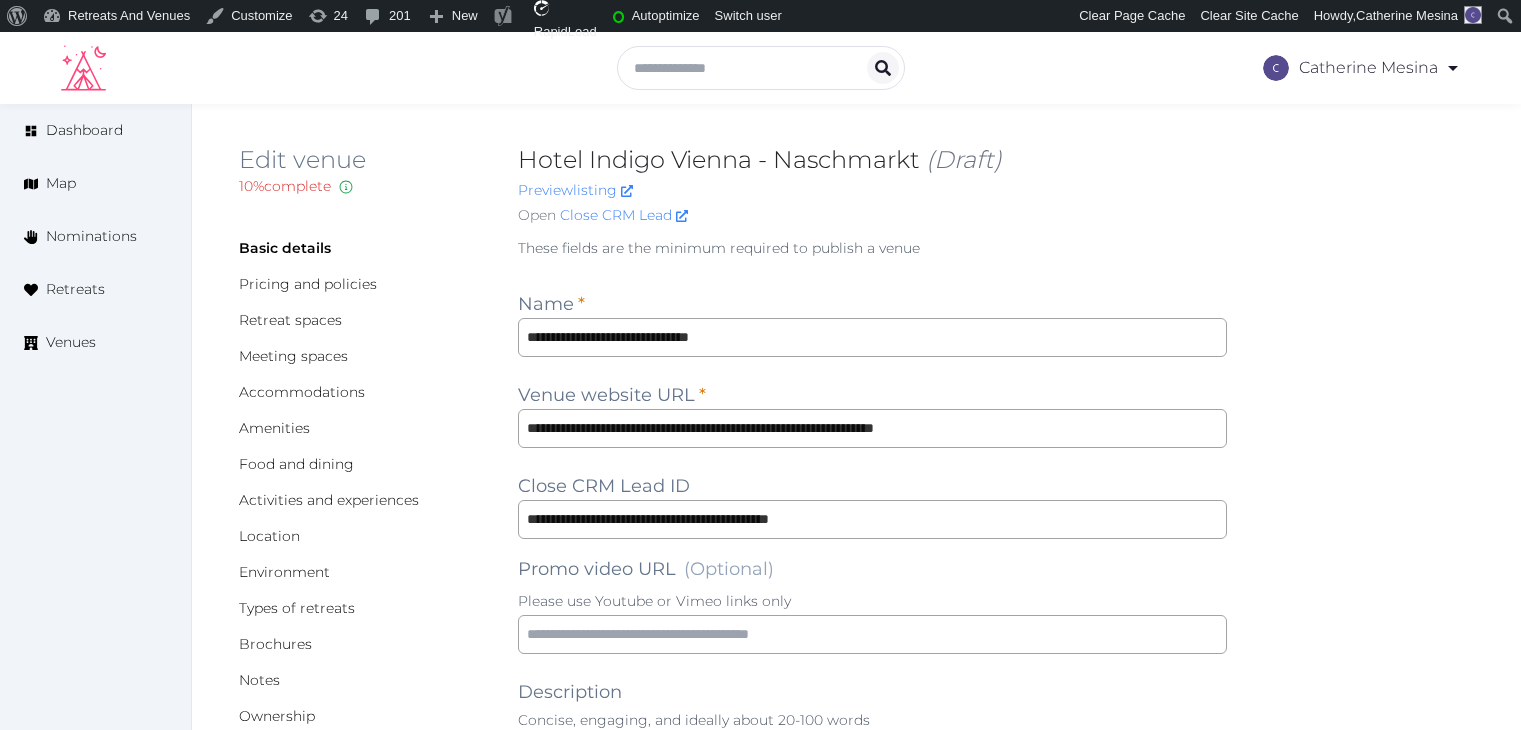 scroll, scrollTop: 0, scrollLeft: 0, axis: both 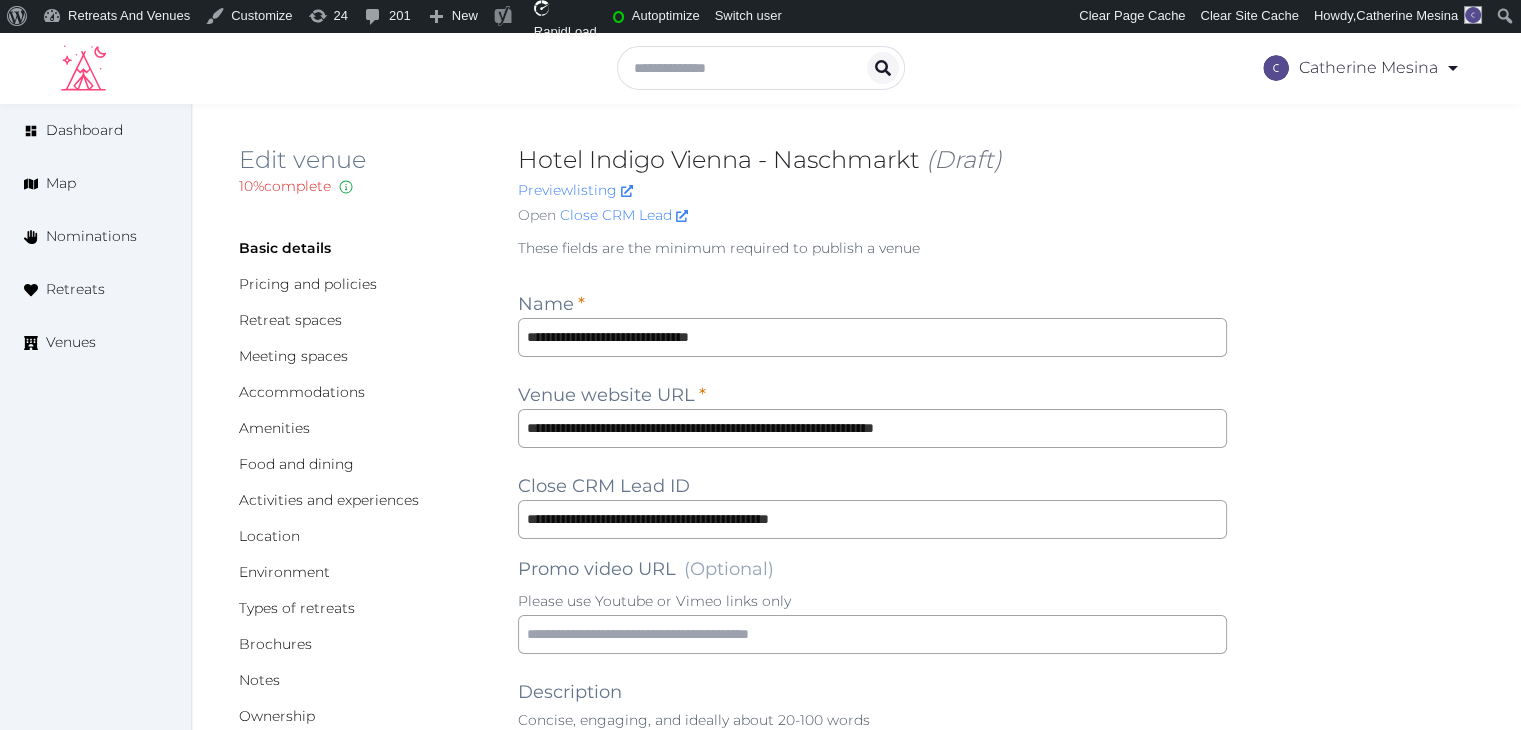 click at bounding box center [872, 795] 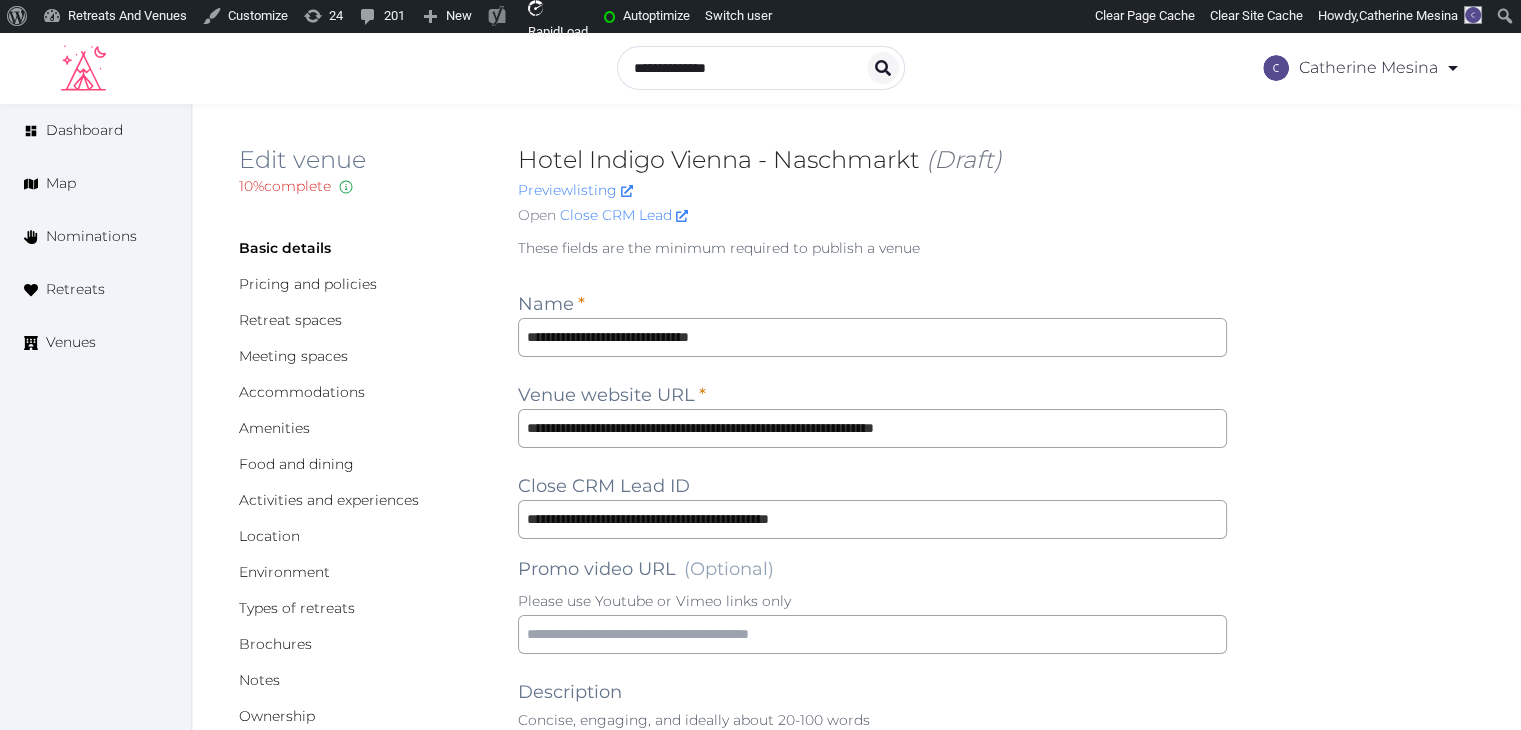 scroll, scrollTop: 600, scrollLeft: 0, axis: vertical 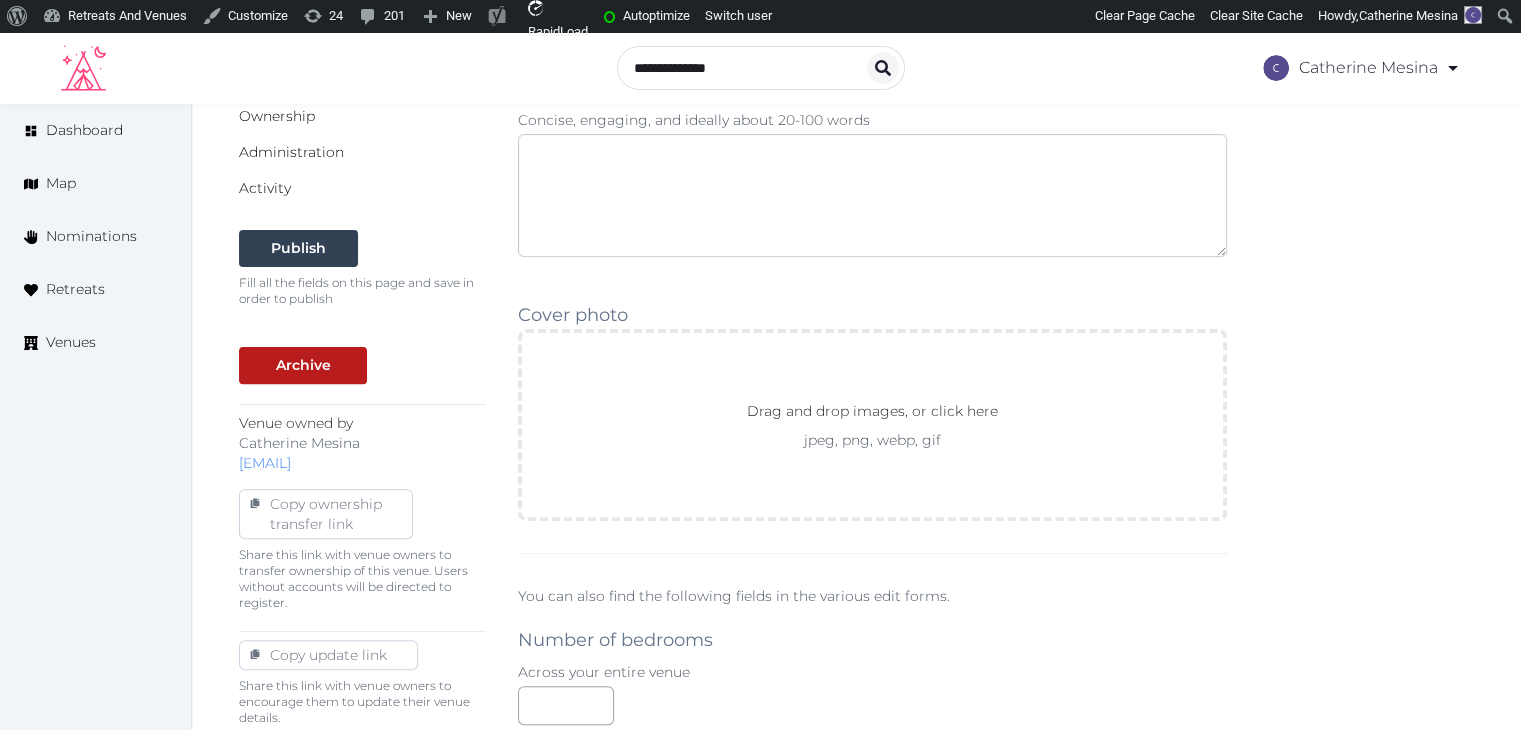 paste on "**********" 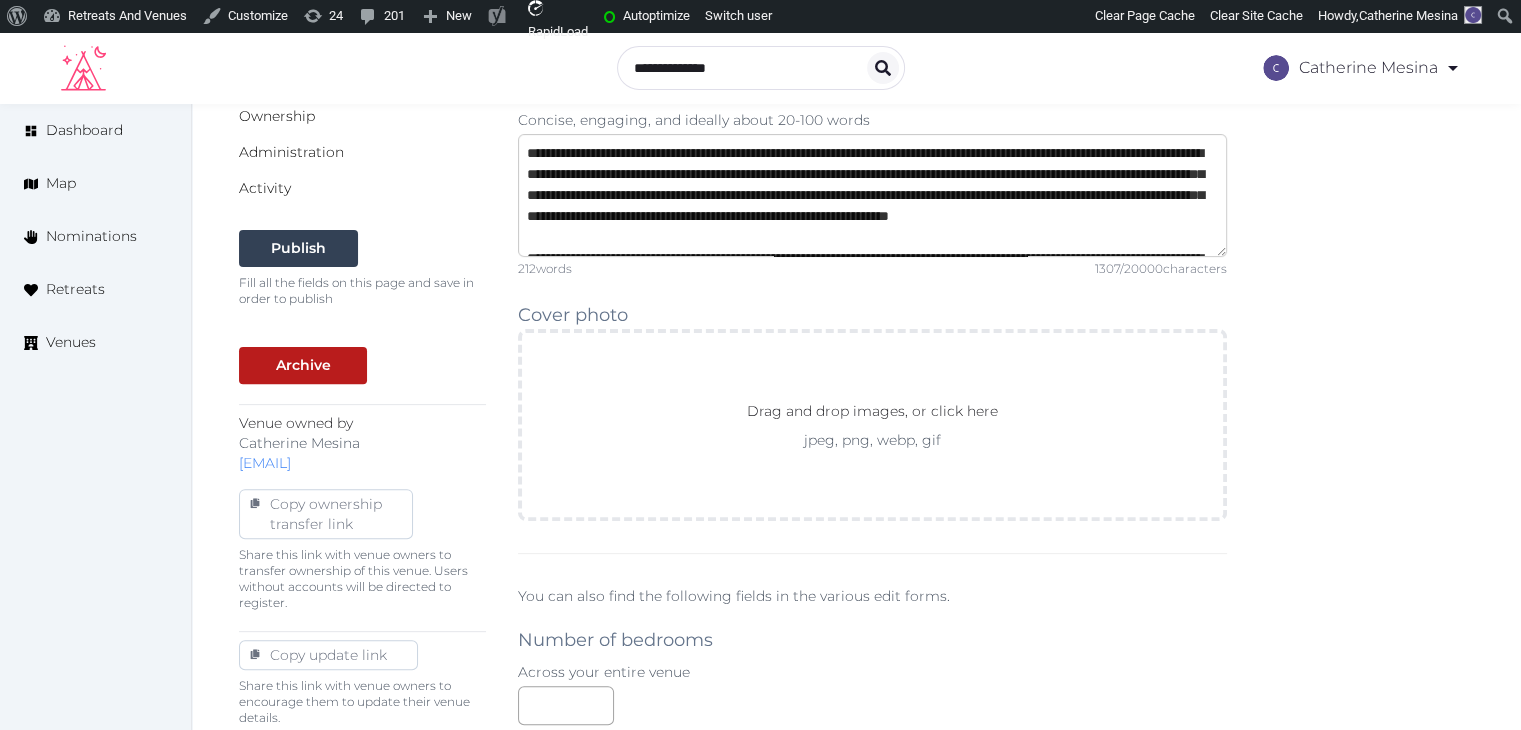 scroll, scrollTop: 241, scrollLeft: 0, axis: vertical 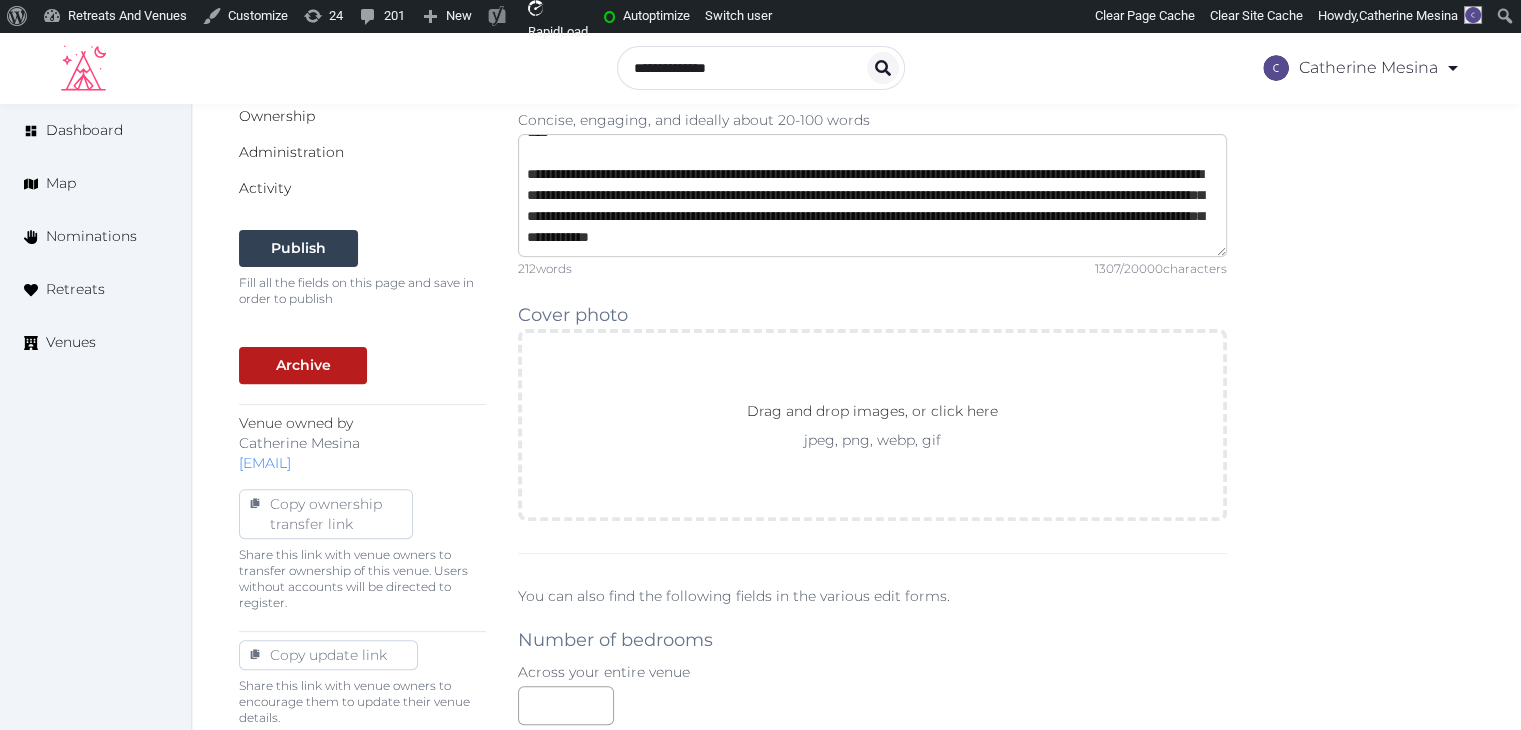 type on "**********" 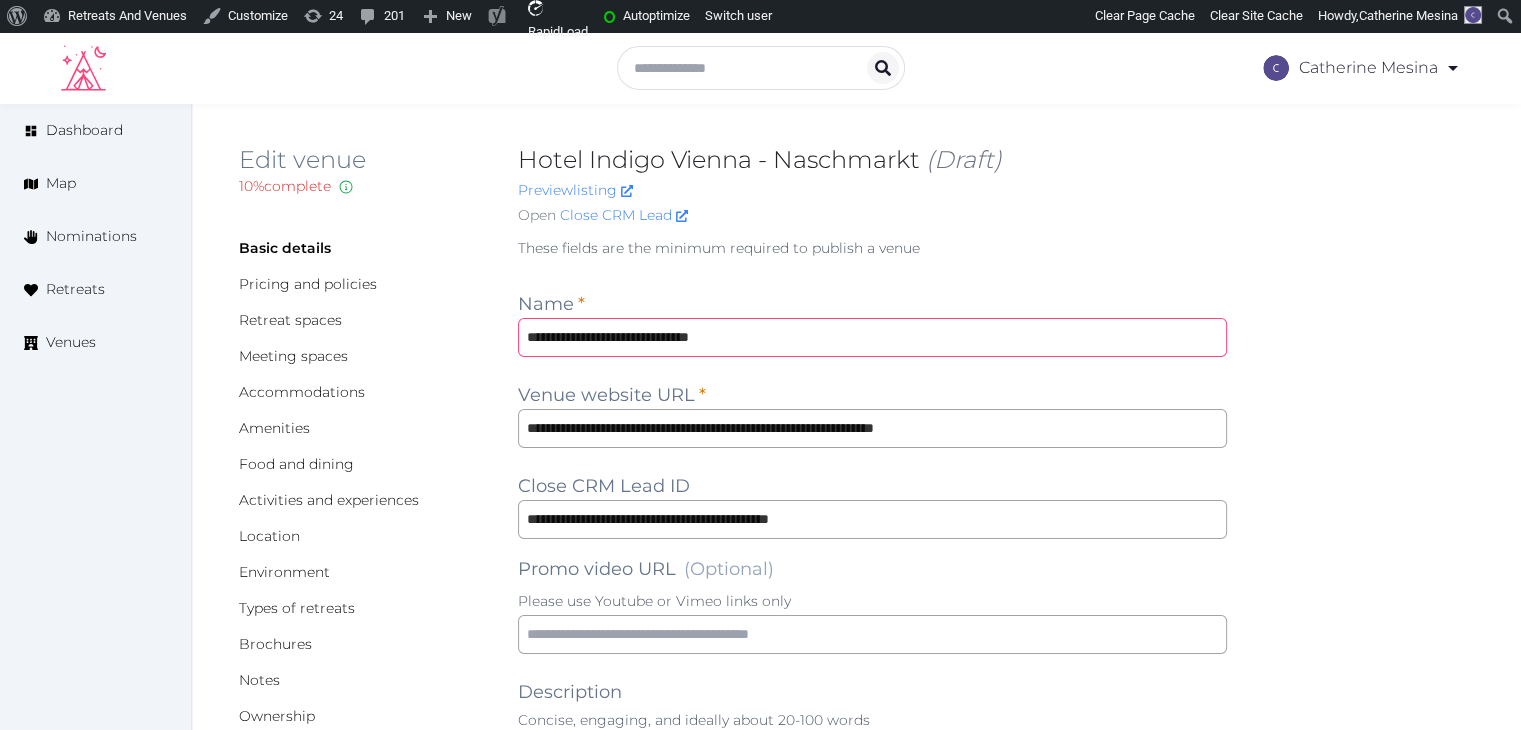 click on "**********" at bounding box center (872, 337) 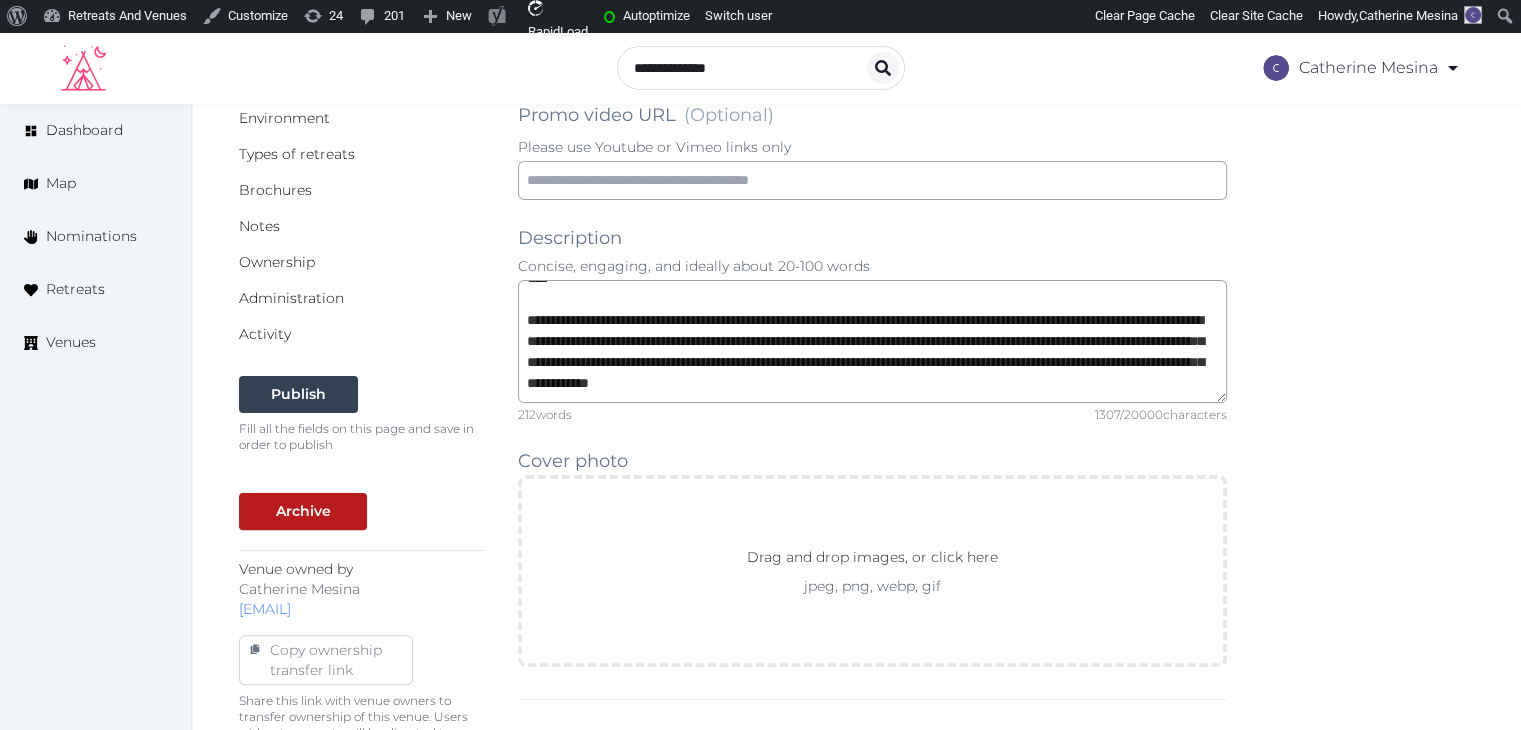 scroll, scrollTop: 700, scrollLeft: 0, axis: vertical 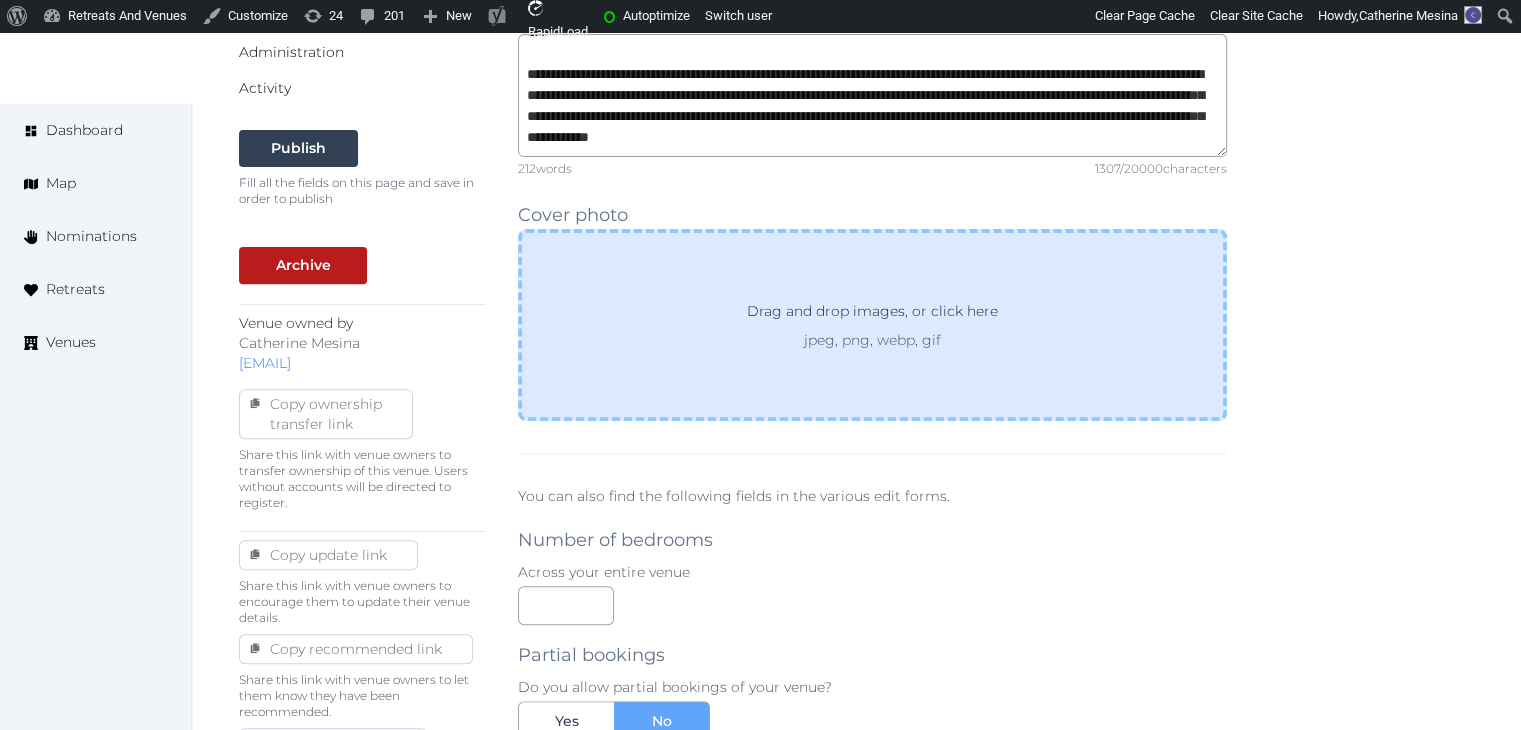 click on "jpeg, png, webp, gif" at bounding box center (872, 340) 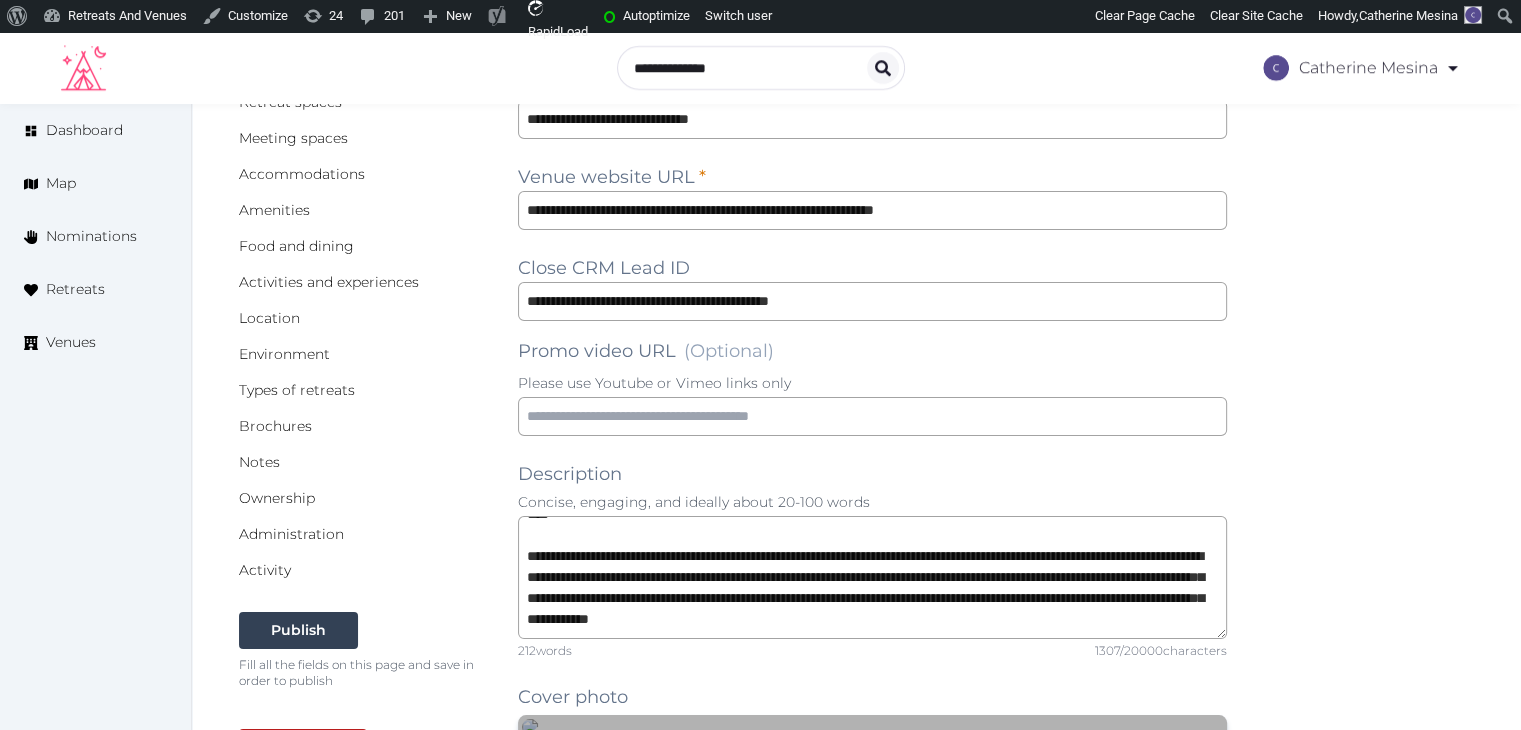 scroll, scrollTop: 100, scrollLeft: 0, axis: vertical 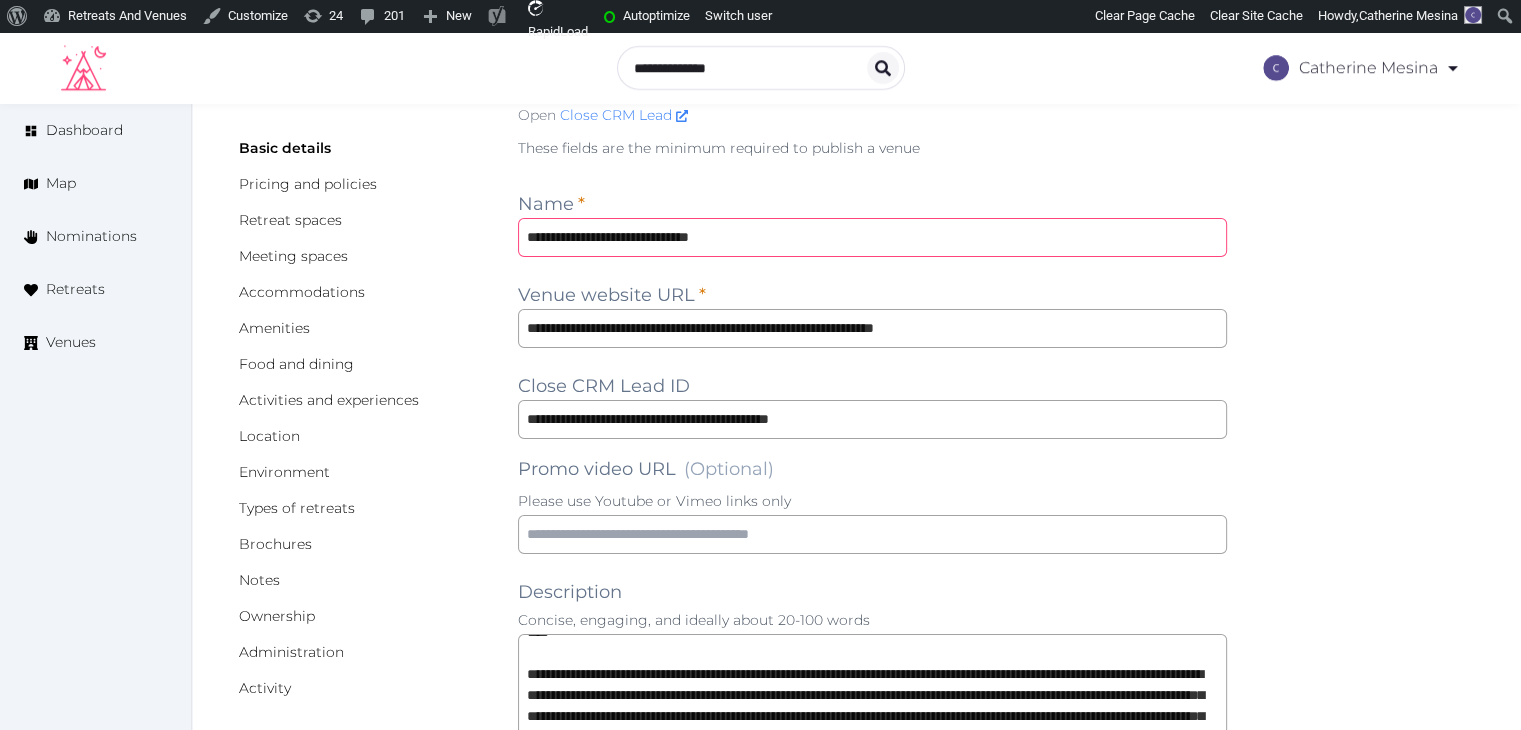 click on "**********" at bounding box center [872, 237] 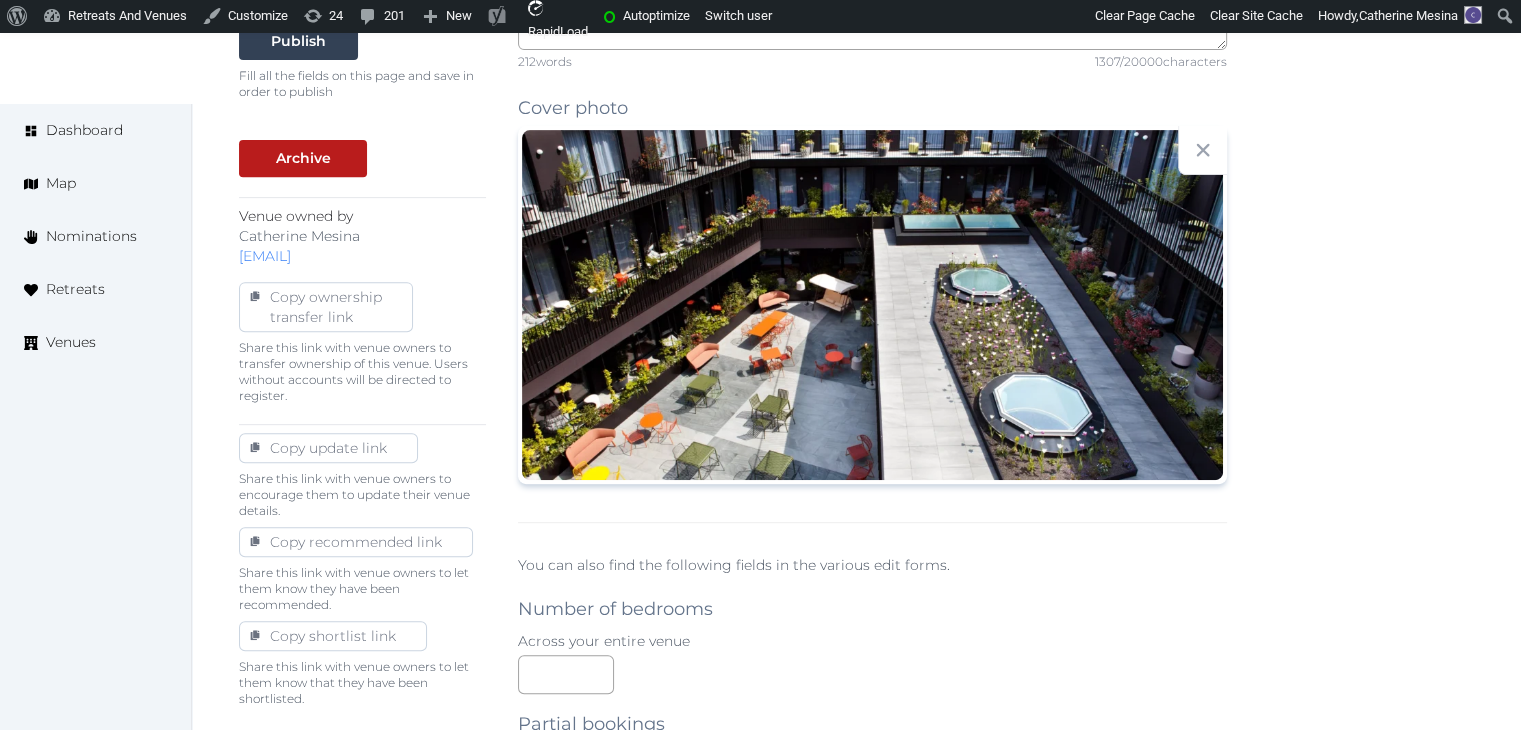 scroll, scrollTop: 900, scrollLeft: 0, axis: vertical 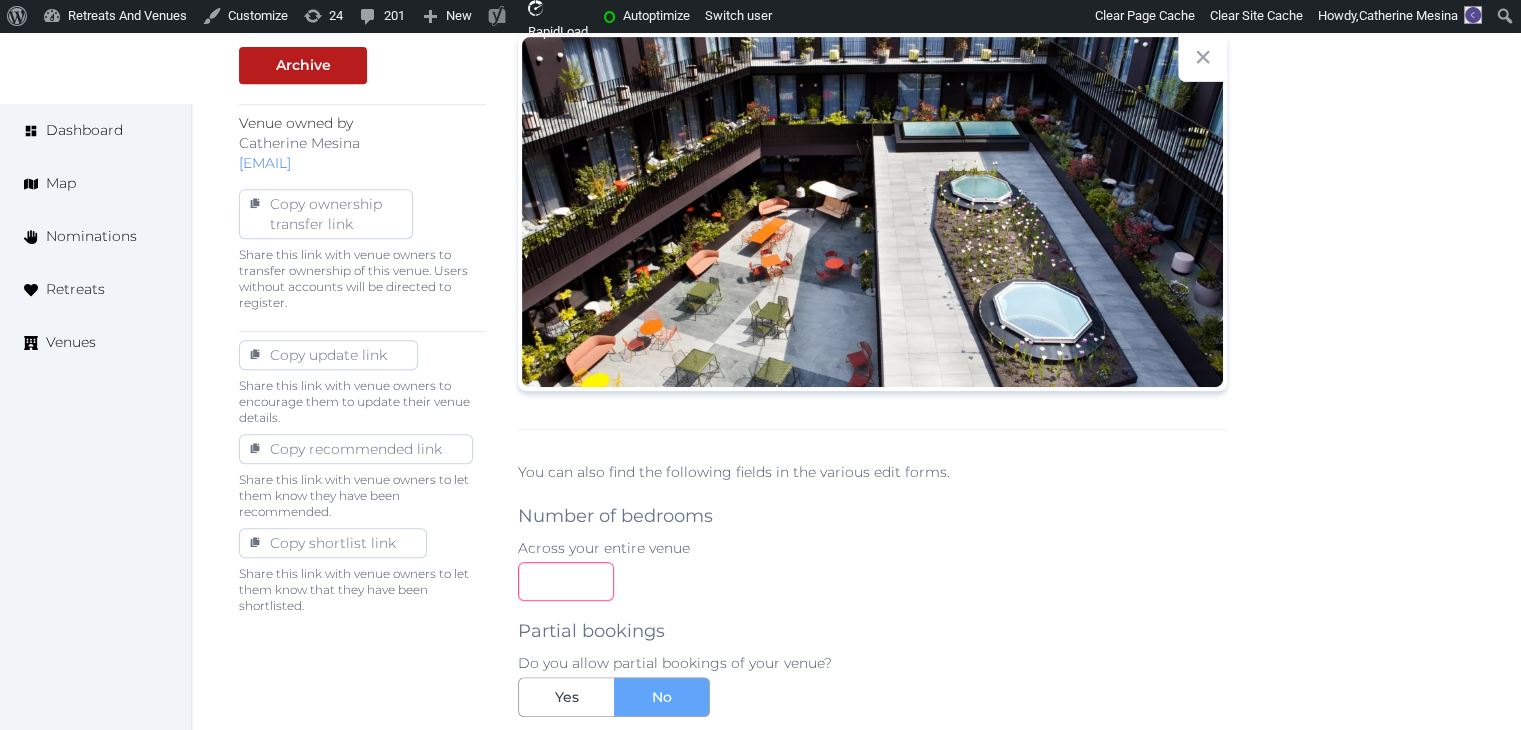 click at bounding box center [566, 581] 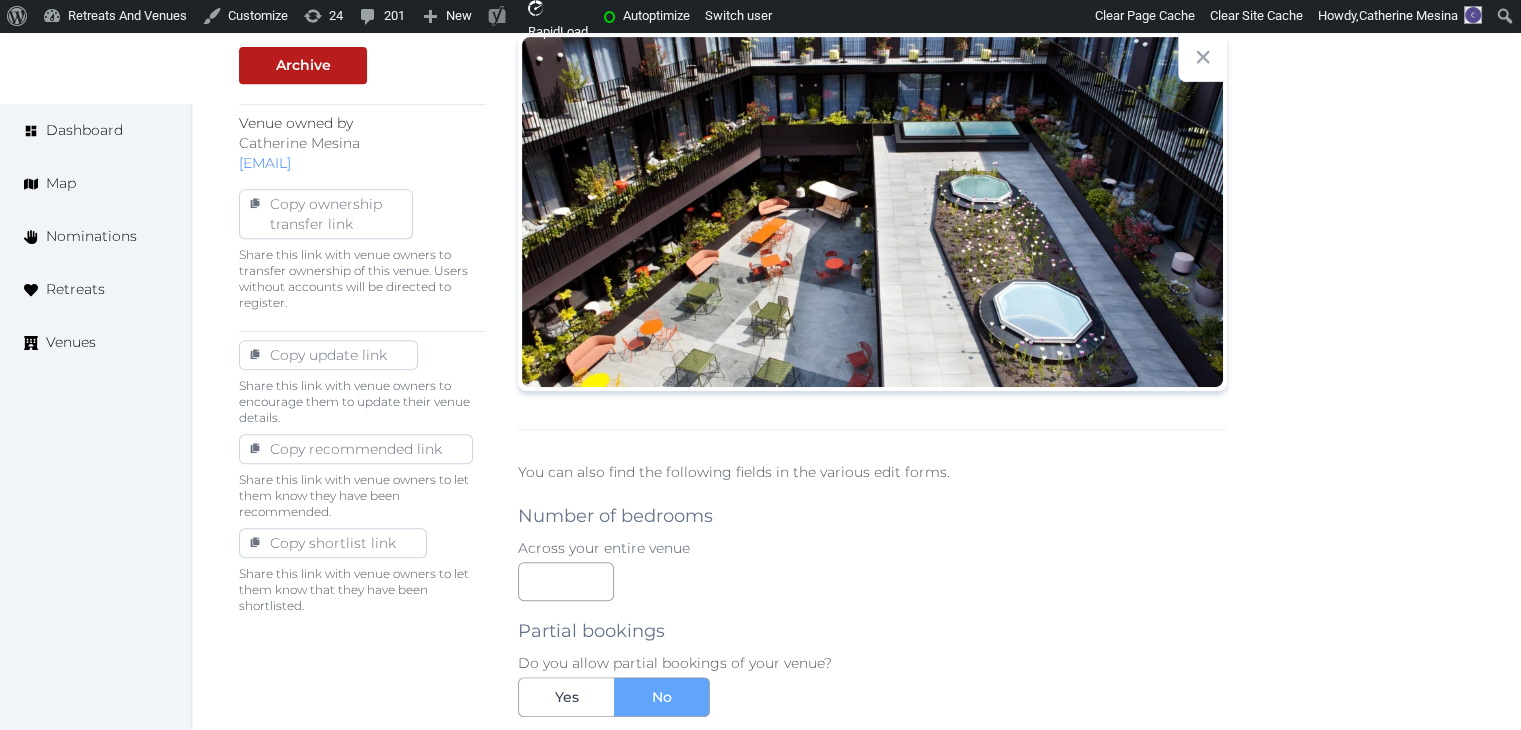click on "***" at bounding box center [872, 581] 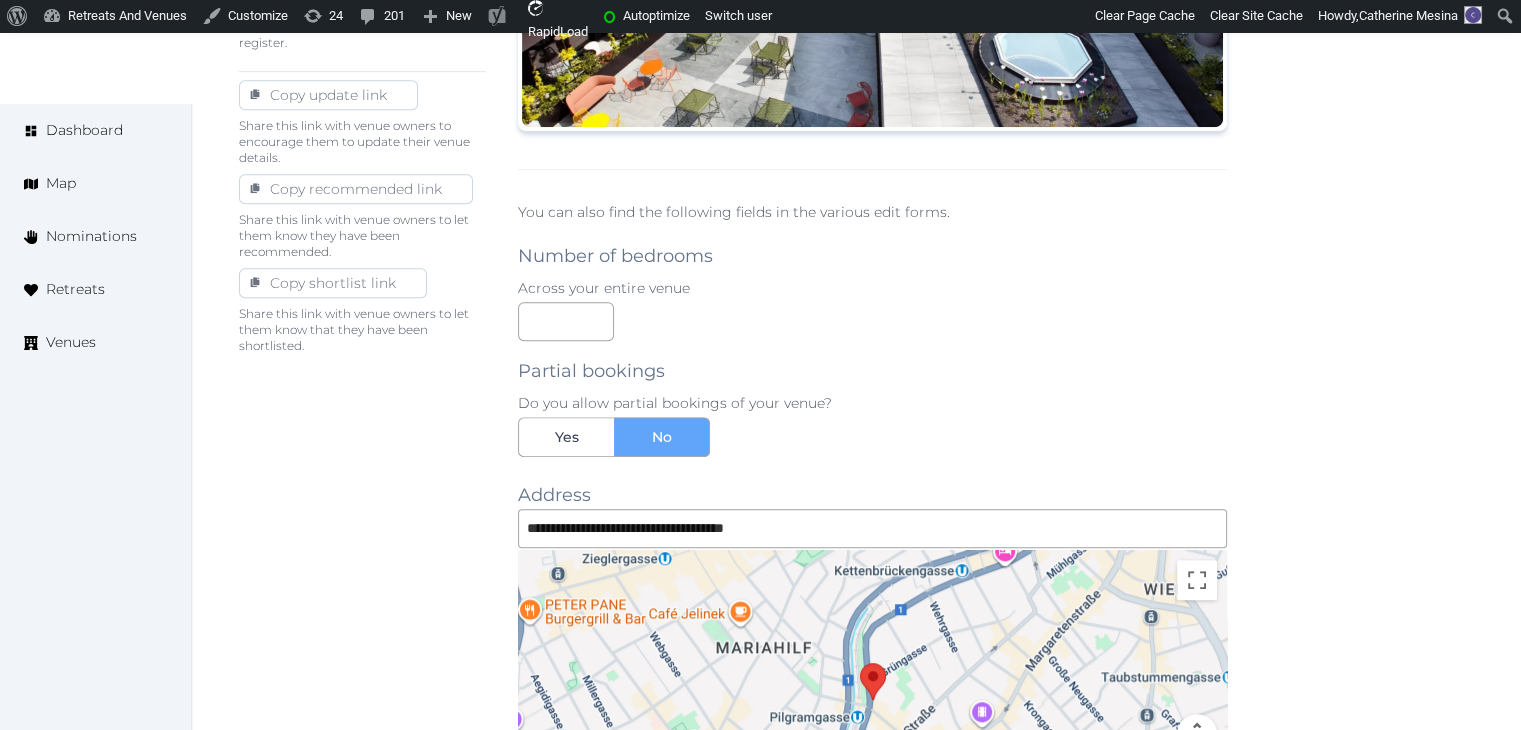 scroll, scrollTop: 1400, scrollLeft: 0, axis: vertical 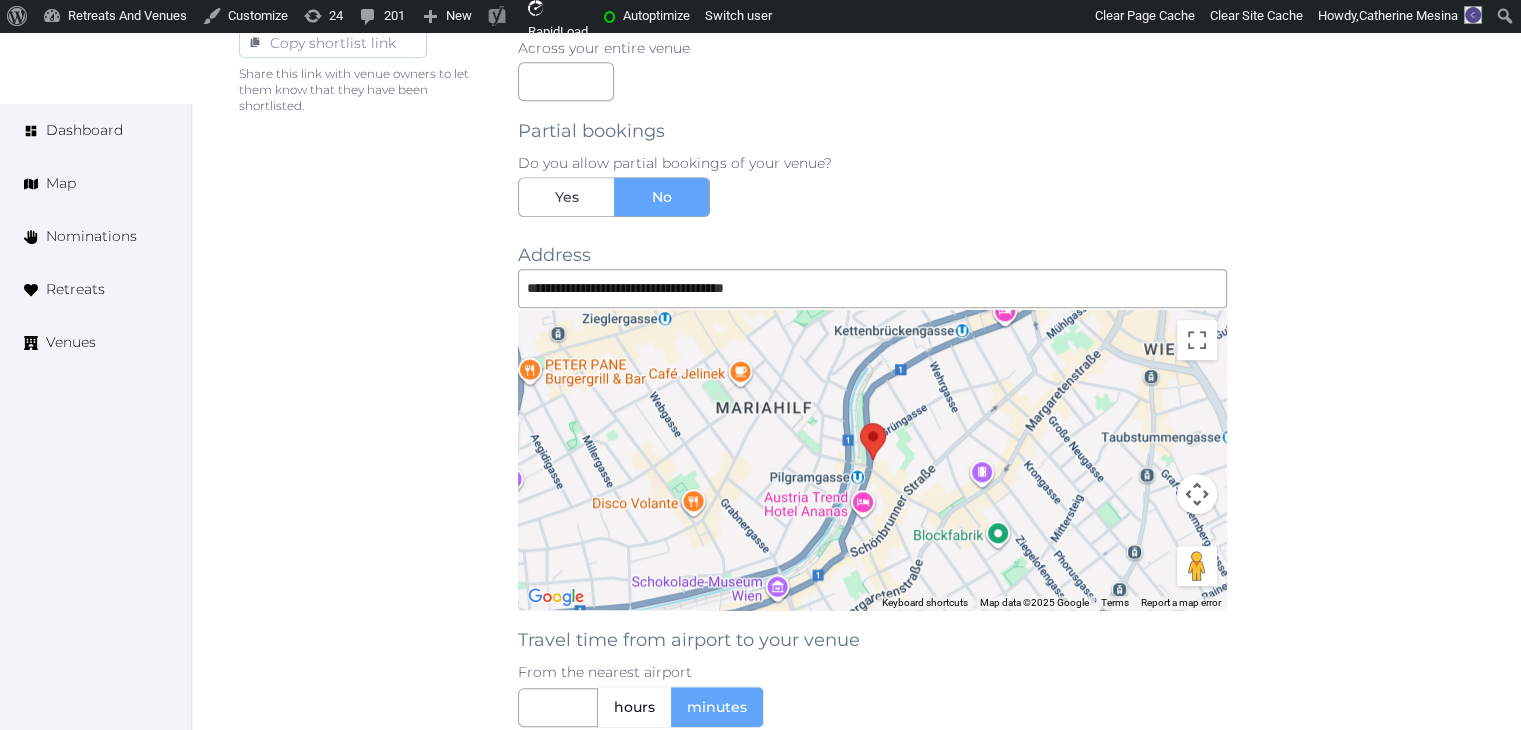 click on "**********" at bounding box center [872, -43] 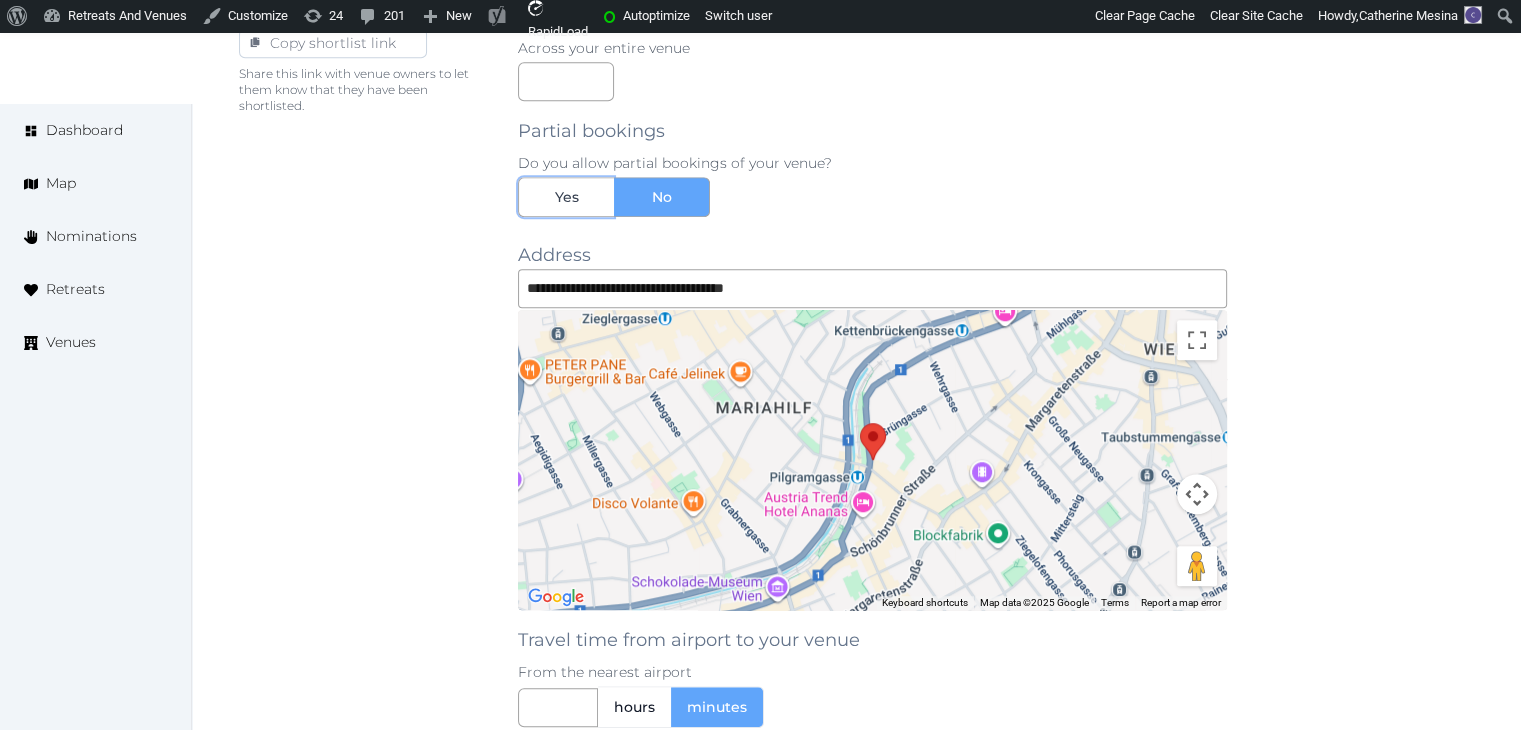 click on "Yes" at bounding box center [567, 197] 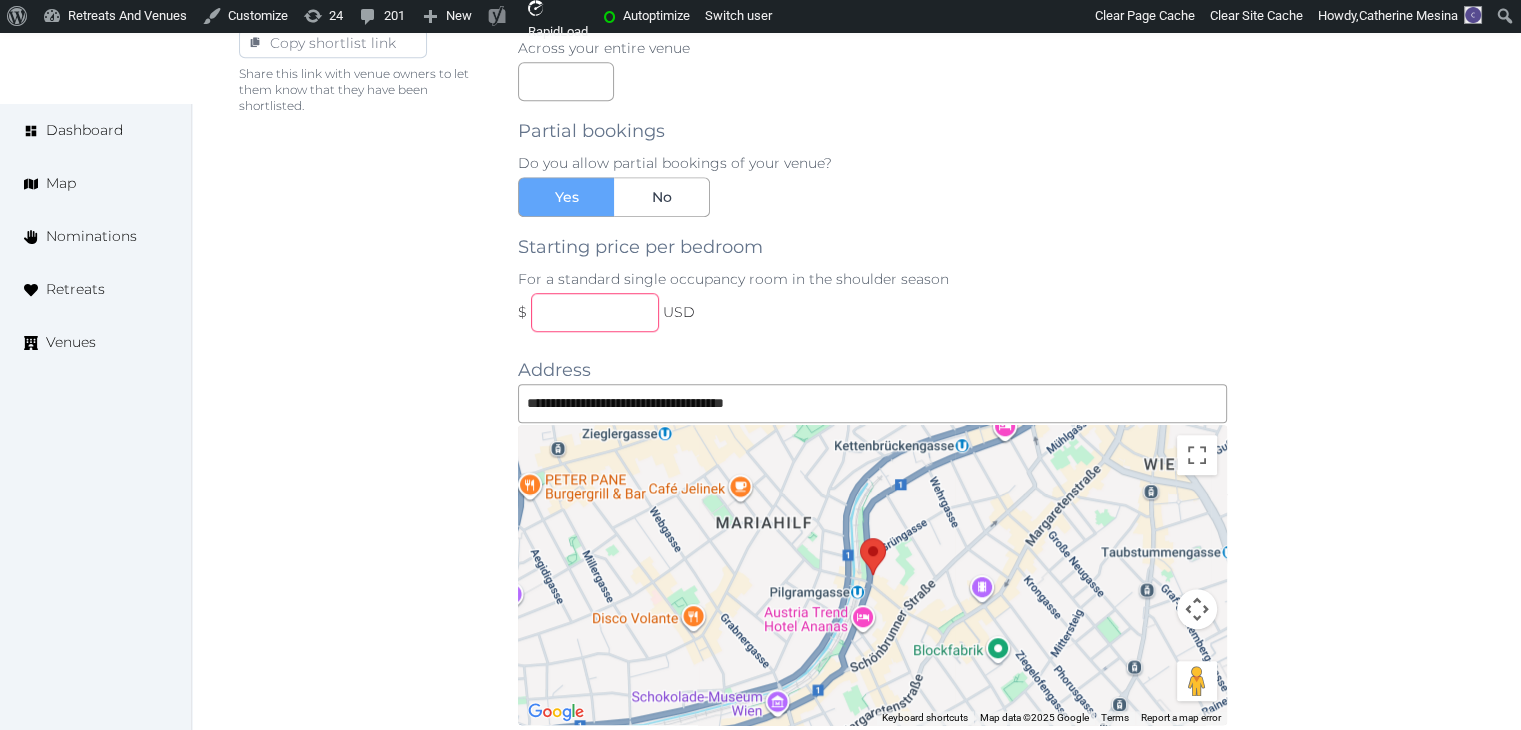 click at bounding box center [595, 312] 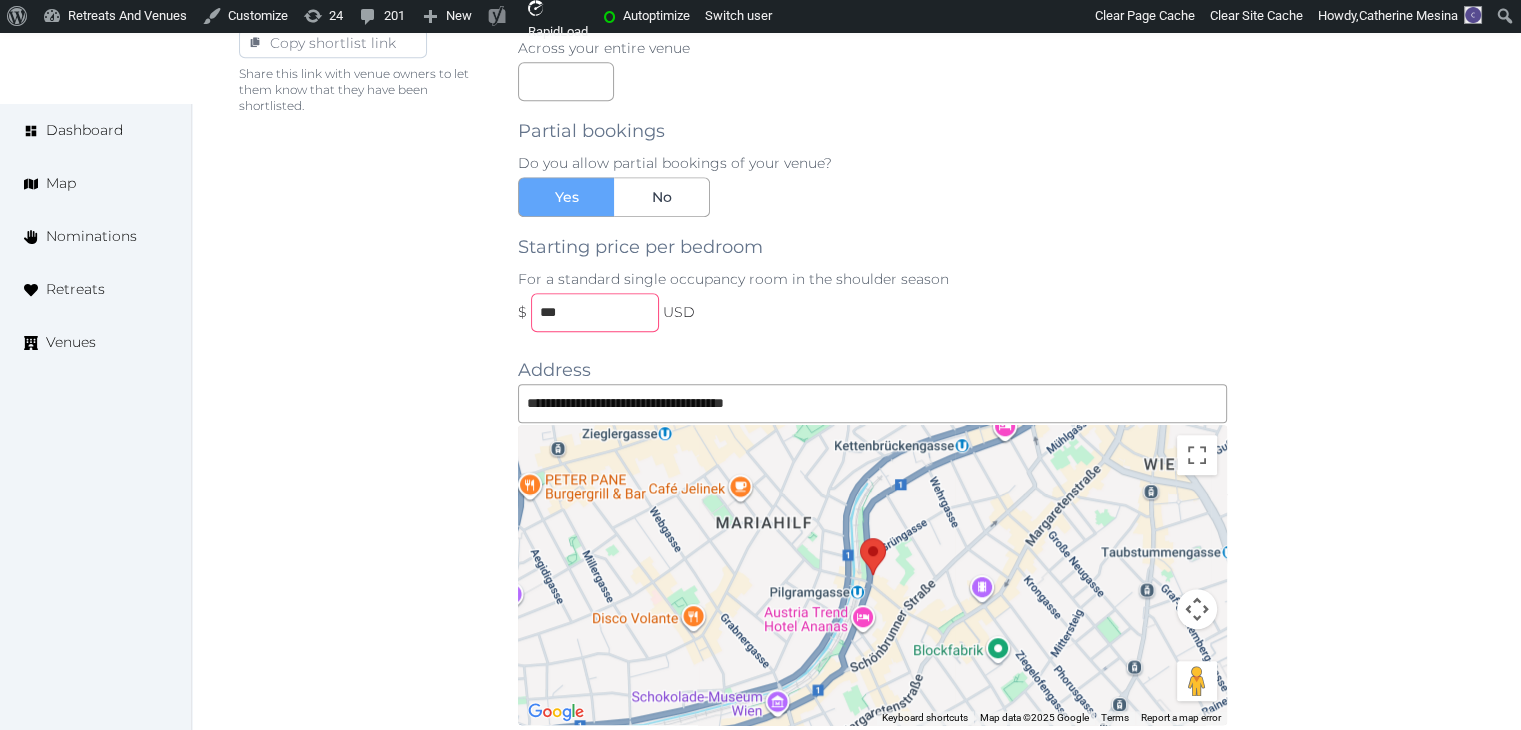 type on "***" 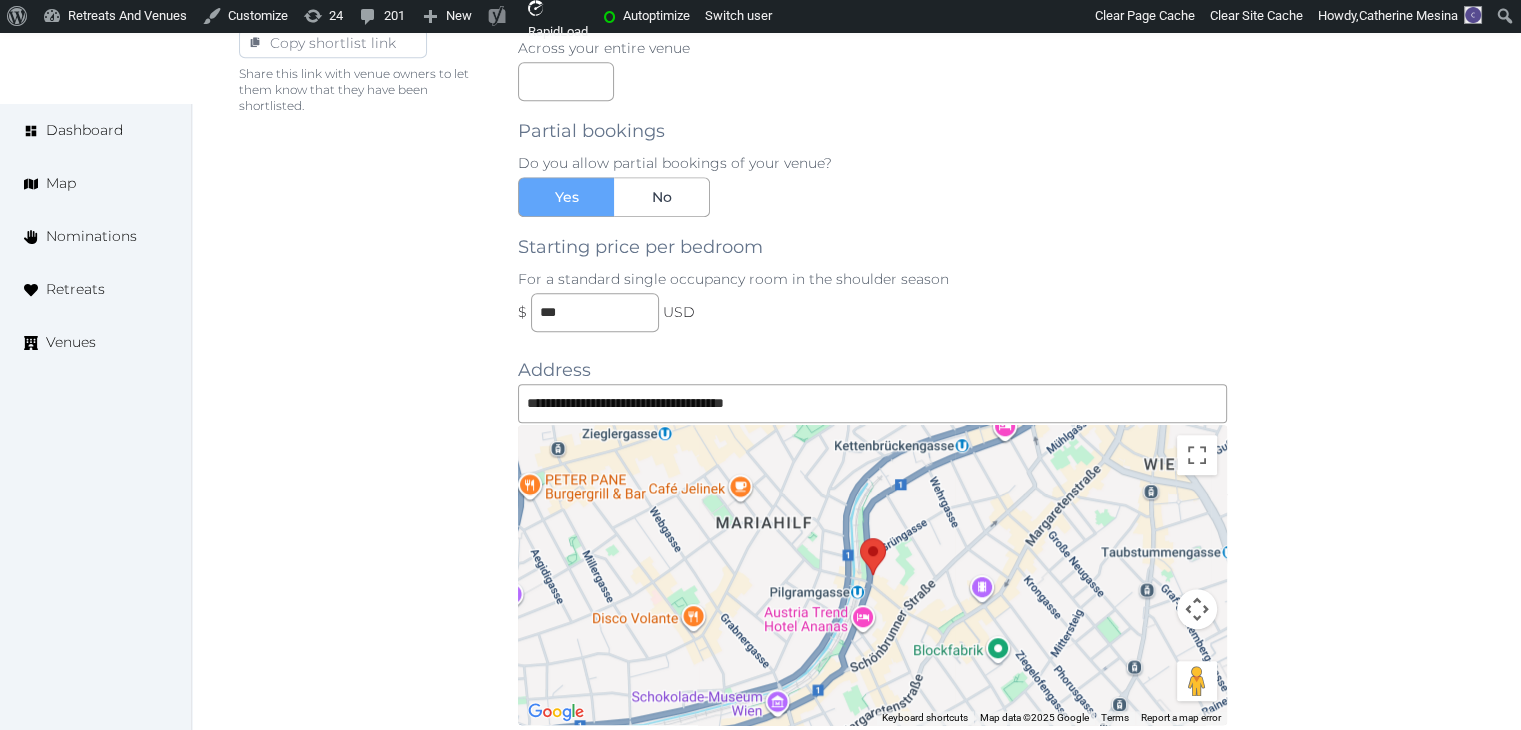 click on "Starting price per bedroom For a standard single occupancy room in the shoulder season $ *** USD" at bounding box center [872, 274] 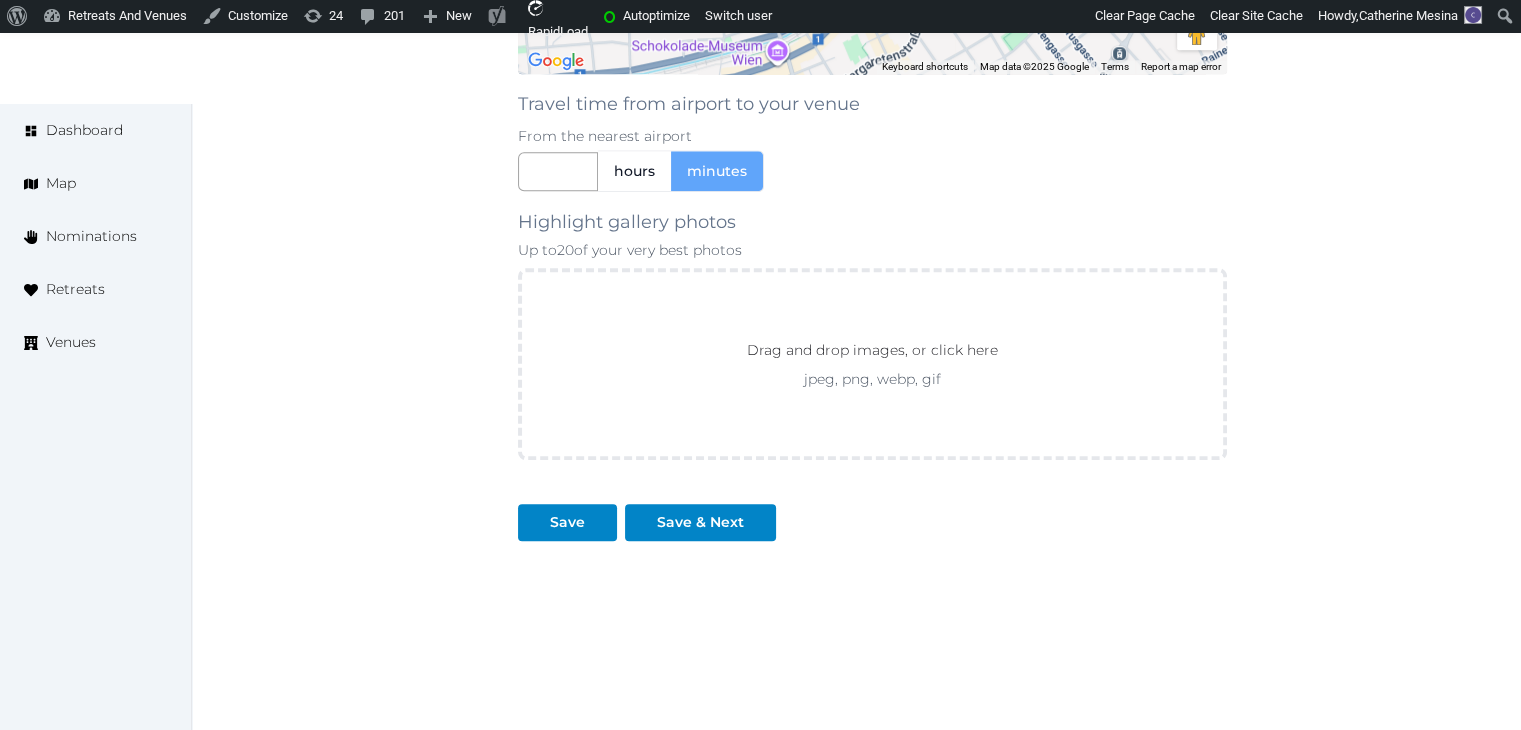scroll, scrollTop: 2083, scrollLeft: 0, axis: vertical 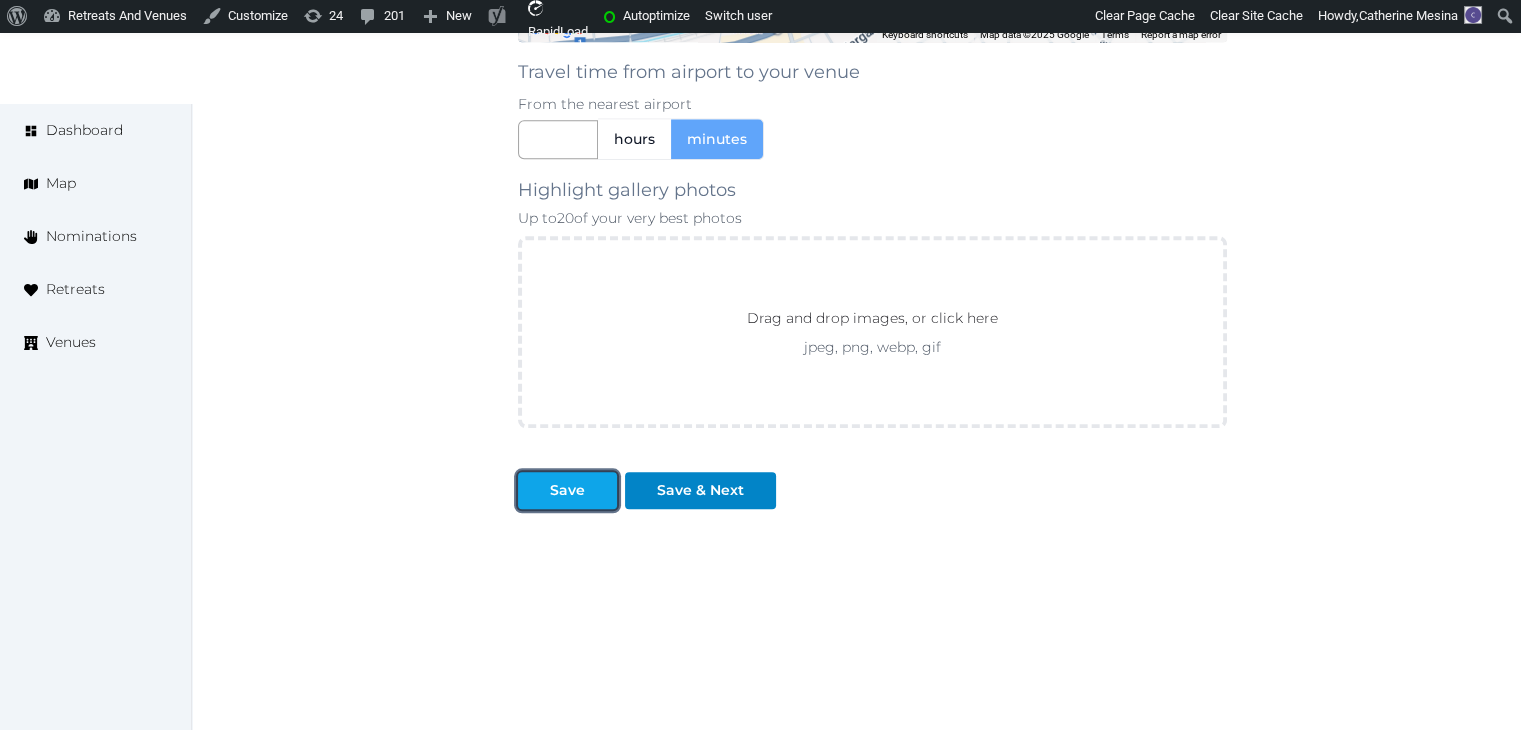 click on "Save" at bounding box center (567, 490) 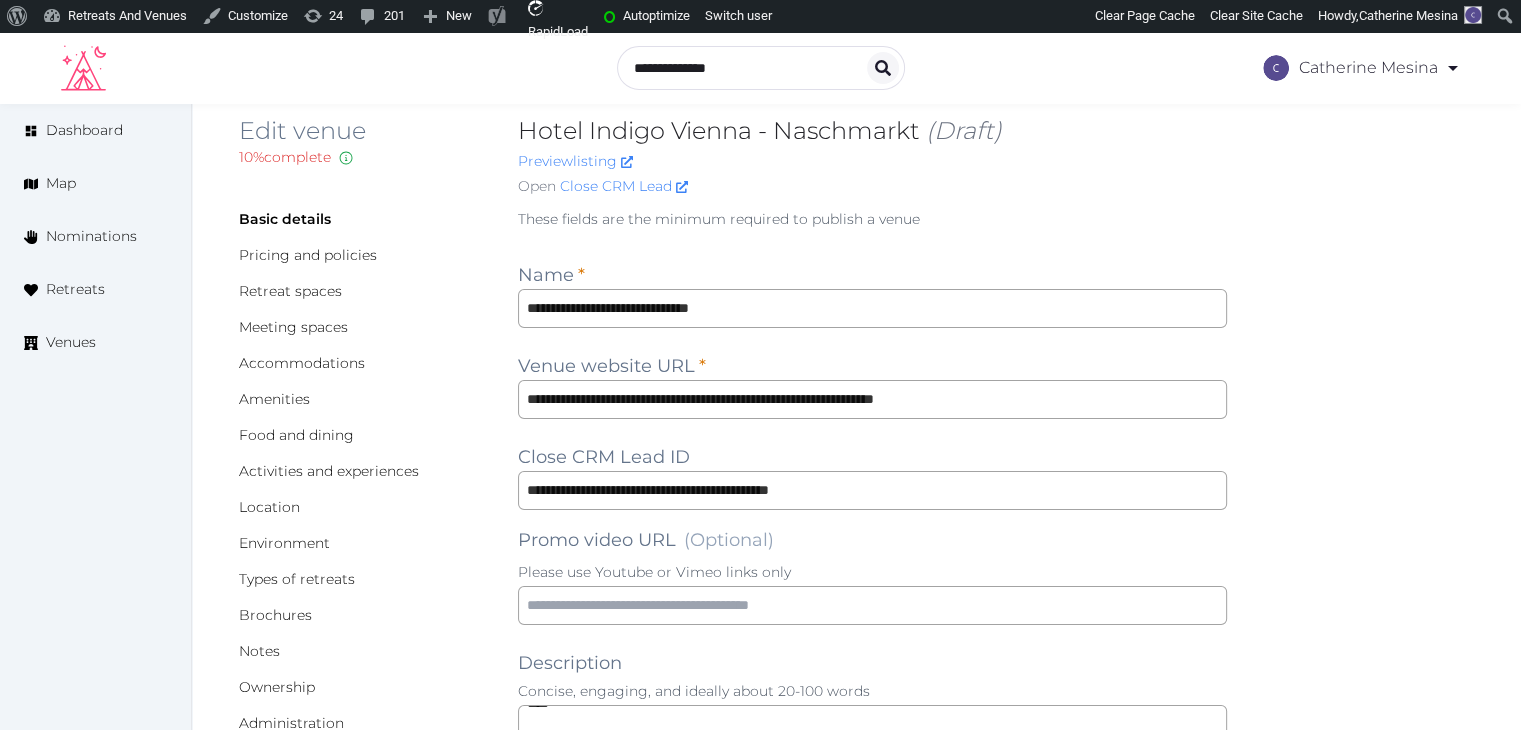 scroll, scrollTop: 0, scrollLeft: 0, axis: both 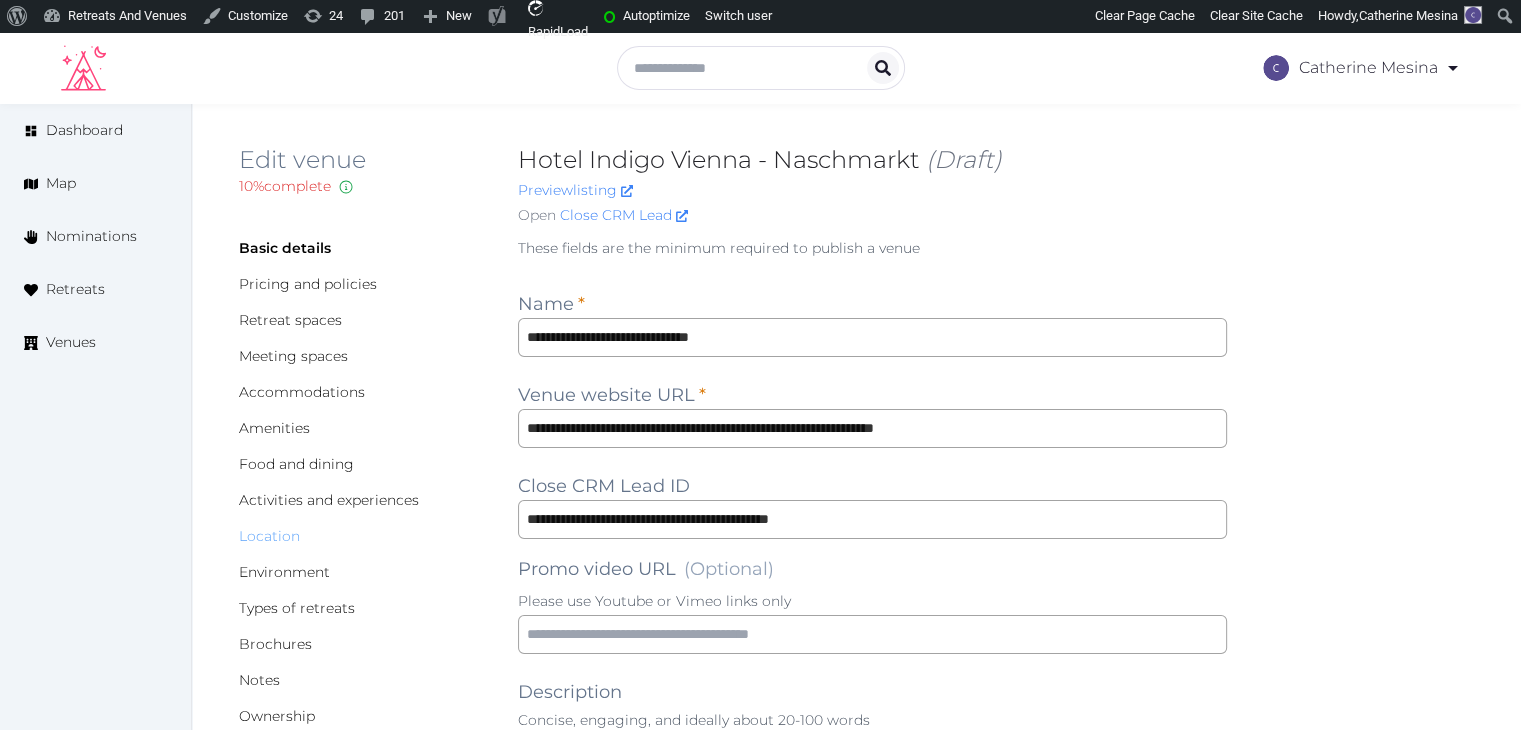 click on "Location" at bounding box center (269, 536) 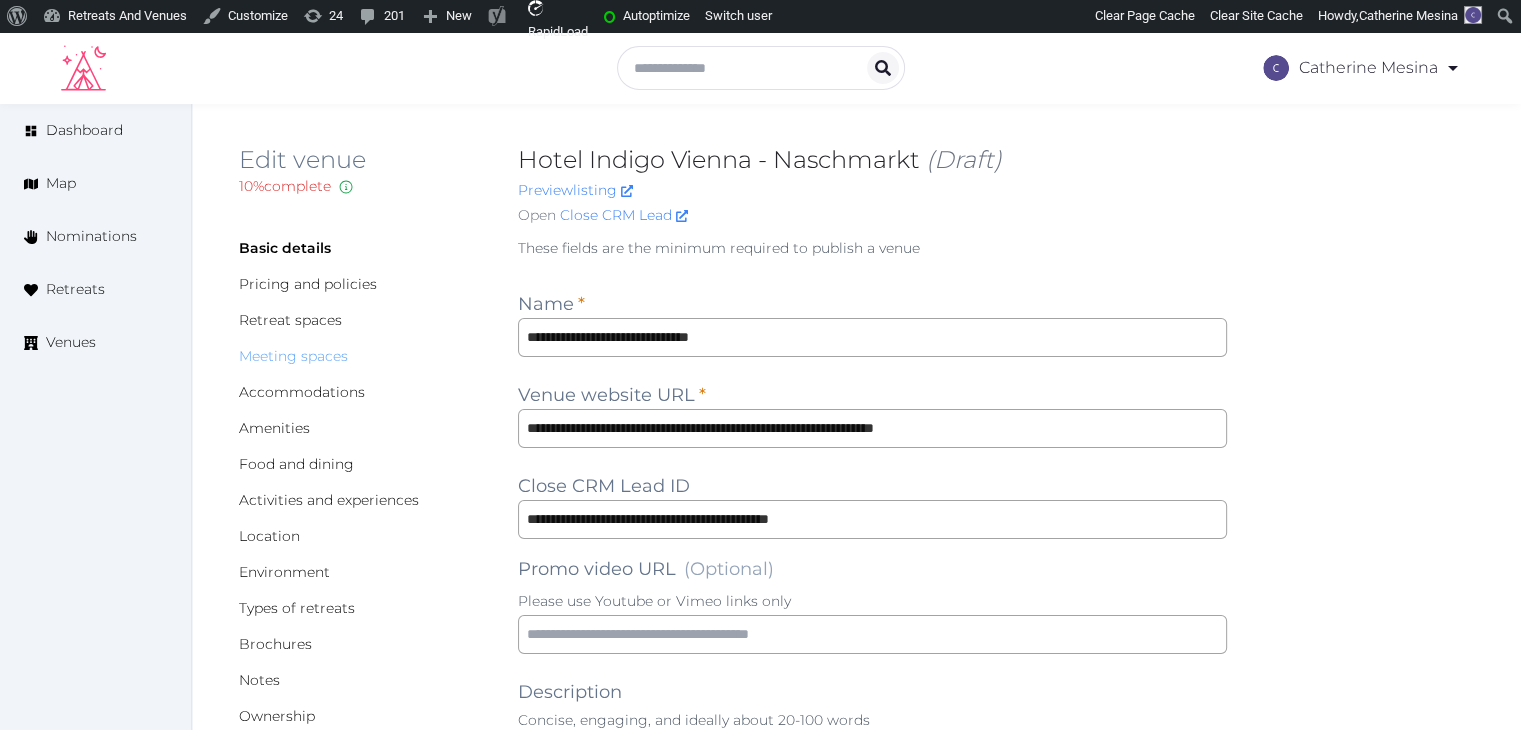 click on "Meeting spaces" at bounding box center [293, 356] 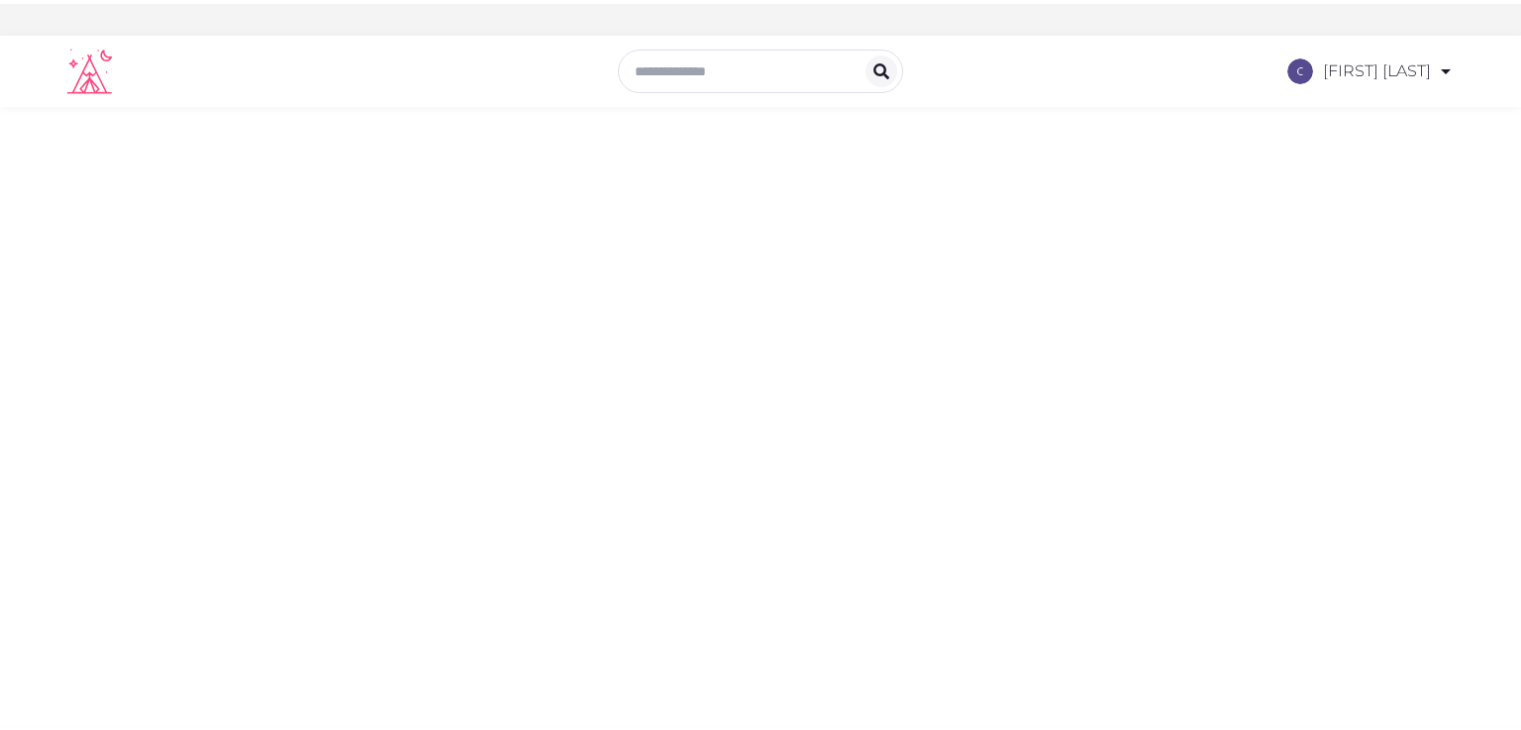 scroll, scrollTop: 0, scrollLeft: 0, axis: both 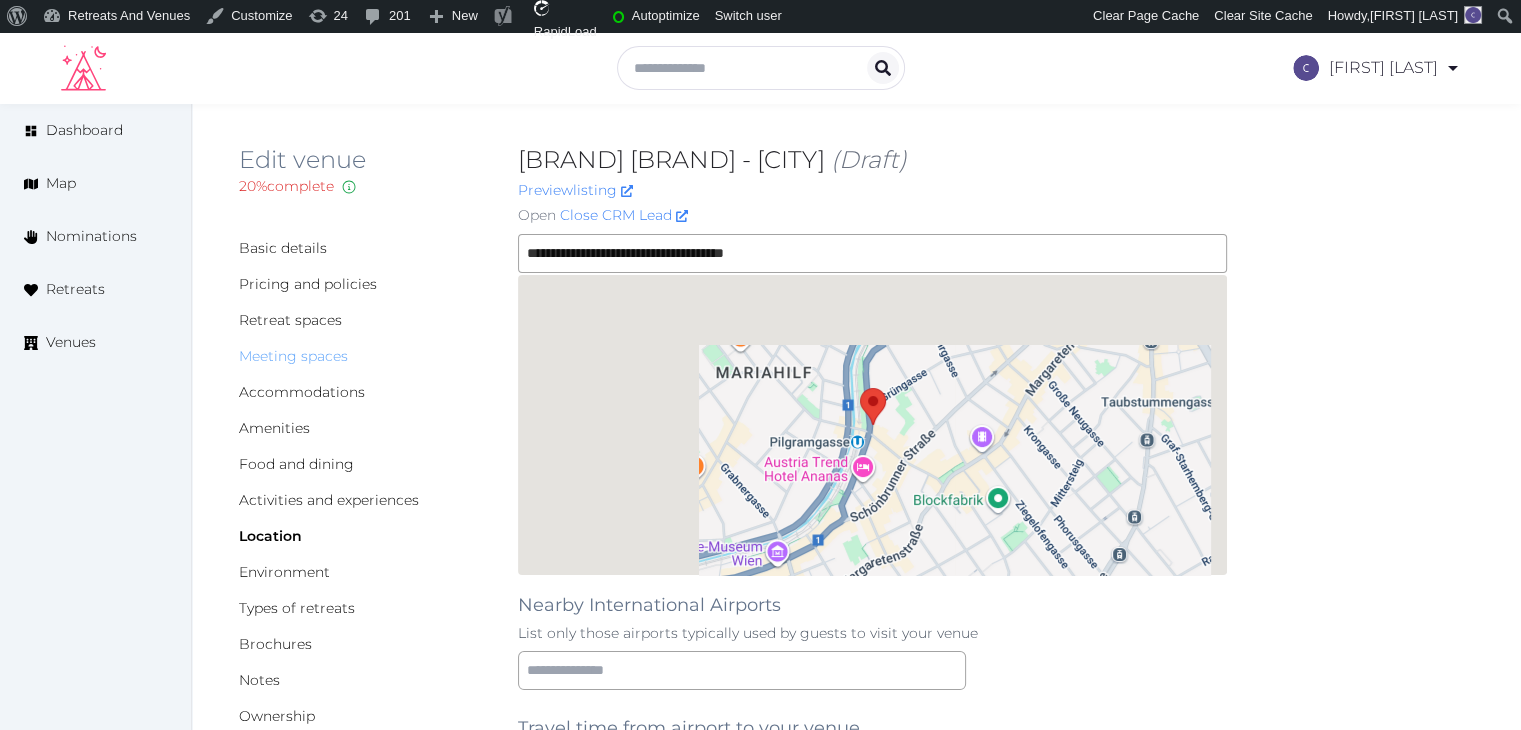 click on "Meeting spaces" at bounding box center (293, 356) 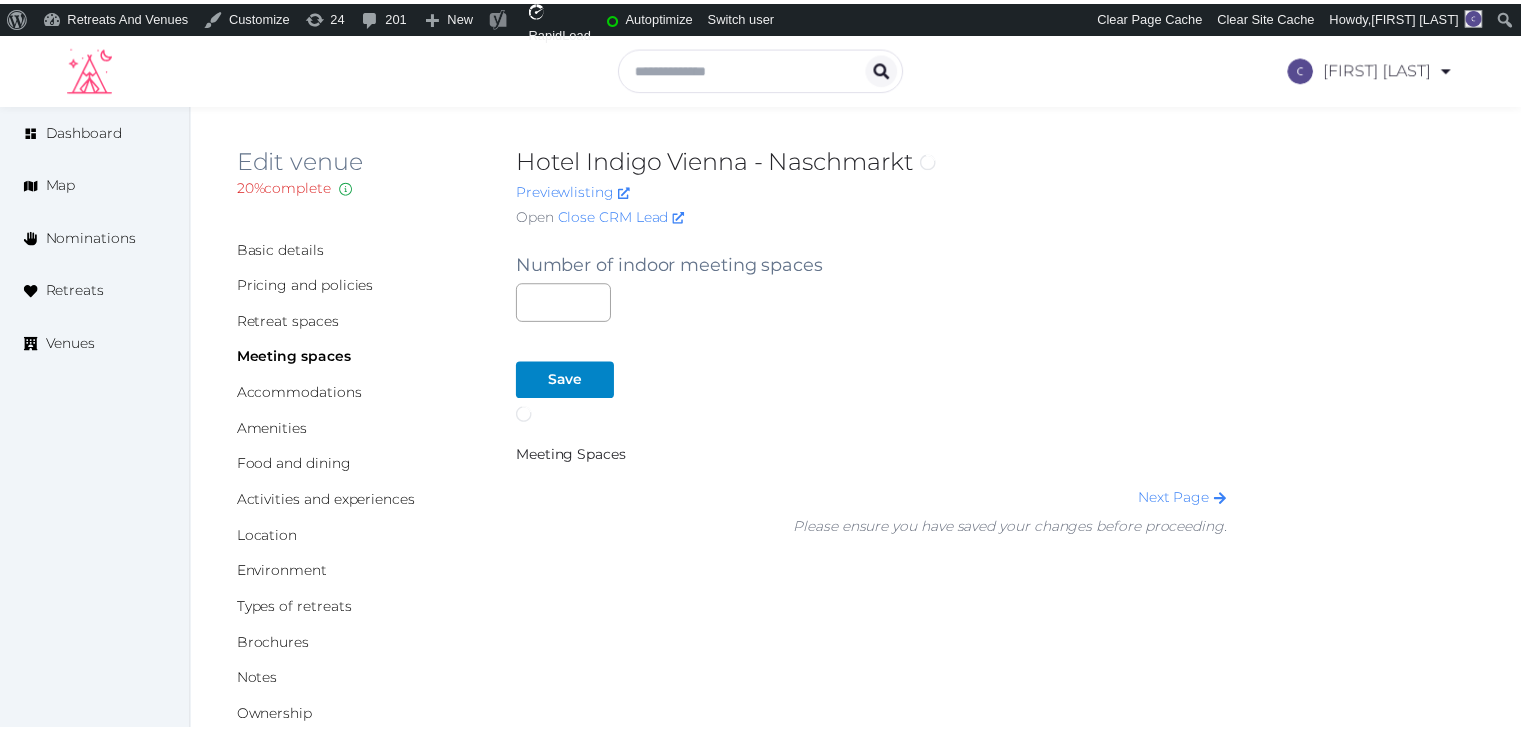 scroll, scrollTop: 0, scrollLeft: 0, axis: both 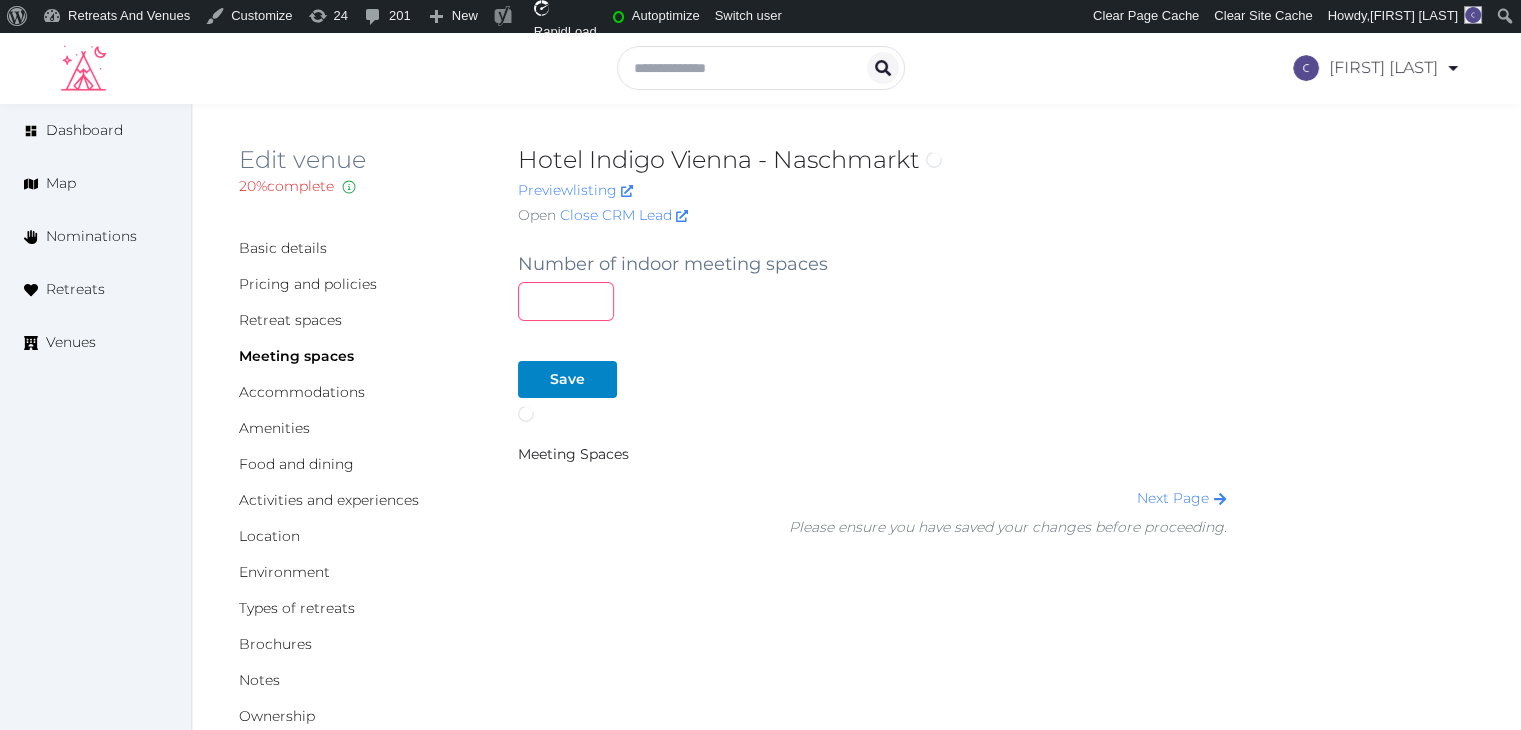 click at bounding box center (566, 301) 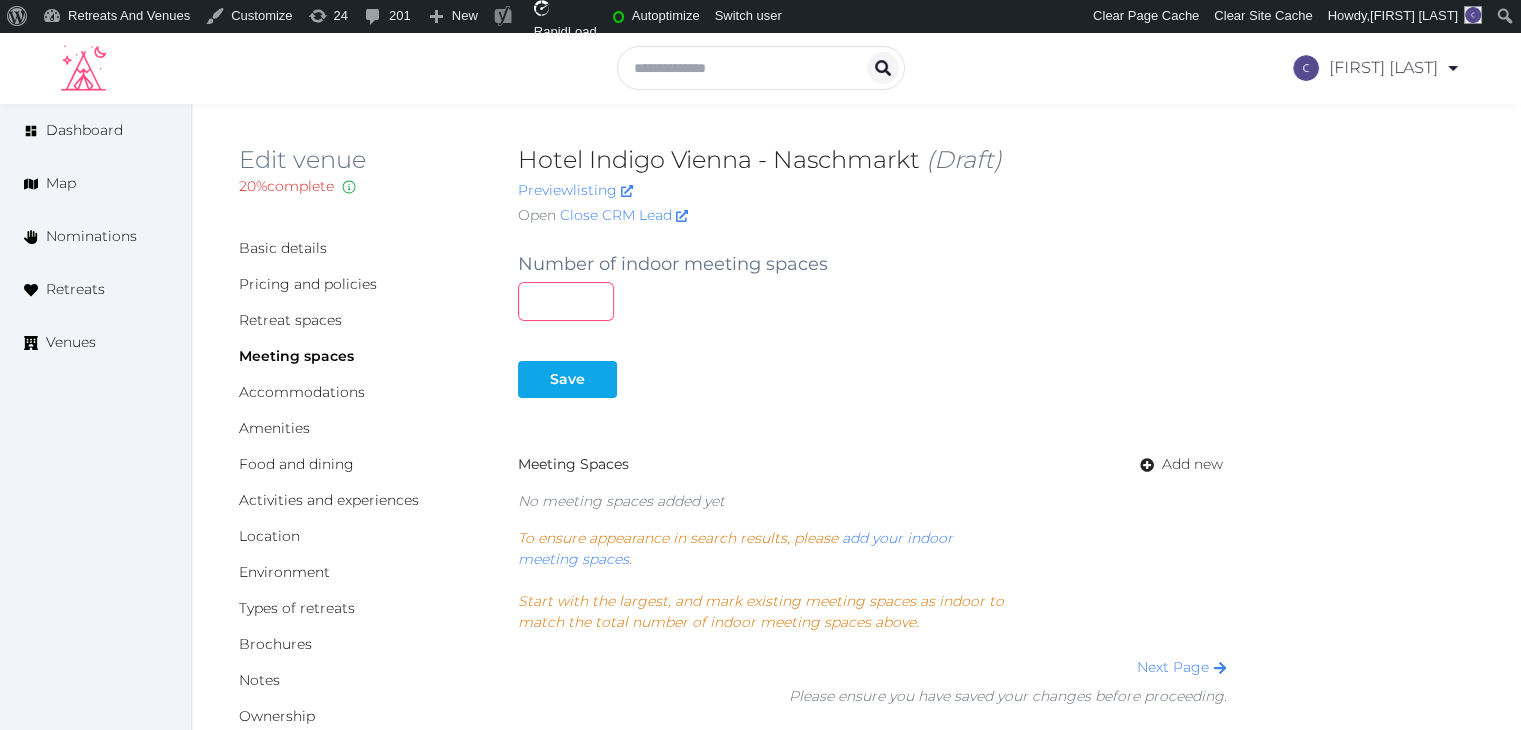 type on "*" 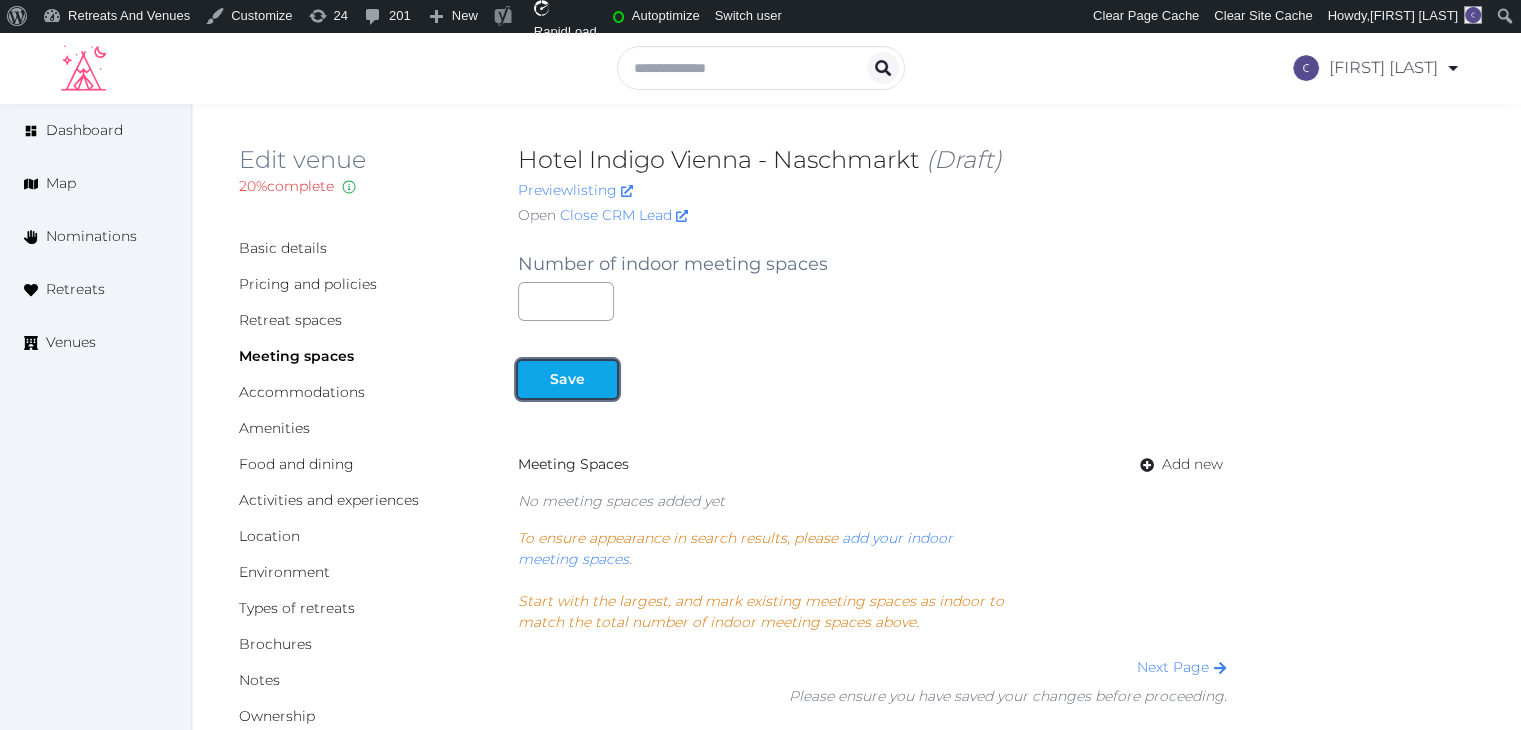click on "Save" at bounding box center [567, 379] 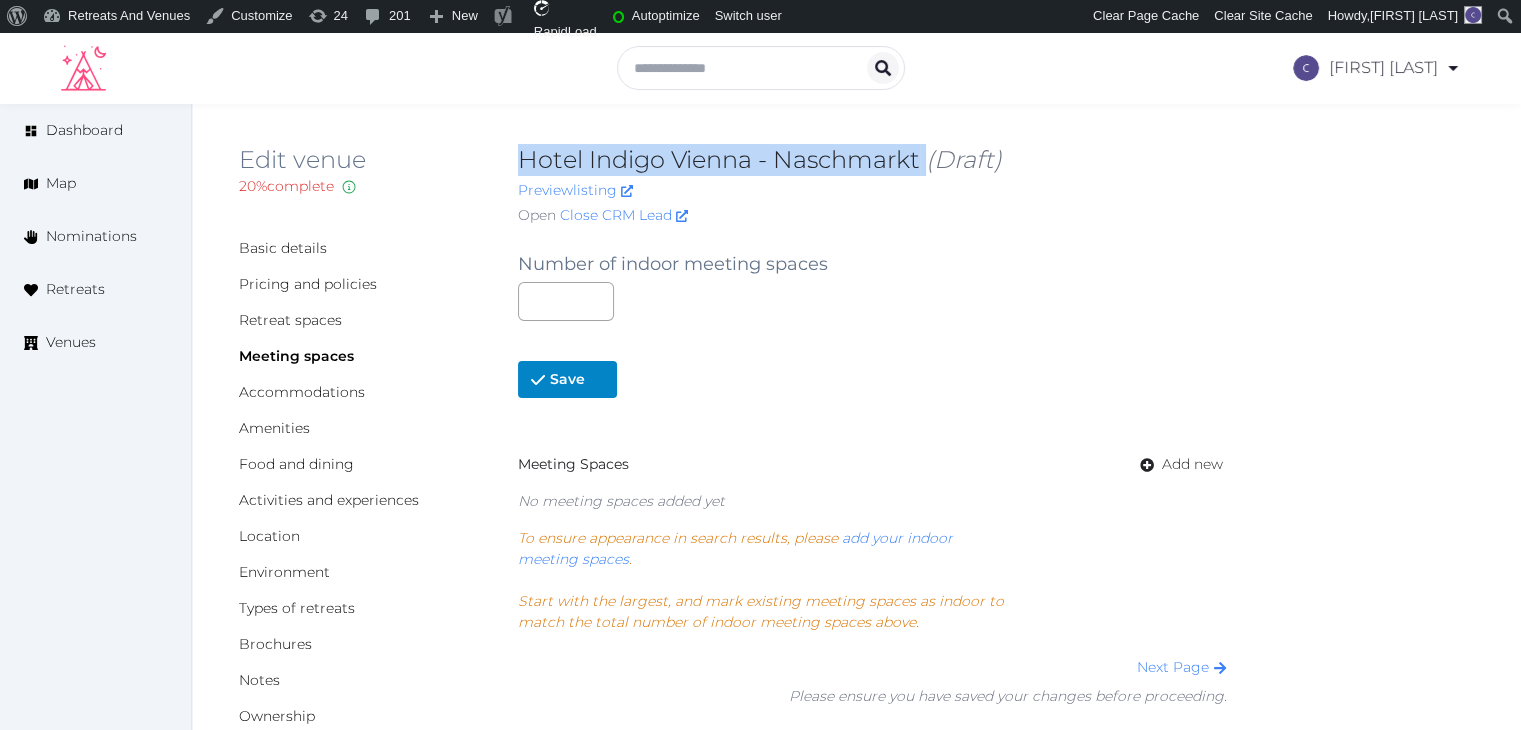 drag, startPoint x: 517, startPoint y: 165, endPoint x: 926, endPoint y: 165, distance: 409 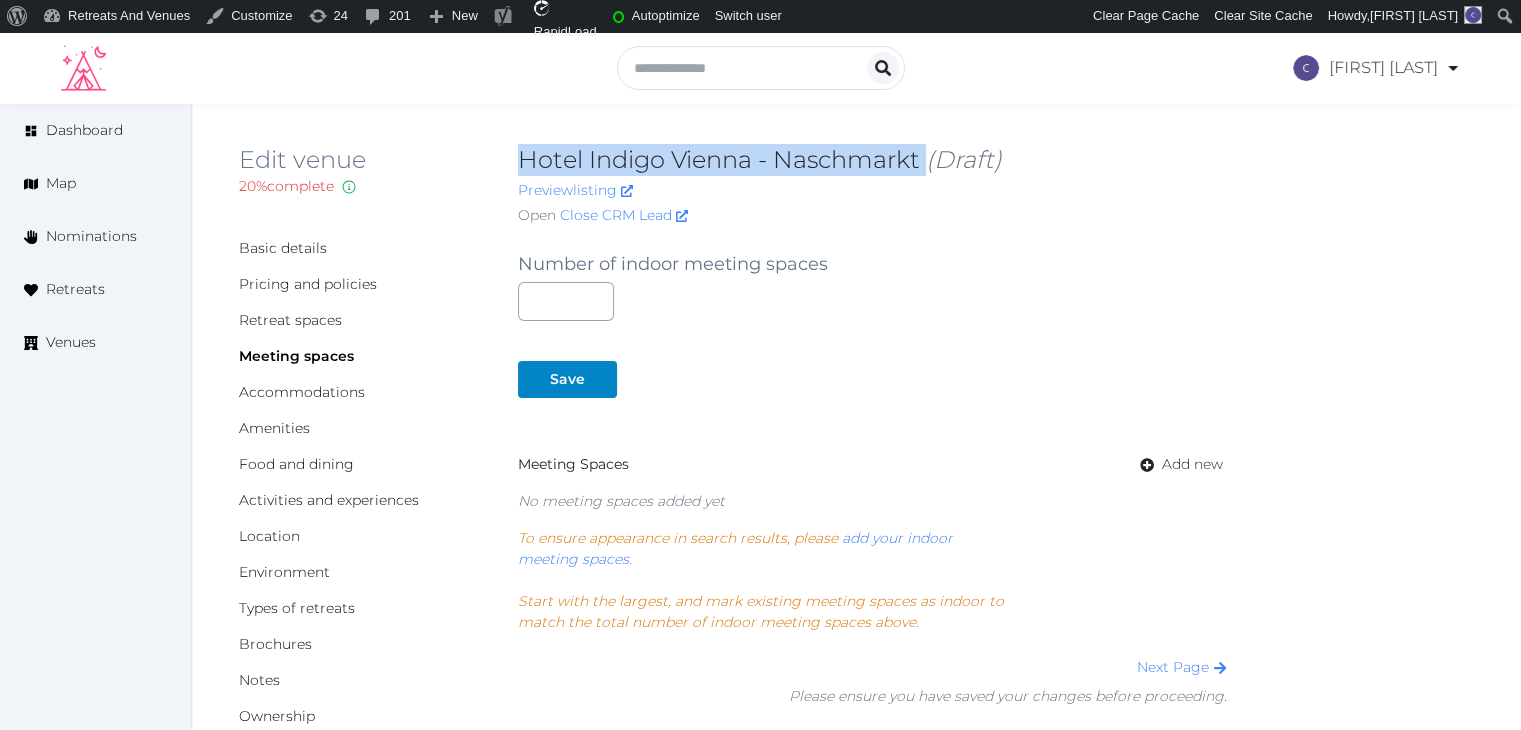 copy on "Hotel Indigo [CITY] - Naschmarkt" 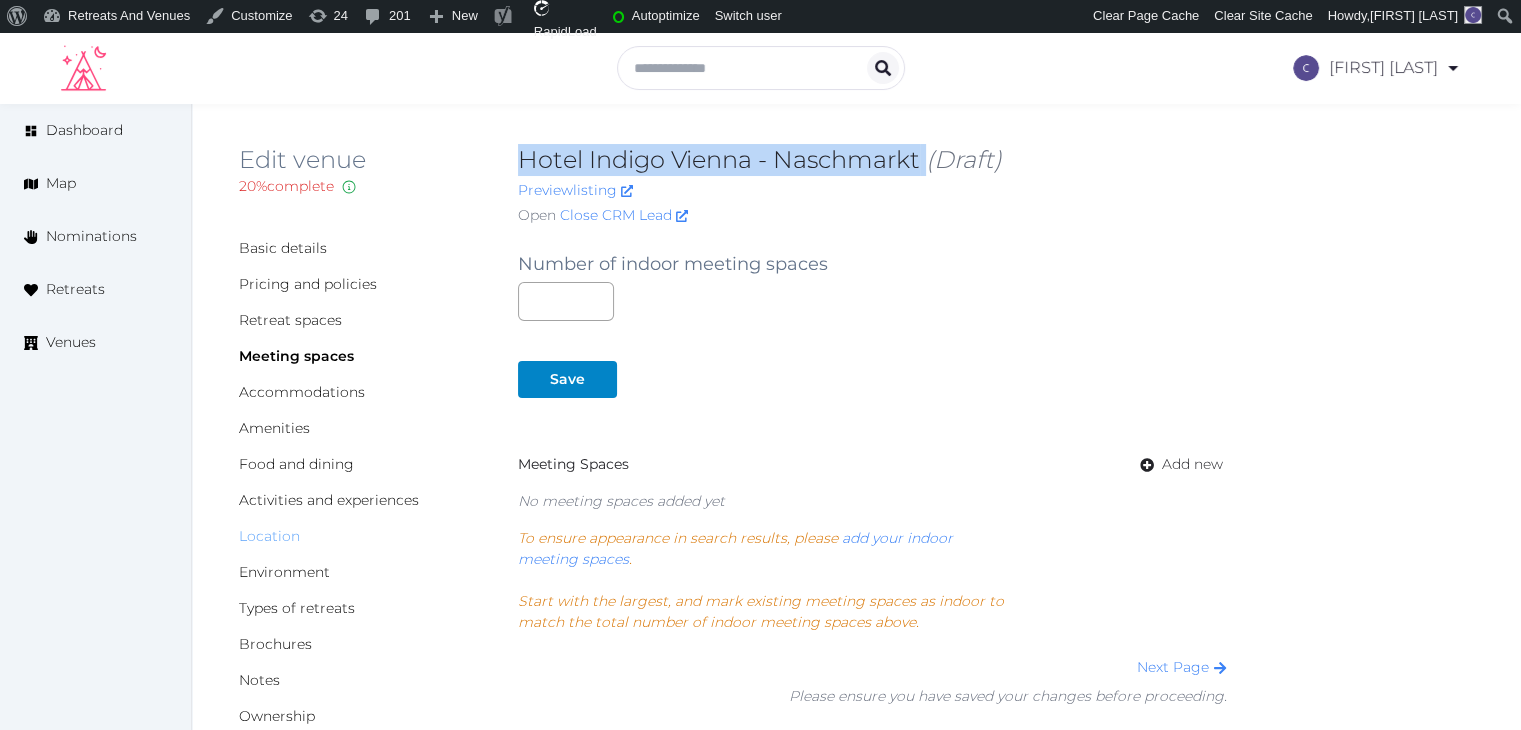 drag, startPoint x: 275, startPoint y: 529, endPoint x: 278, endPoint y: 541, distance: 12.369317 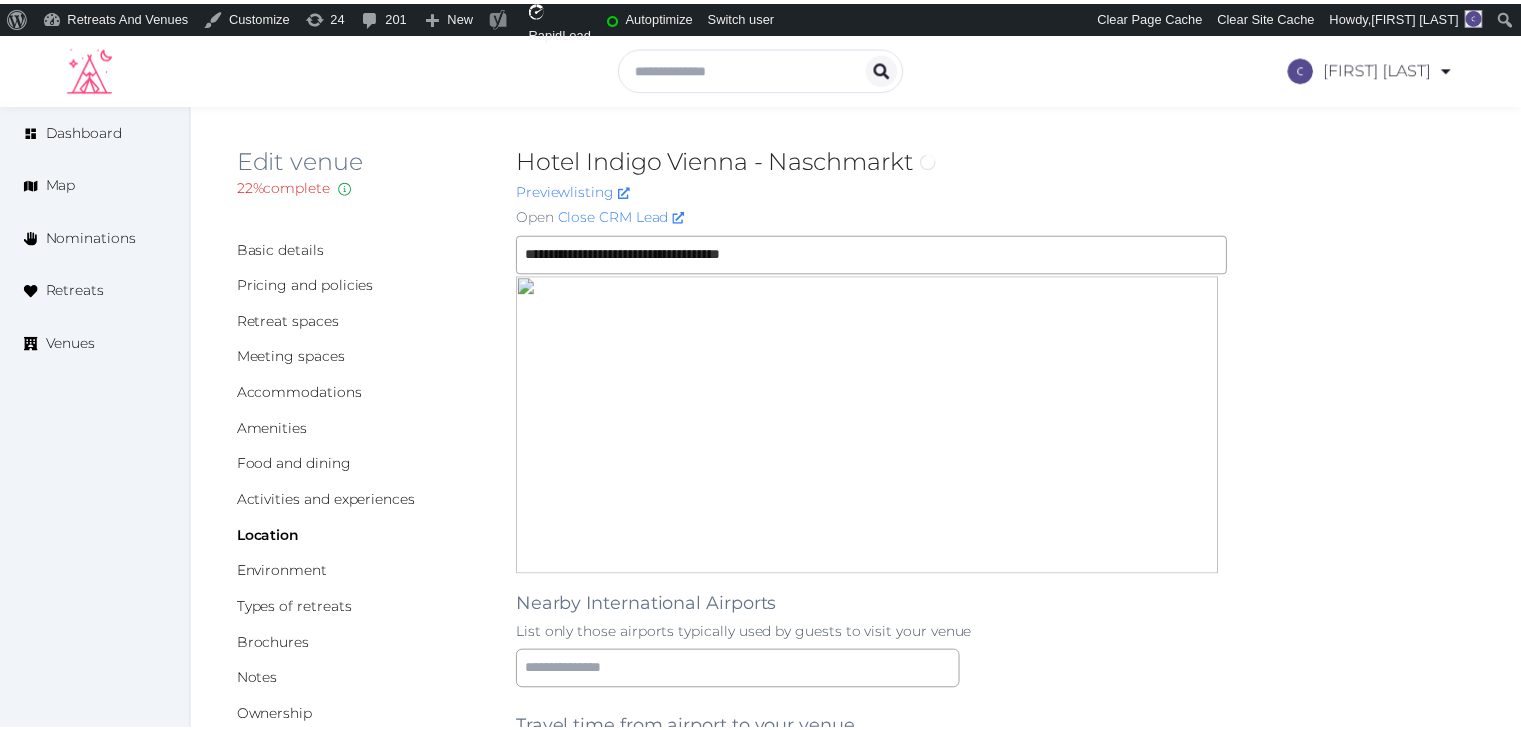 scroll, scrollTop: 0, scrollLeft: 0, axis: both 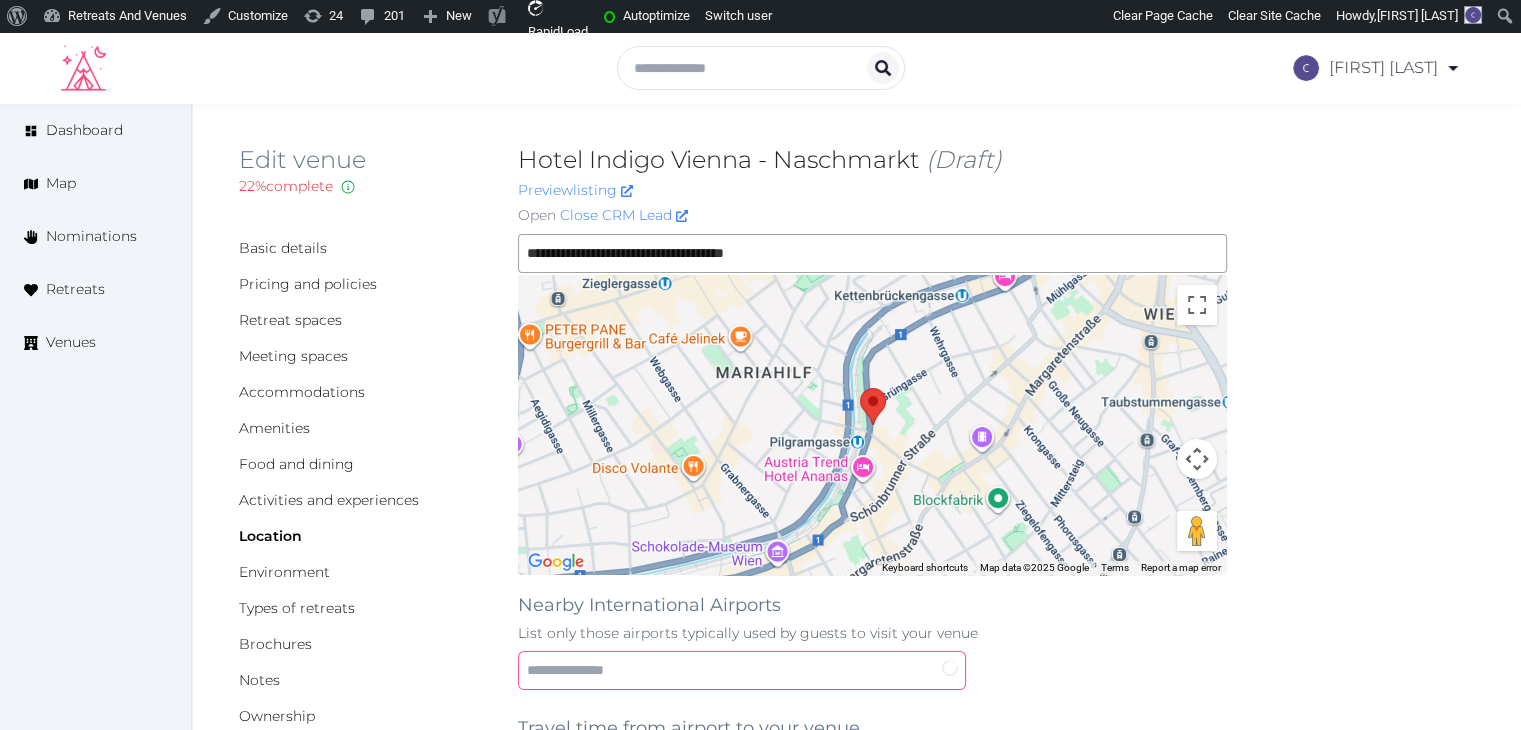 click at bounding box center [742, 670] 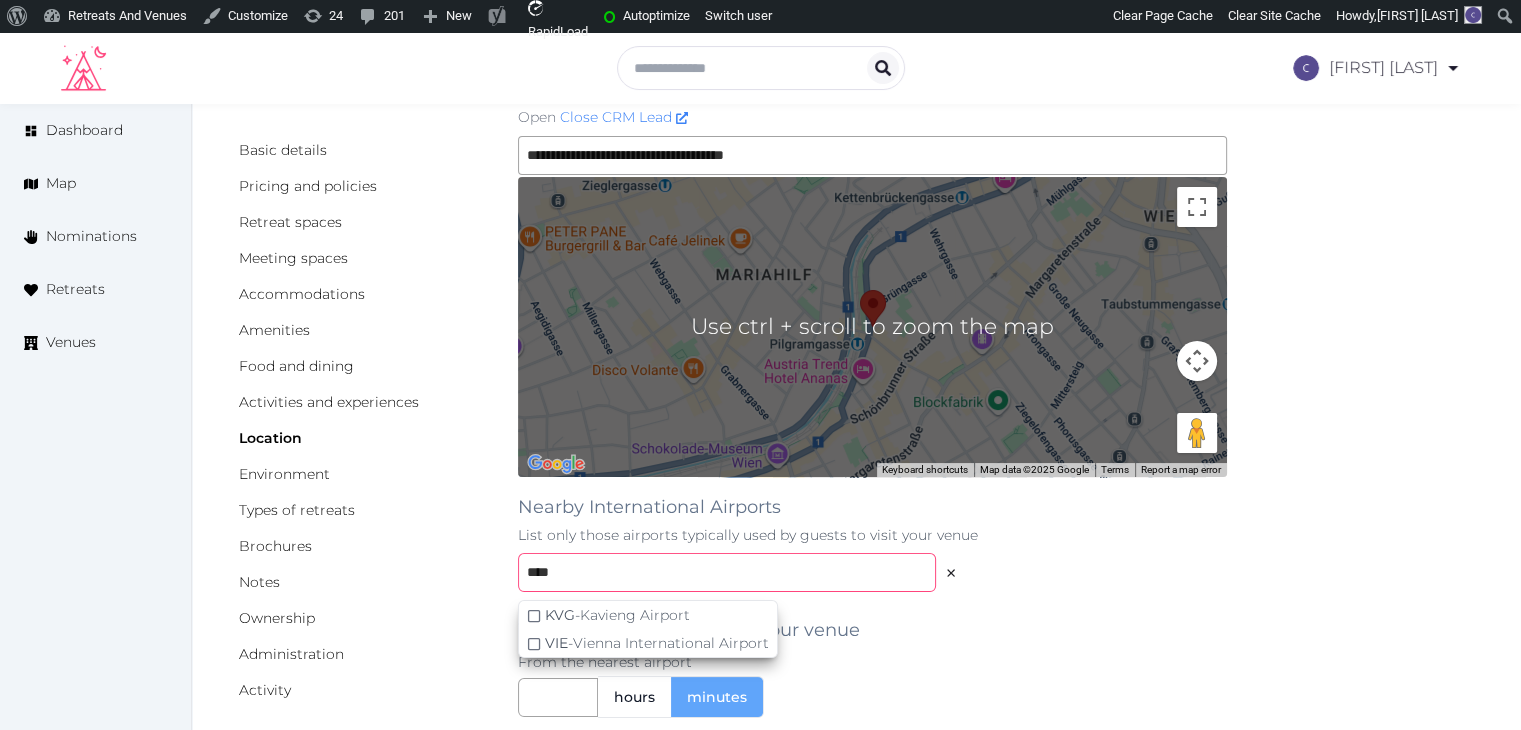 scroll, scrollTop: 100, scrollLeft: 0, axis: vertical 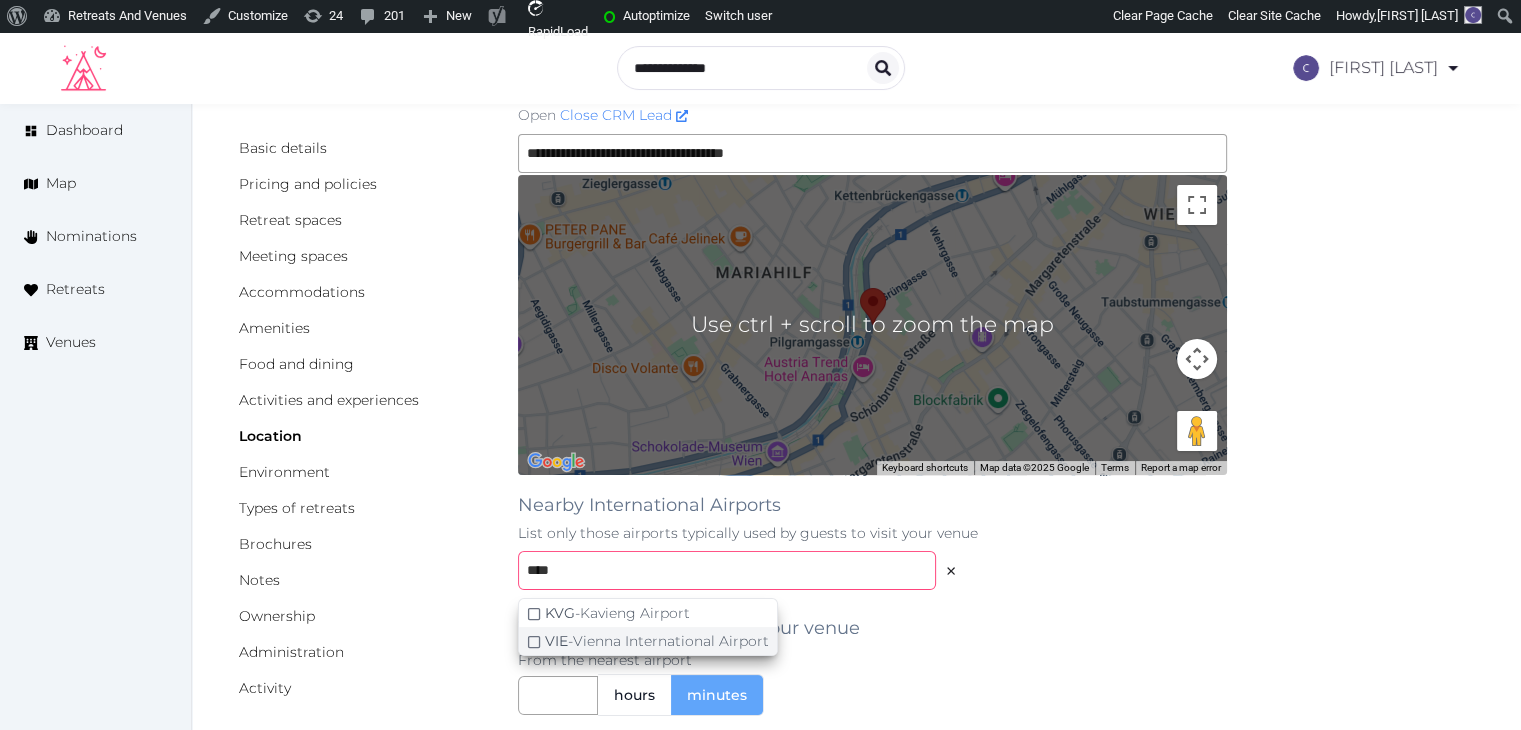 type on "****" 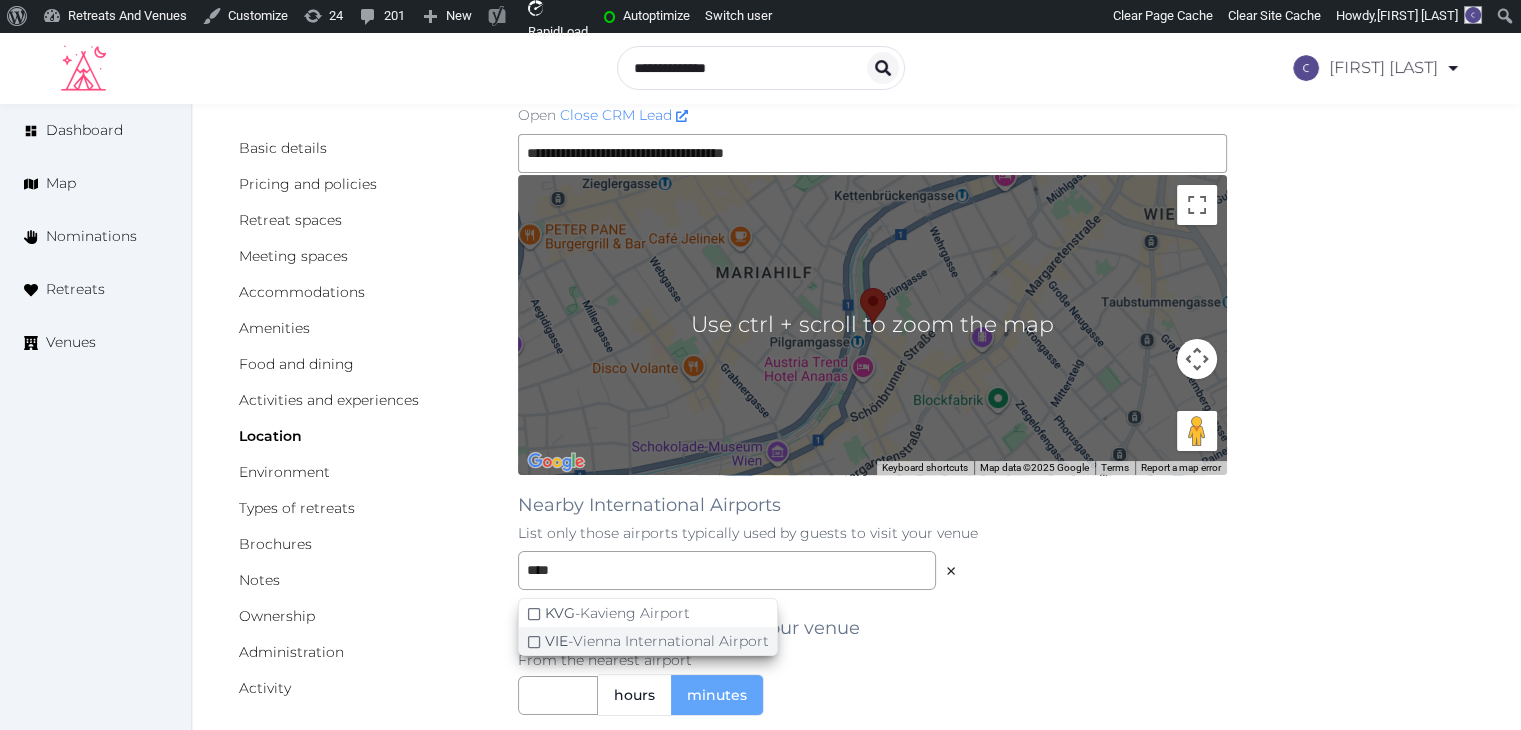 click on "VIE  -  Vienna International Airport" at bounding box center (617, 613) 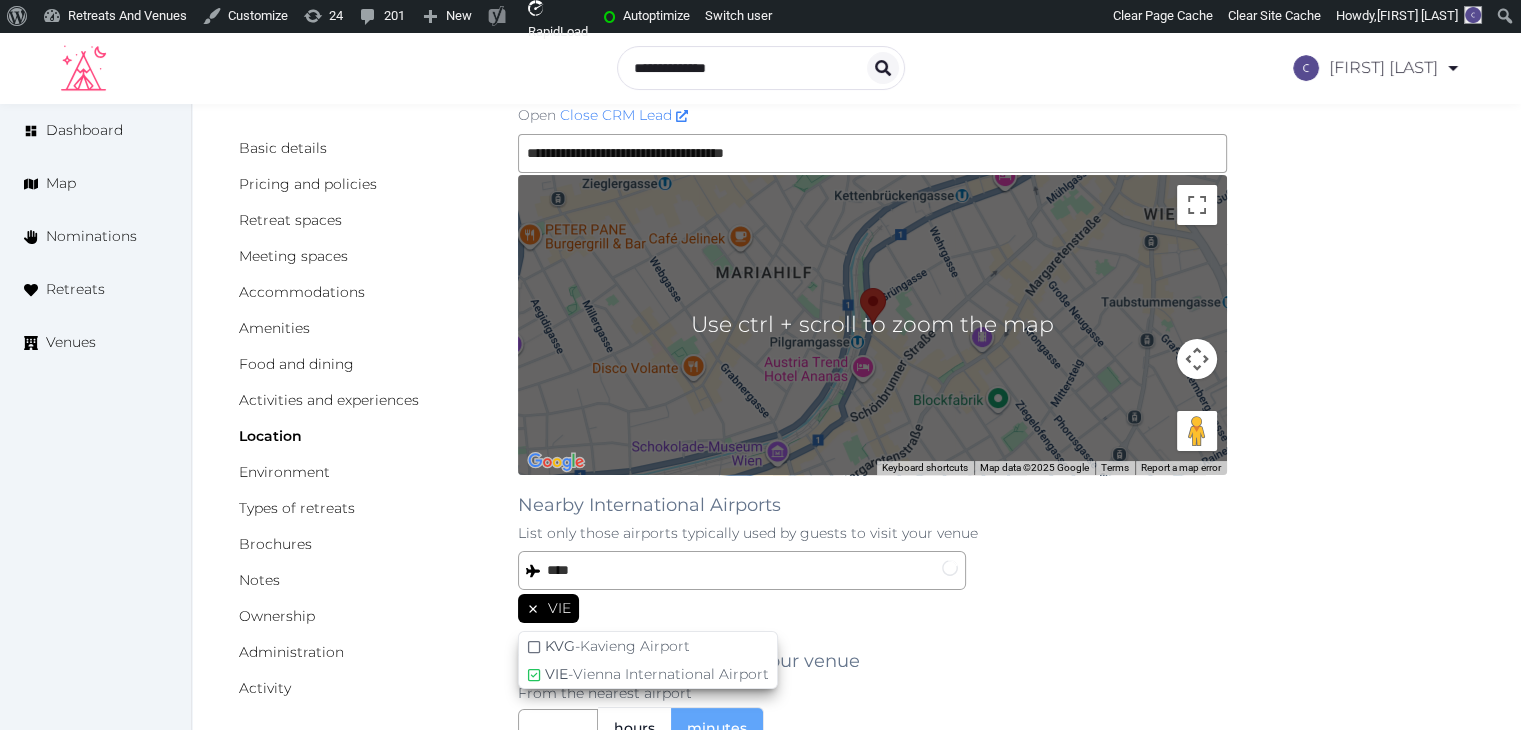 drag, startPoint x: 1163, startPoint y: 567, endPoint x: 1132, endPoint y: 581, distance: 34.0147 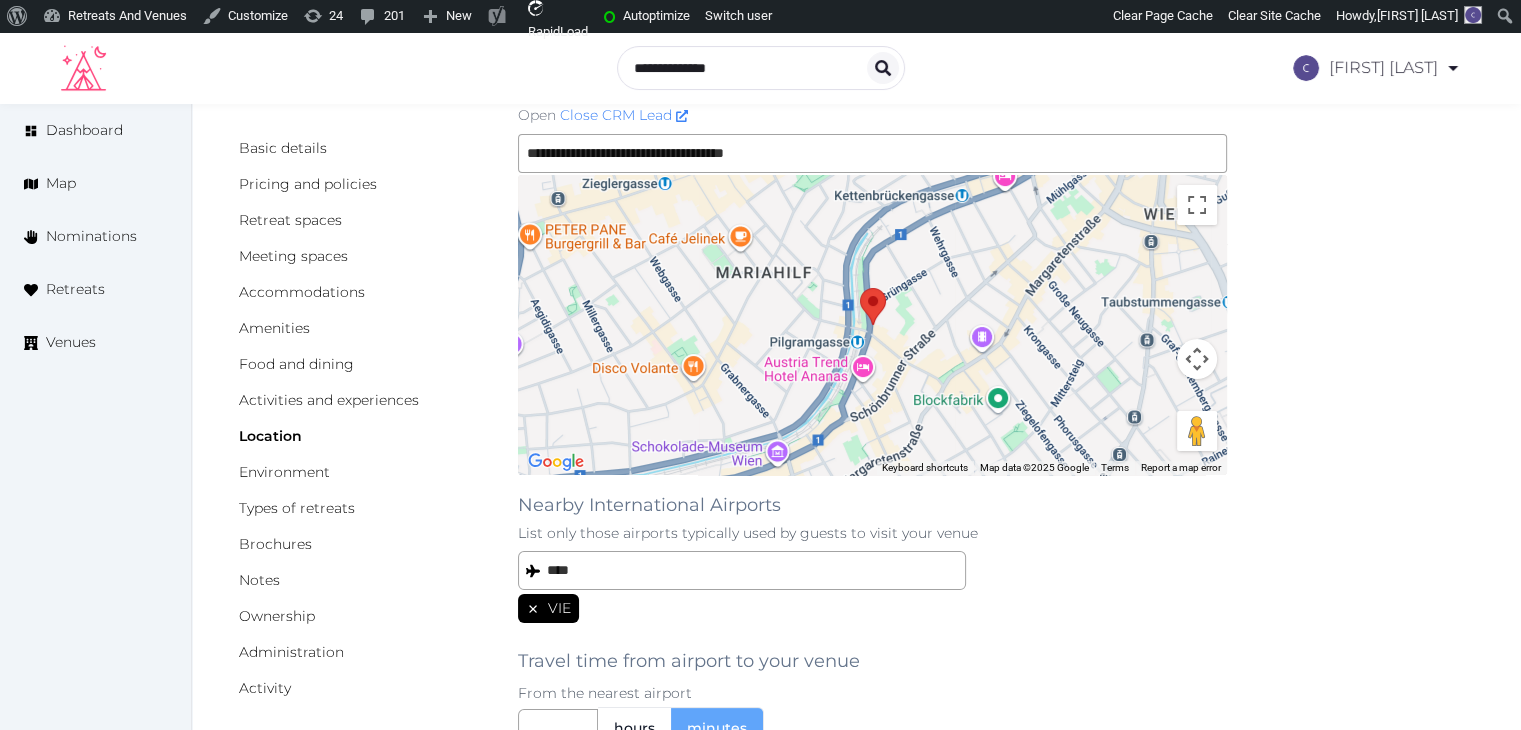 scroll, scrollTop: 200, scrollLeft: 0, axis: vertical 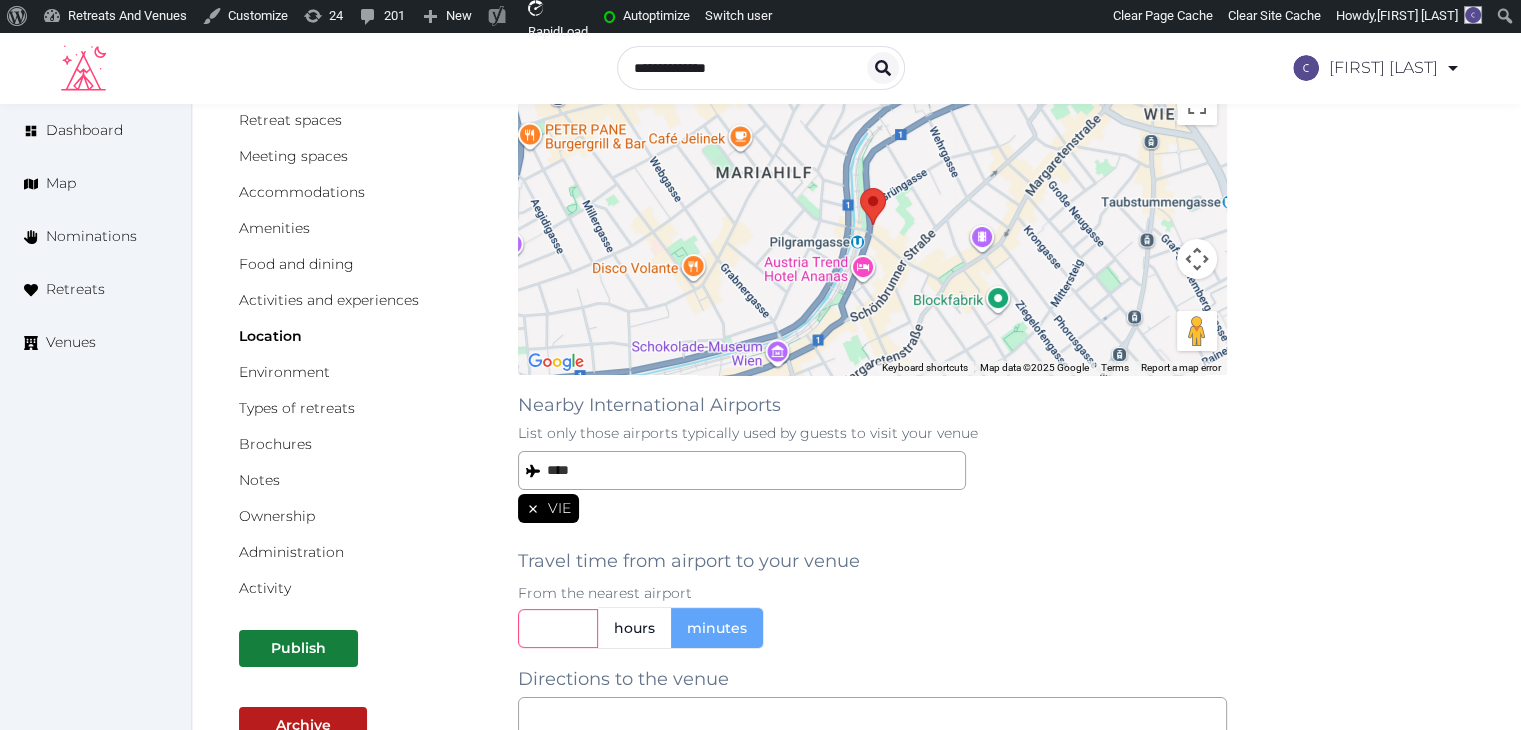 click at bounding box center [558, 628] 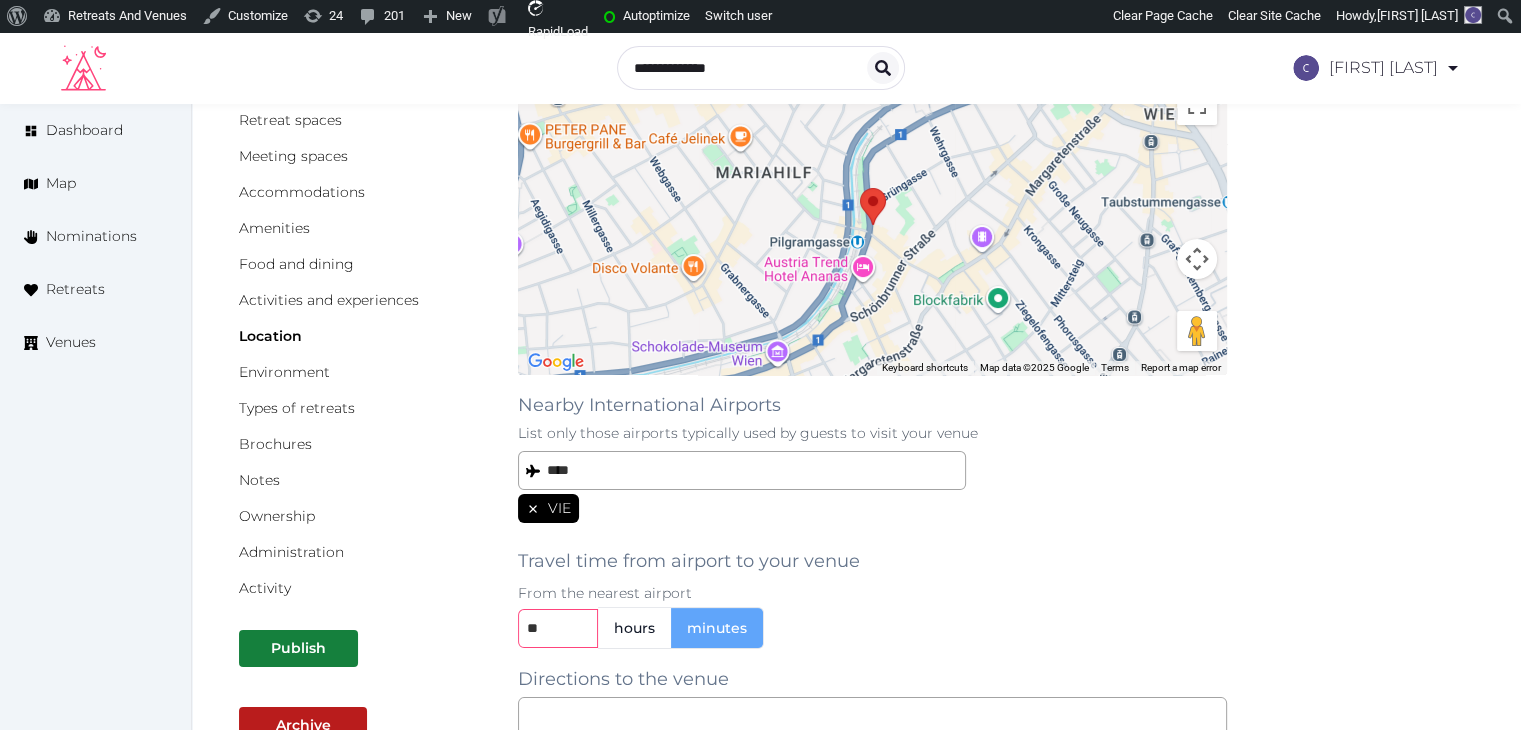 type on "**" 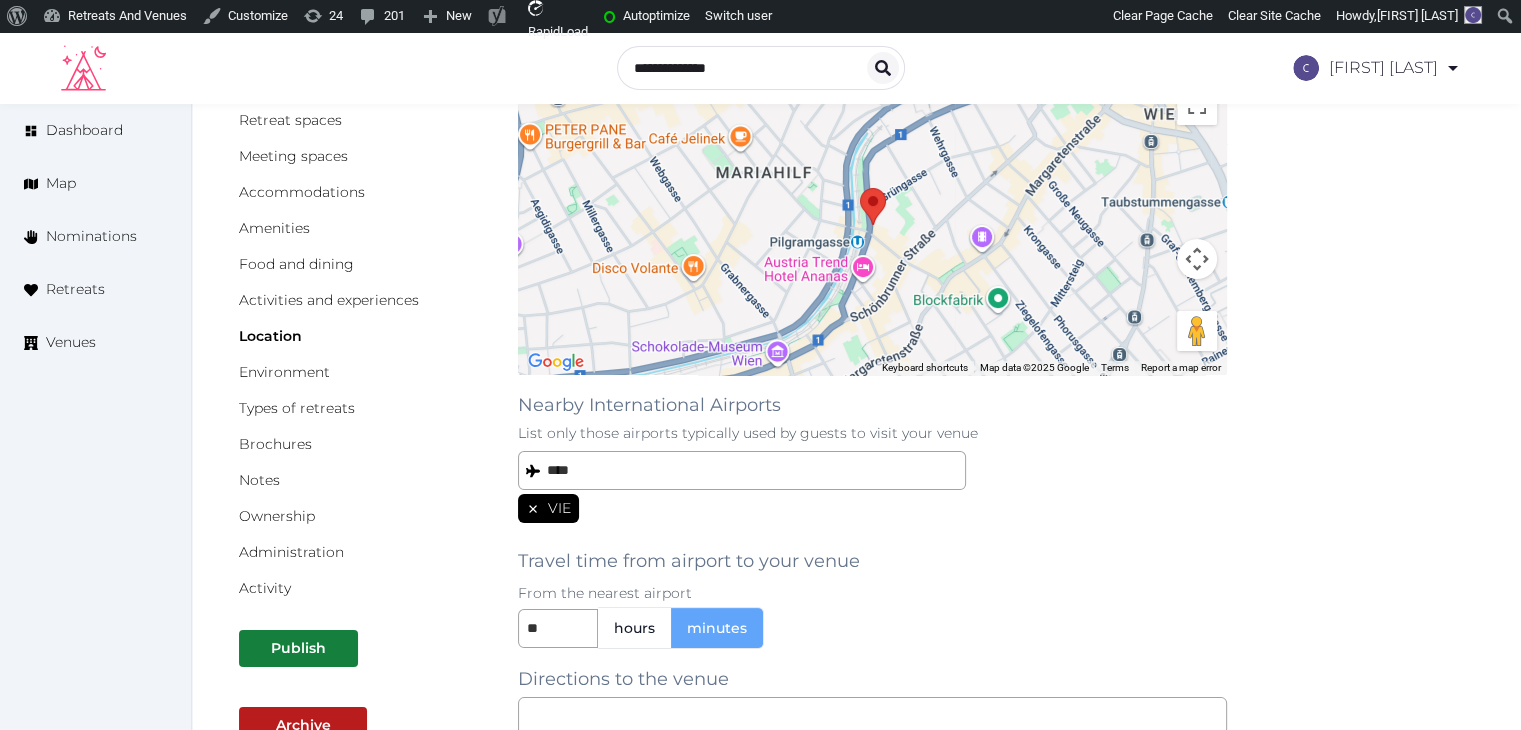 click on "VIE" at bounding box center (872, 510) 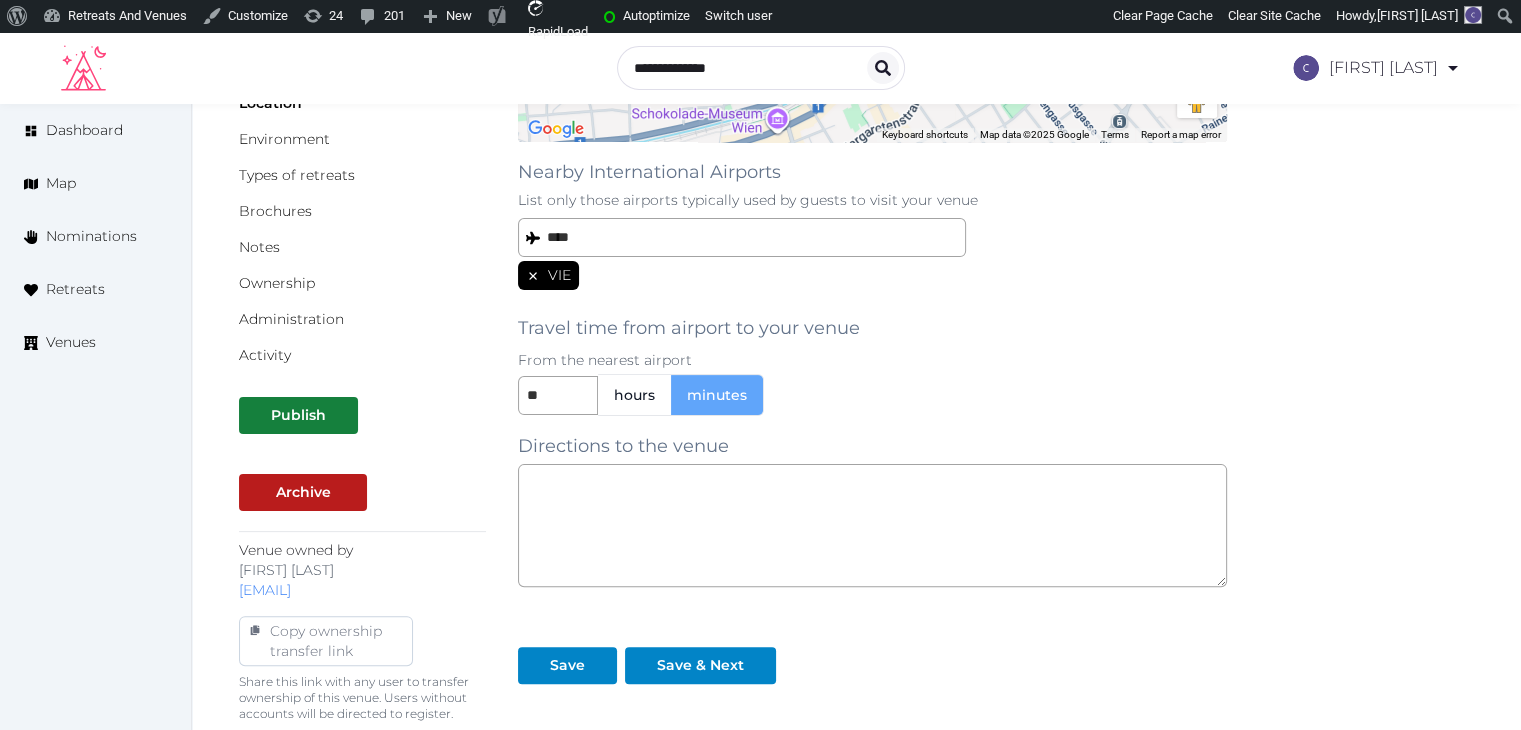scroll, scrollTop: 700, scrollLeft: 0, axis: vertical 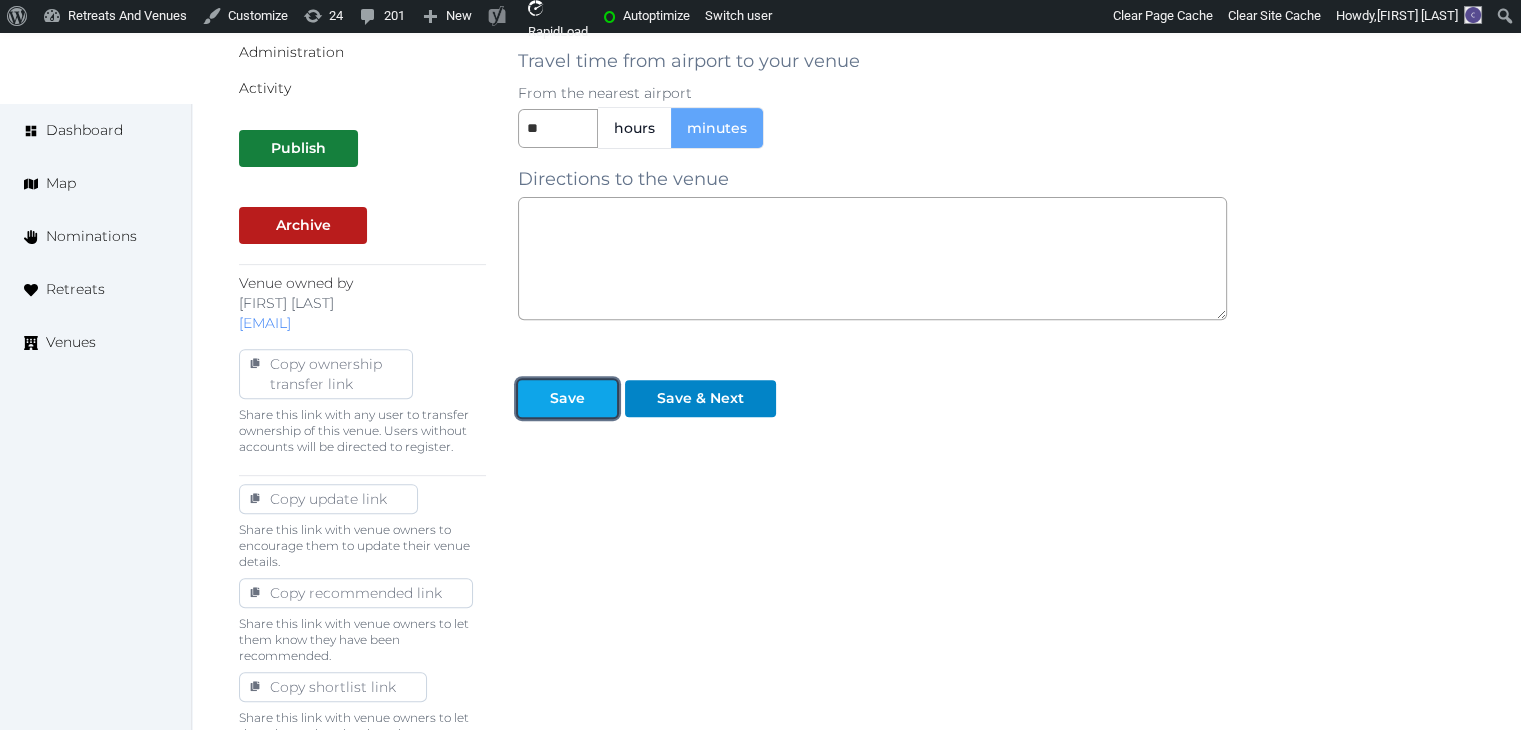 click on "Save" at bounding box center [567, 398] 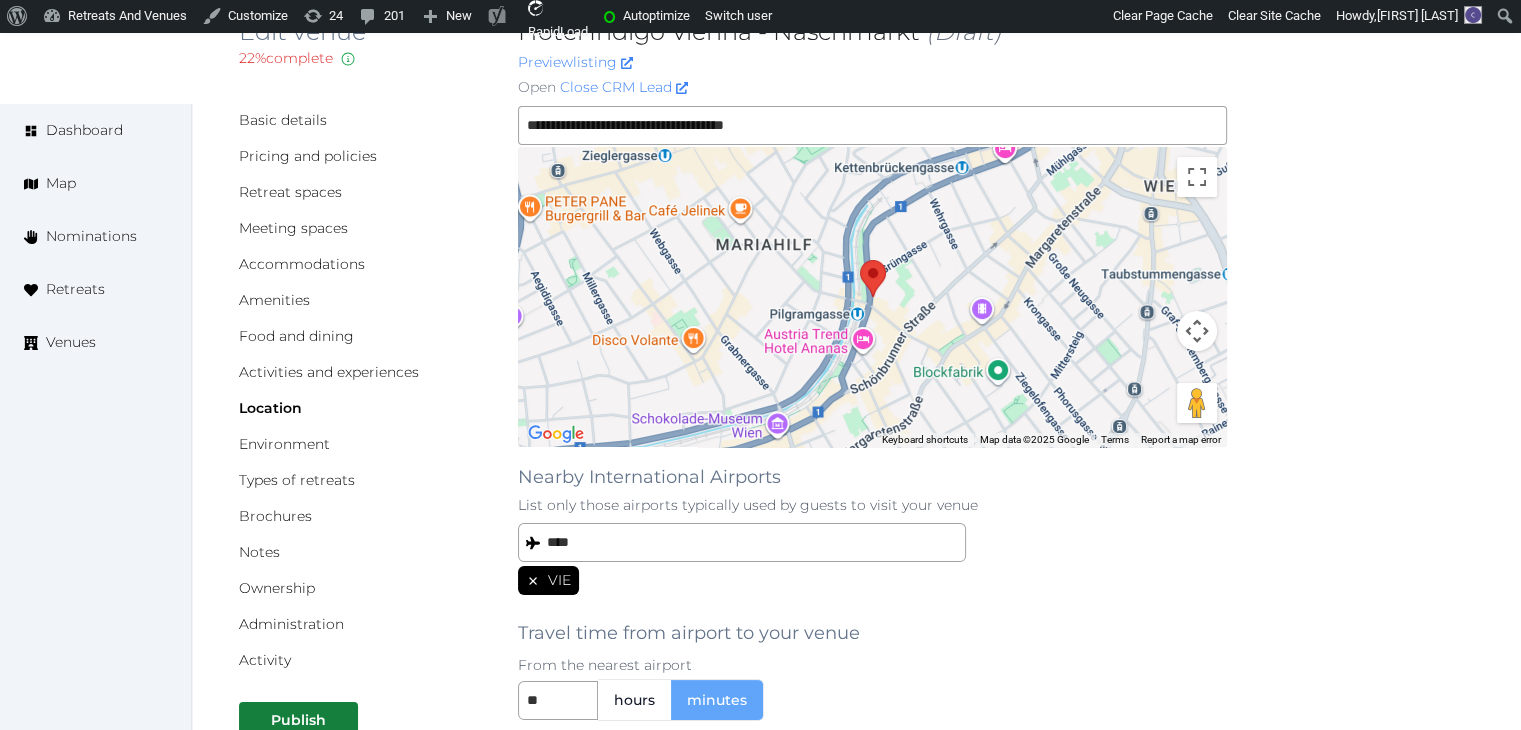 scroll, scrollTop: 0, scrollLeft: 0, axis: both 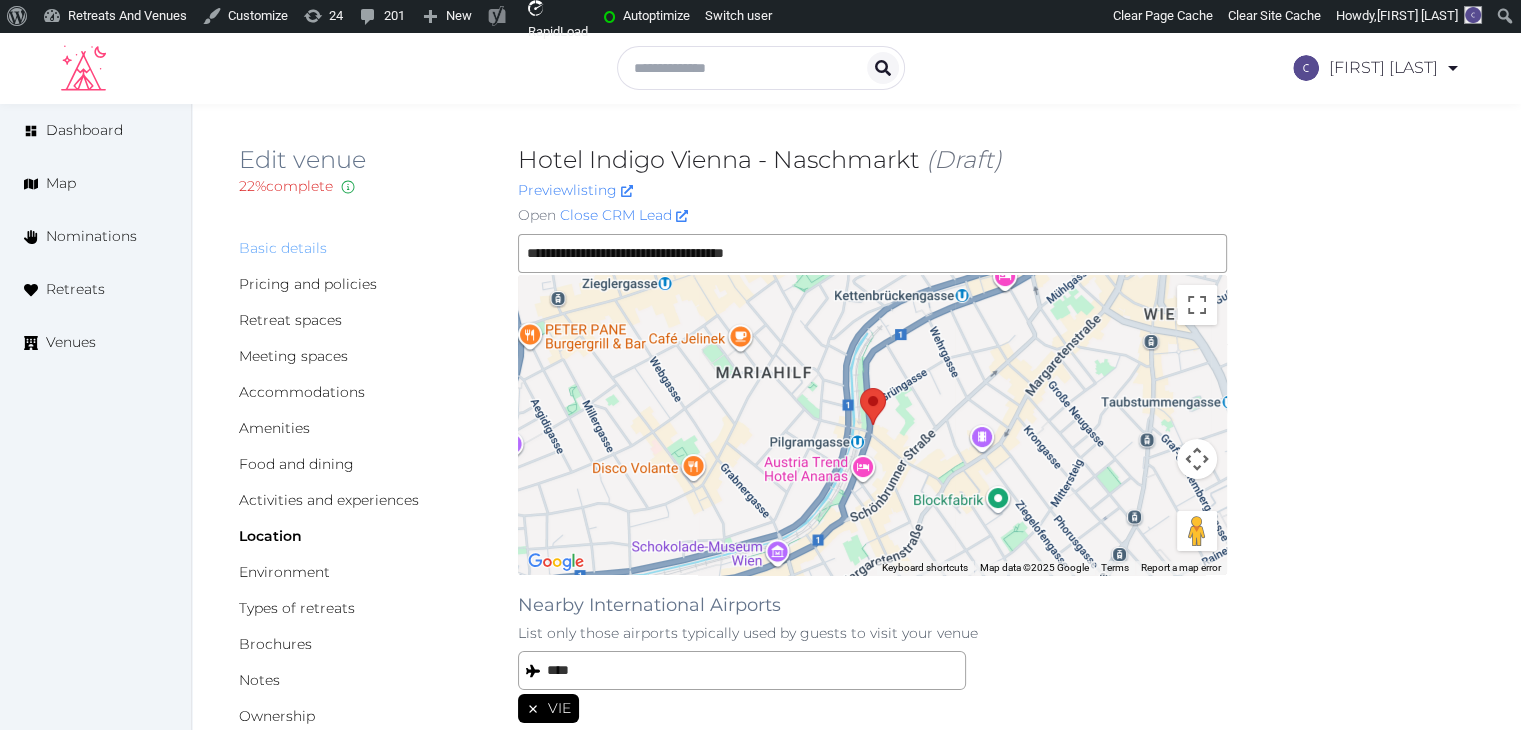 click on "Basic details" at bounding box center (283, 248) 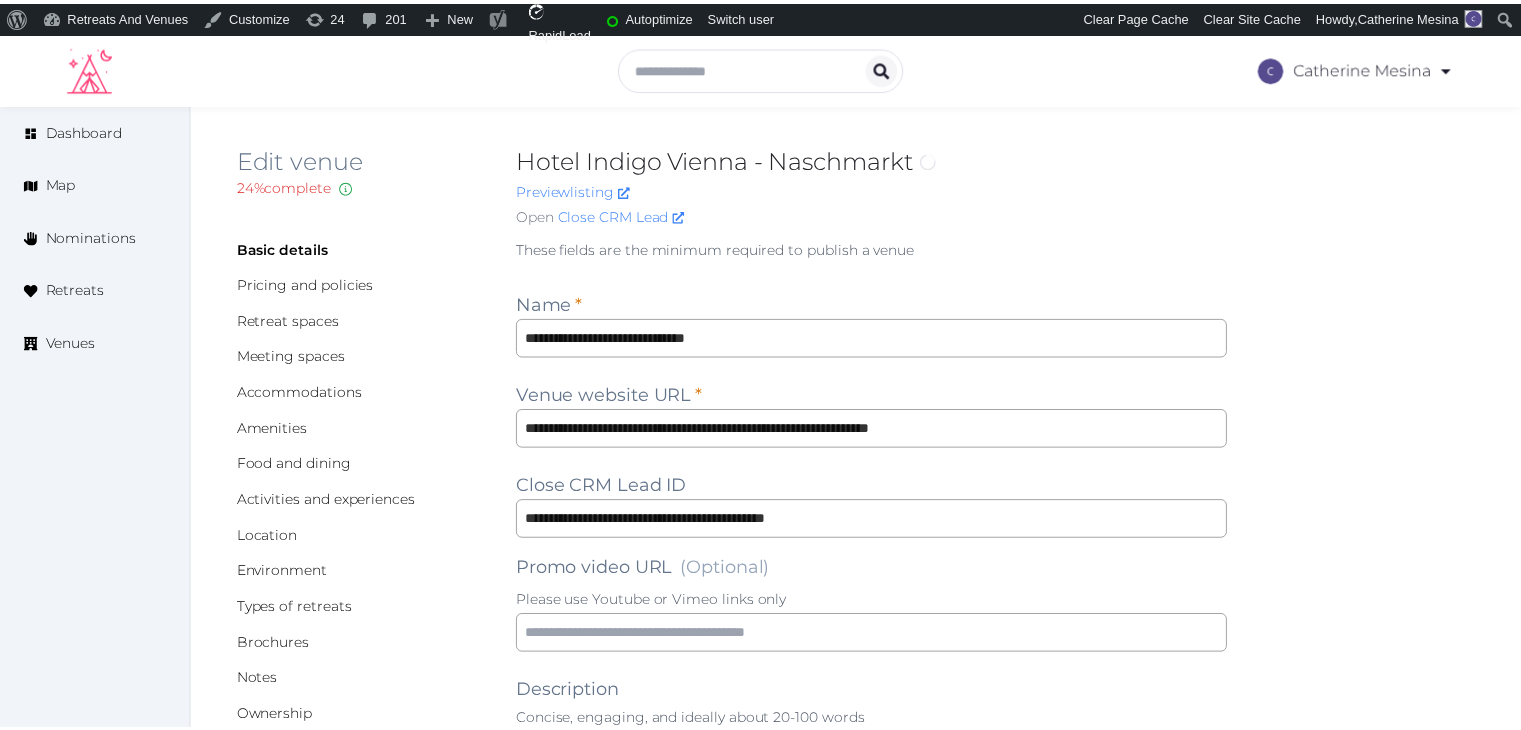 scroll, scrollTop: 0, scrollLeft: 0, axis: both 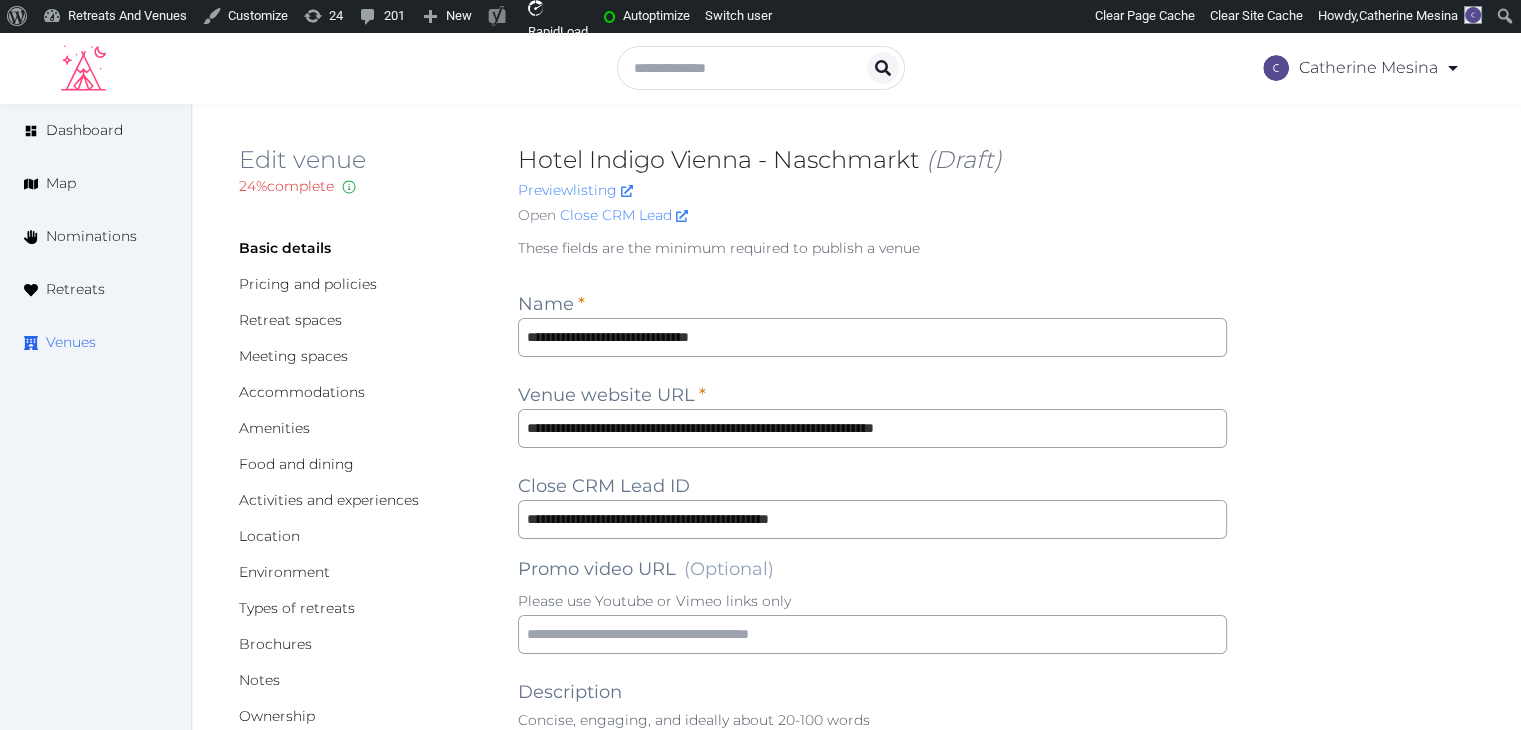 click on "Venues" at bounding box center [71, 342] 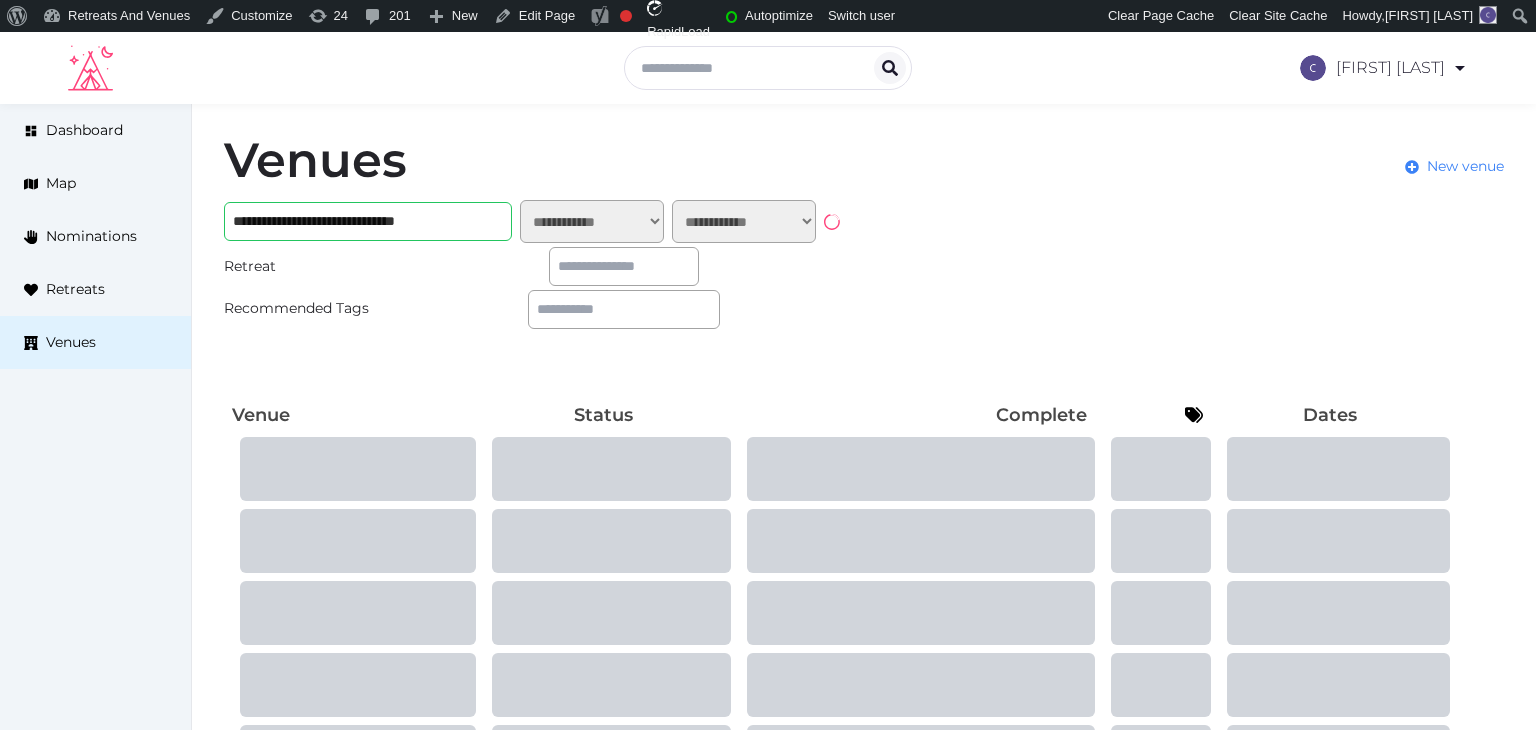 scroll, scrollTop: 0, scrollLeft: 0, axis: both 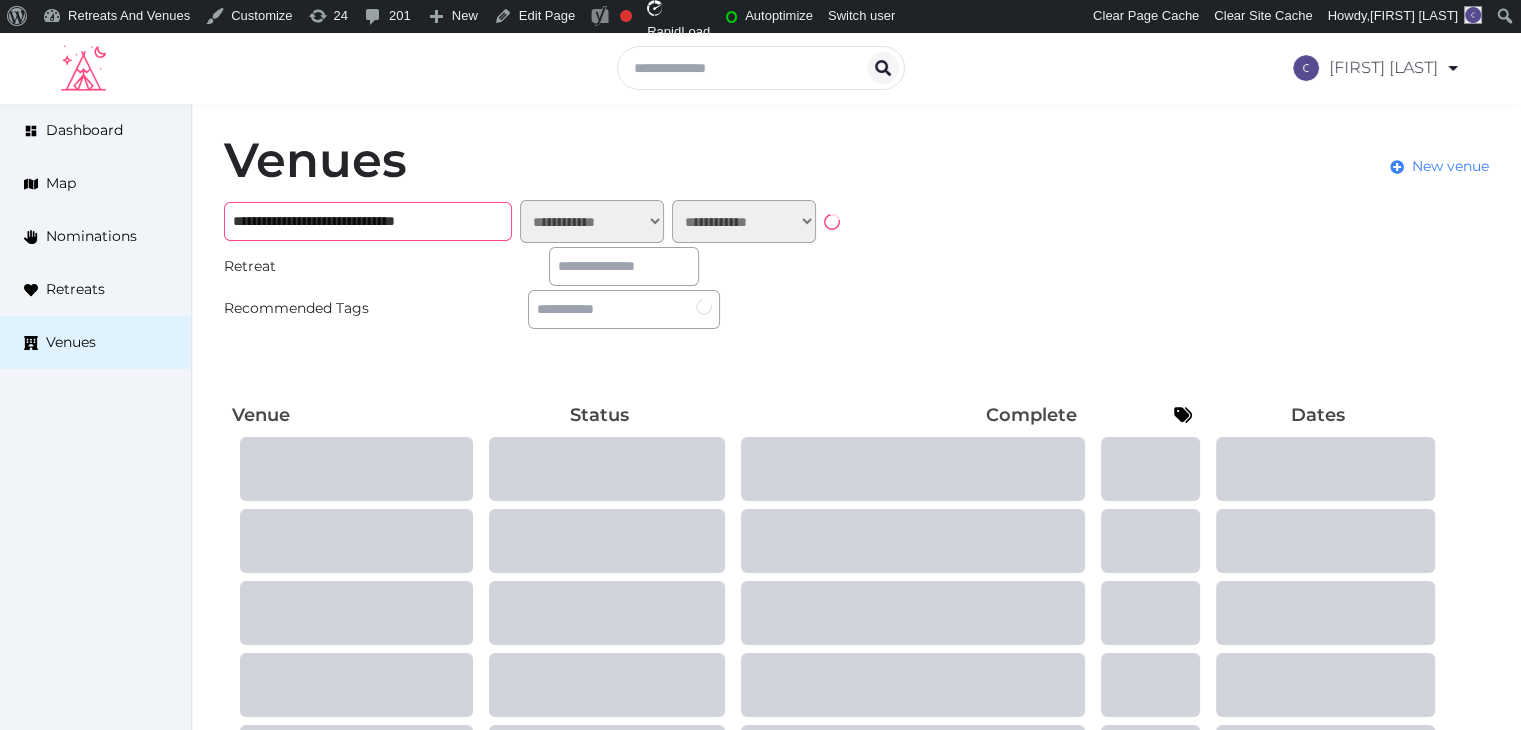 click on "**********" at bounding box center [368, 221] 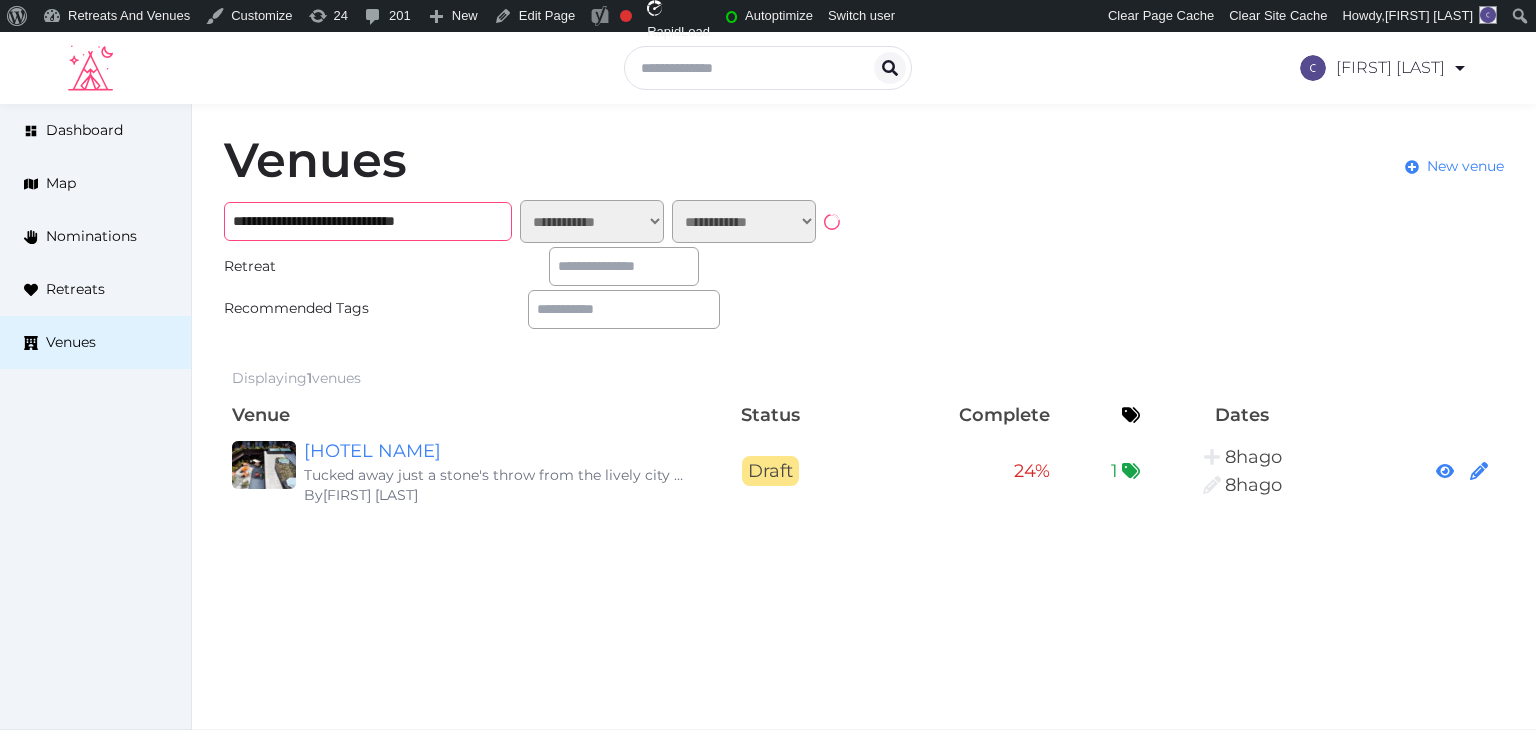 paste on "**" 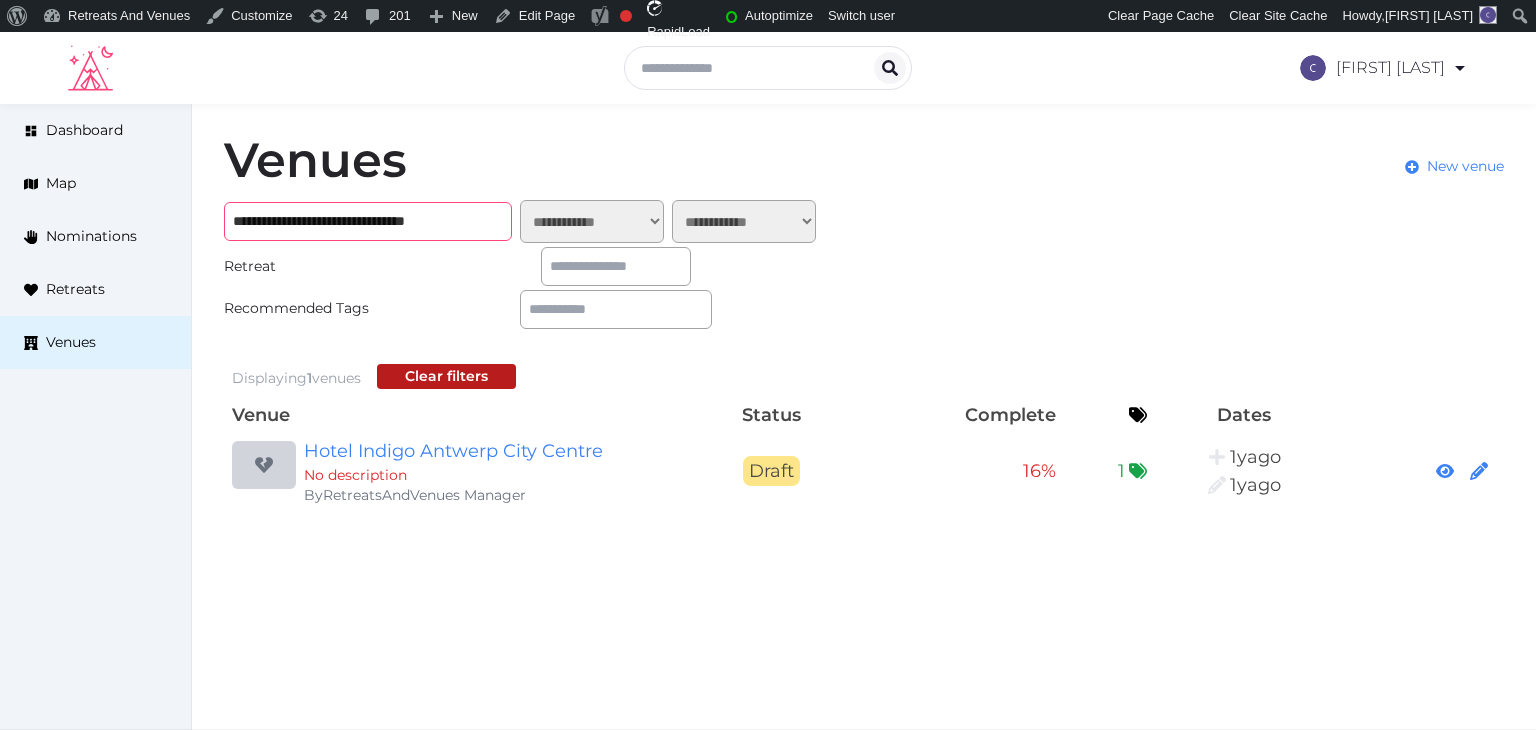 click on "**********" at bounding box center (368, 221) 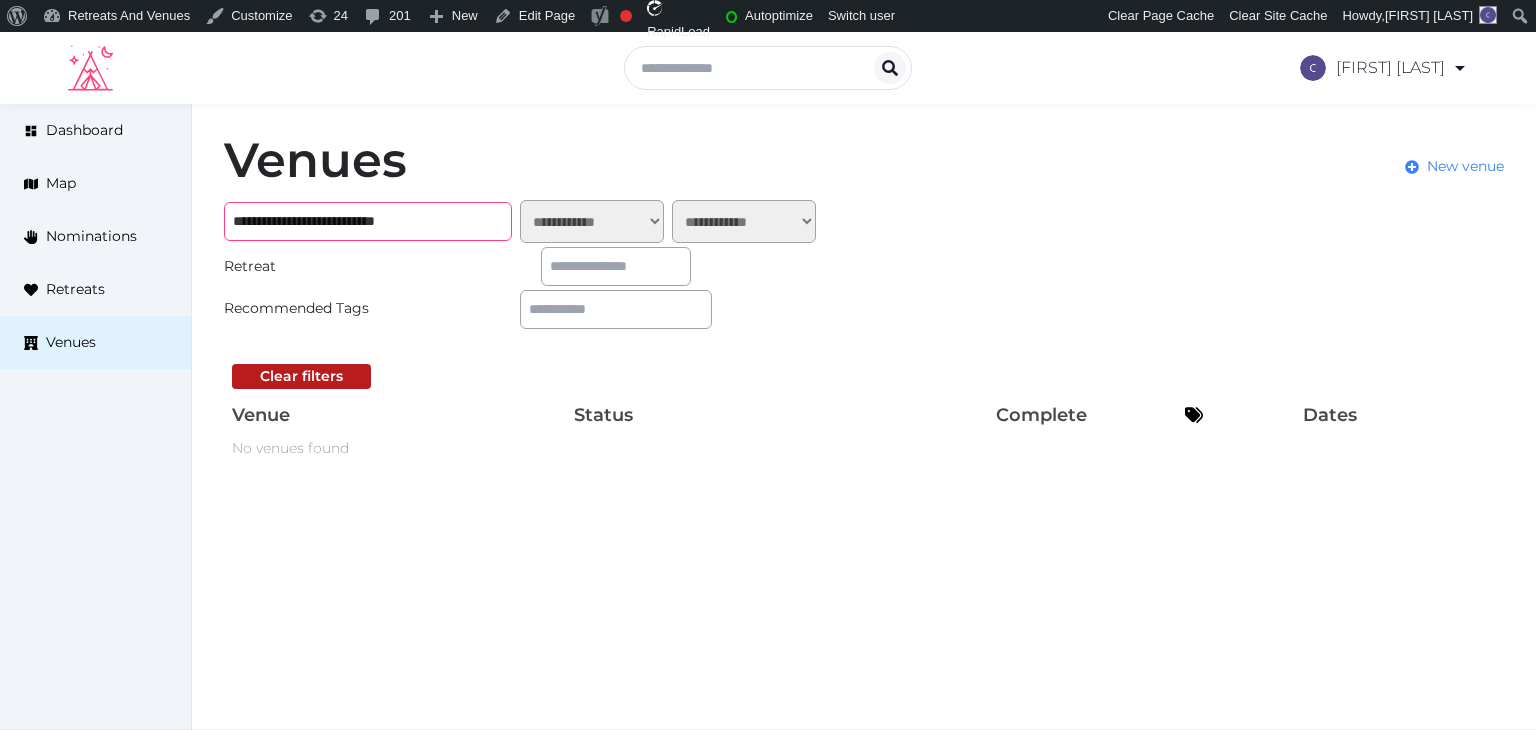 drag, startPoint x: 387, startPoint y: 225, endPoint x: 556, endPoint y: 229, distance: 169.04733 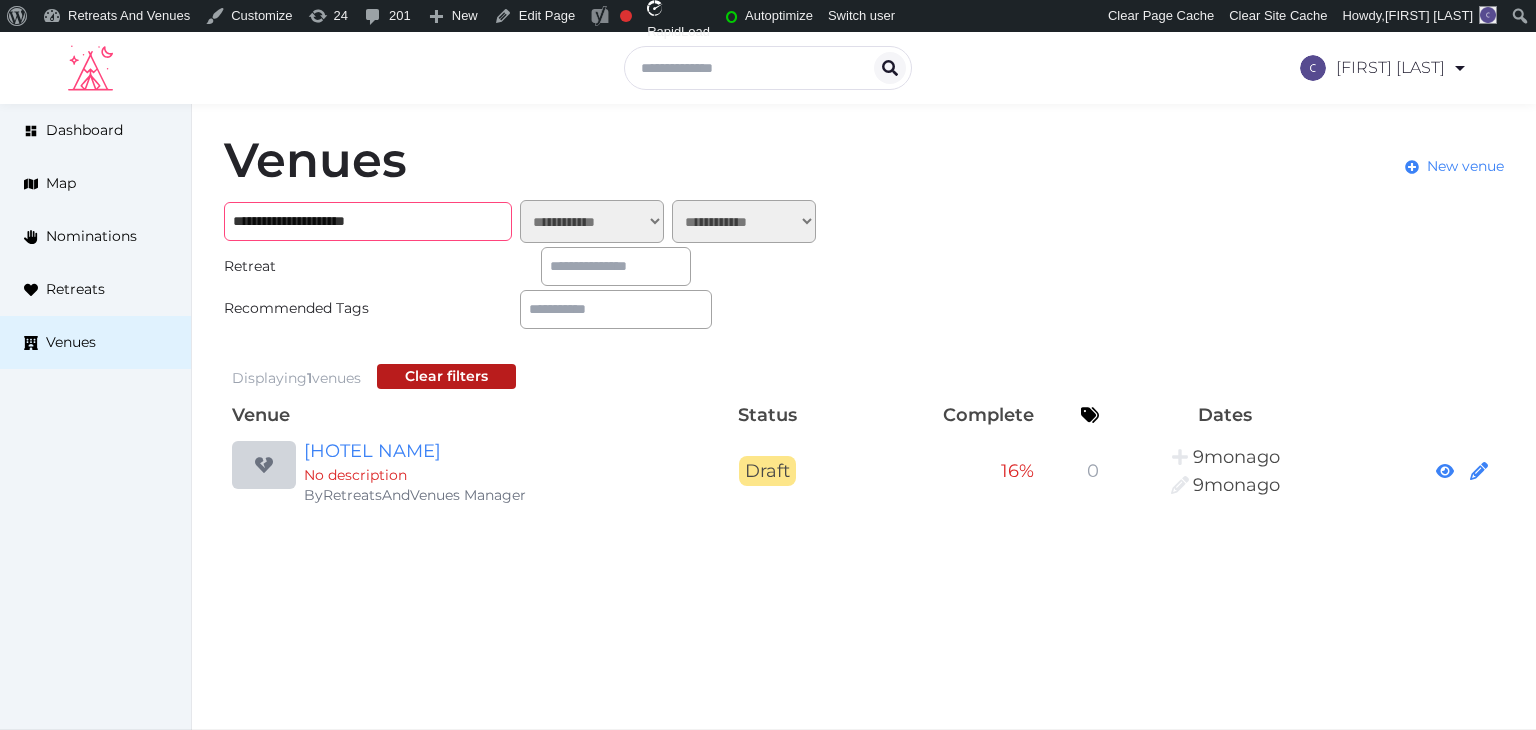 click on "**********" at bounding box center [368, 221] 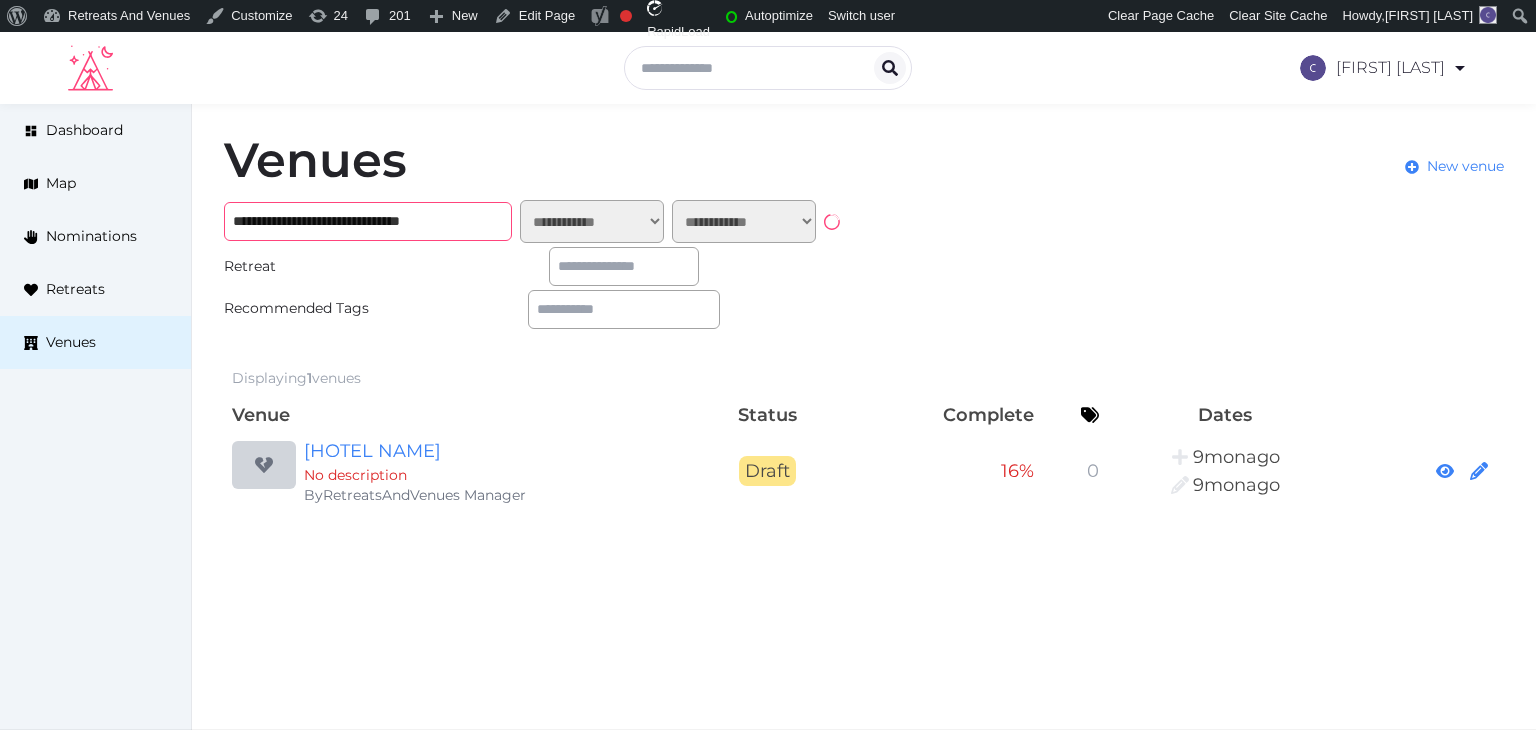 drag, startPoint x: 377, startPoint y: 227, endPoint x: 526, endPoint y: 227, distance: 149 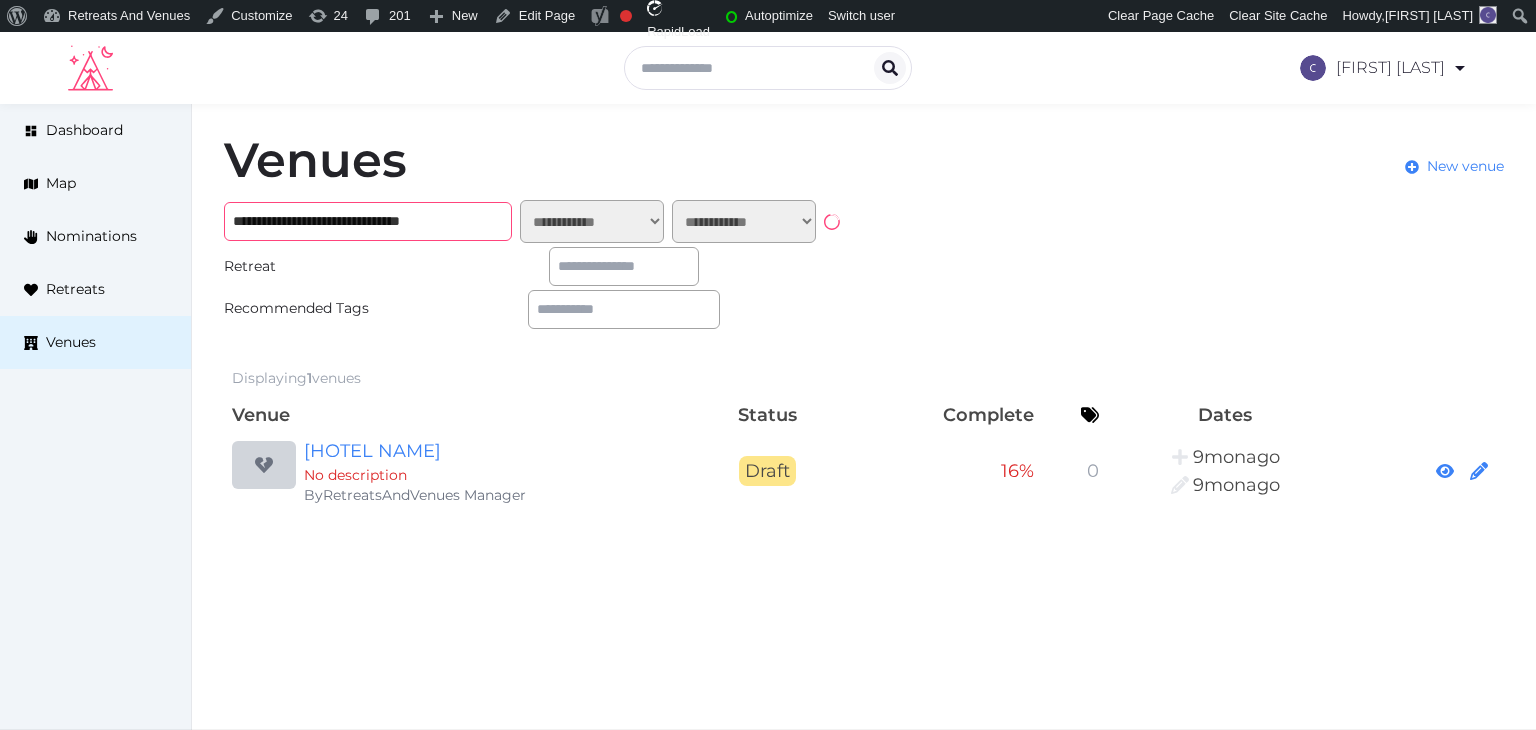 click on "**********" at bounding box center [532, 221] 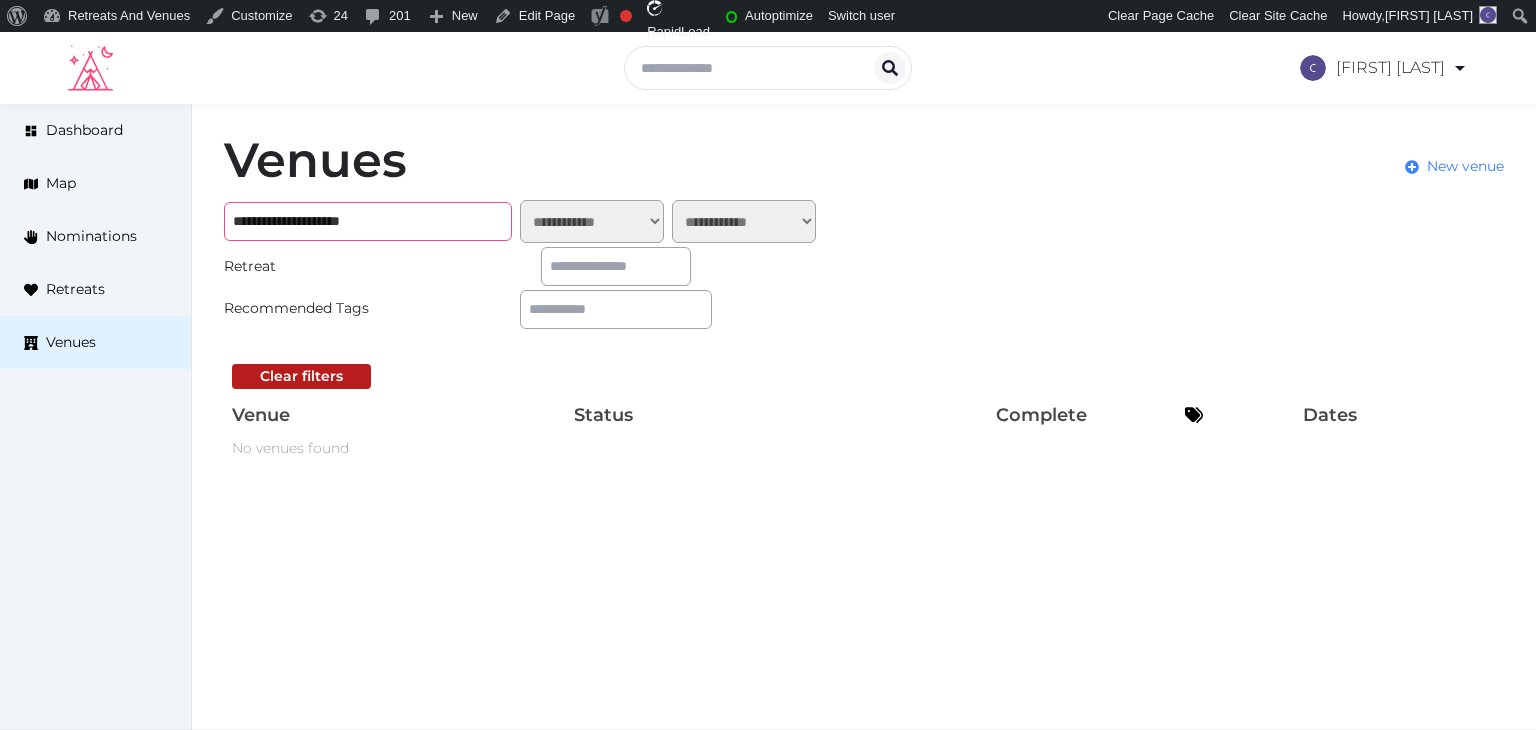 type on "**********" 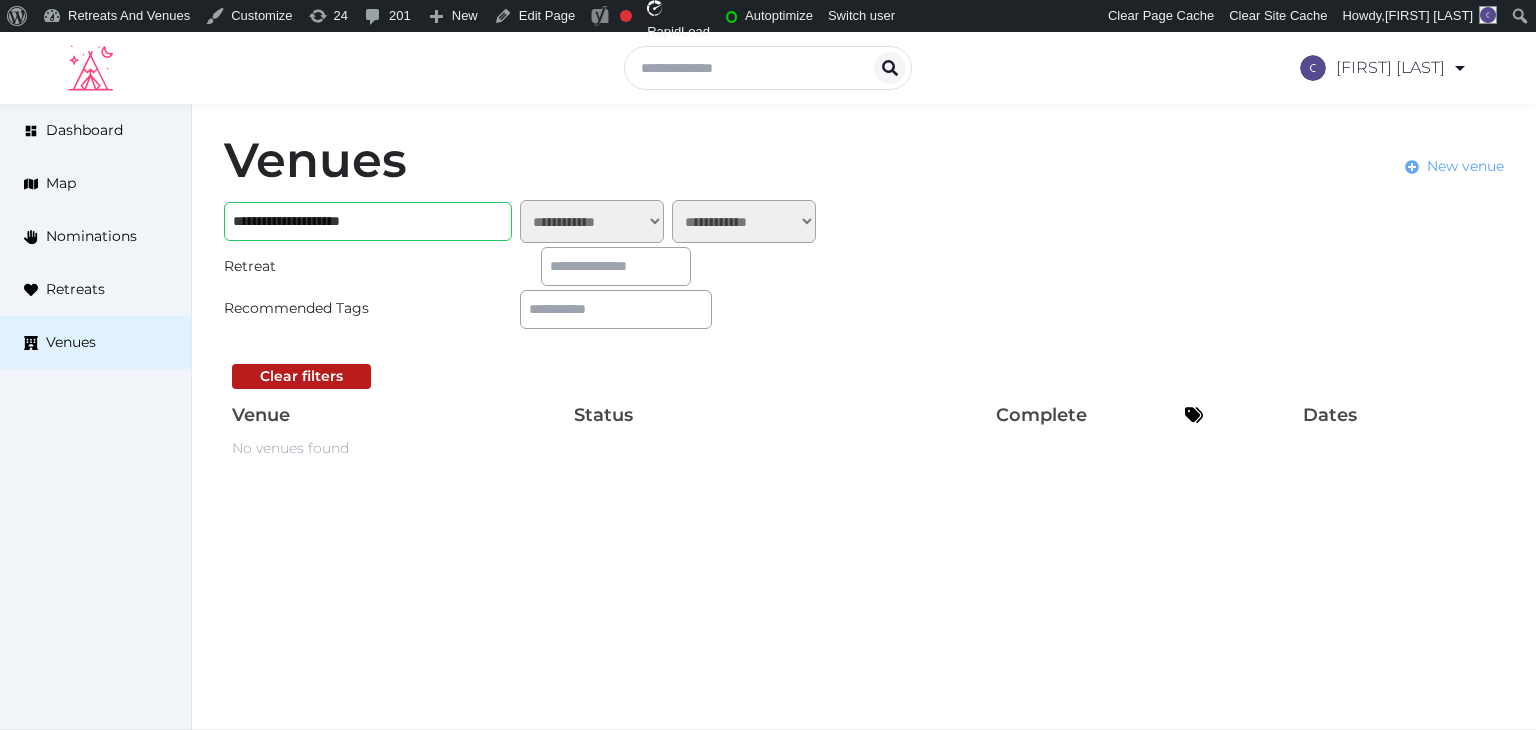 click on "New venue" at bounding box center (1465, 166) 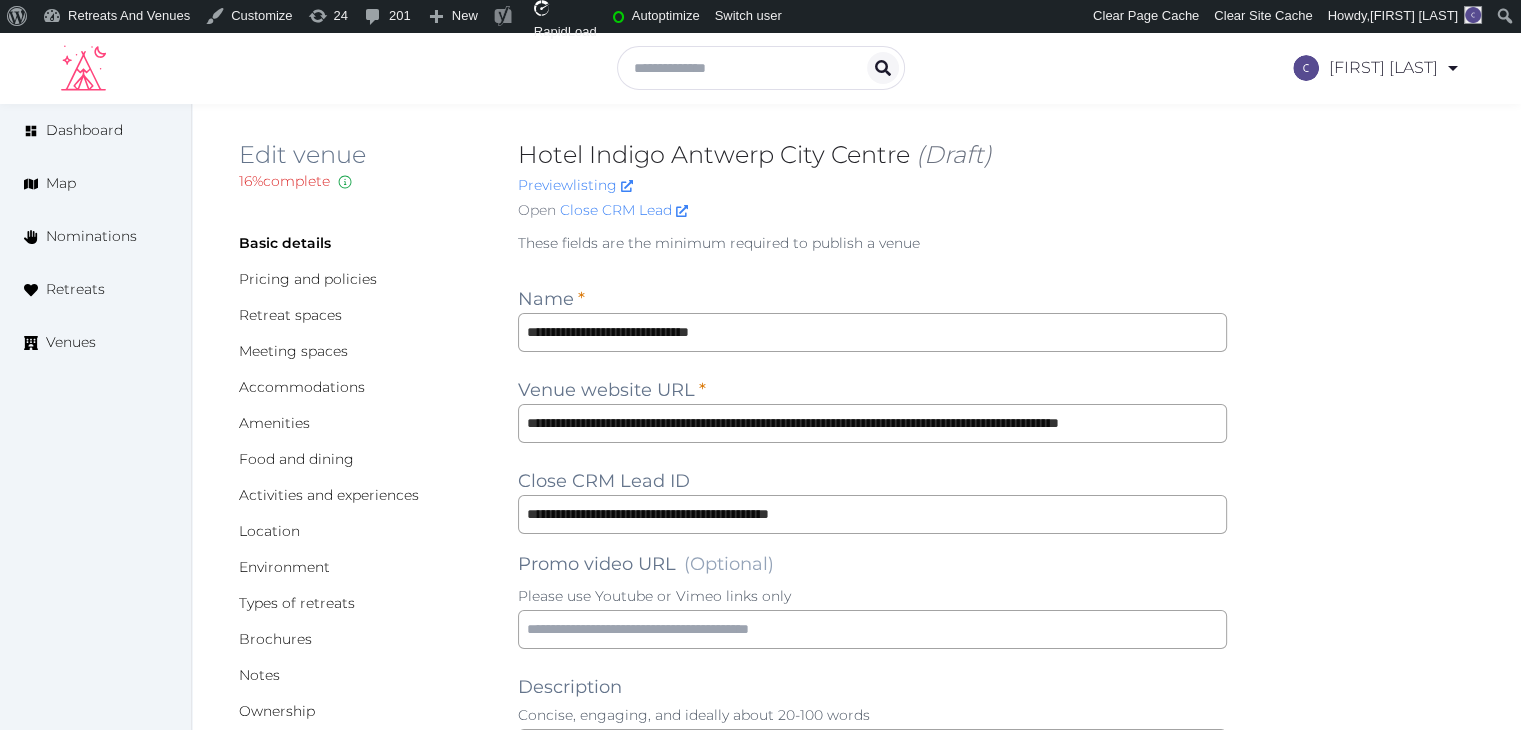 scroll, scrollTop: 600, scrollLeft: 0, axis: vertical 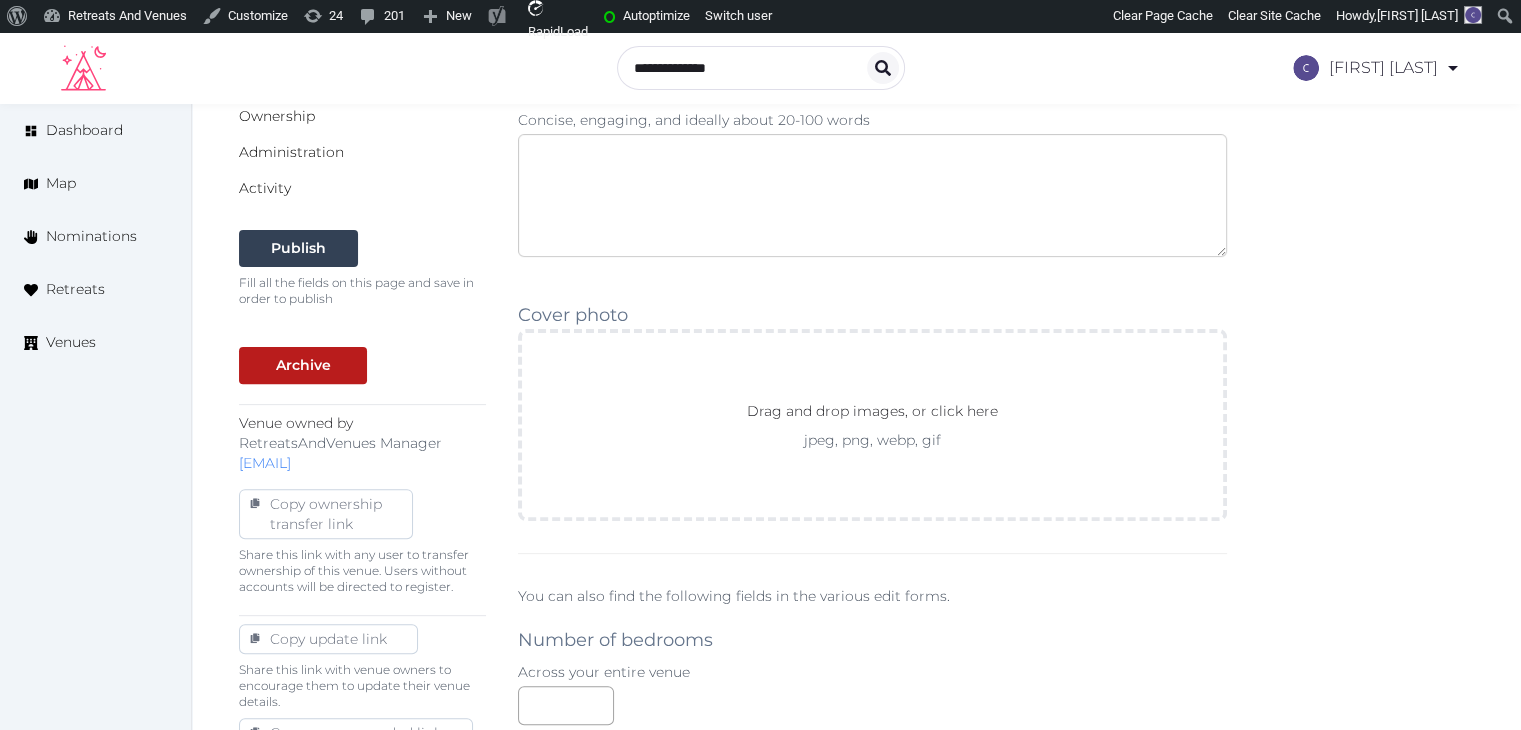 click at bounding box center (872, 195) 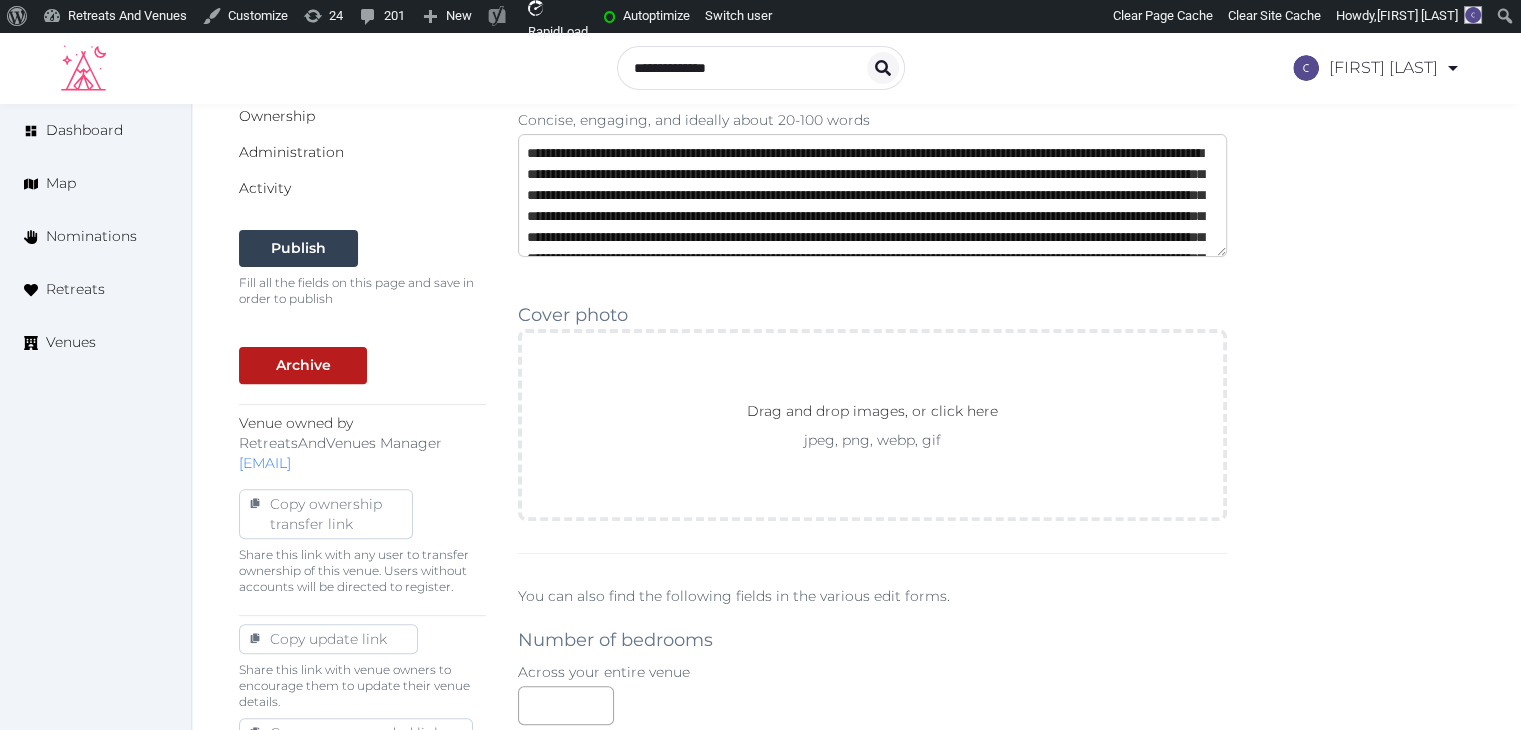scroll, scrollTop: 73, scrollLeft: 0, axis: vertical 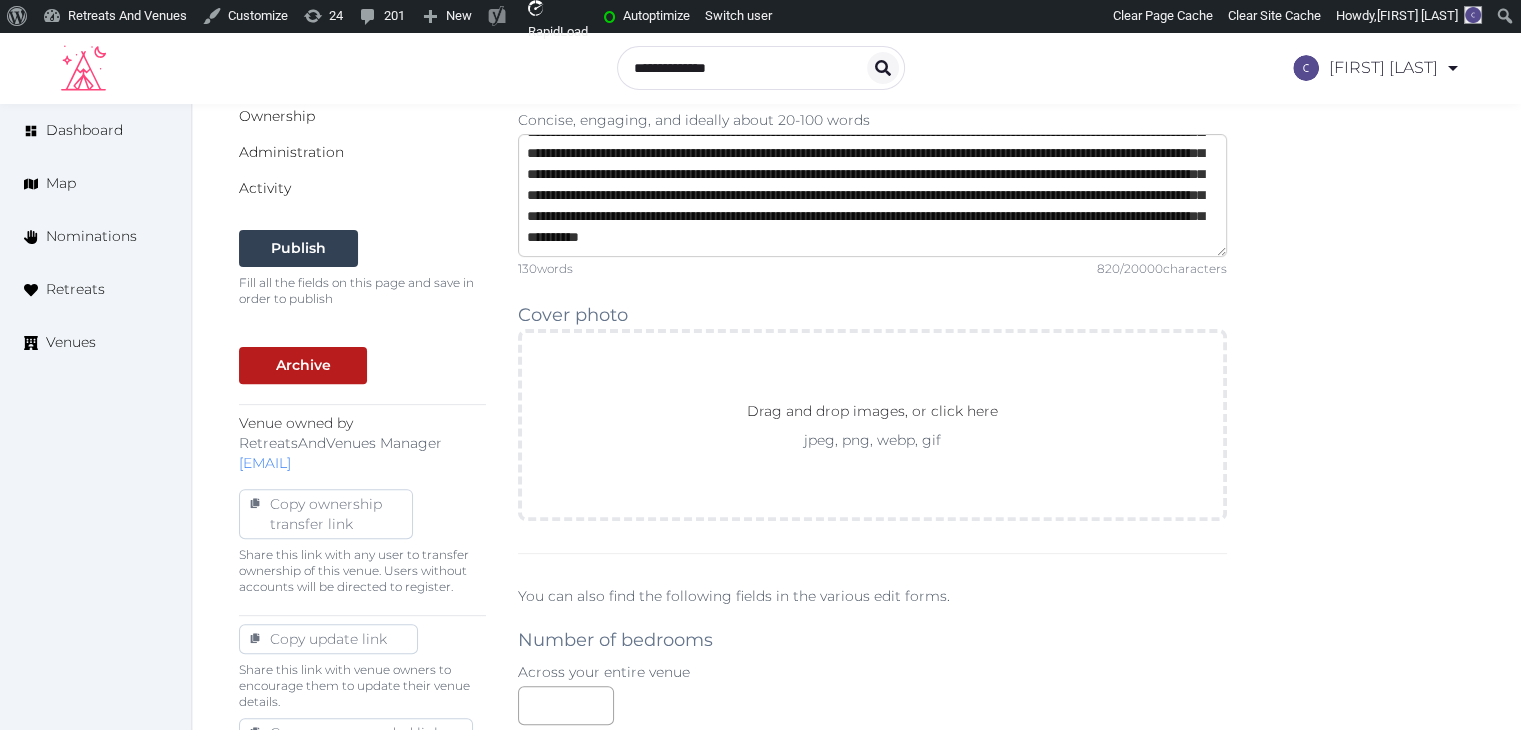 type on "**********" 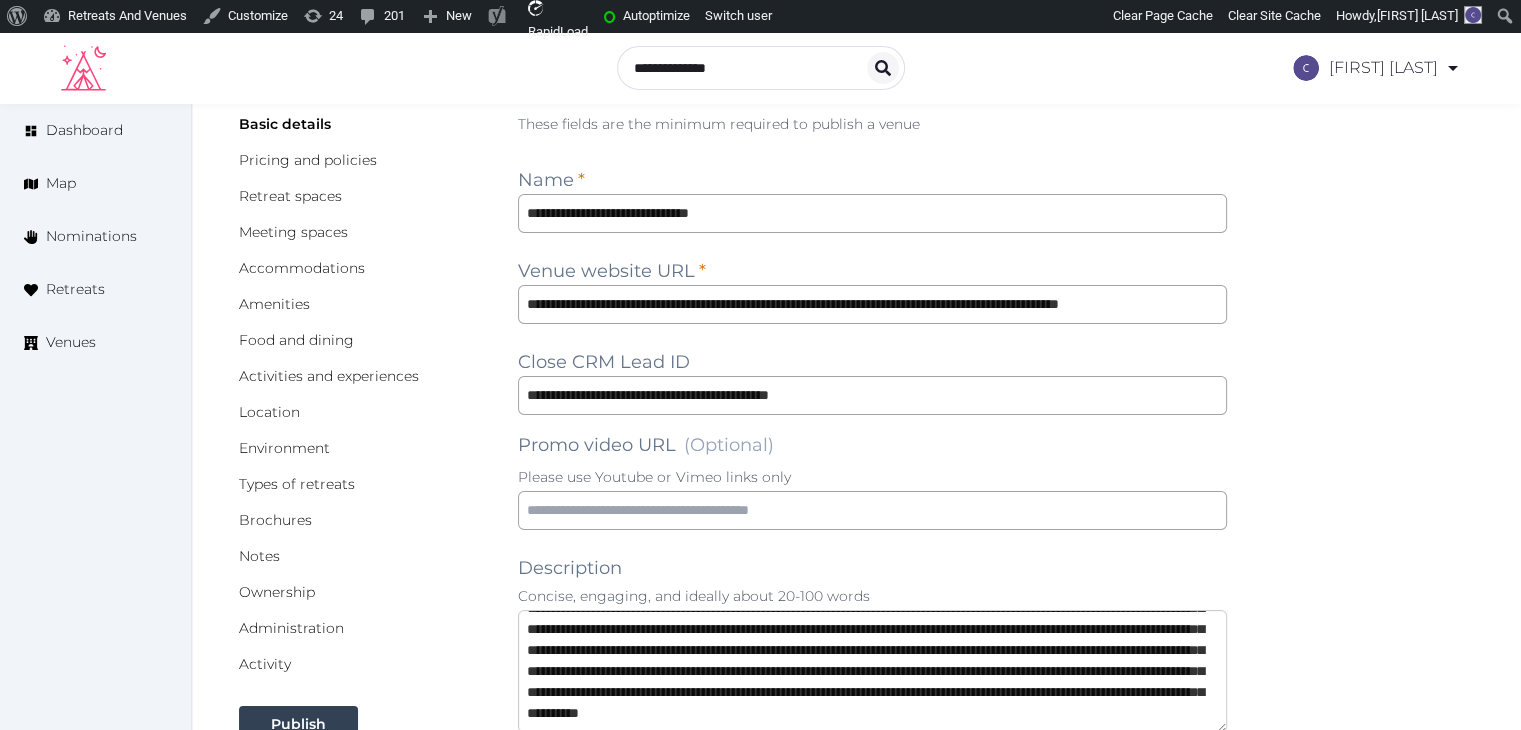 scroll, scrollTop: 100, scrollLeft: 0, axis: vertical 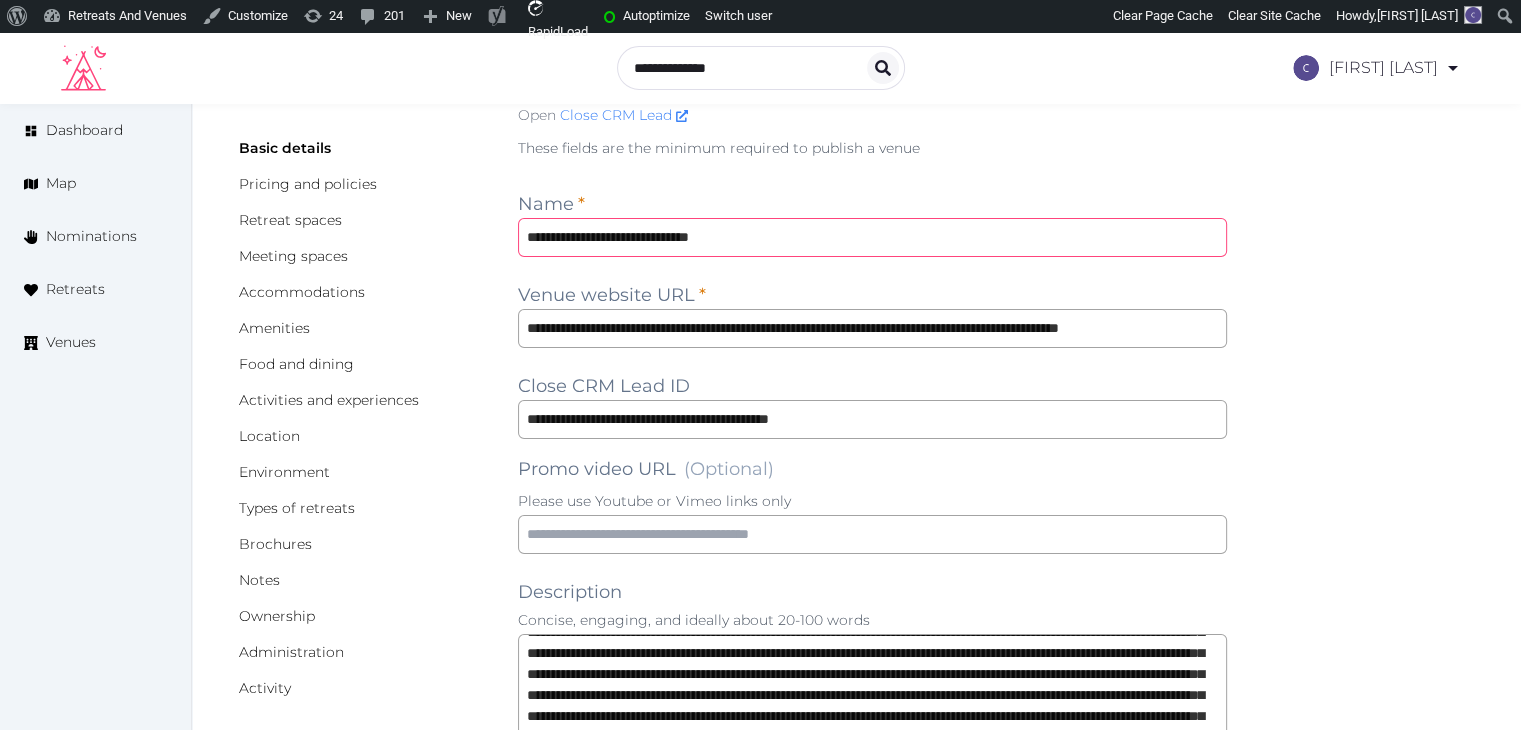 click on "**********" at bounding box center [872, 237] 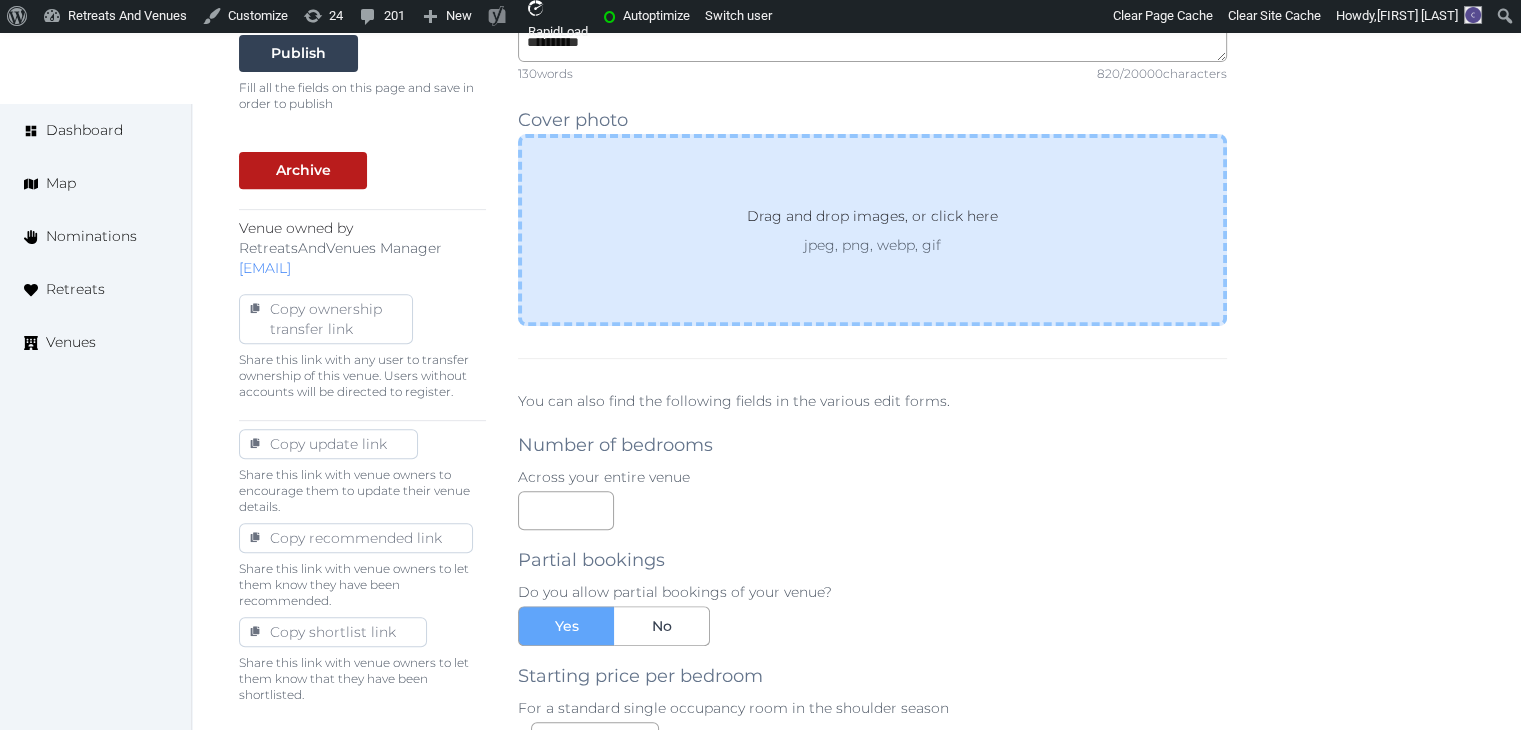 scroll, scrollTop: 800, scrollLeft: 0, axis: vertical 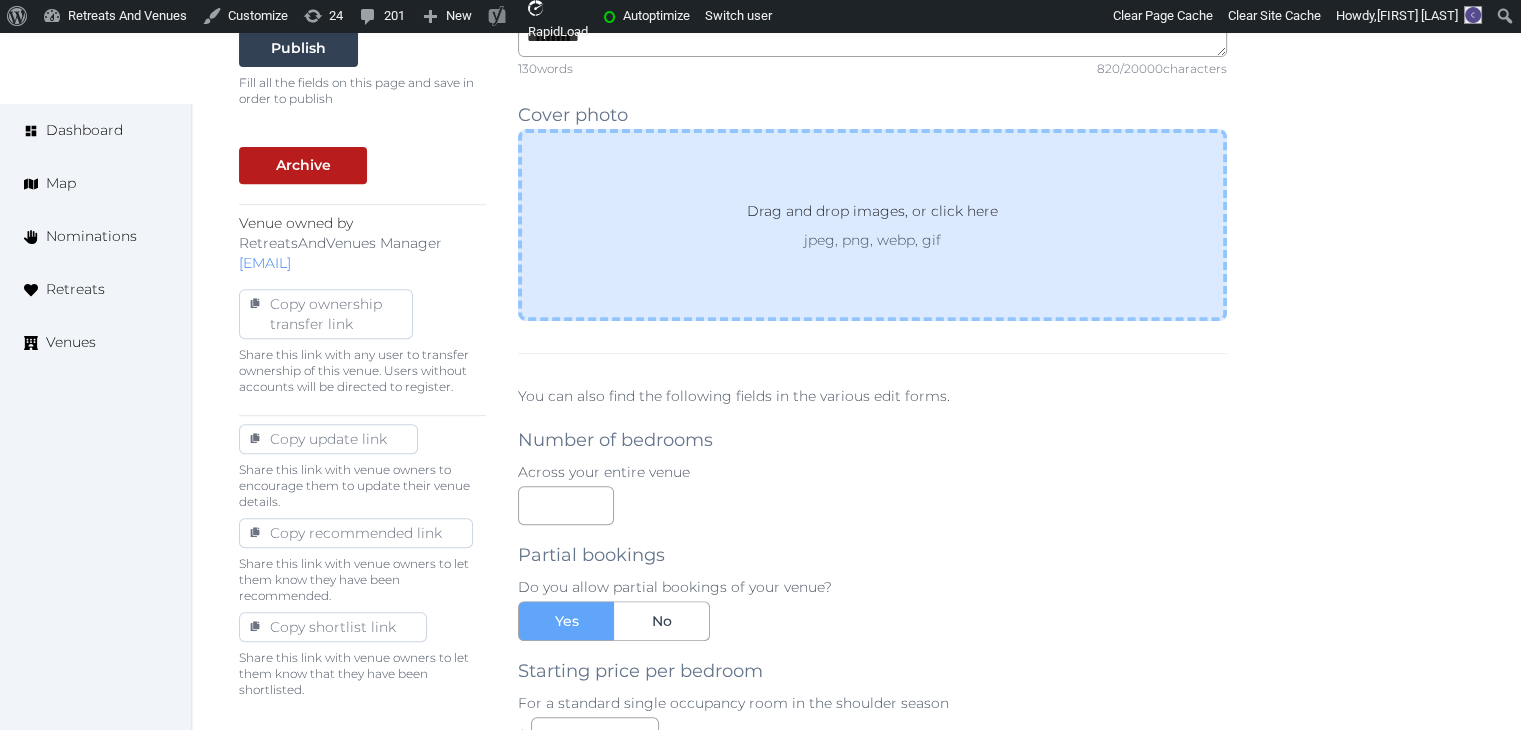 click on "Drag and drop images, or click here jpeg, png, webp, gif" at bounding box center (872, 225) 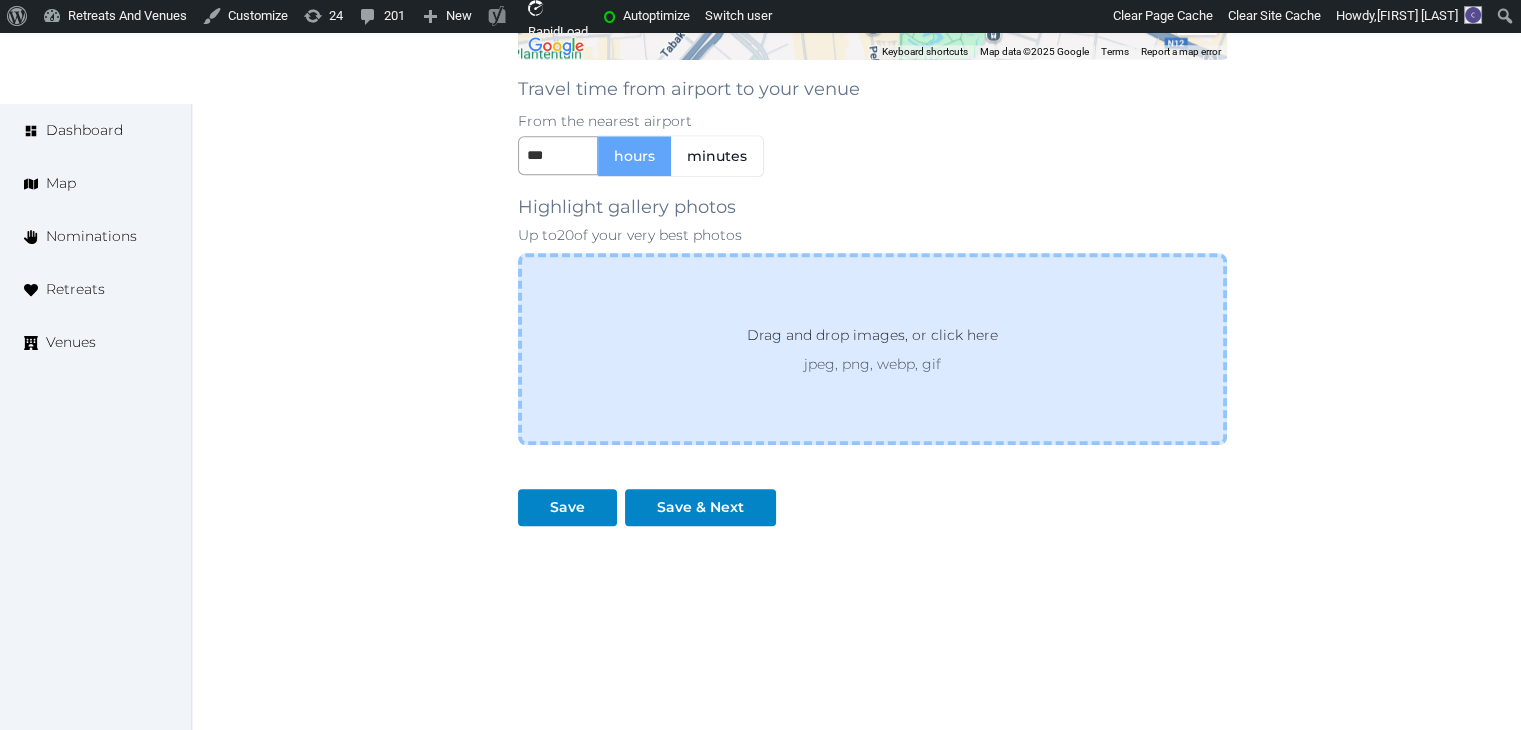 scroll, scrollTop: 2083, scrollLeft: 0, axis: vertical 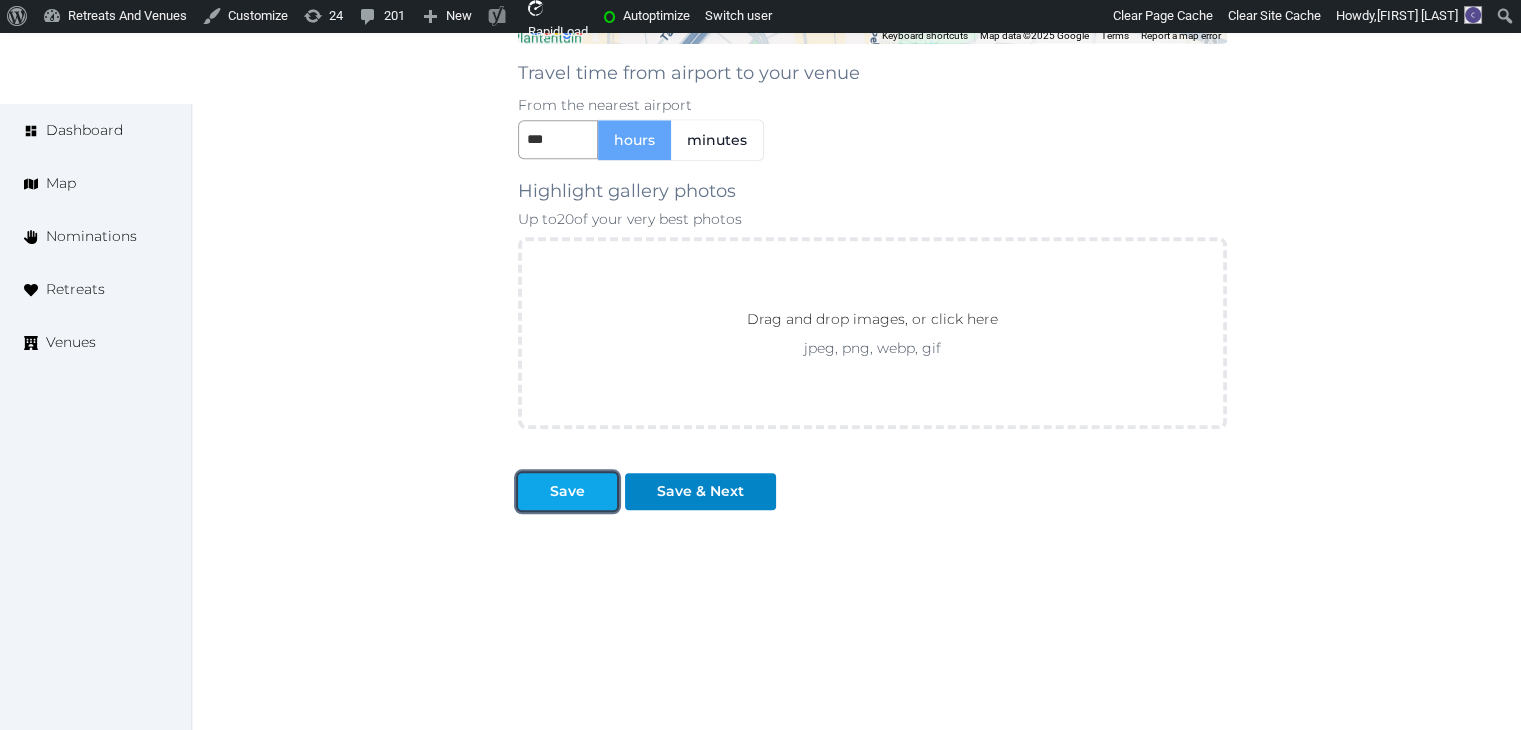 click on "Save" at bounding box center (567, 491) 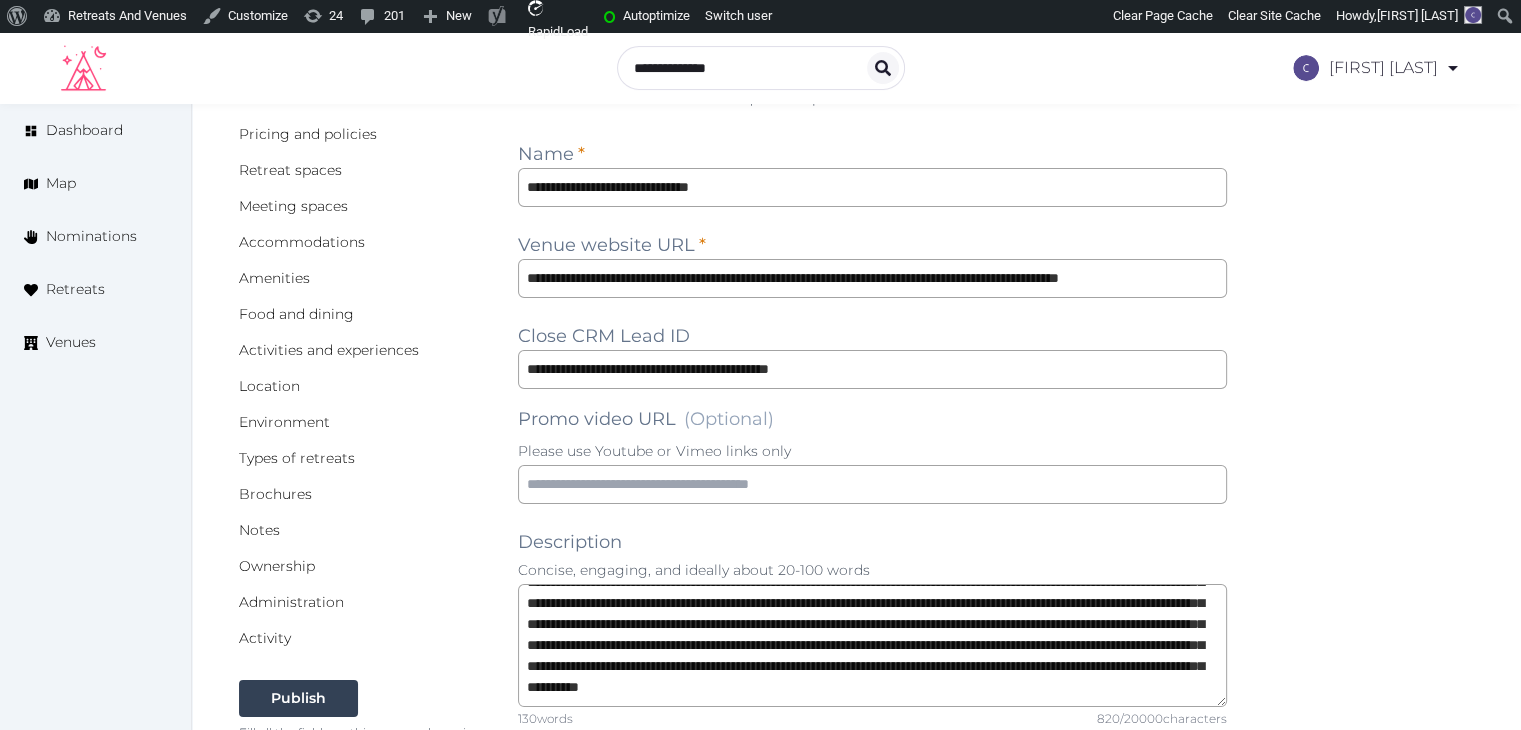scroll, scrollTop: 0, scrollLeft: 0, axis: both 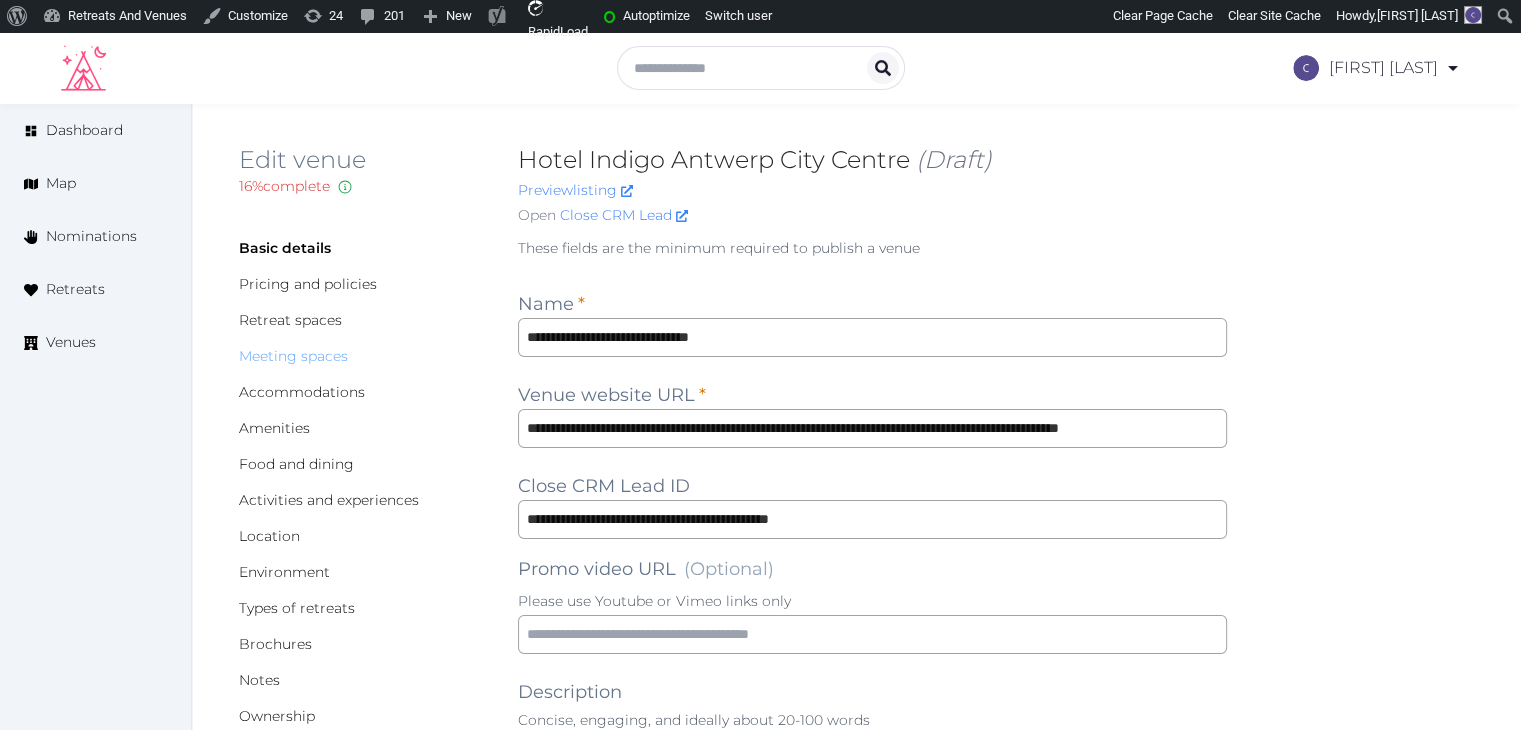 click on "Meeting spaces" at bounding box center [293, 356] 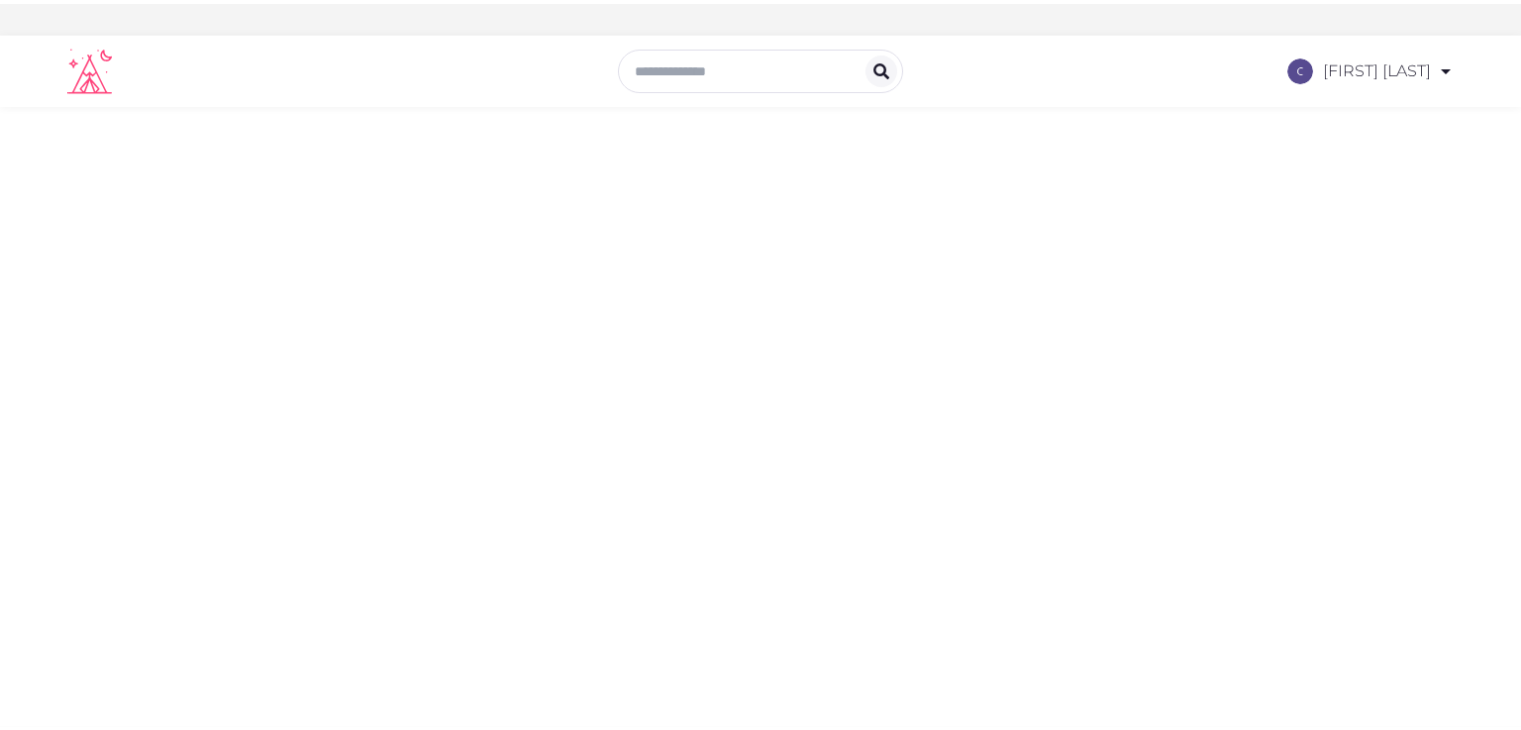 scroll, scrollTop: 0, scrollLeft: 0, axis: both 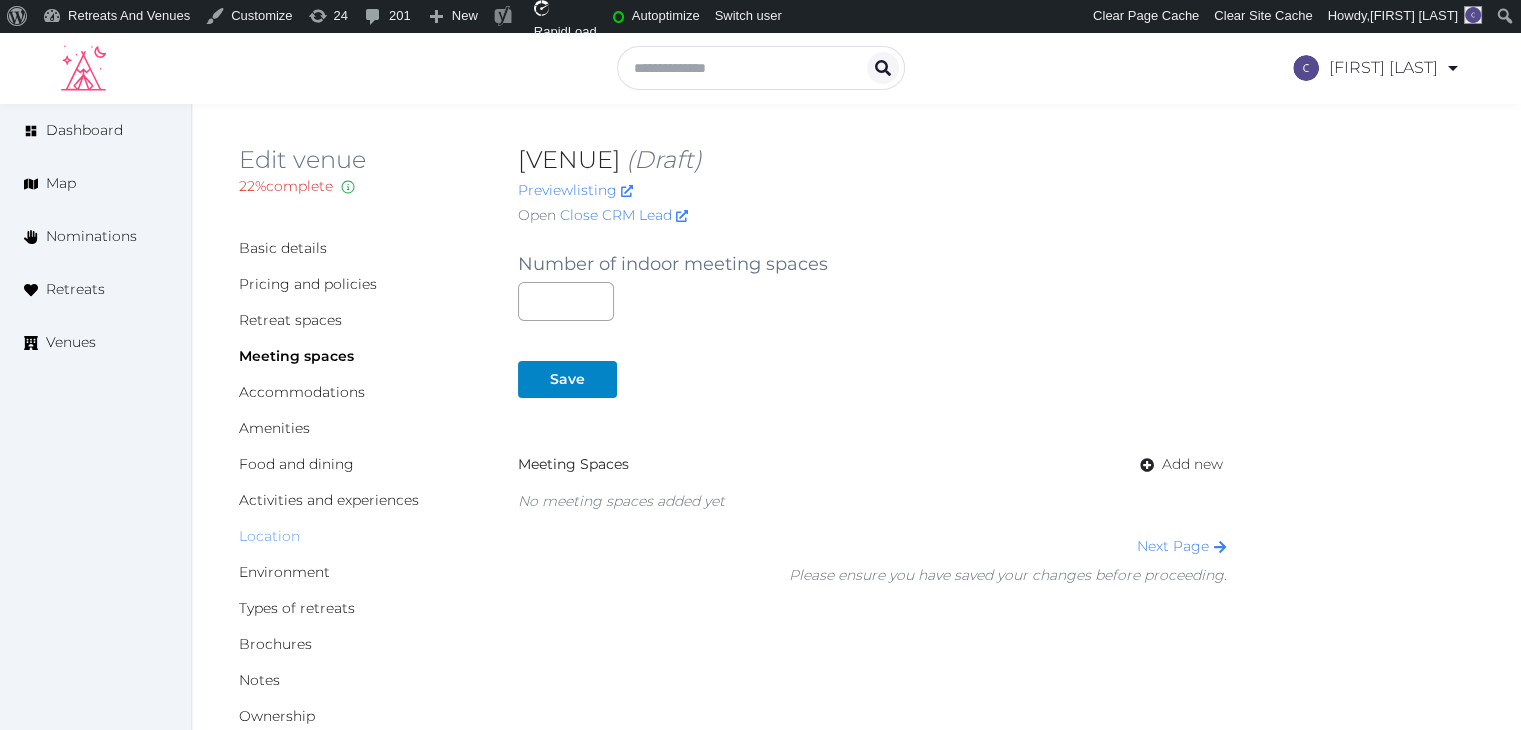 click on "Location" at bounding box center (269, 536) 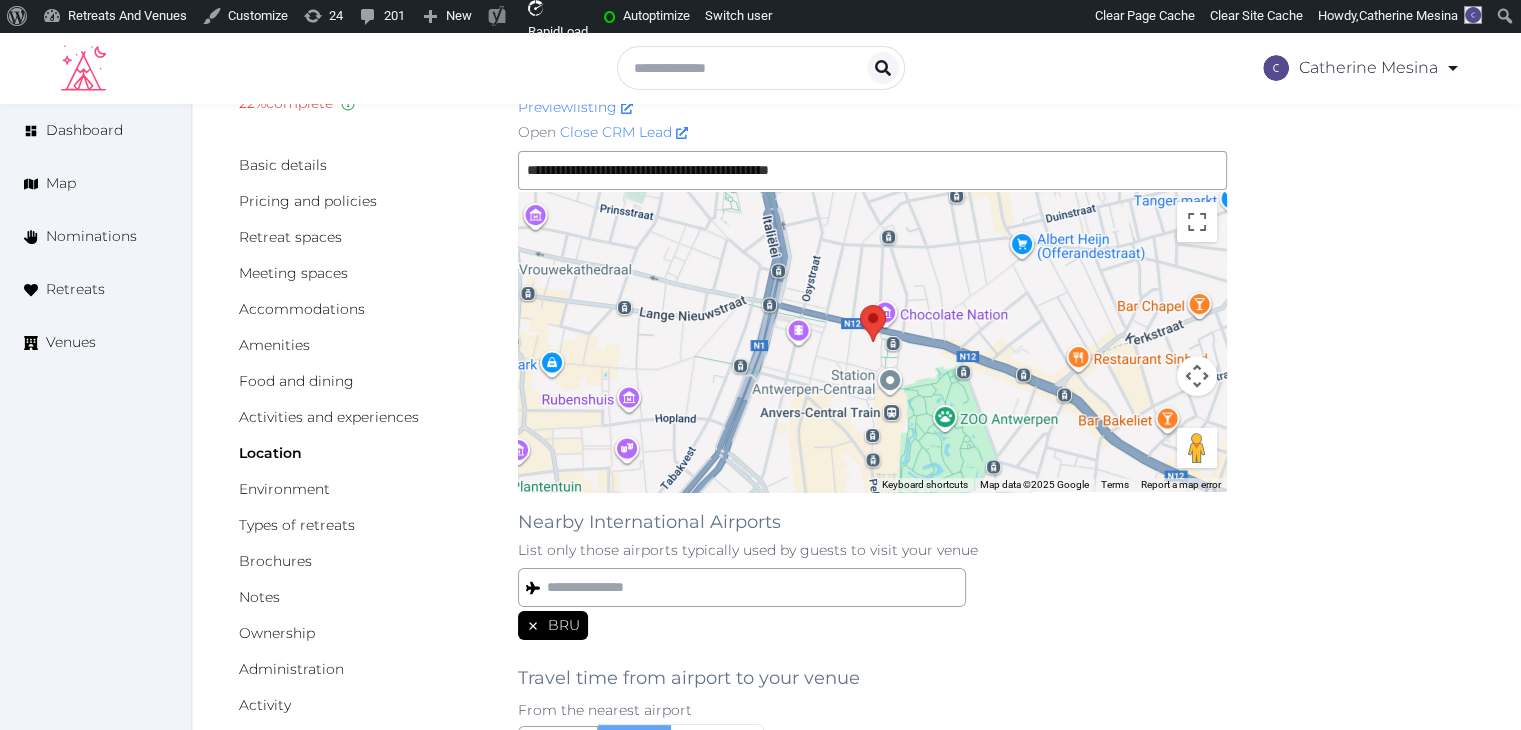 scroll, scrollTop: 200, scrollLeft: 0, axis: vertical 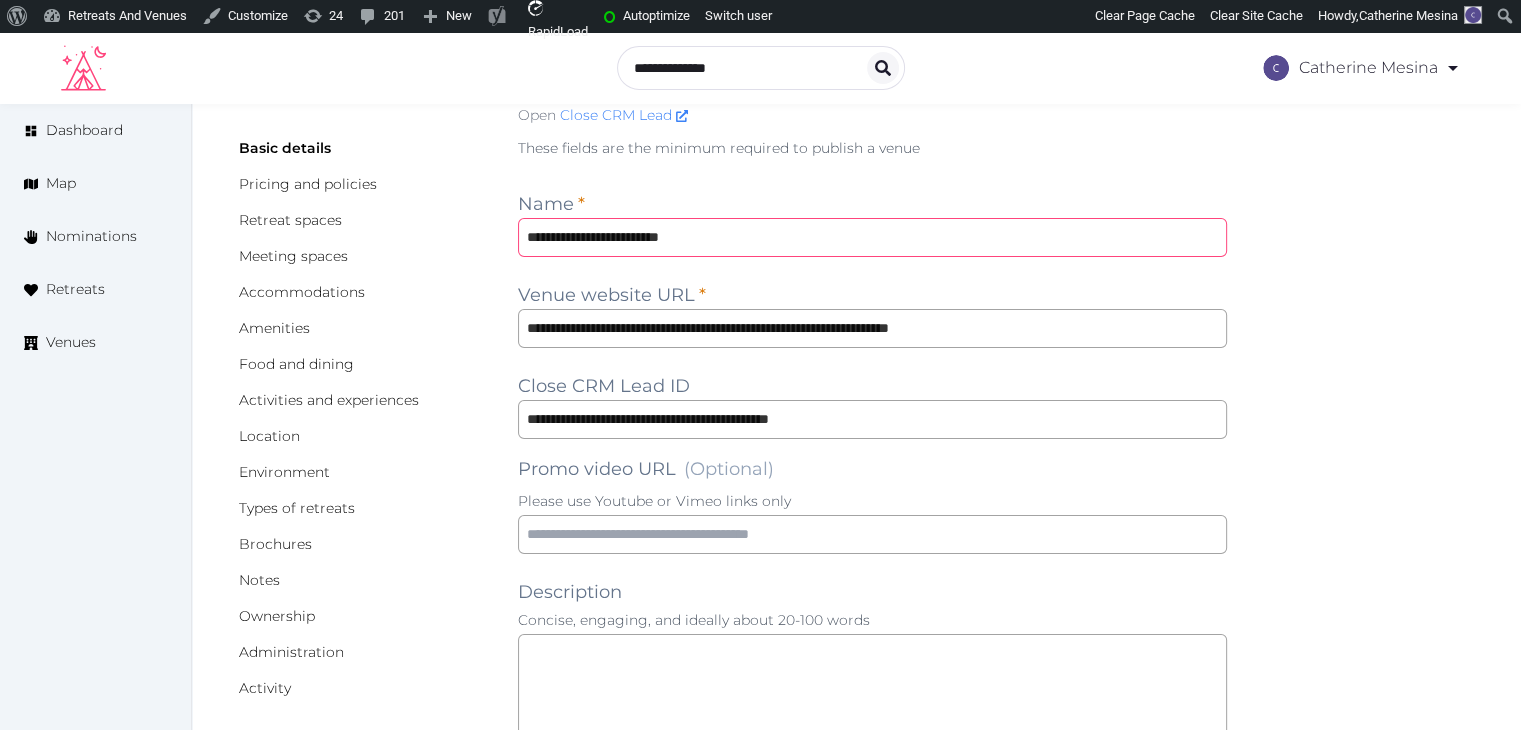 click on "**********" at bounding box center [872, 237] 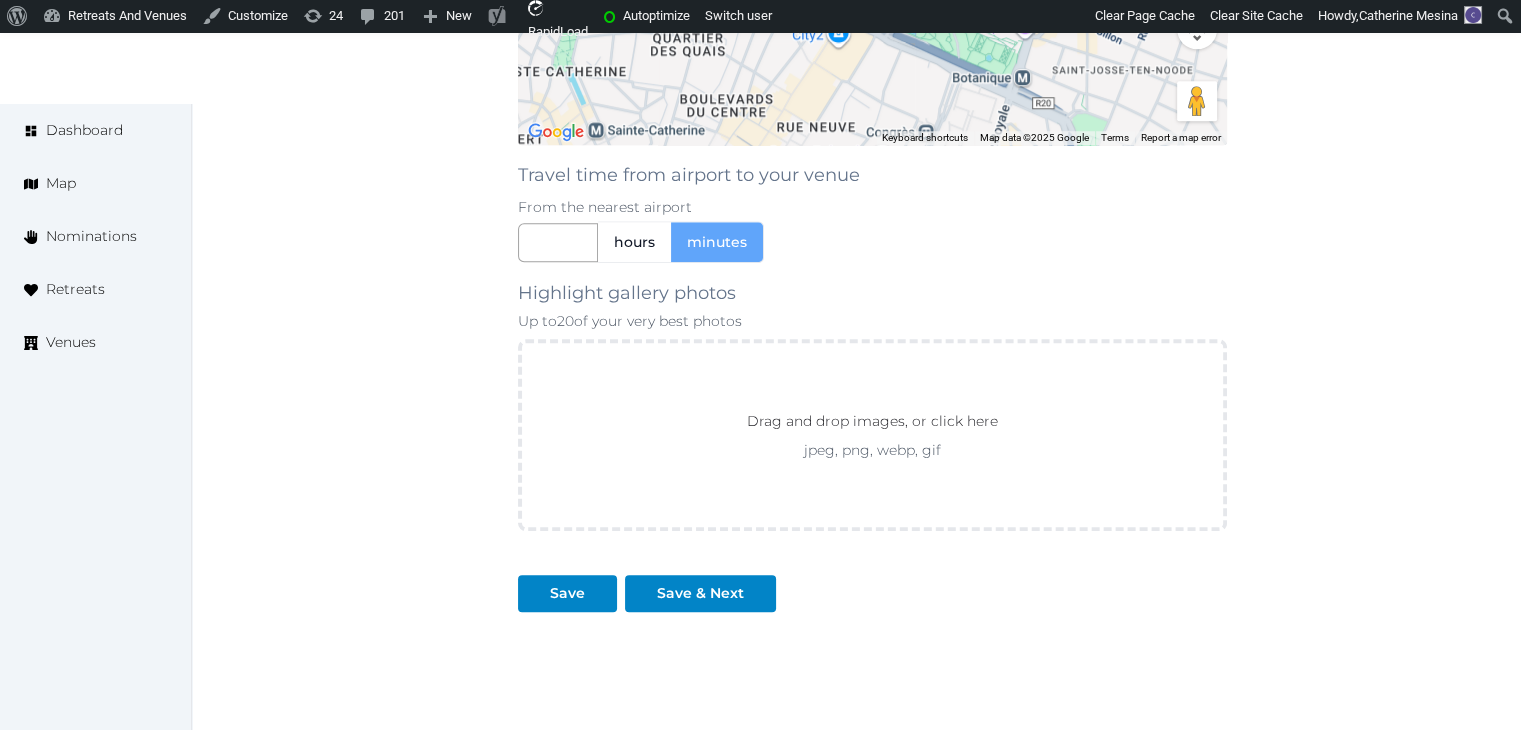 scroll, scrollTop: 1906, scrollLeft: 0, axis: vertical 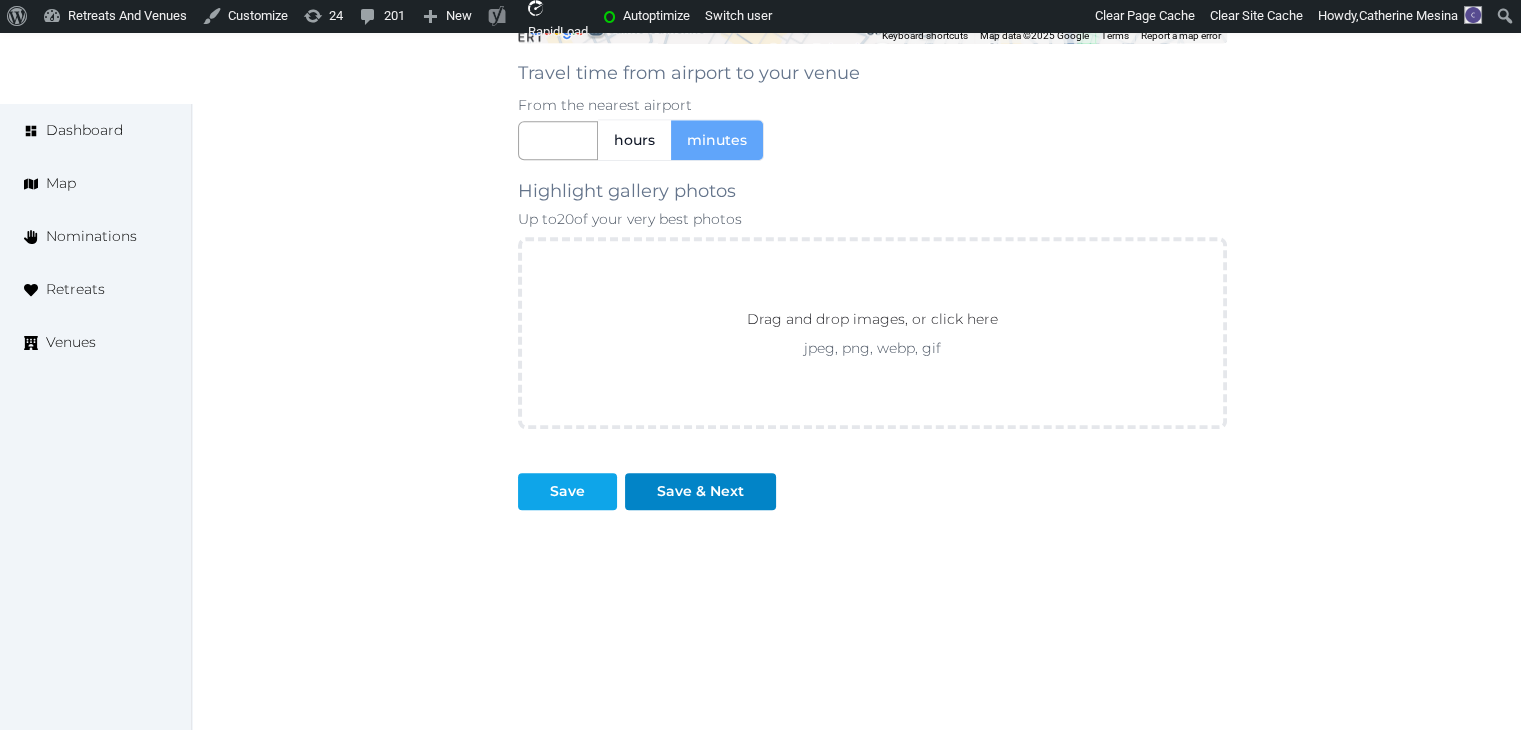 type on "**********" 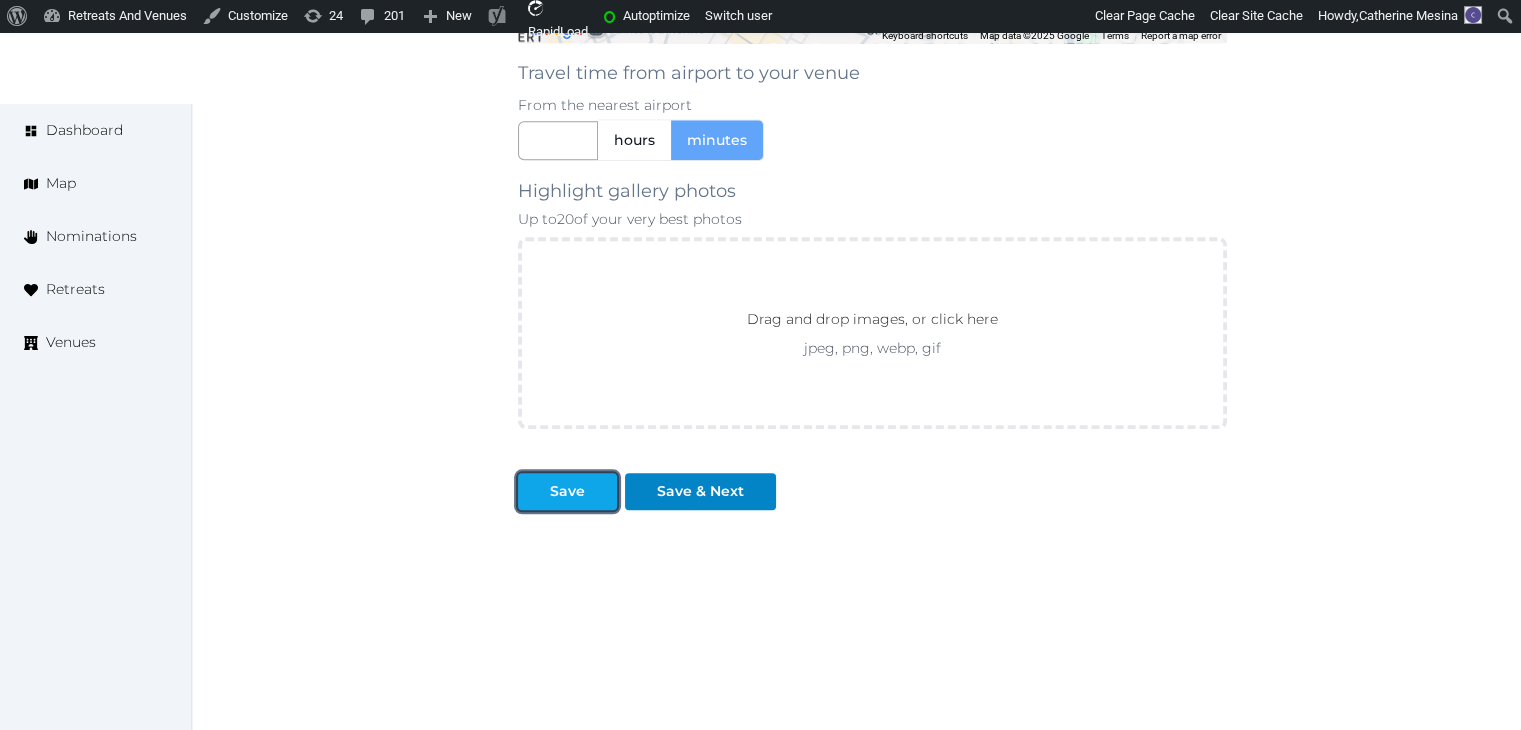click on "Save" at bounding box center [567, 491] 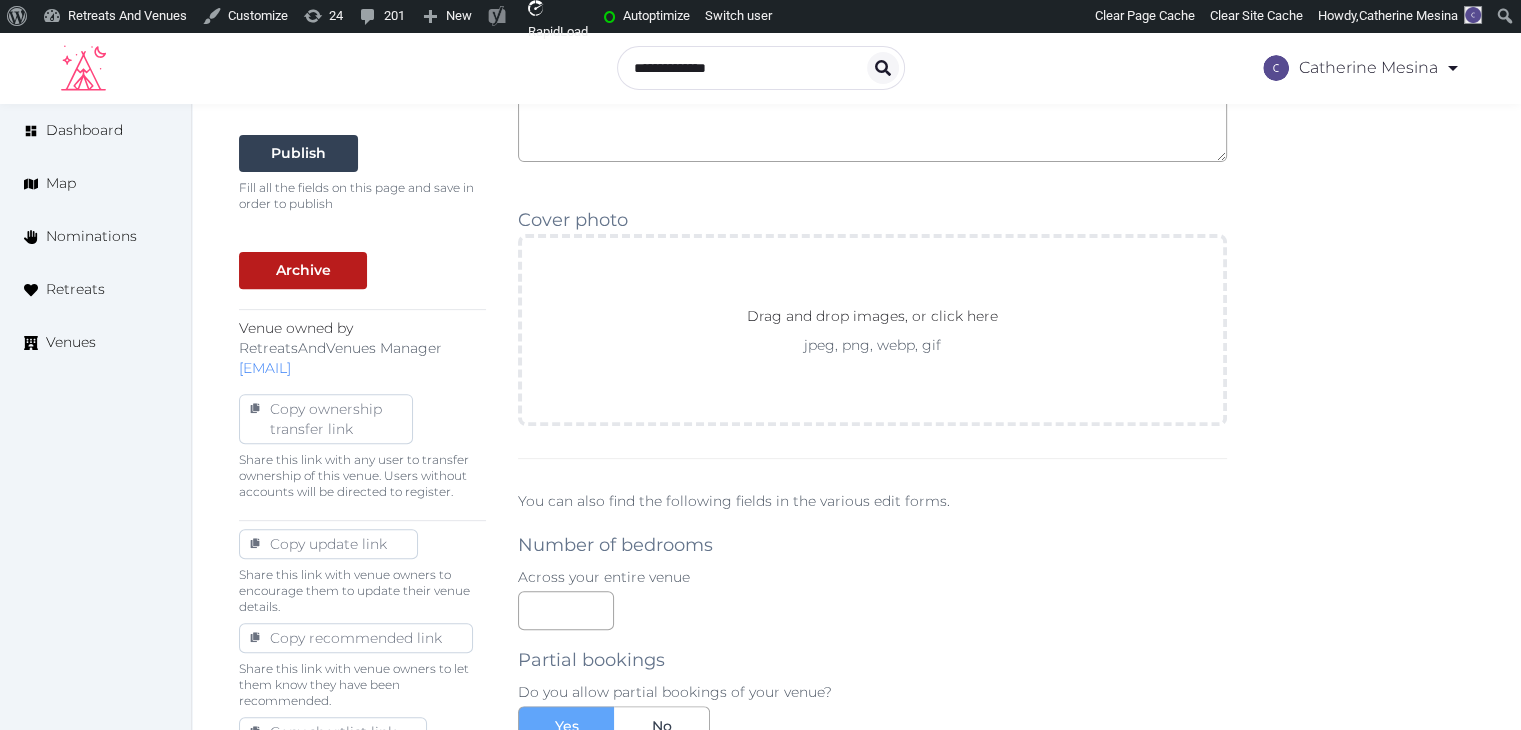 scroll, scrollTop: 500, scrollLeft: 0, axis: vertical 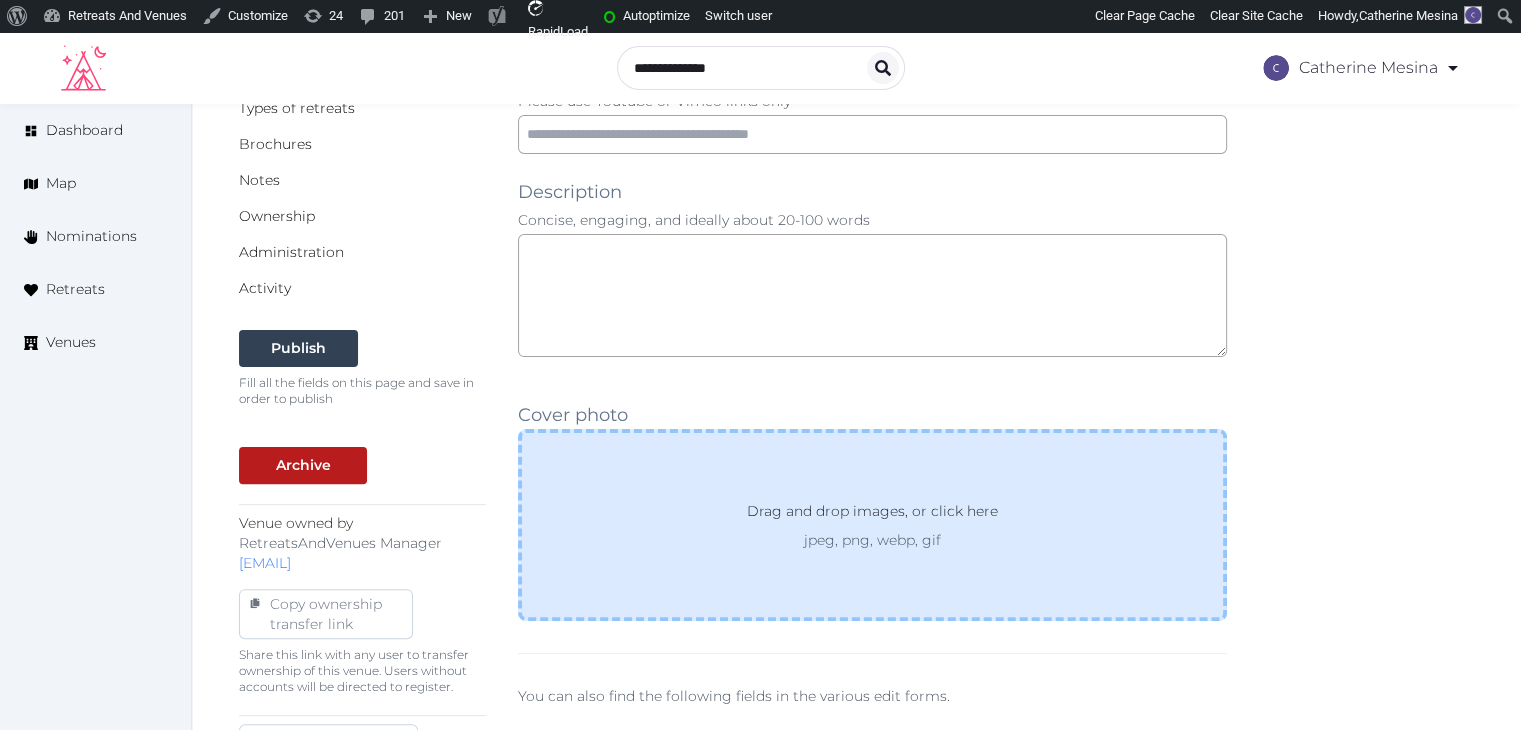 click on "Drag and drop images, or click here jpeg, png, webp, gif" at bounding box center [872, 525] 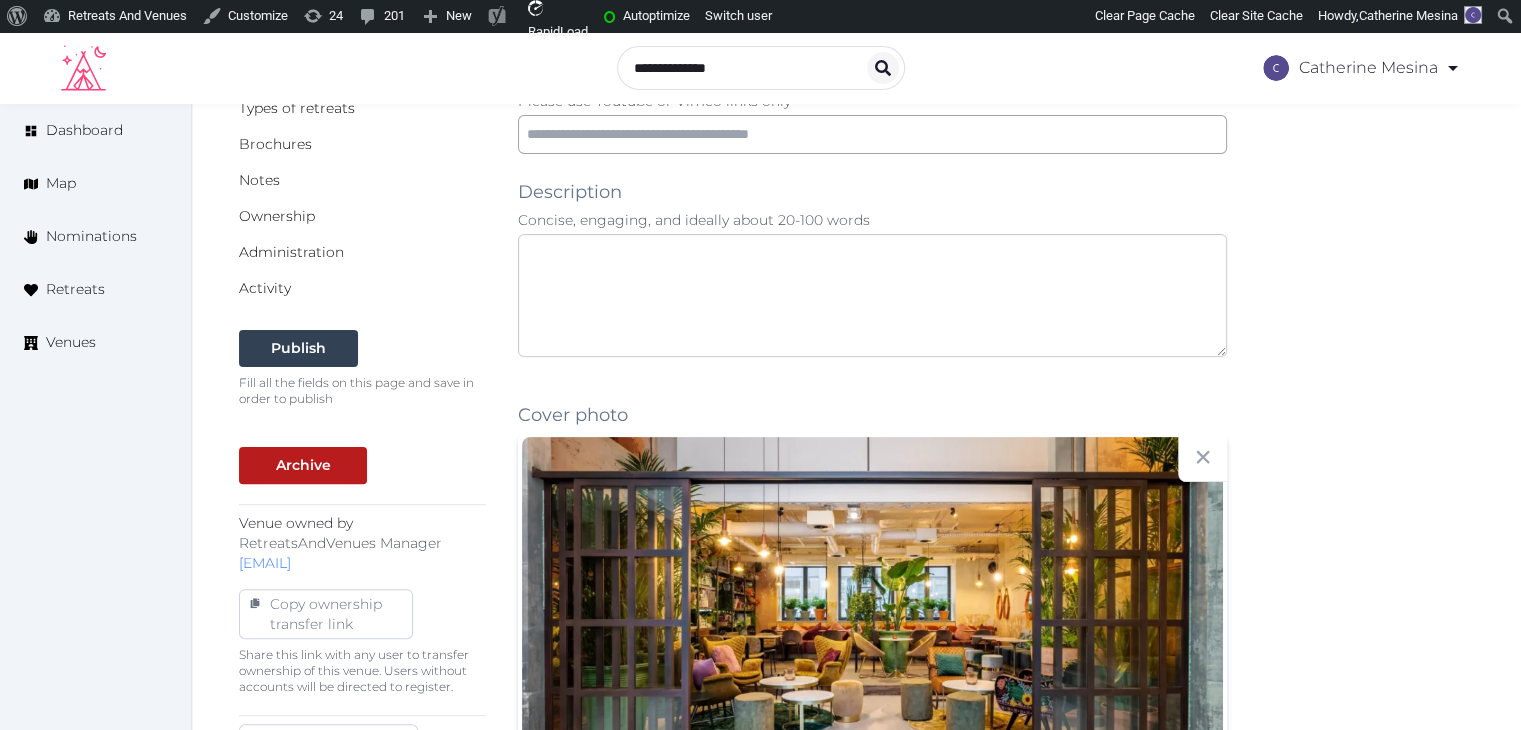 click at bounding box center (872, 295) 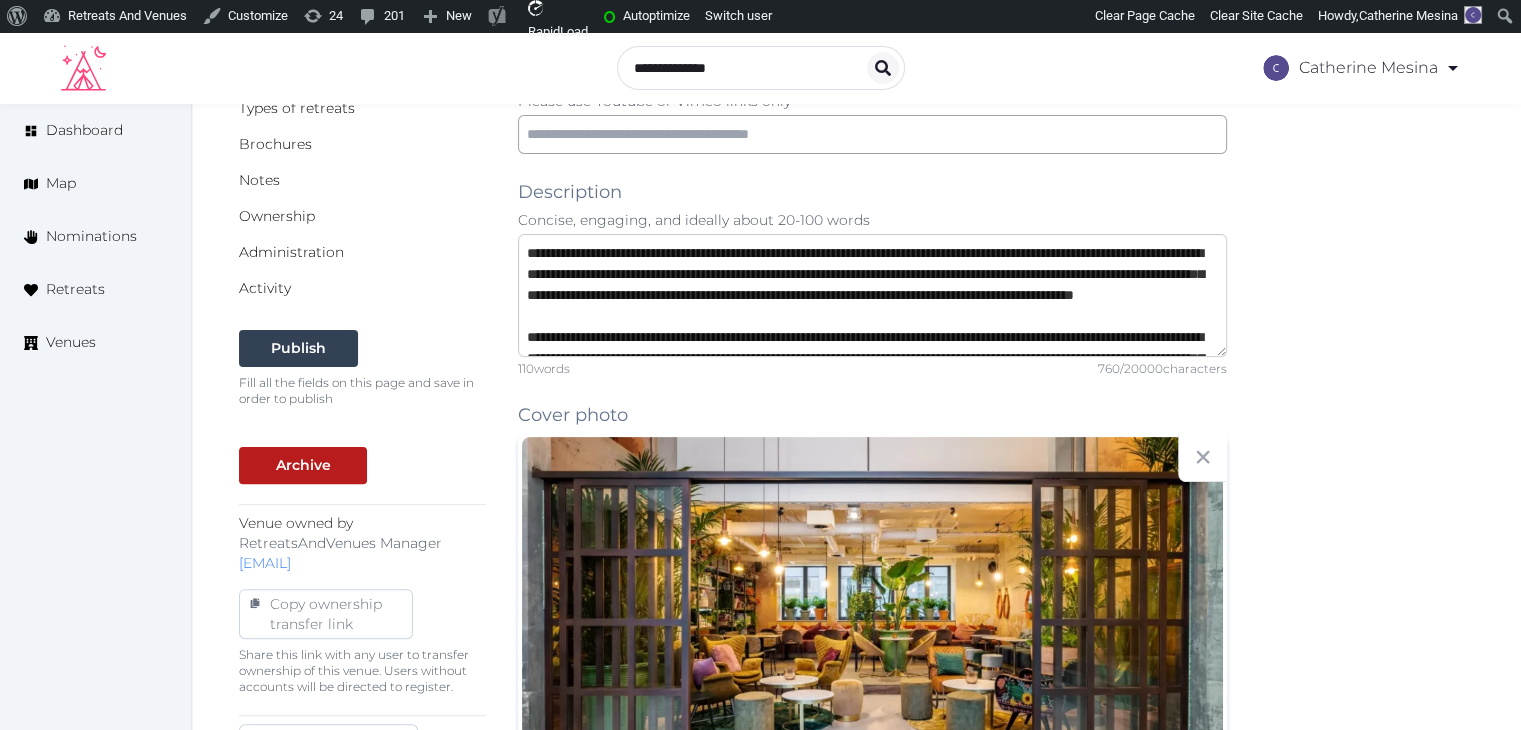 scroll, scrollTop: 94, scrollLeft: 0, axis: vertical 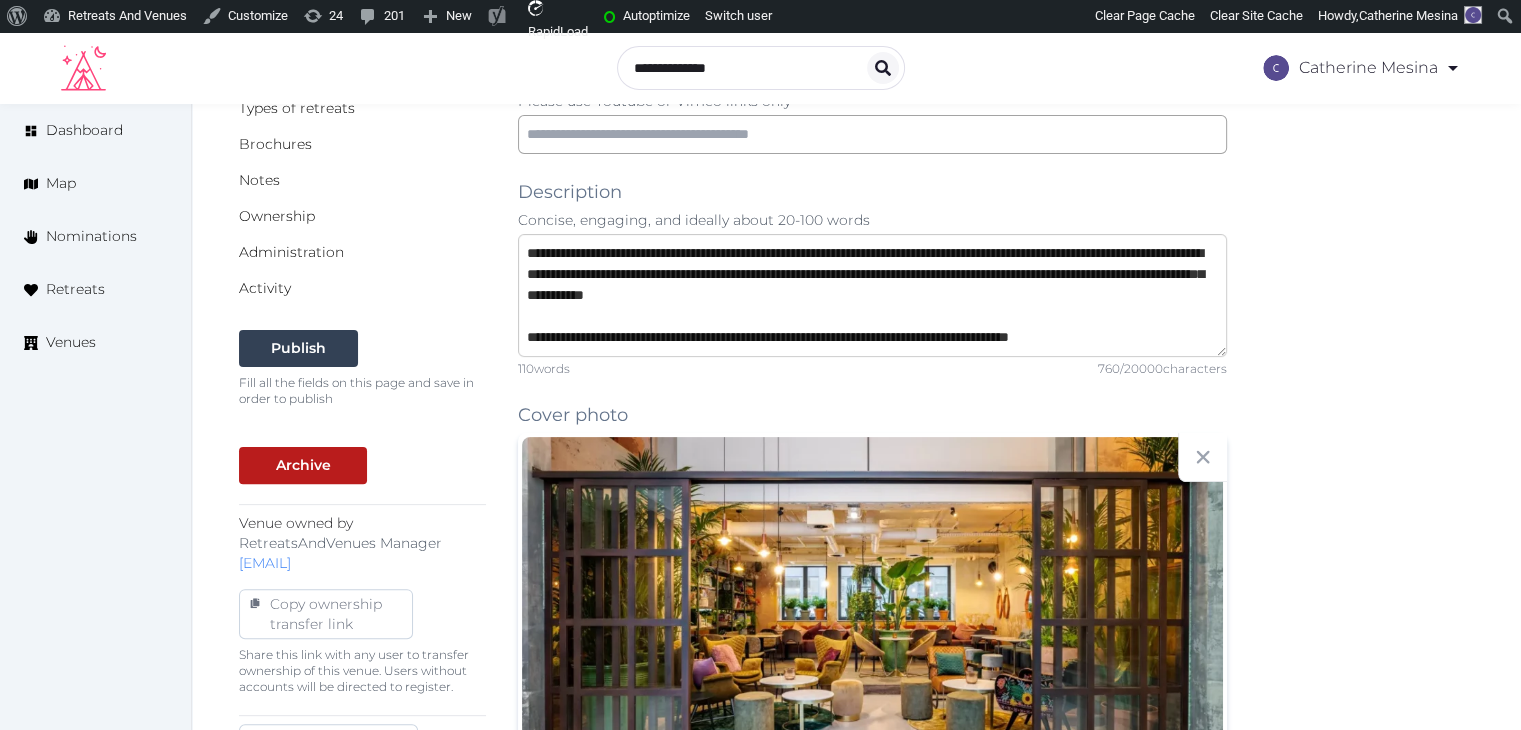 type on "**********" 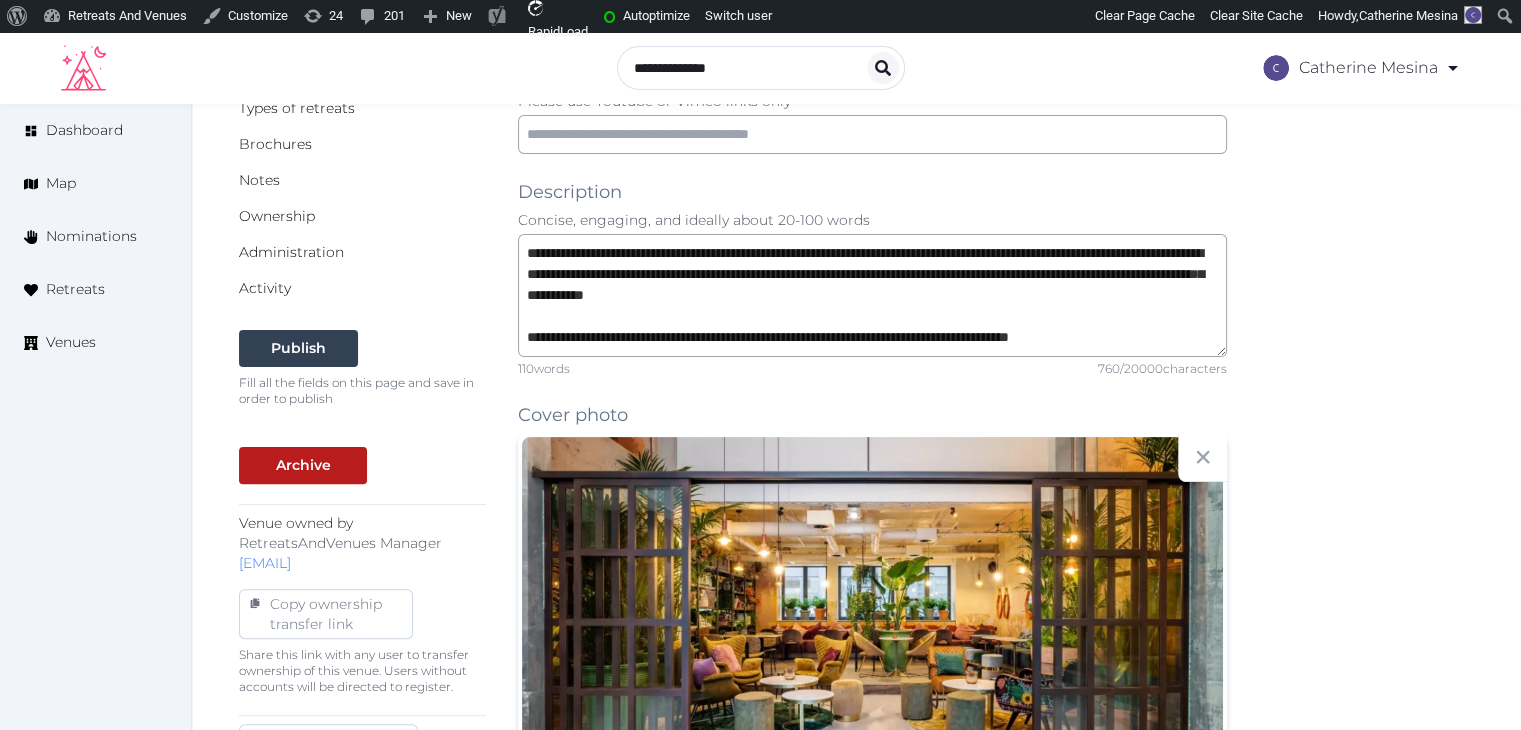 click on "**********" at bounding box center [856, 1009] 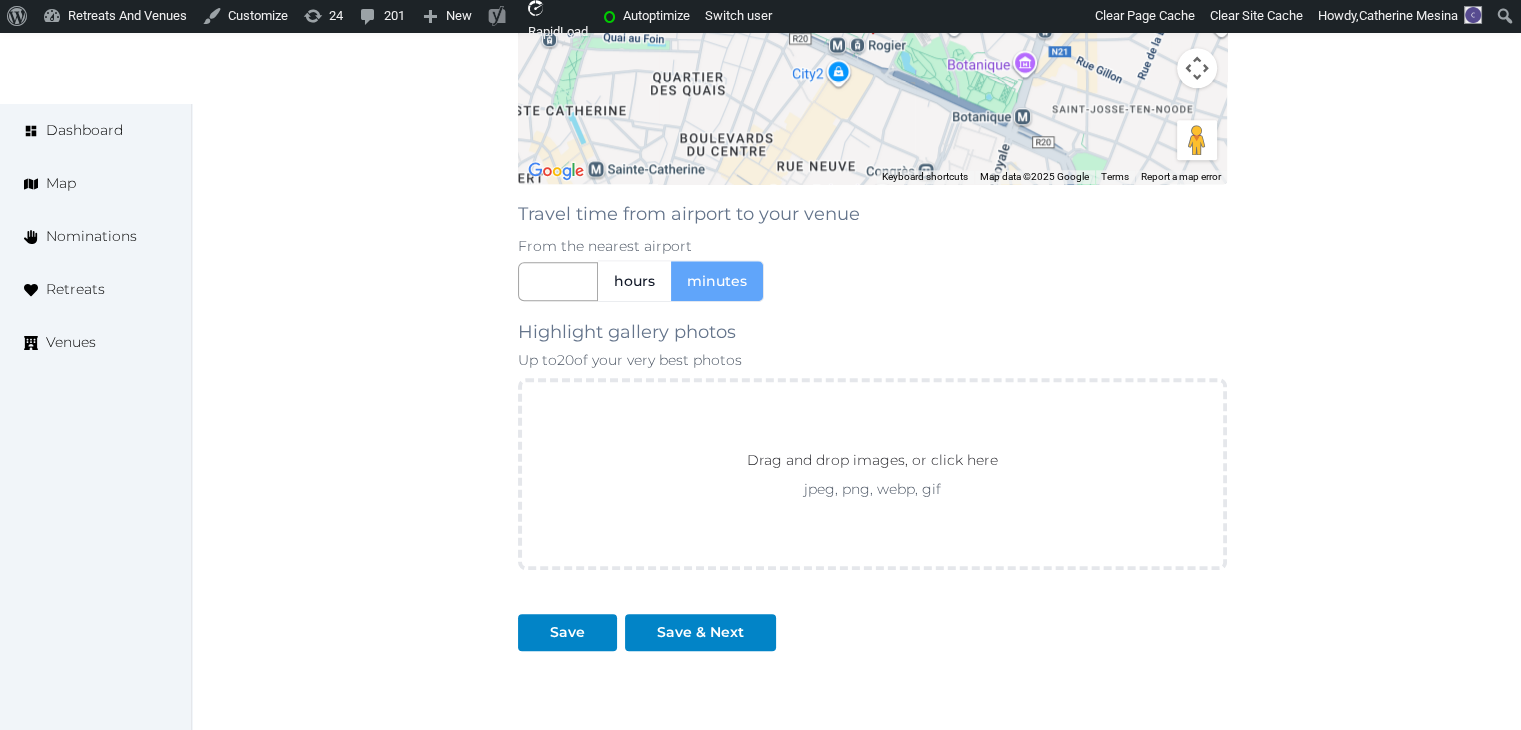 scroll, scrollTop: 2083, scrollLeft: 0, axis: vertical 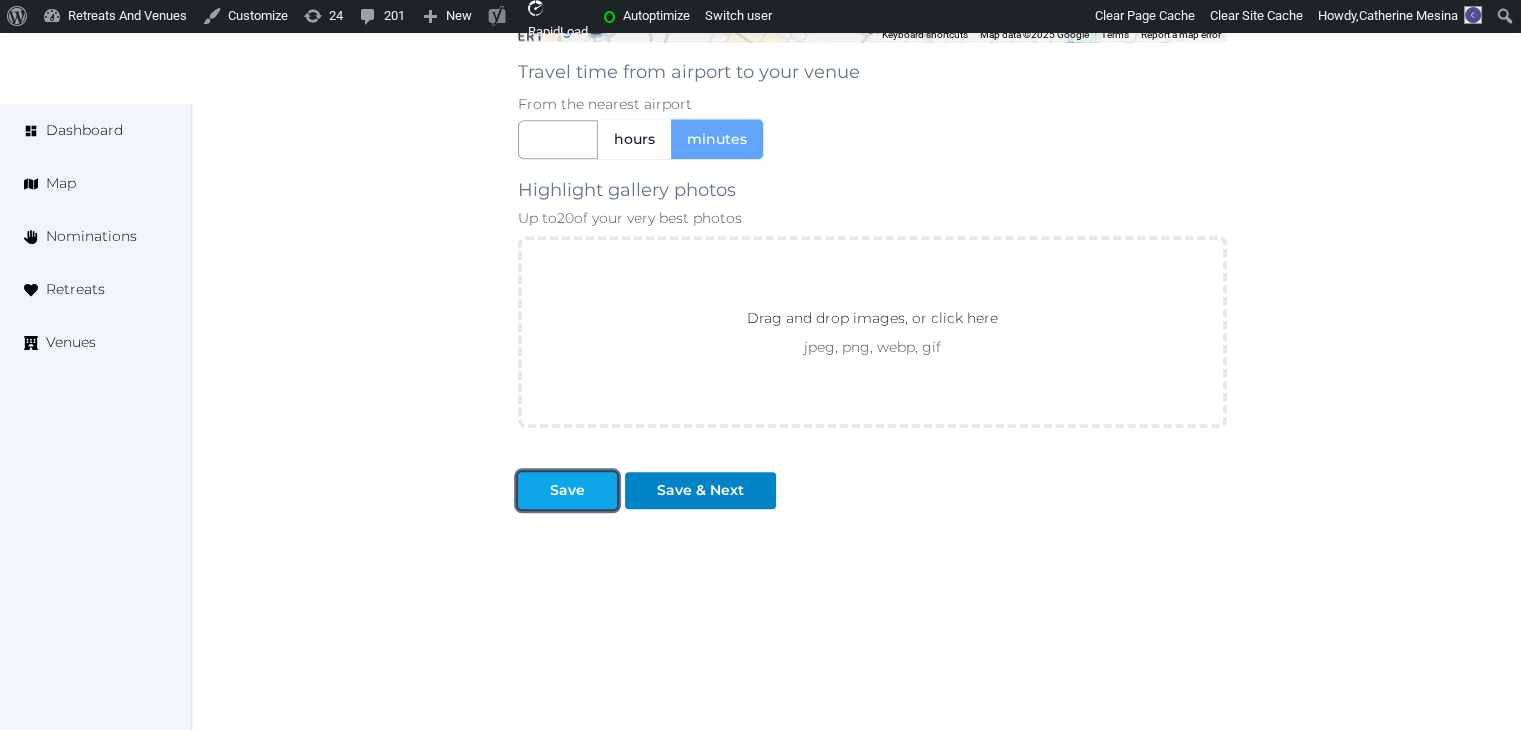 click on "Save" at bounding box center (567, 490) 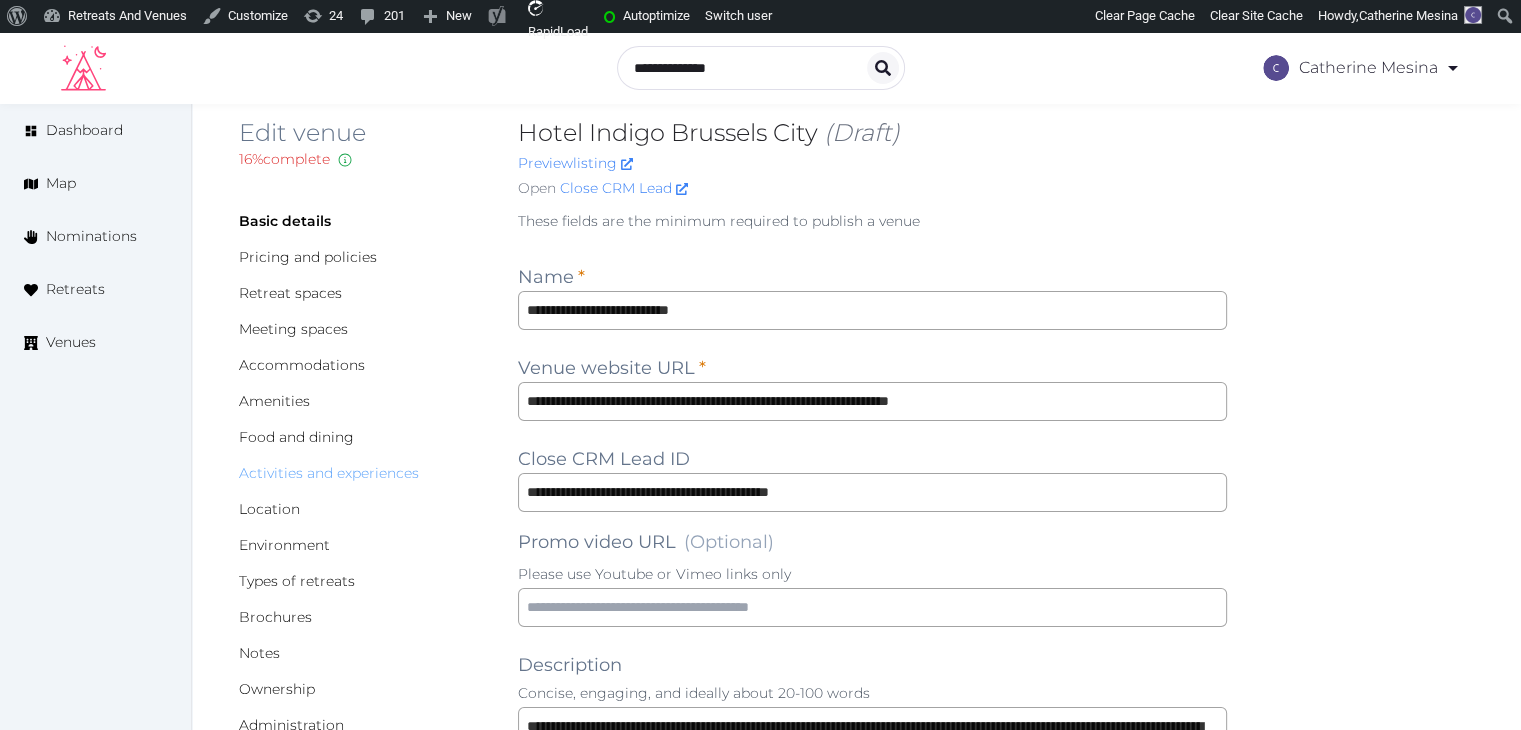 scroll, scrollTop: 0, scrollLeft: 0, axis: both 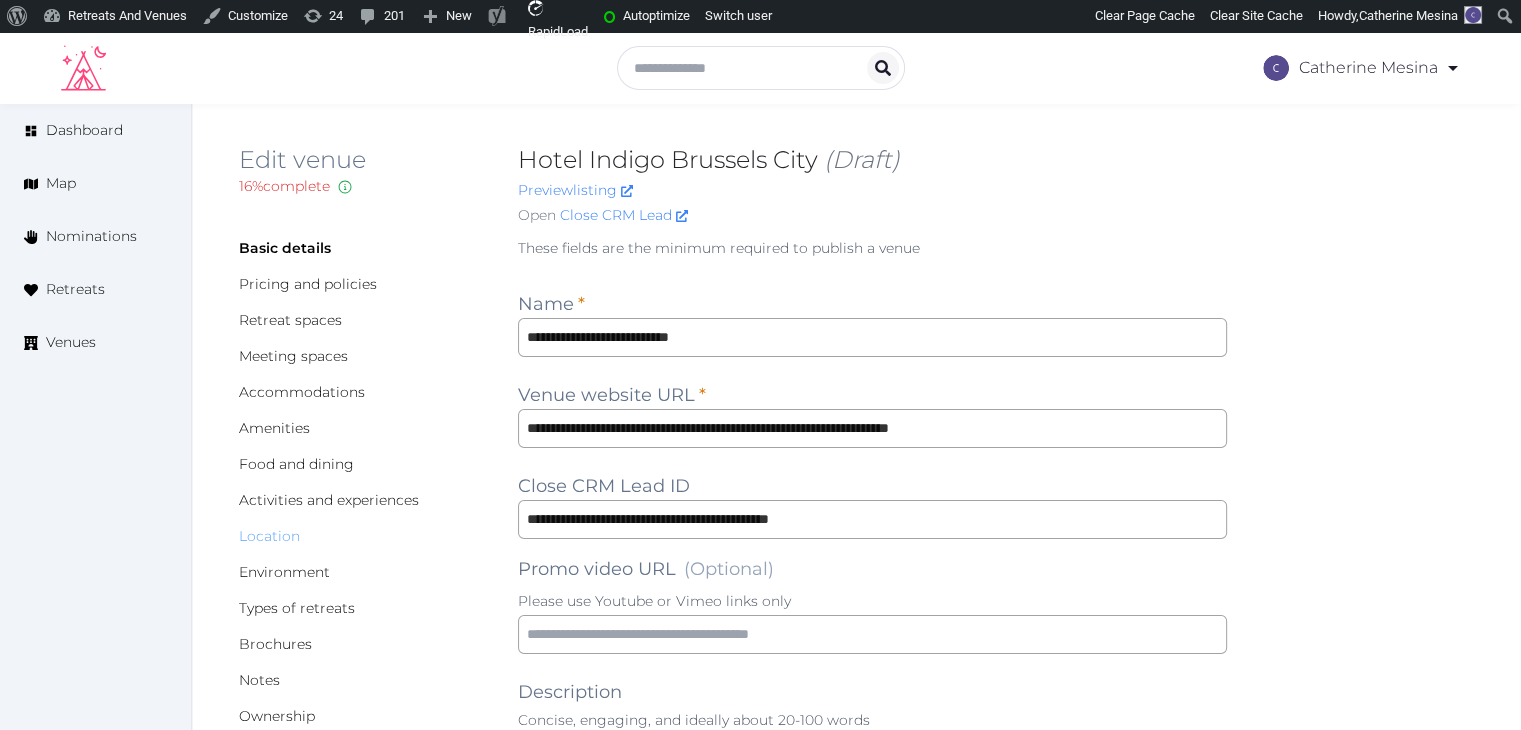 click on "Location" at bounding box center [269, 536] 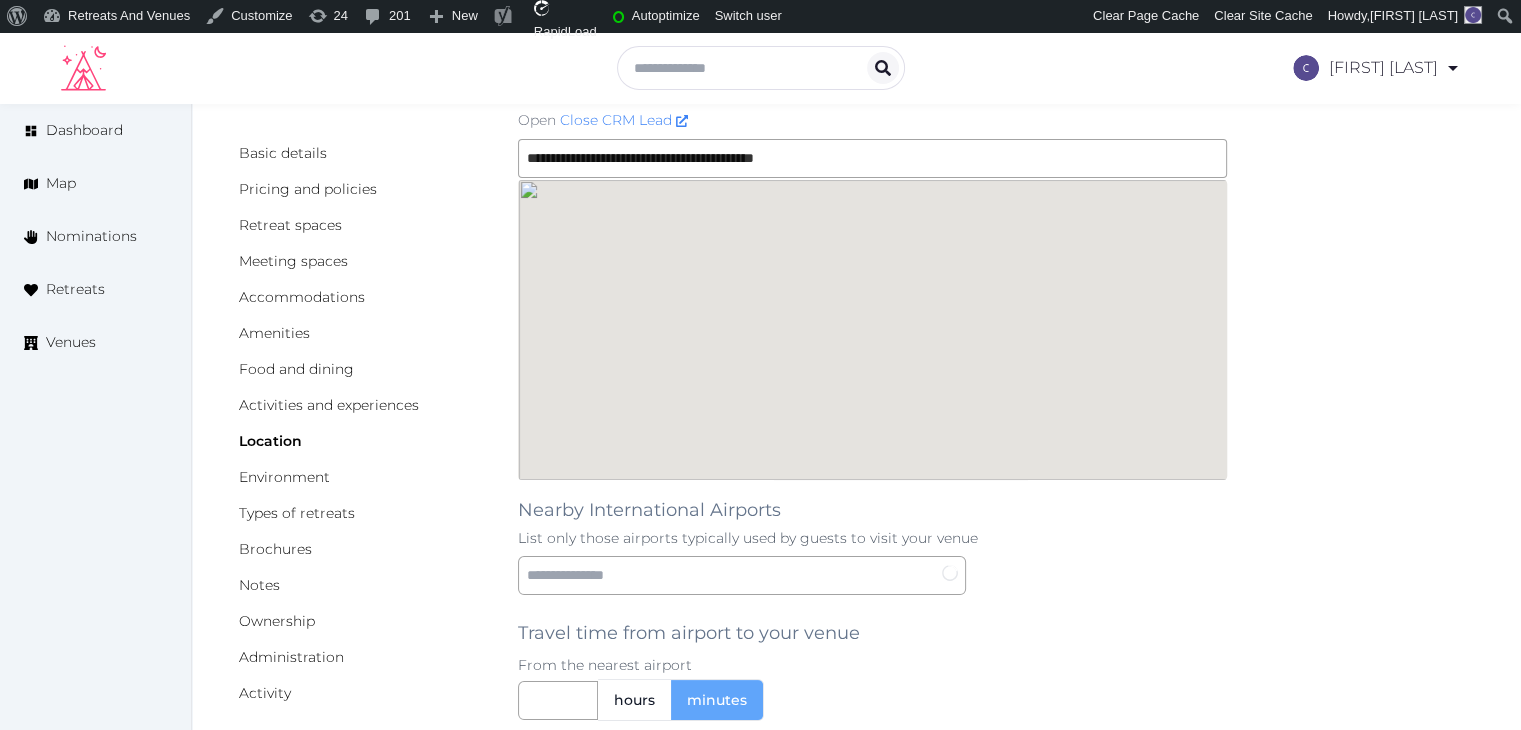 scroll, scrollTop: 300, scrollLeft: 0, axis: vertical 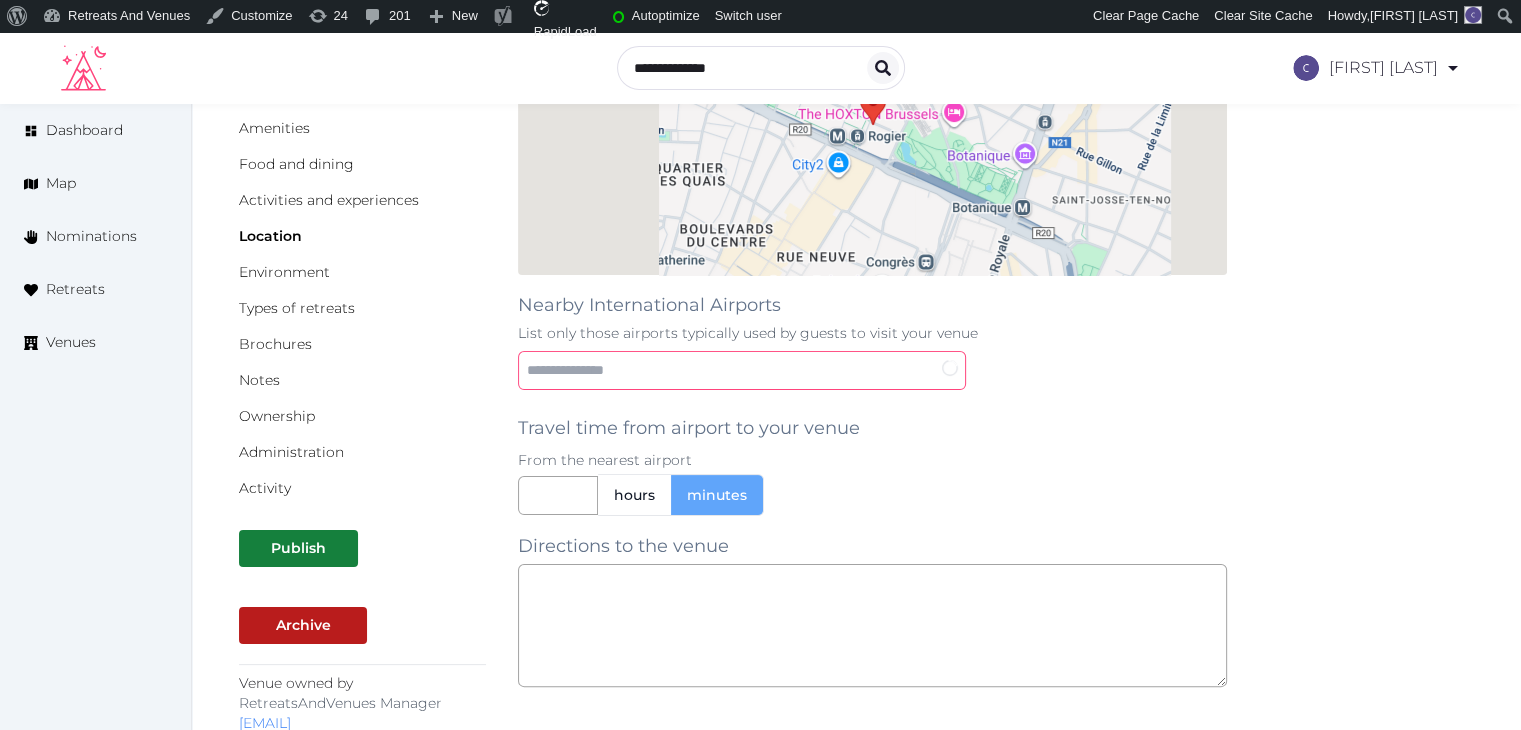 click at bounding box center [742, 370] 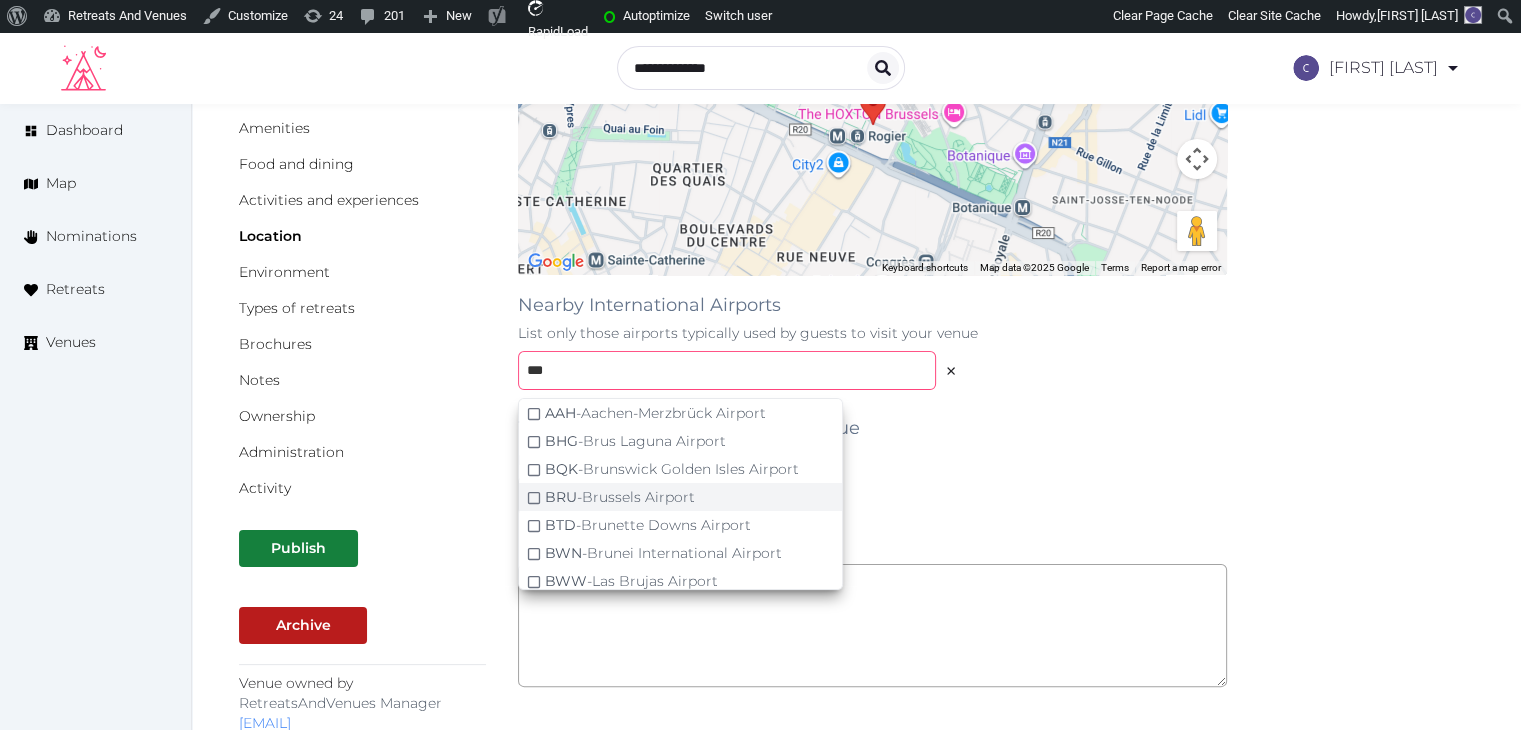 type on "***" 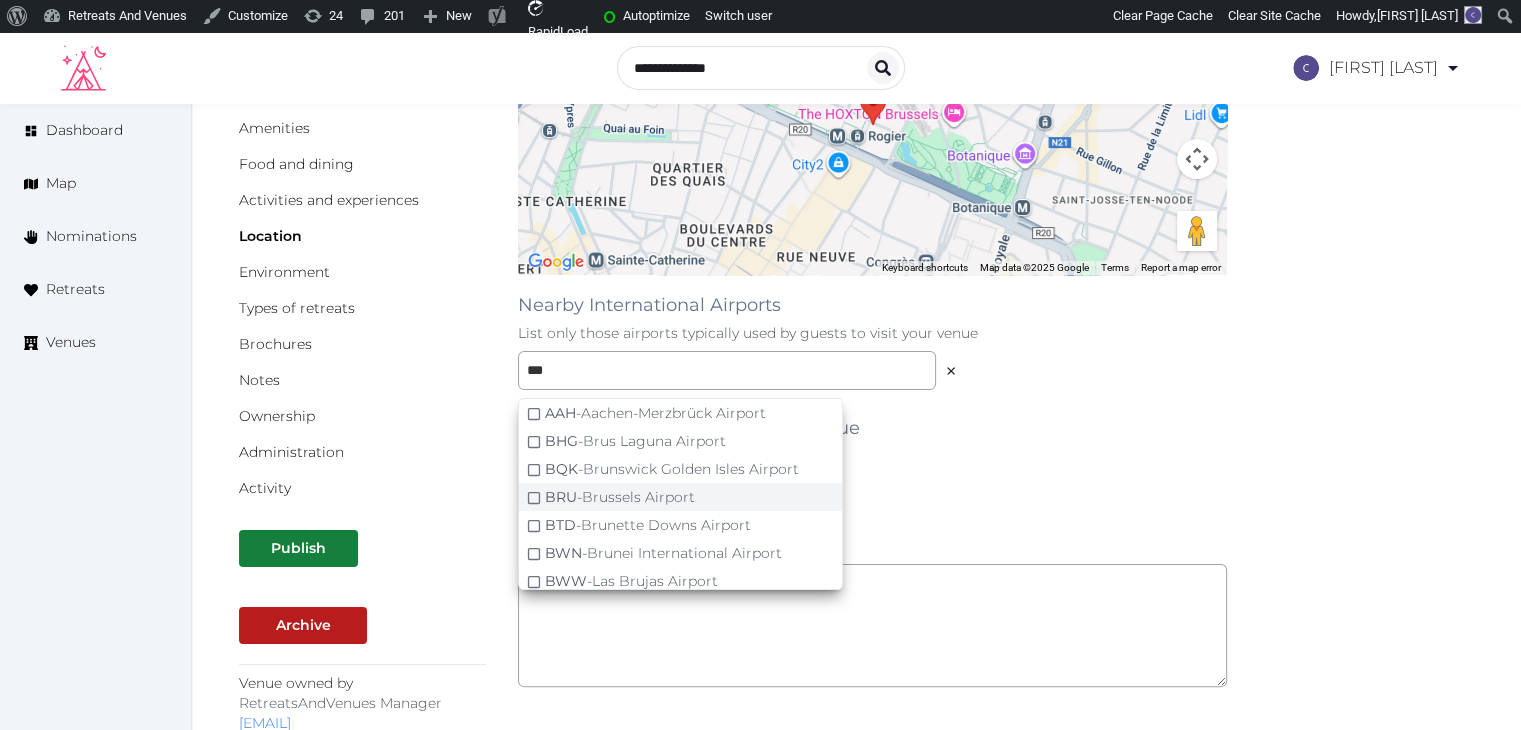 click on "BRU  -  Brussels Airport" at bounding box center [655, 413] 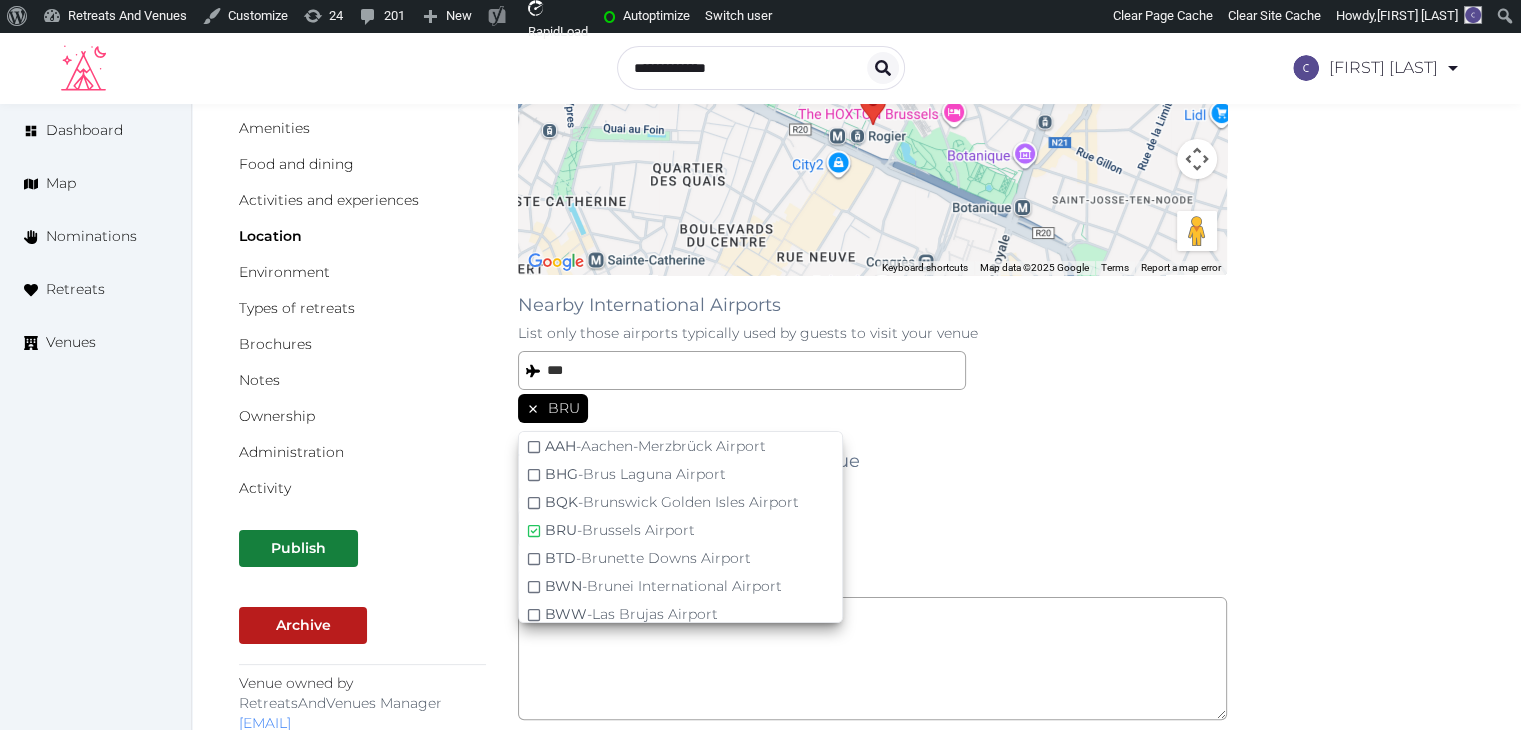 click on "Travel time from airport to your venue From the nearest airport hours minutes" at bounding box center (872, 490) 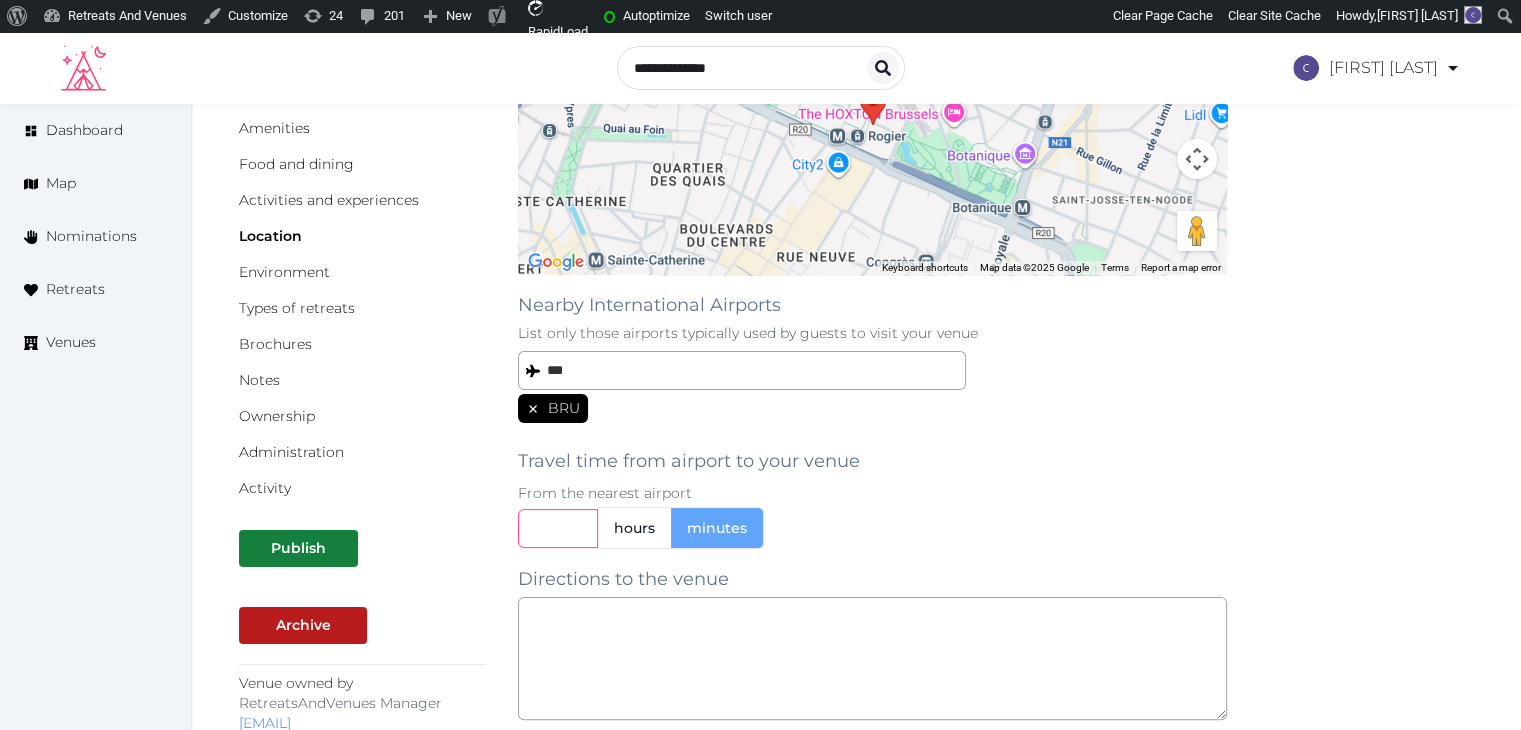 click at bounding box center [558, 528] 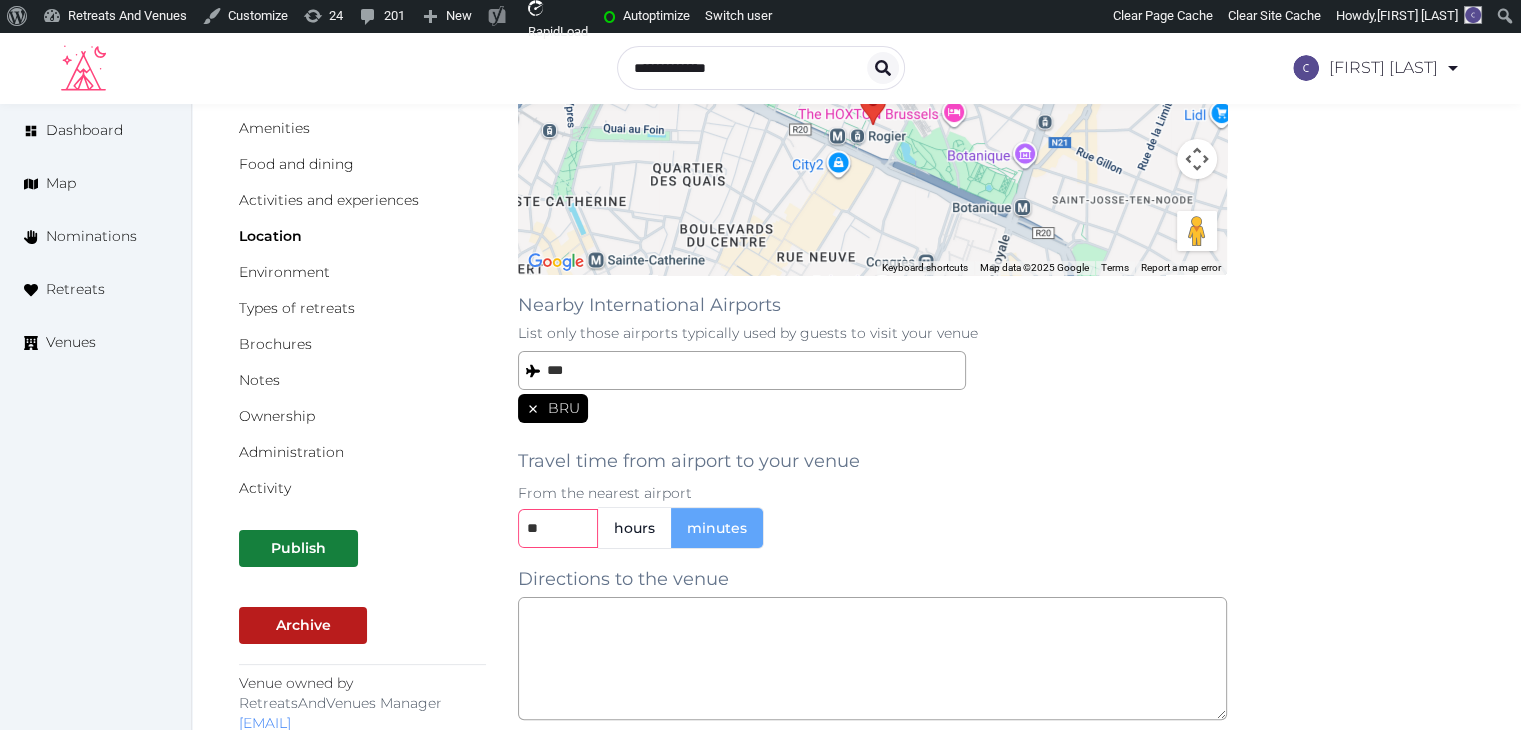 type on "**" 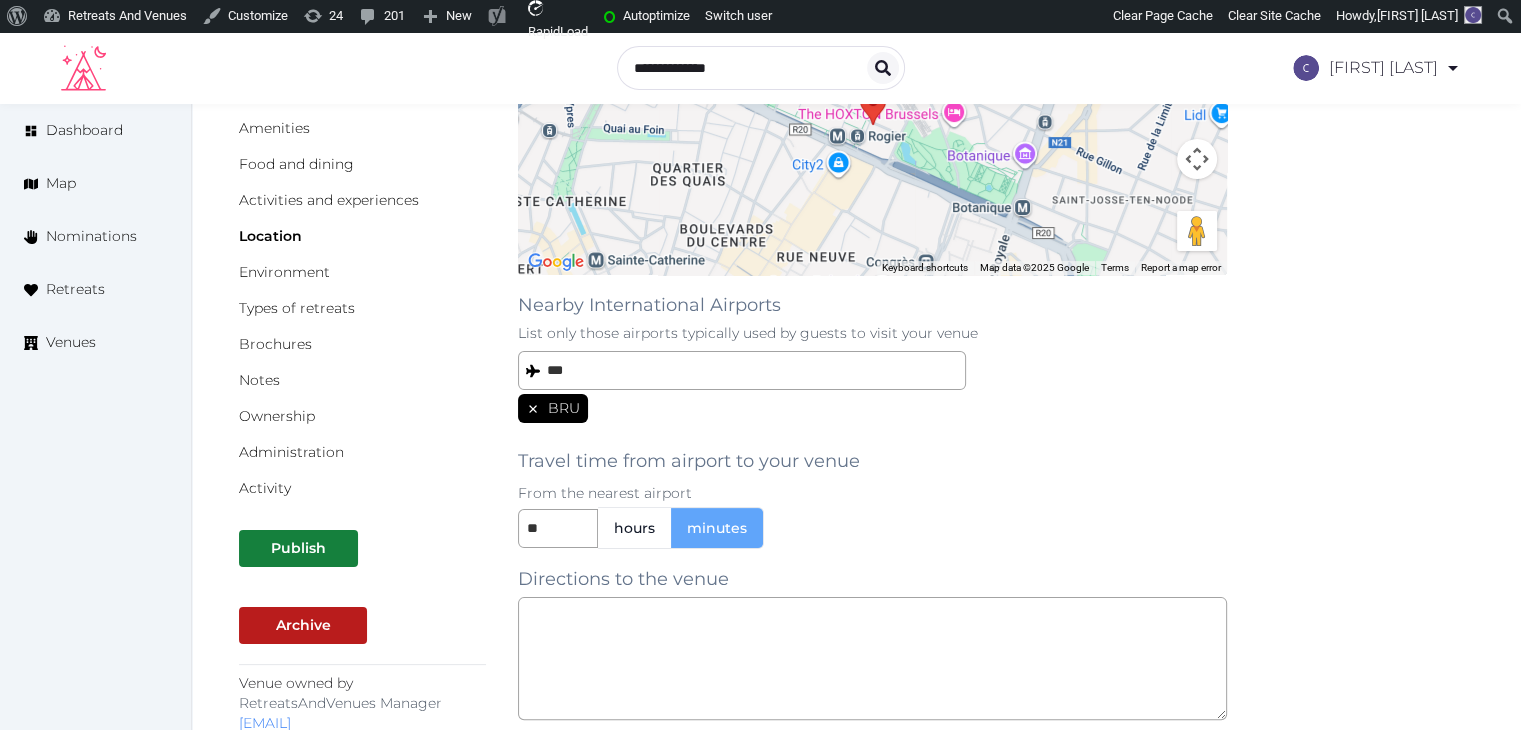 click on "**********" at bounding box center [872, 375] 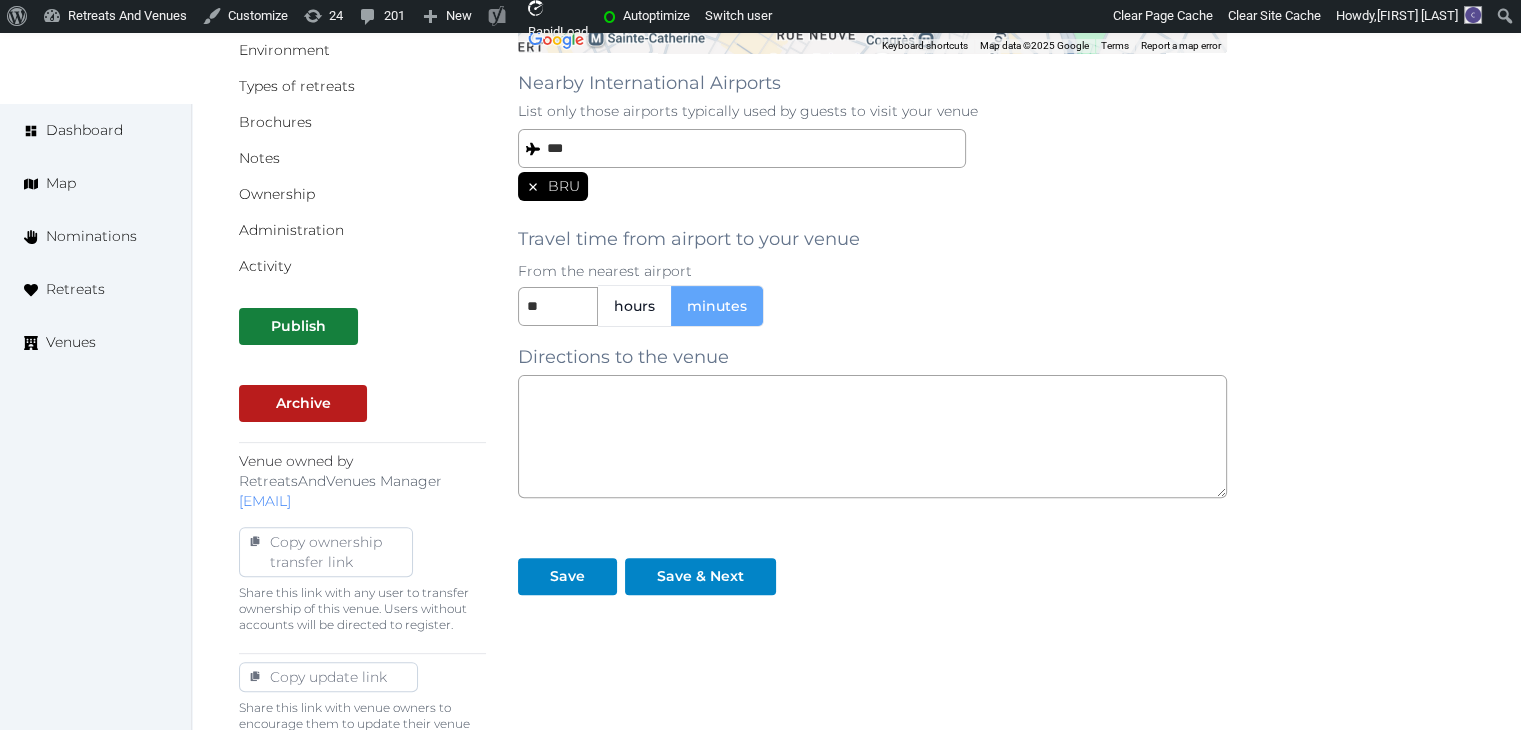 scroll, scrollTop: 758, scrollLeft: 0, axis: vertical 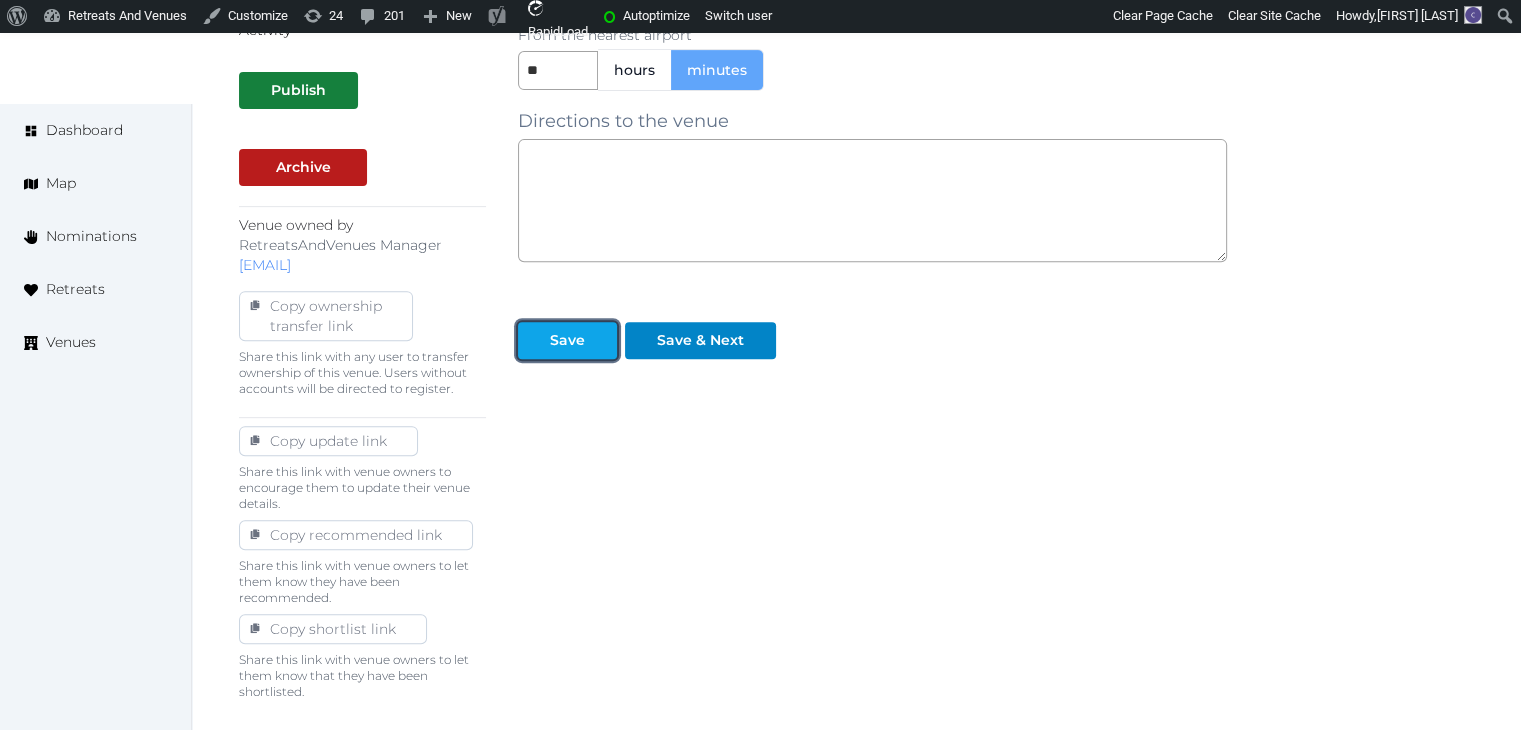 click on "Save" at bounding box center (567, 340) 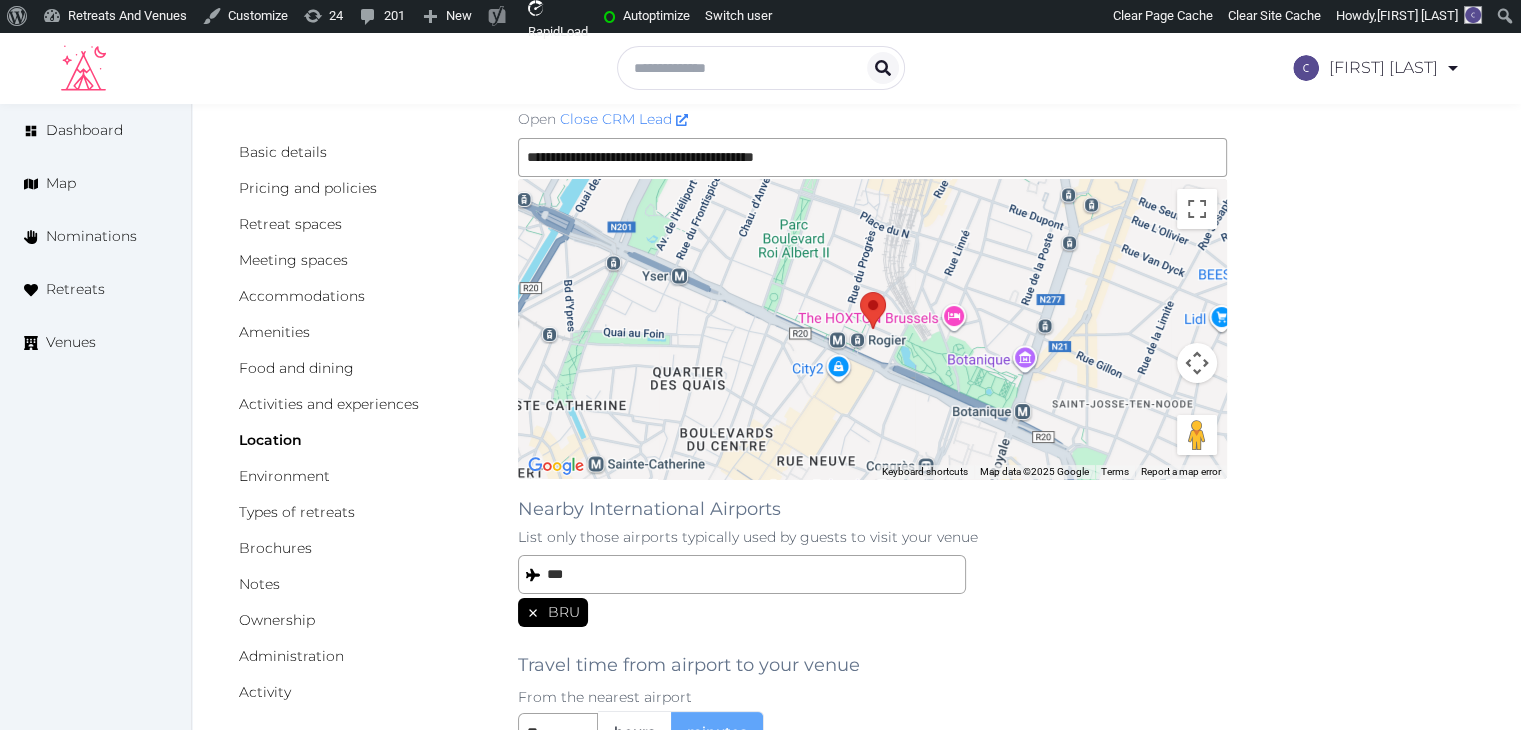 scroll, scrollTop: 0, scrollLeft: 0, axis: both 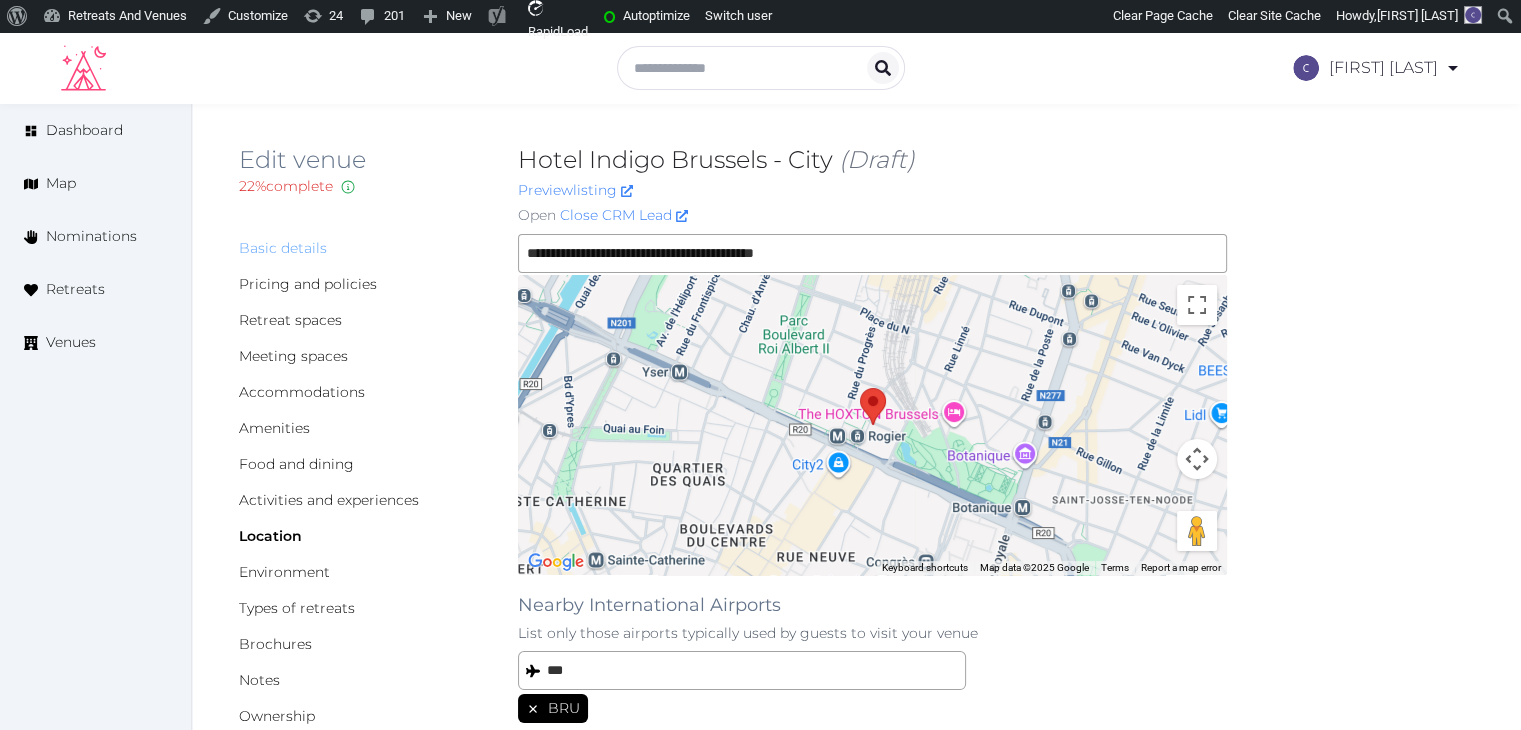 click on "Basic details" at bounding box center [283, 248] 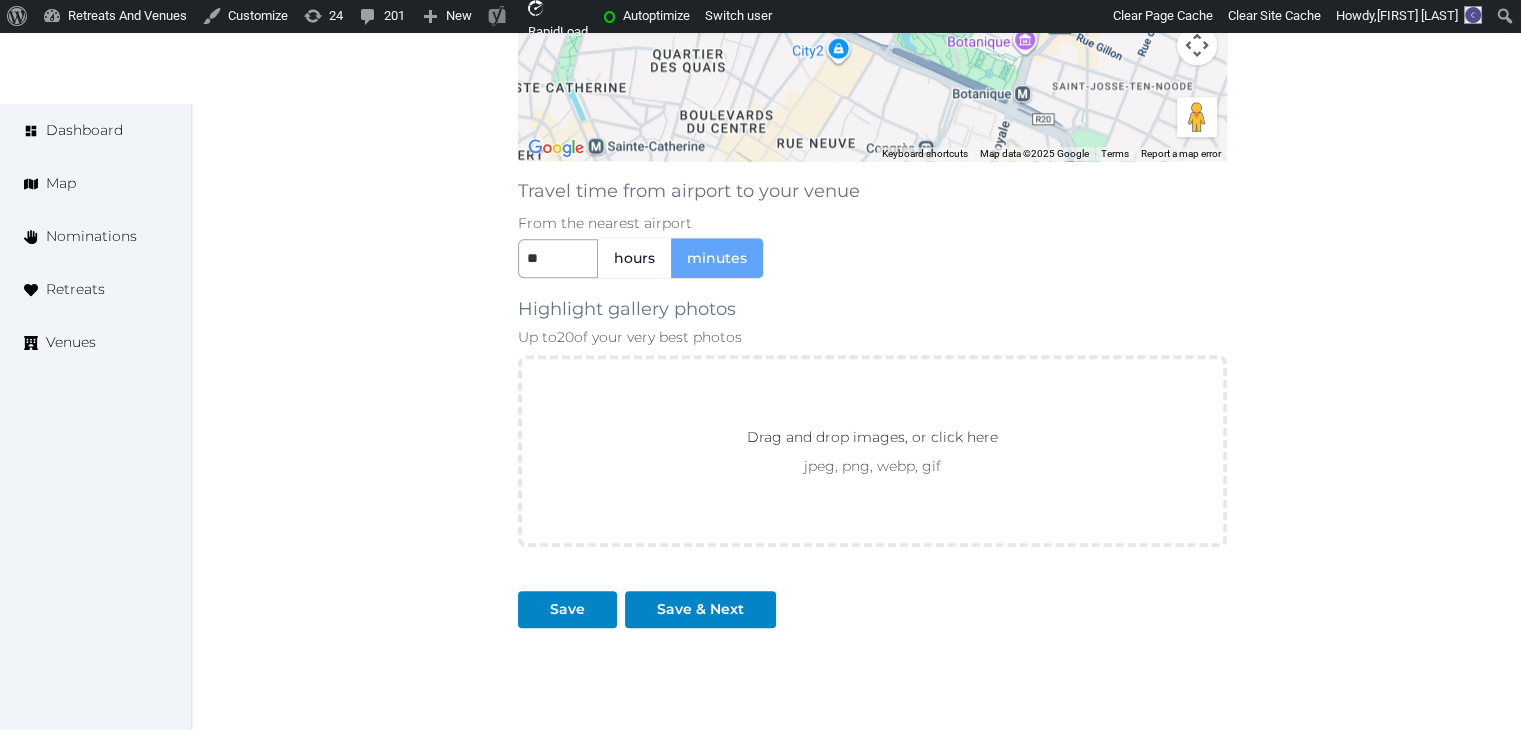 scroll, scrollTop: 2000, scrollLeft: 0, axis: vertical 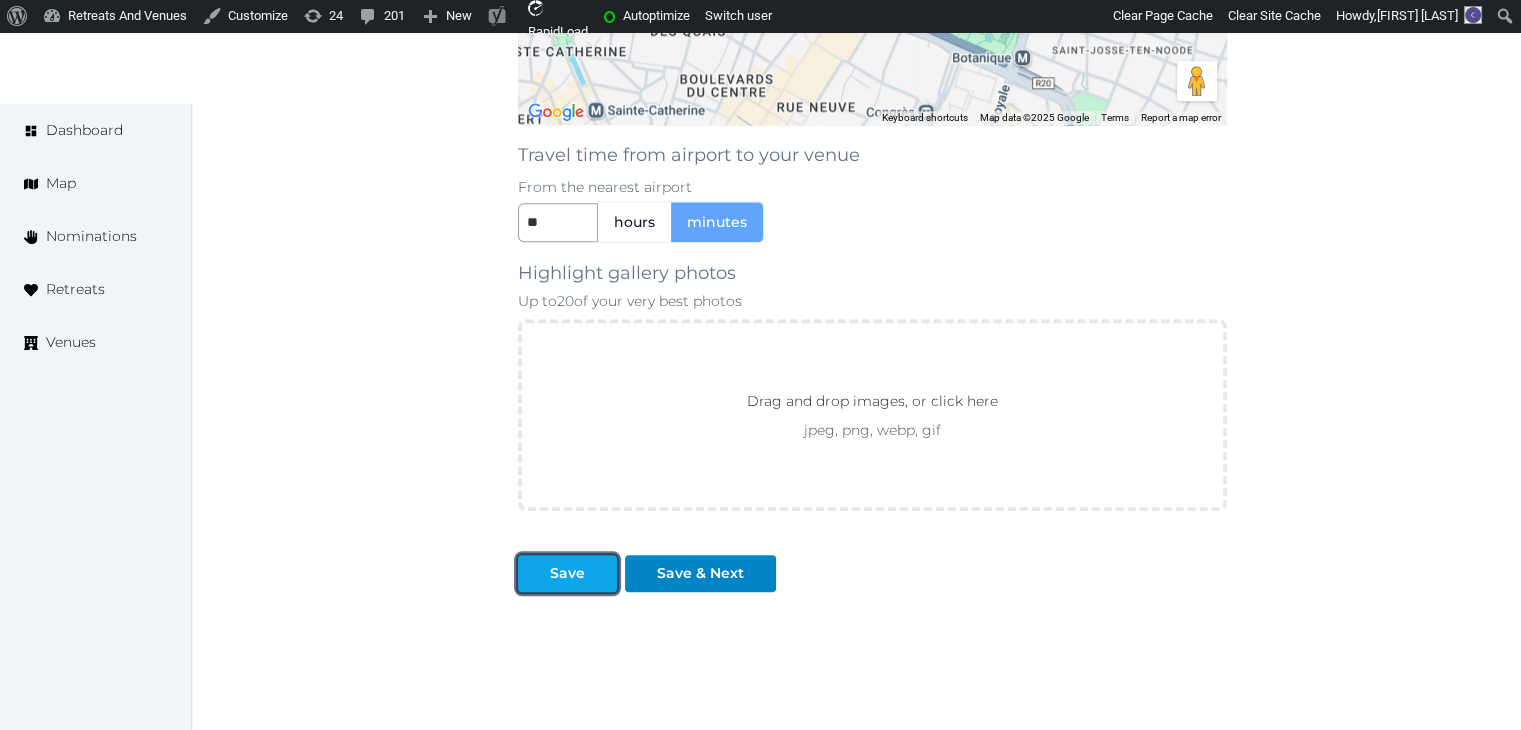 click on "Save" at bounding box center [567, 573] 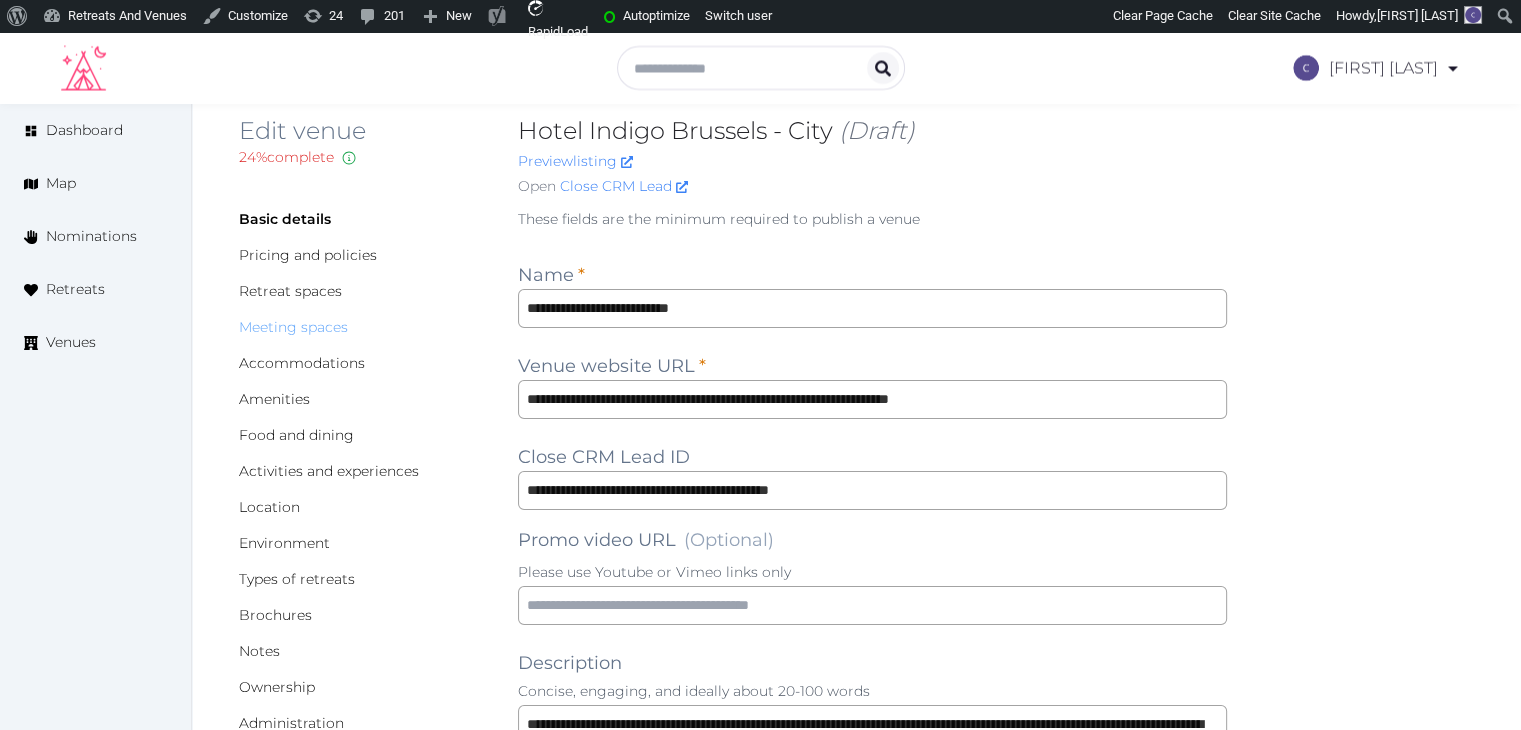 scroll, scrollTop: 0, scrollLeft: 0, axis: both 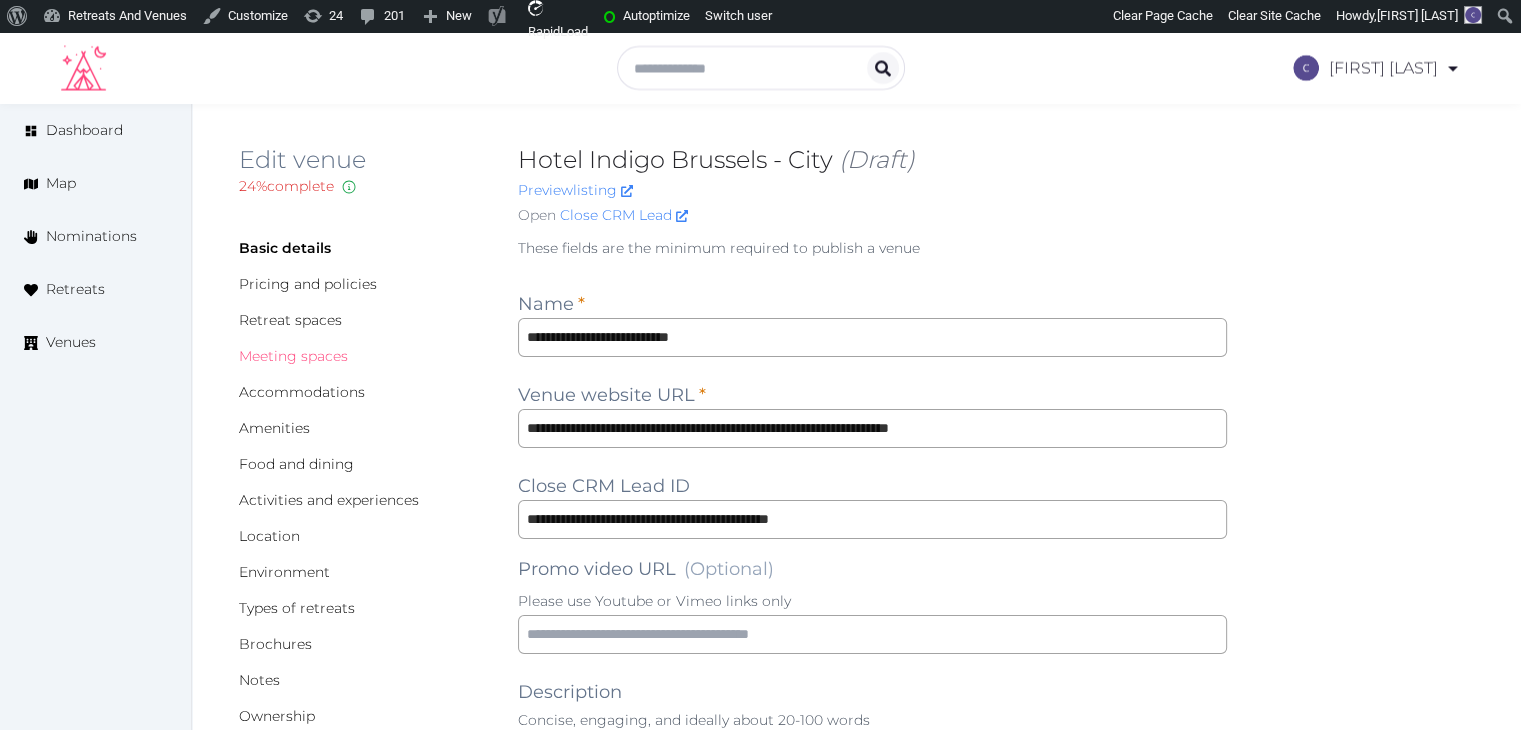 click on "Meeting spaces" at bounding box center (293, 356) 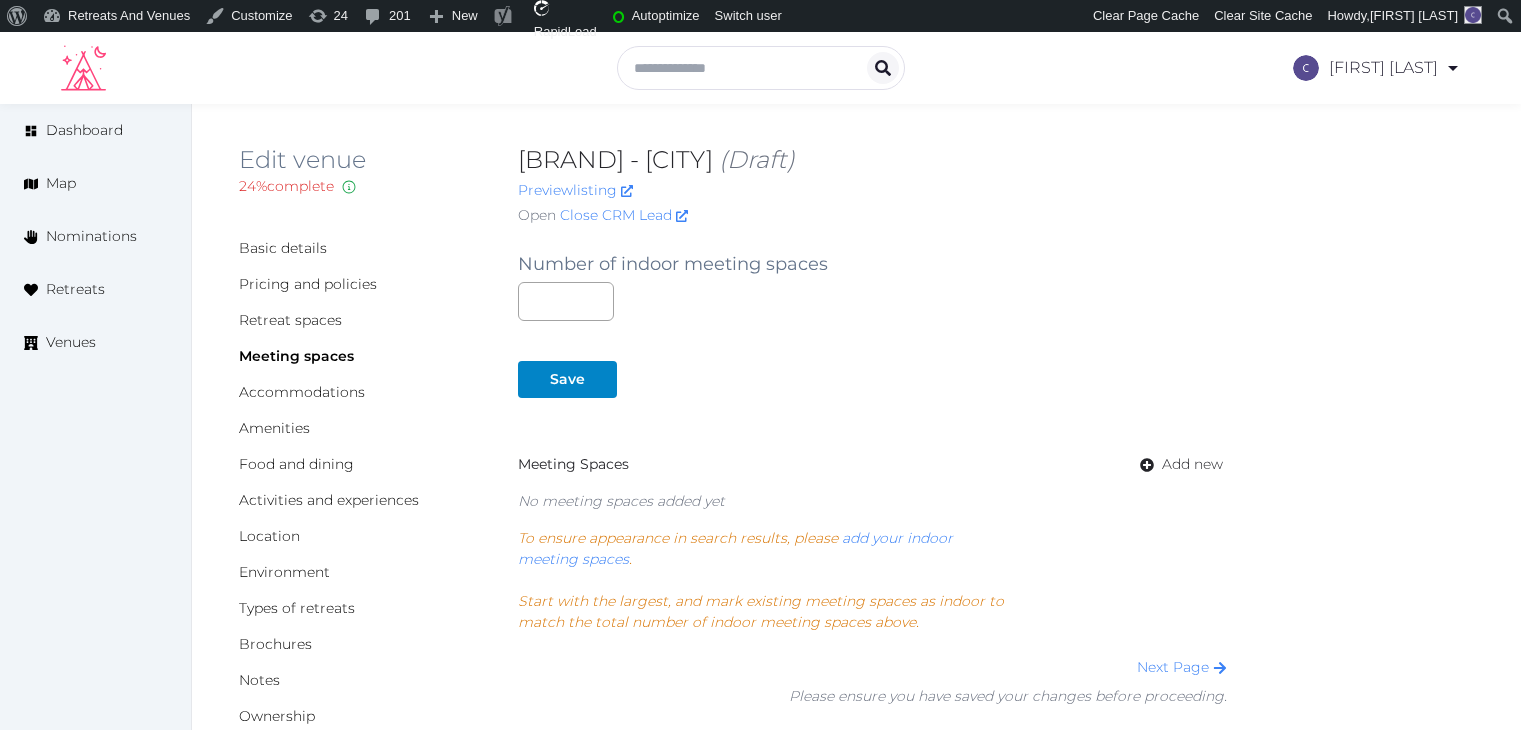 scroll, scrollTop: 0, scrollLeft: 0, axis: both 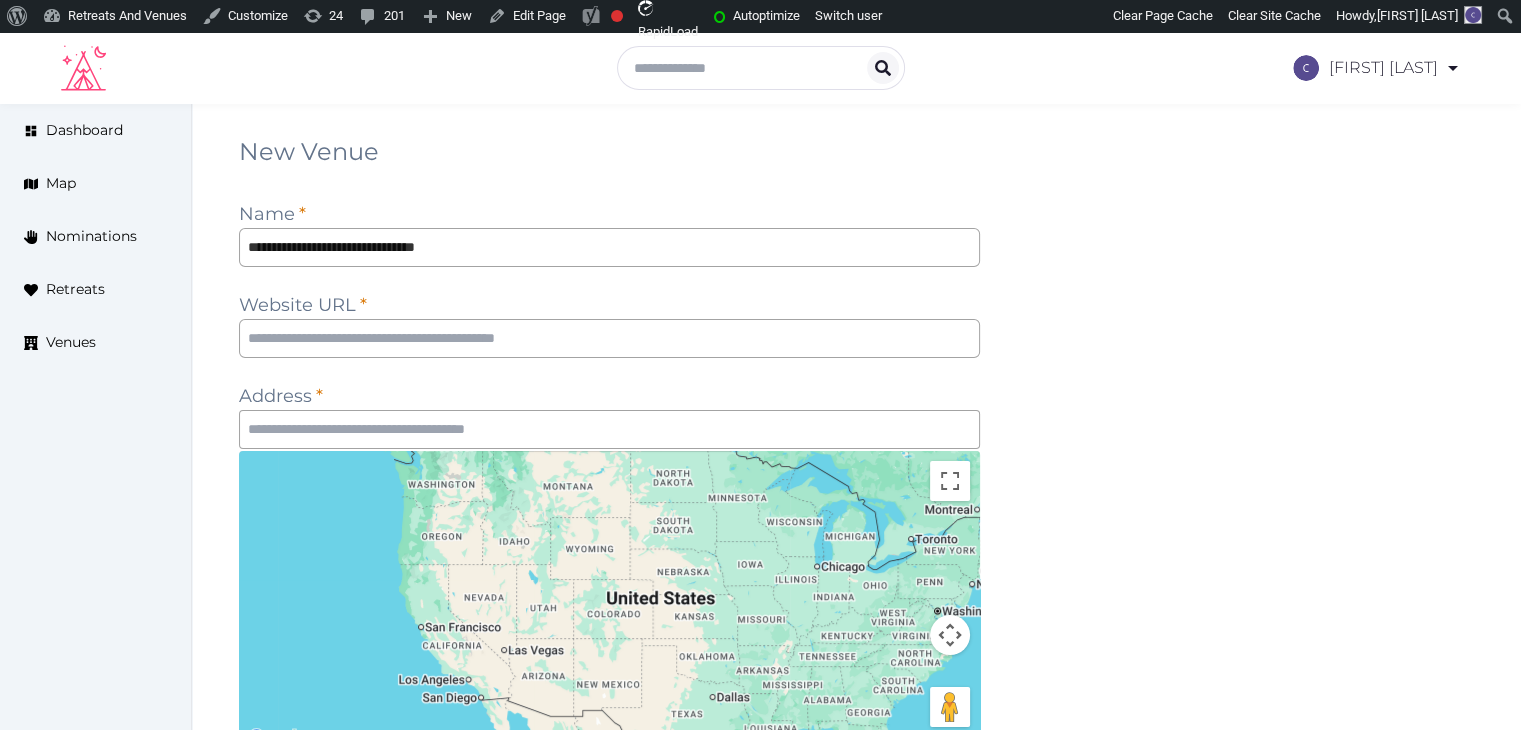 type on "**********" 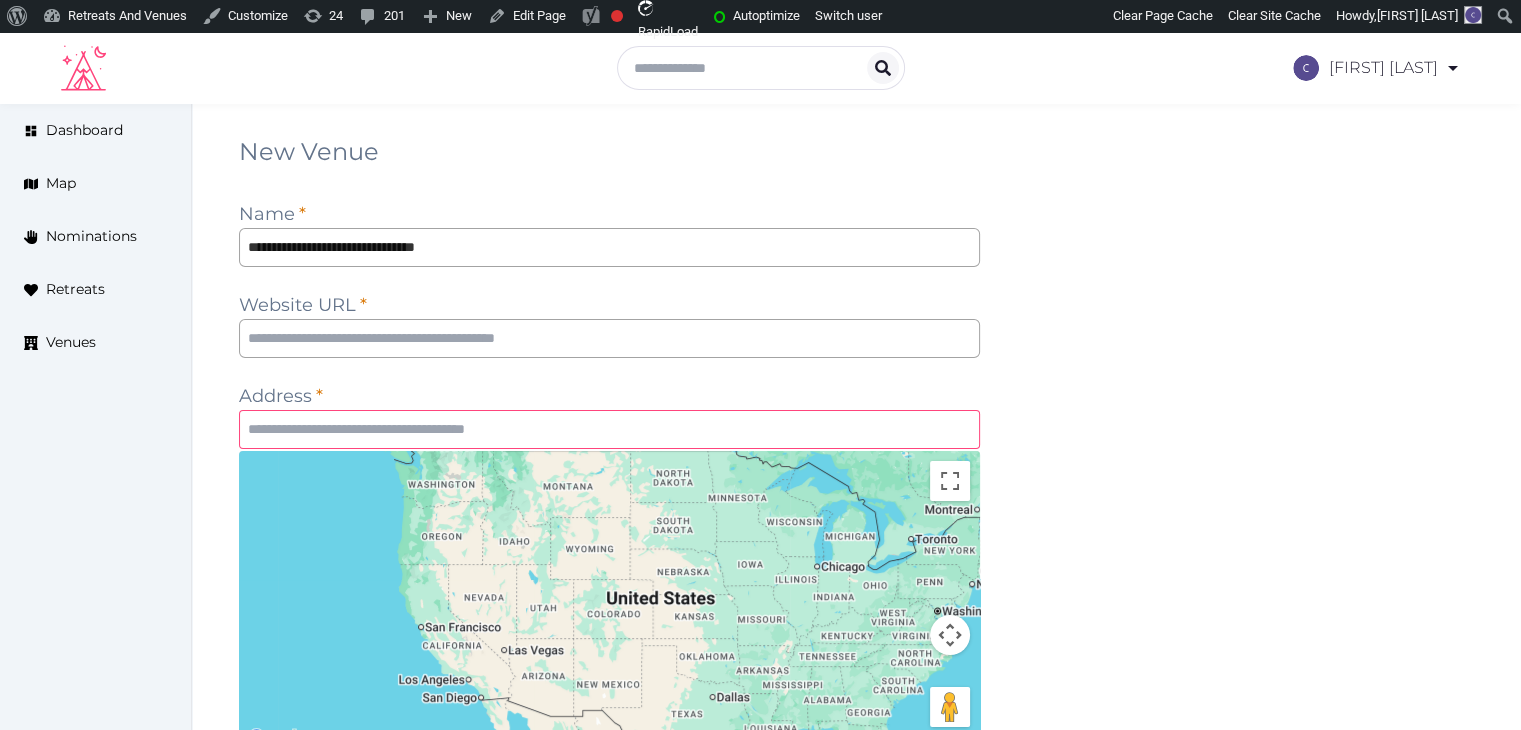 click at bounding box center (609, 429) 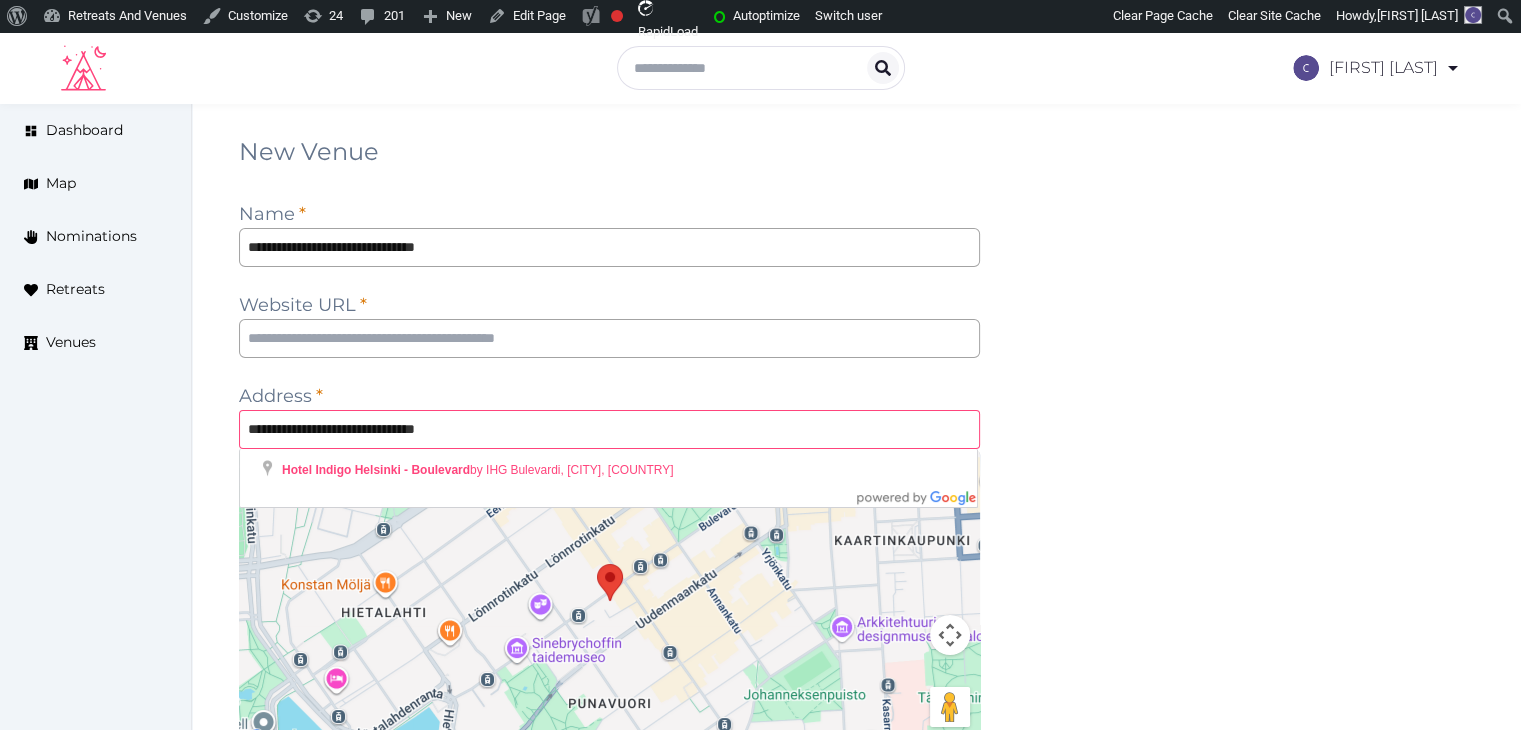 type on "**********" 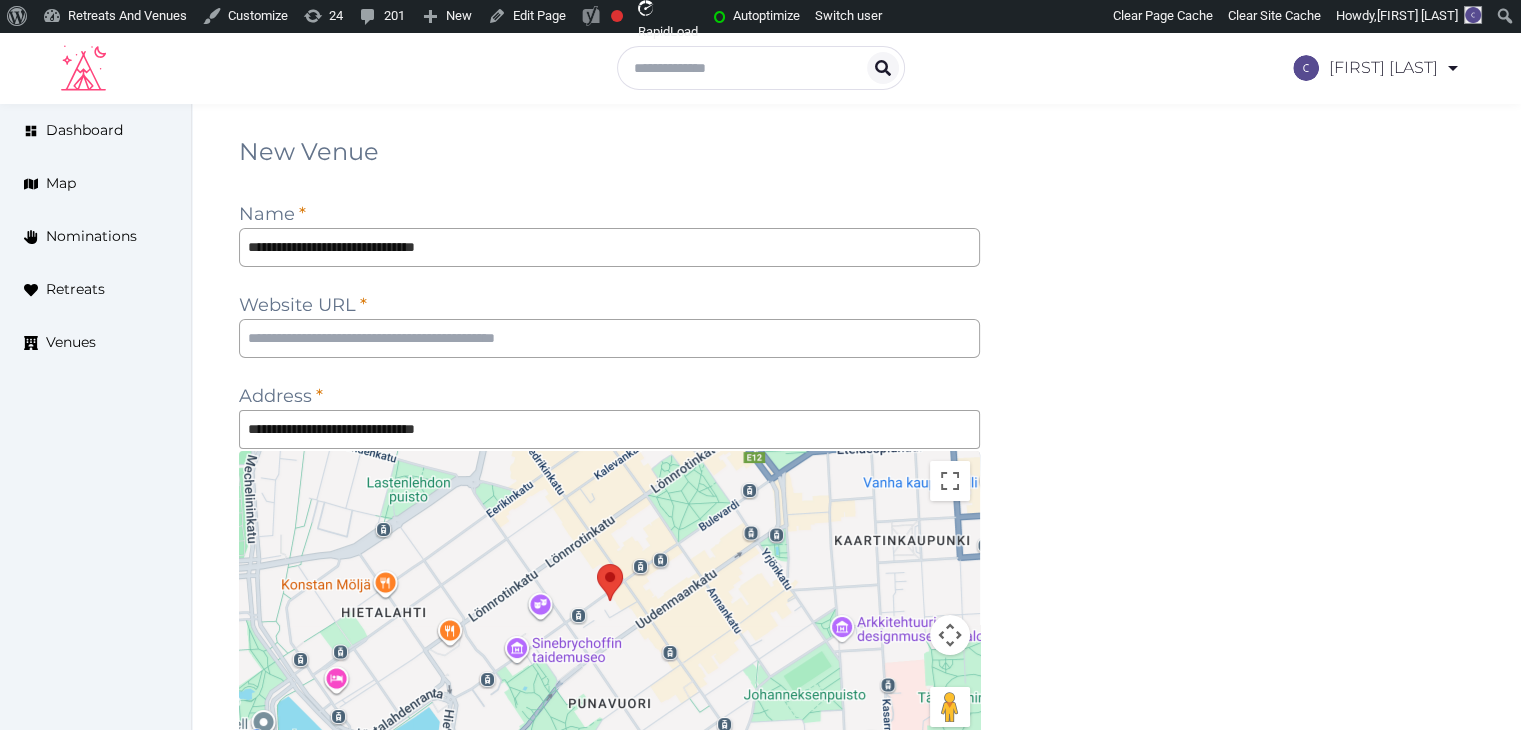 click on "**********" at bounding box center (856, 595) 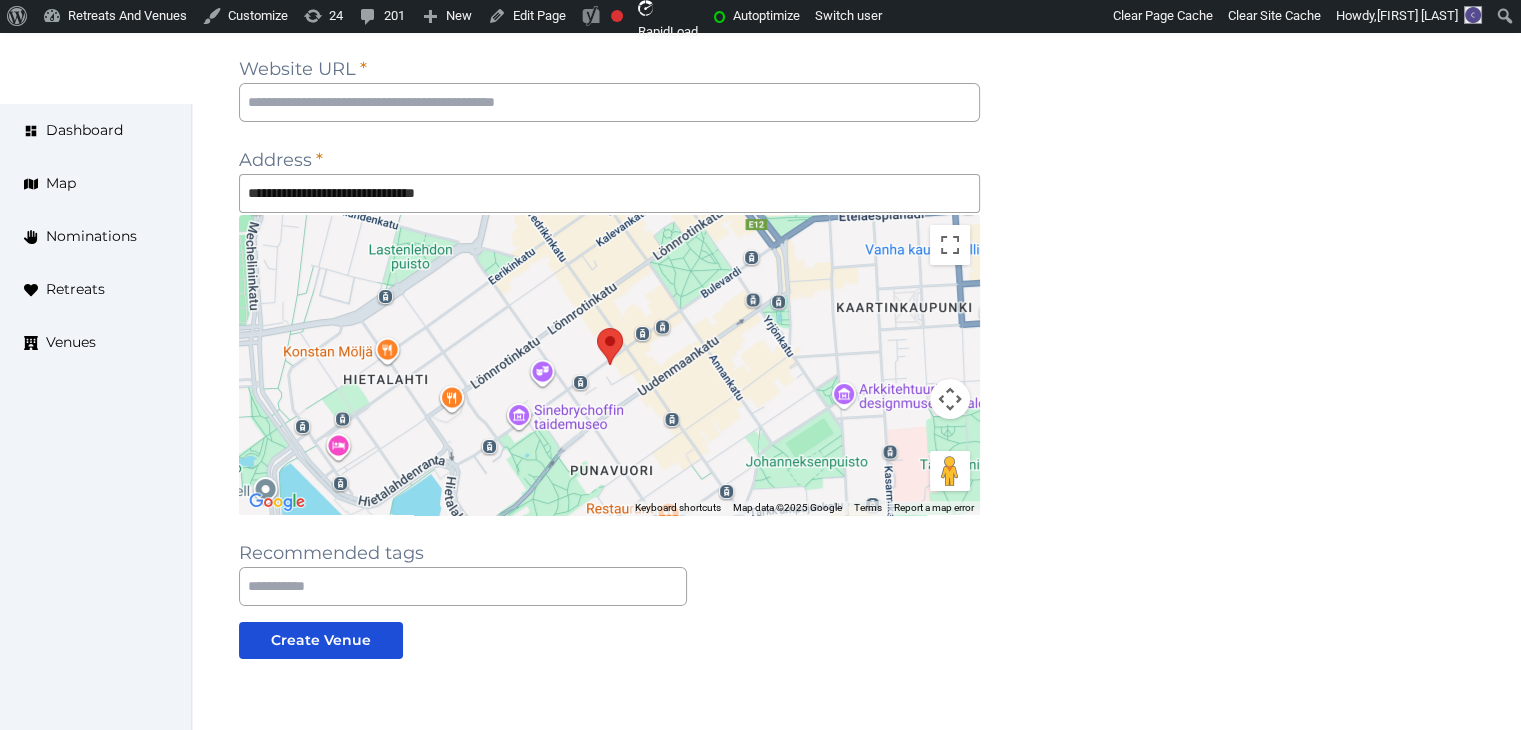 scroll, scrollTop: 356, scrollLeft: 0, axis: vertical 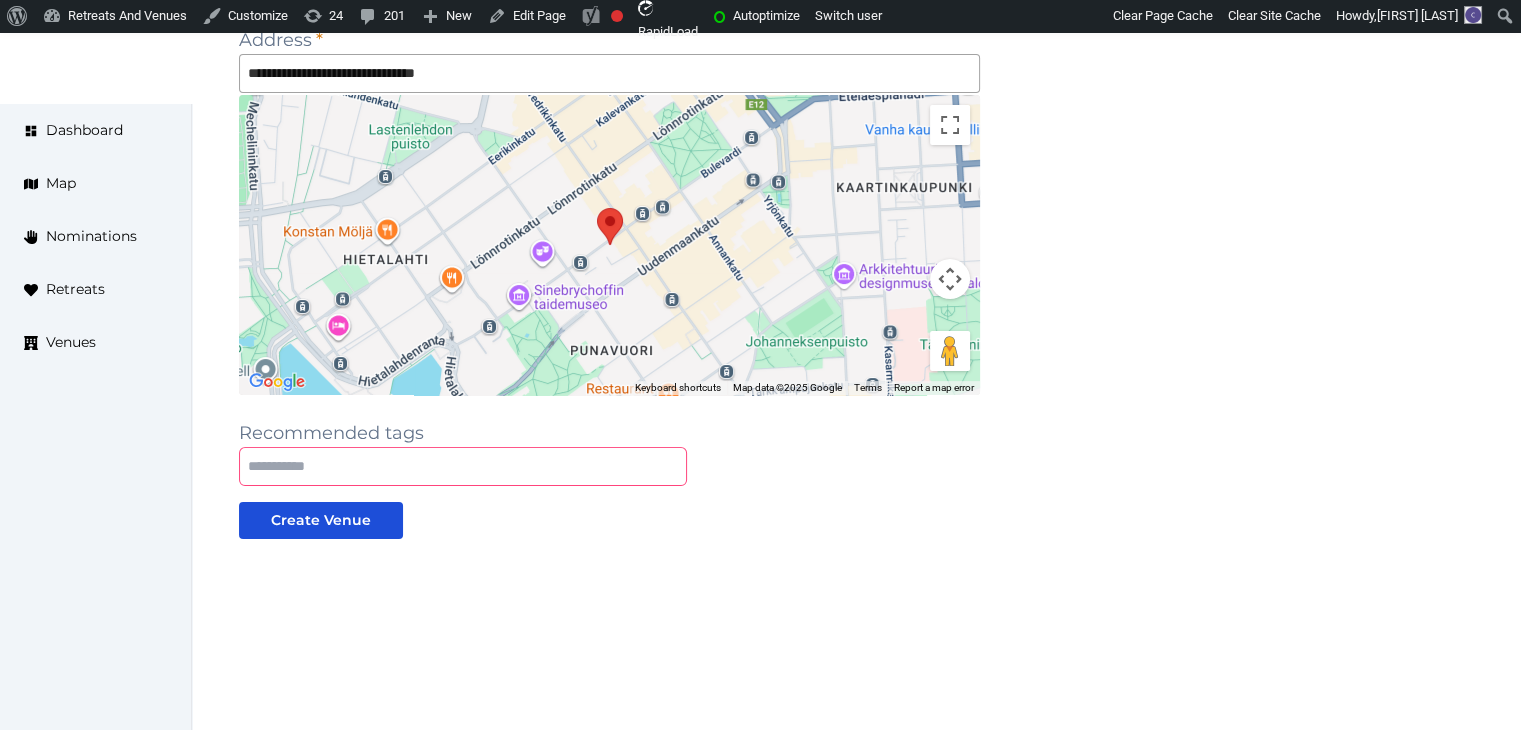 click at bounding box center (463, 466) 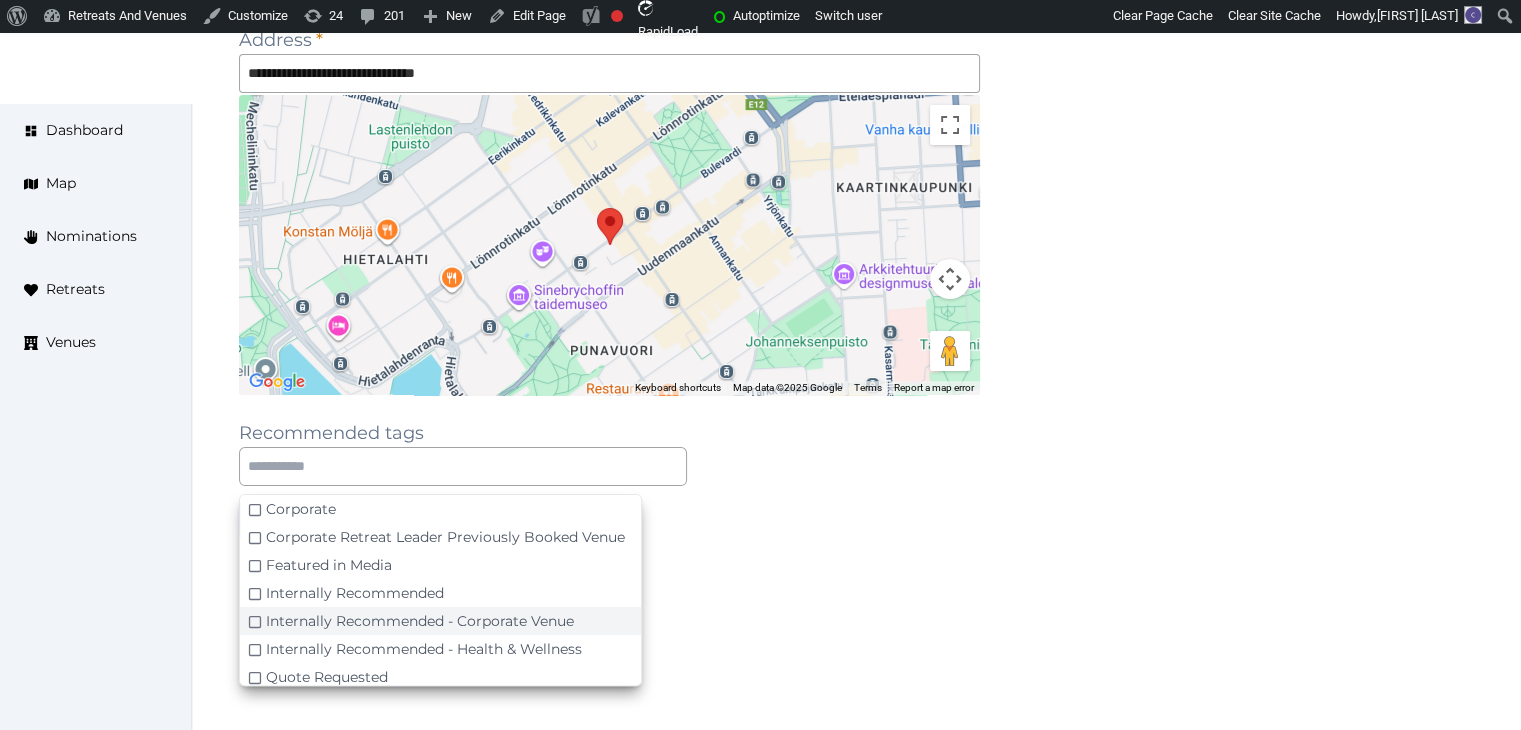 click on "Internally Recommended - Corporate Venue" at bounding box center [440, 621] 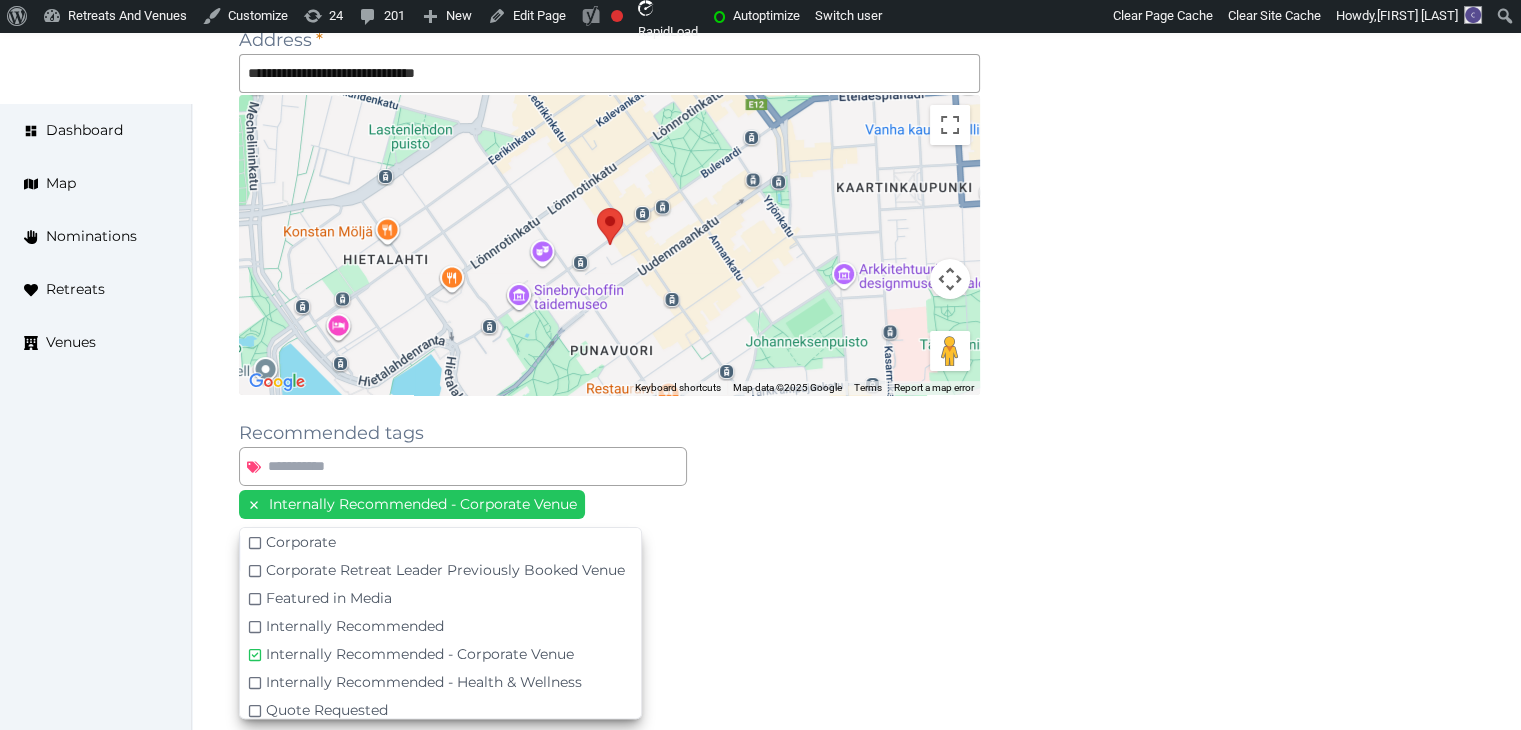 click at bounding box center [609, 652] 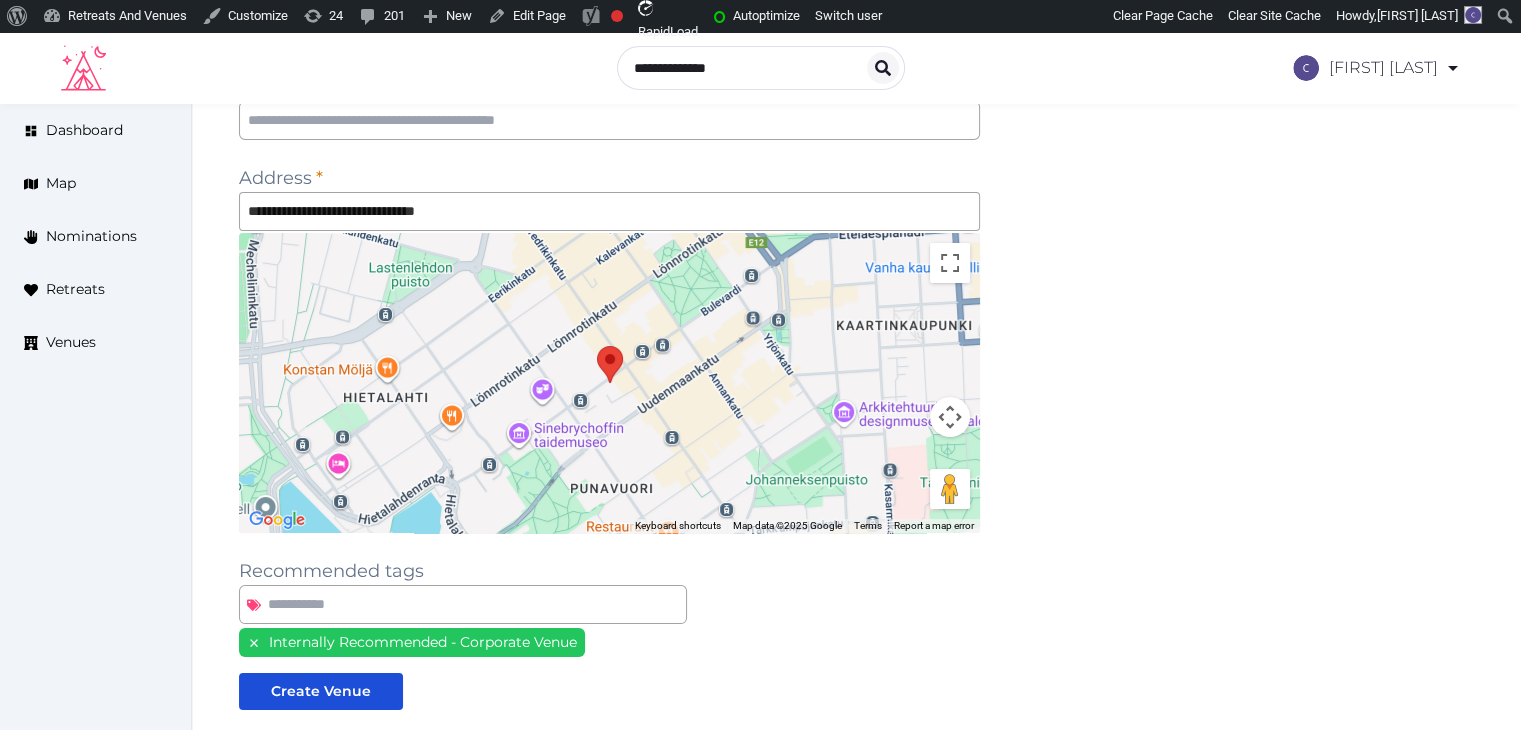 scroll, scrollTop: 188, scrollLeft: 0, axis: vertical 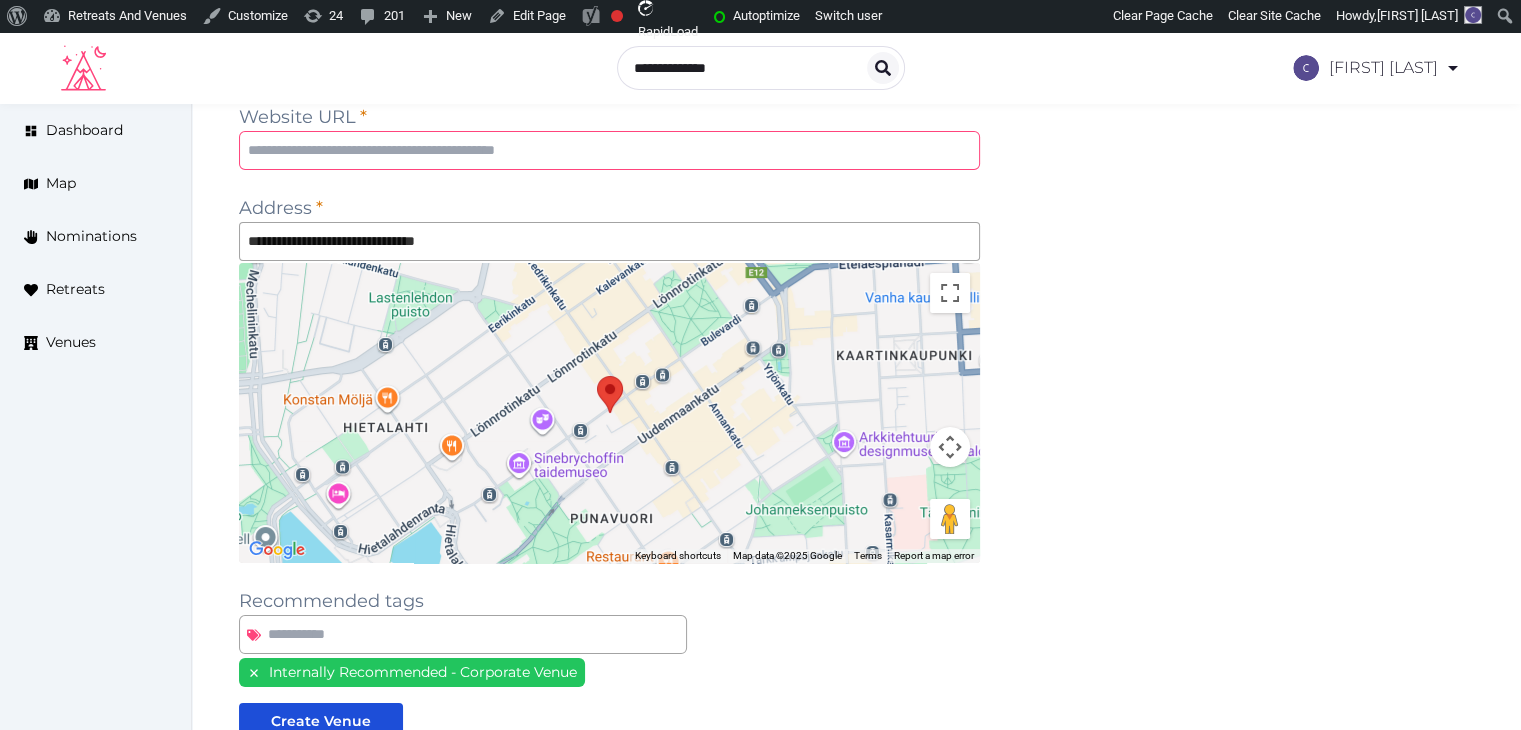 click at bounding box center (609, 150) 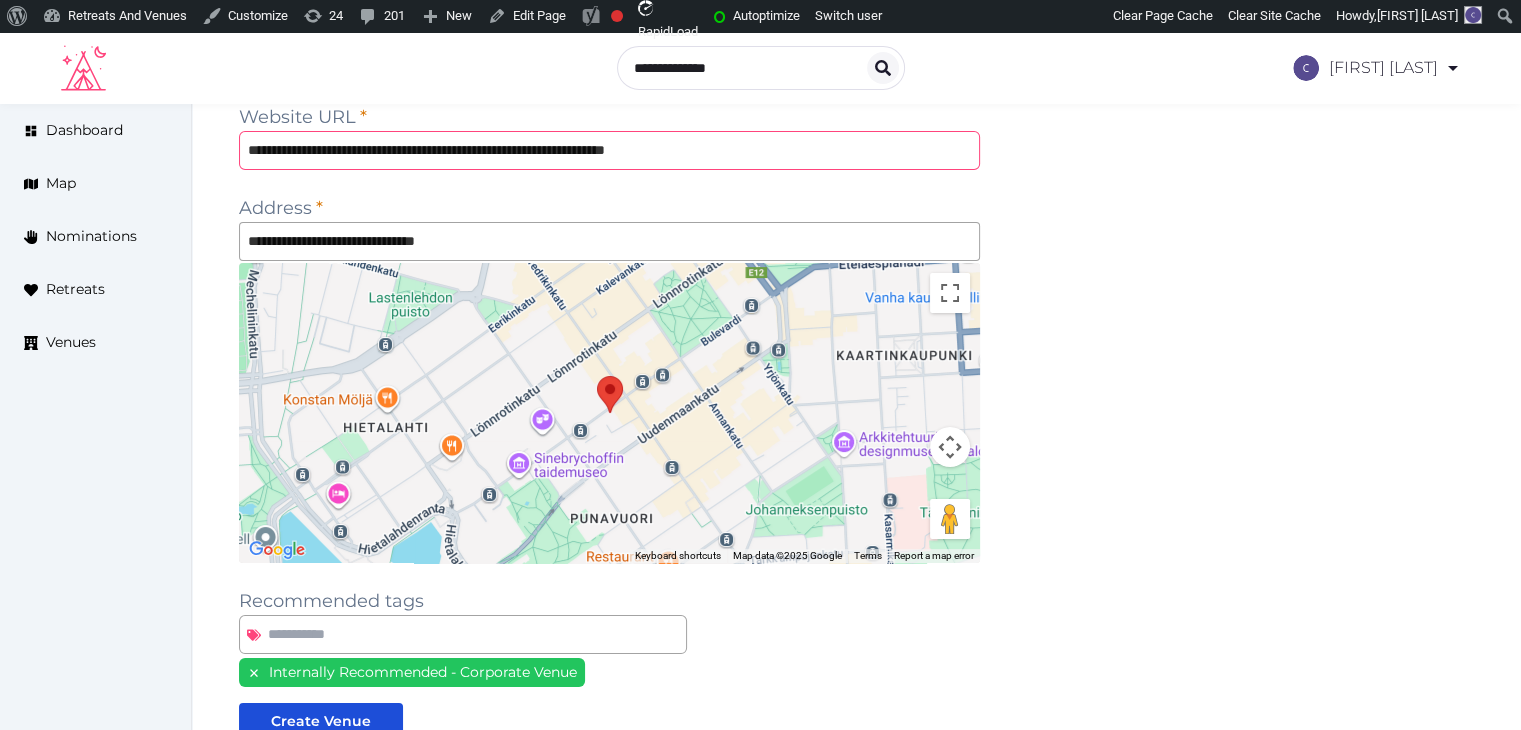 type on "**********" 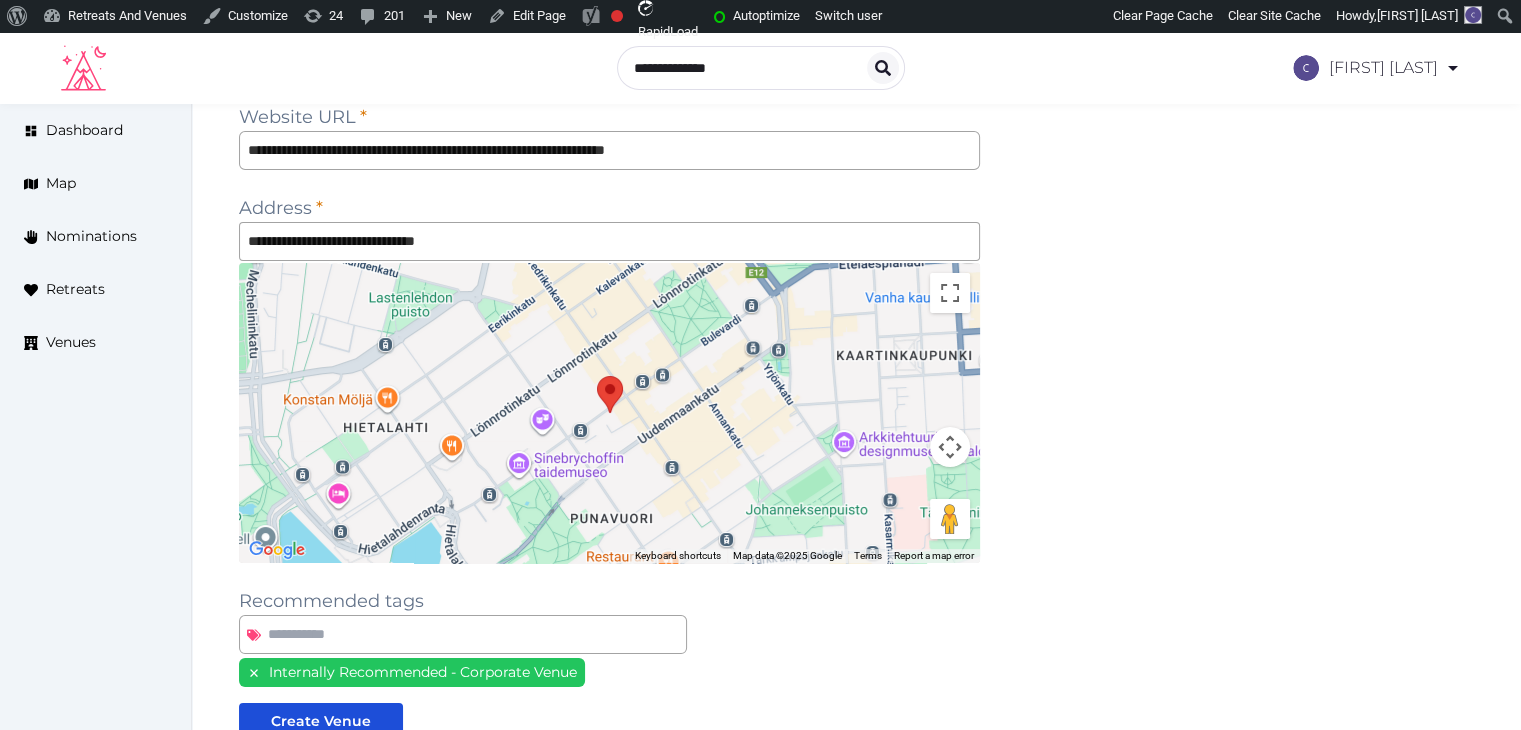 click on "**********" at bounding box center [856, 424] 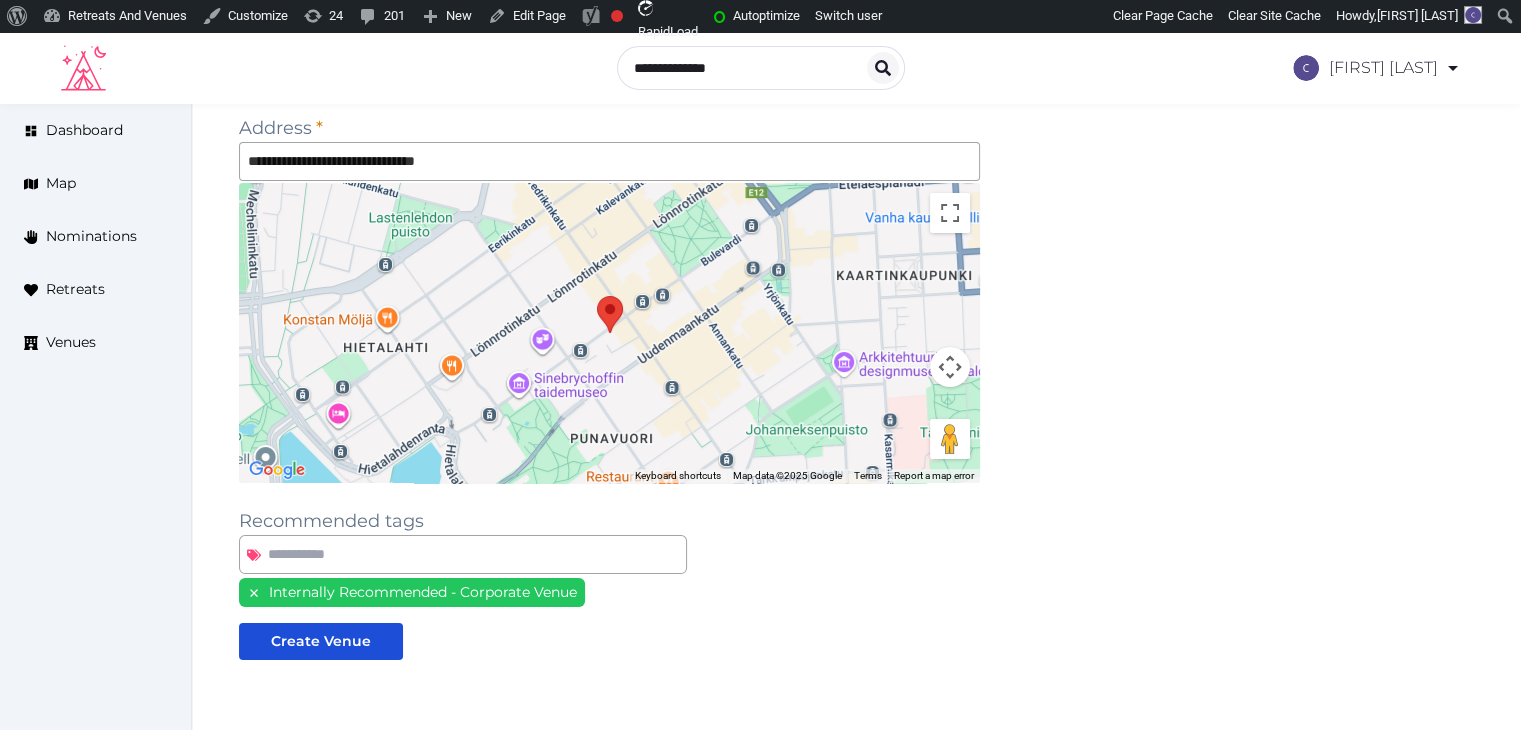 scroll, scrollTop: 388, scrollLeft: 0, axis: vertical 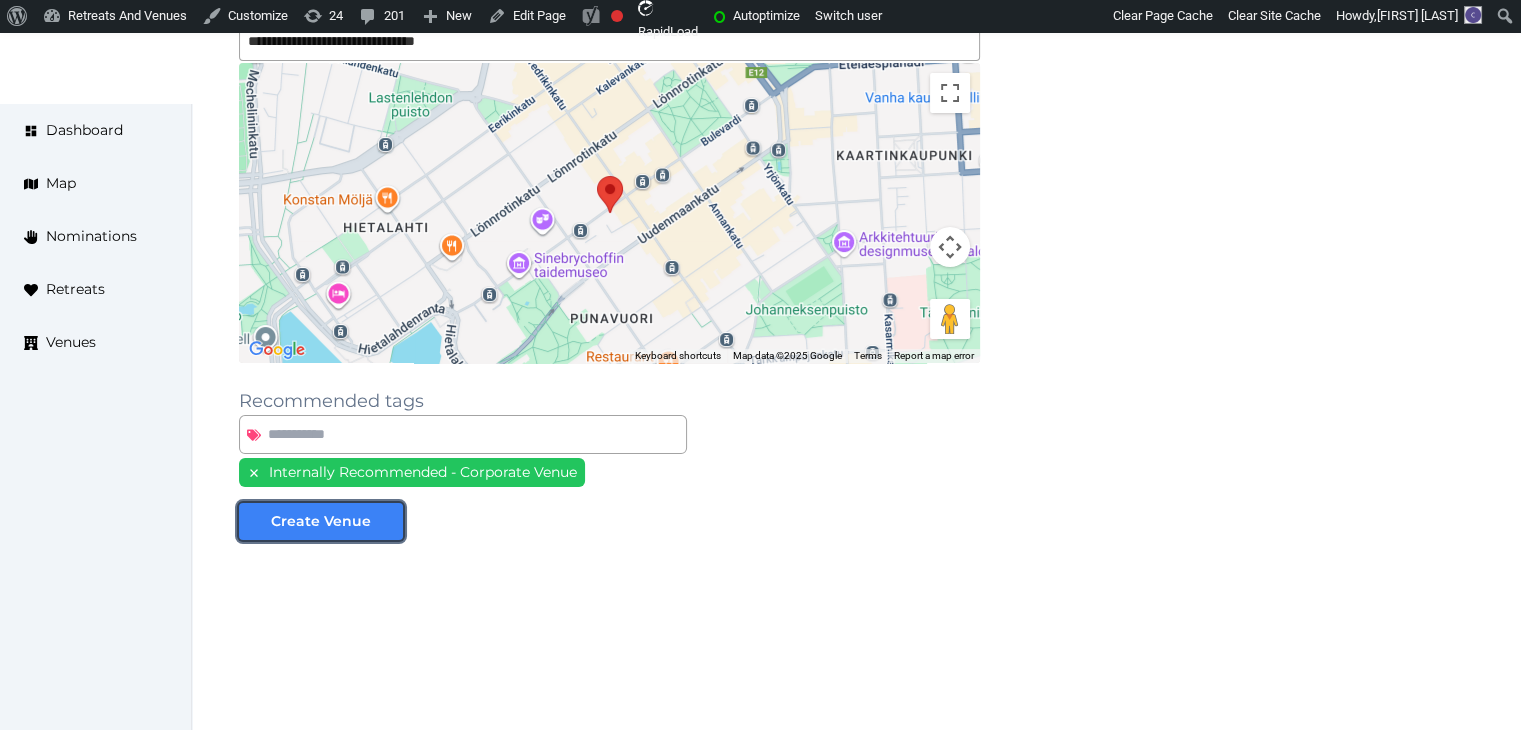 click on "Create Venue" at bounding box center (321, 521) 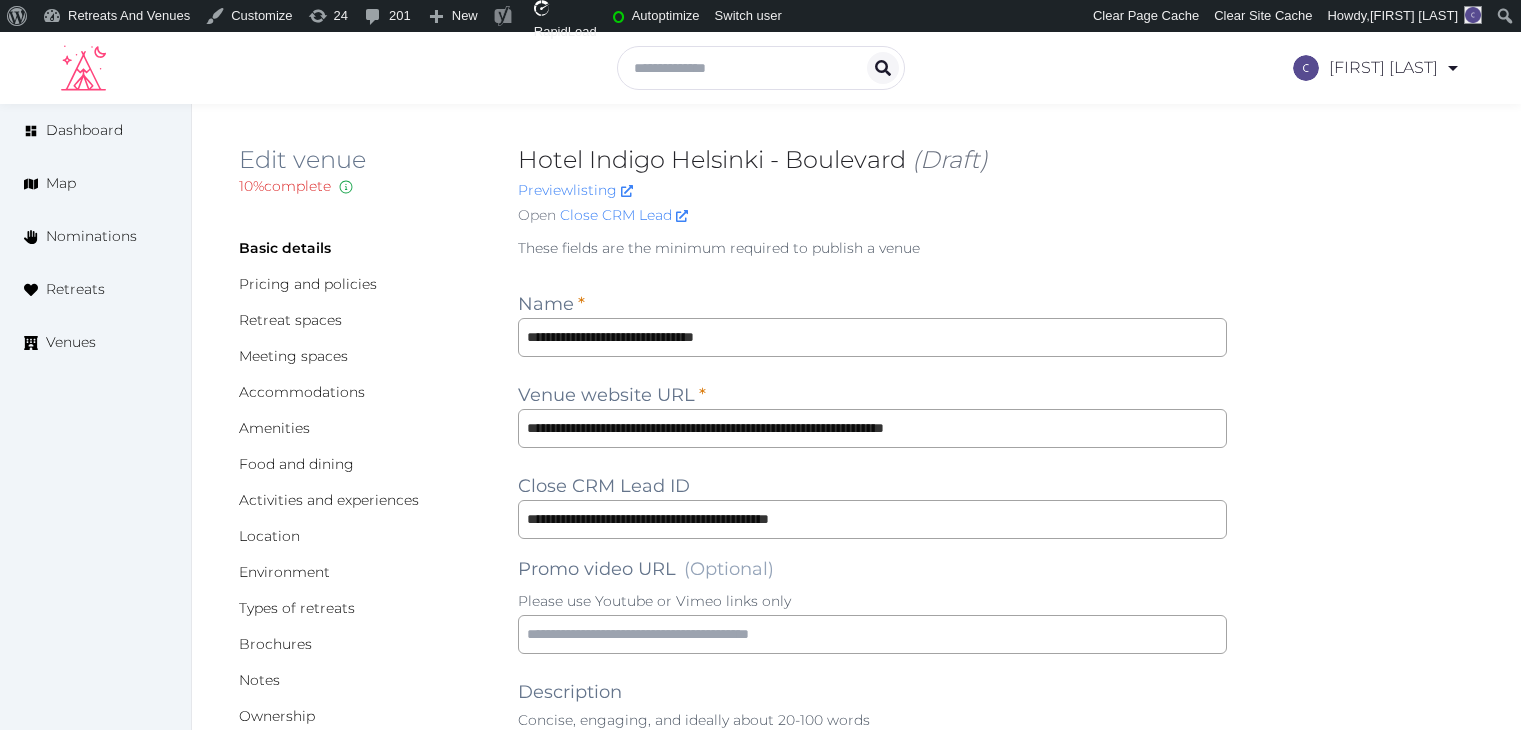 scroll, scrollTop: 0, scrollLeft: 0, axis: both 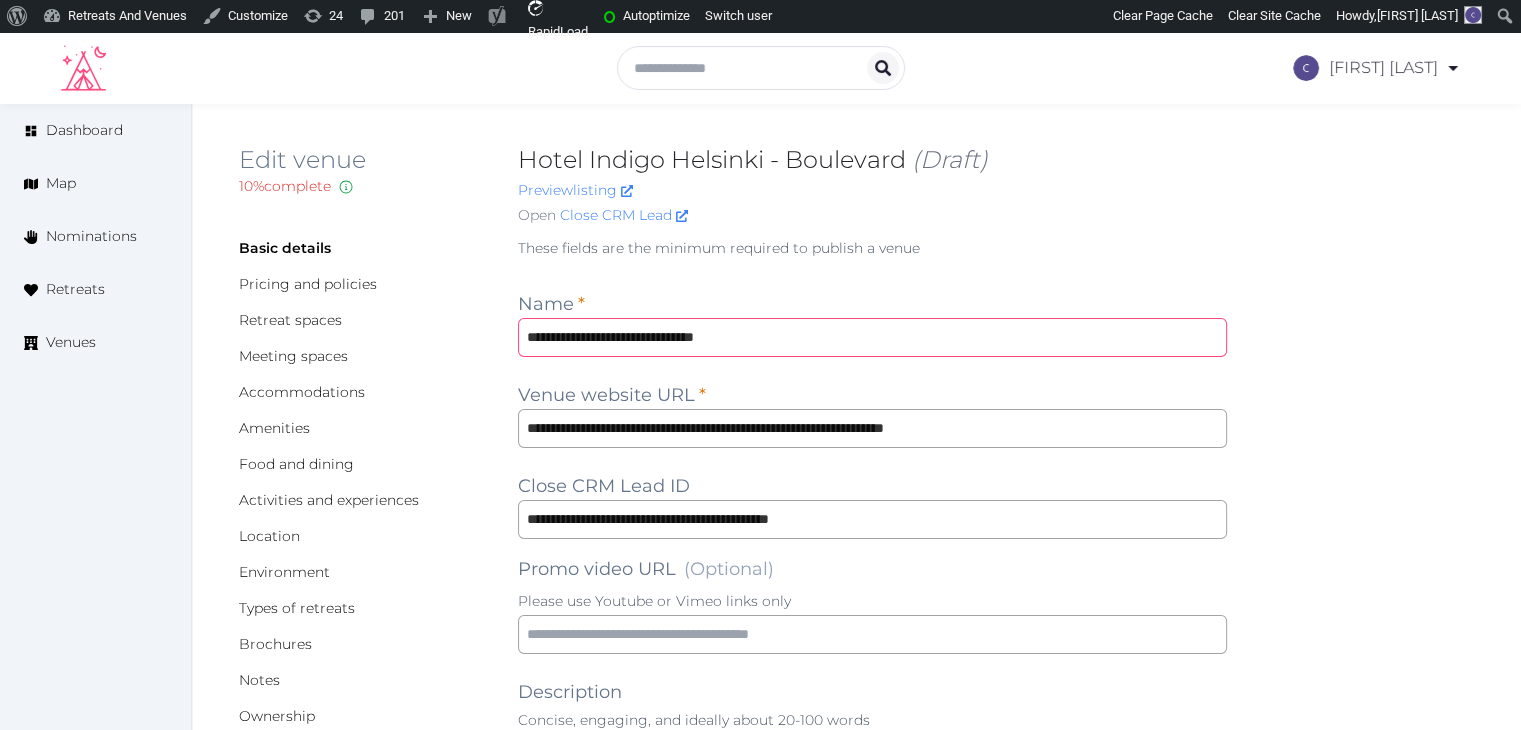 click on "**********" at bounding box center (872, 337) 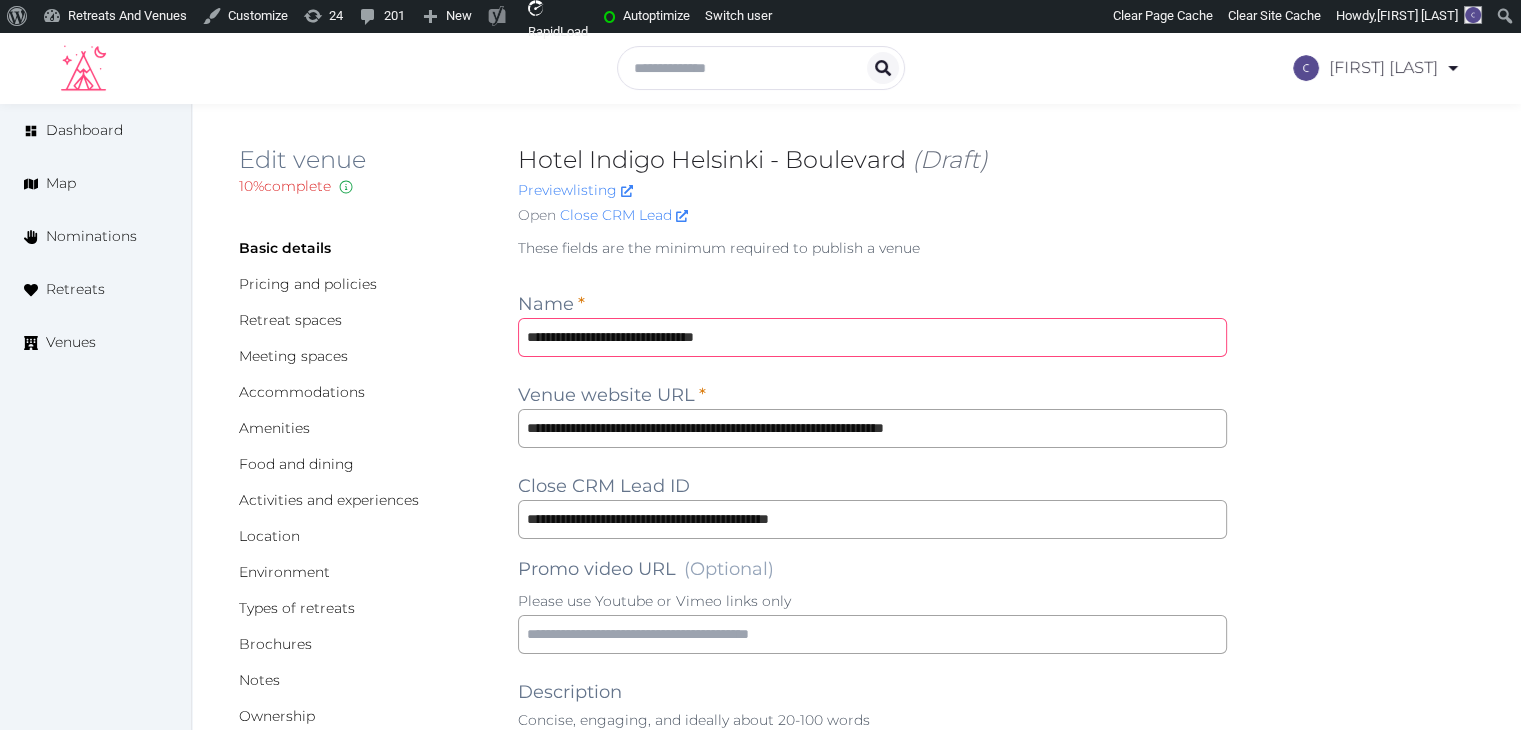 scroll, scrollTop: 300, scrollLeft: 0, axis: vertical 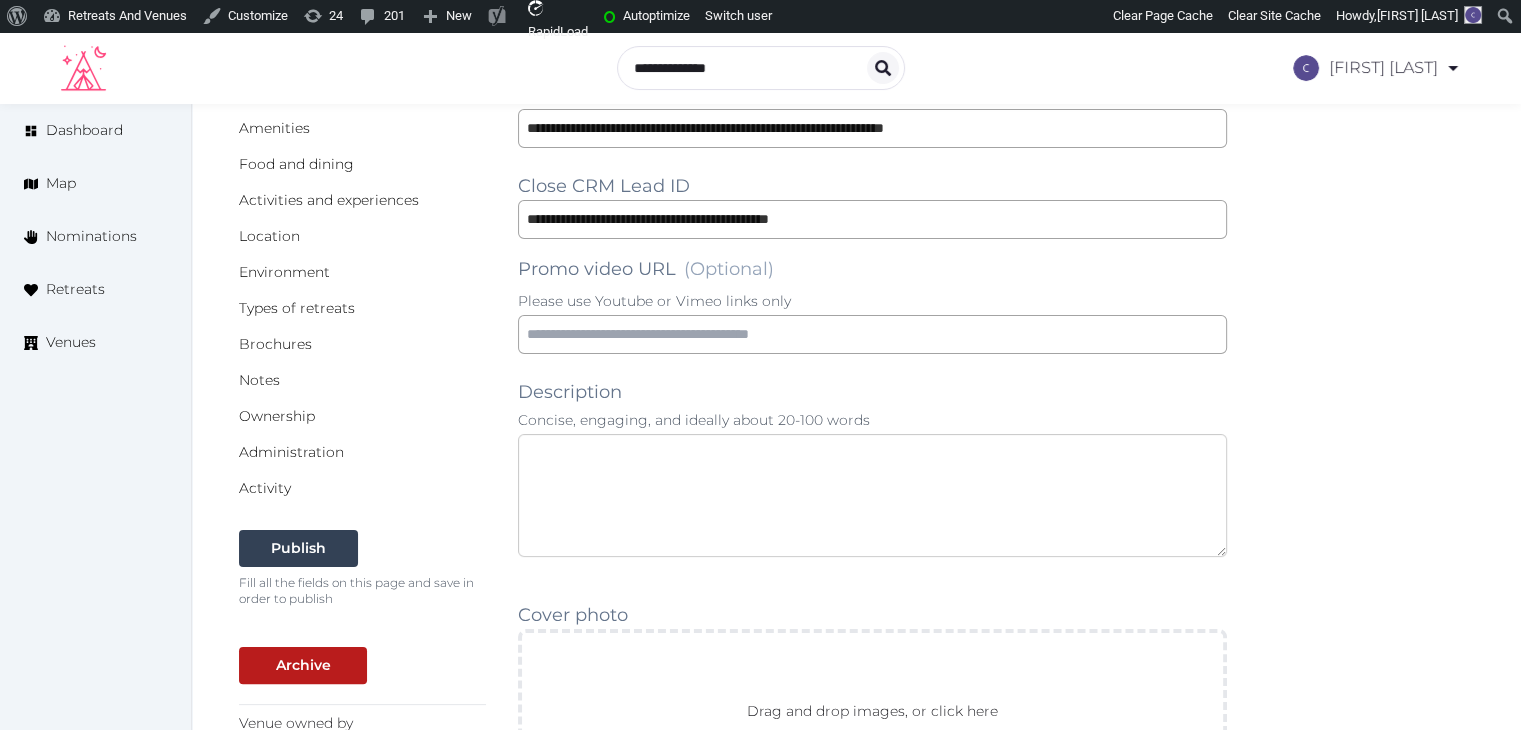 drag, startPoint x: 942, startPoint y: 497, endPoint x: 941, endPoint y: 529, distance: 32.01562 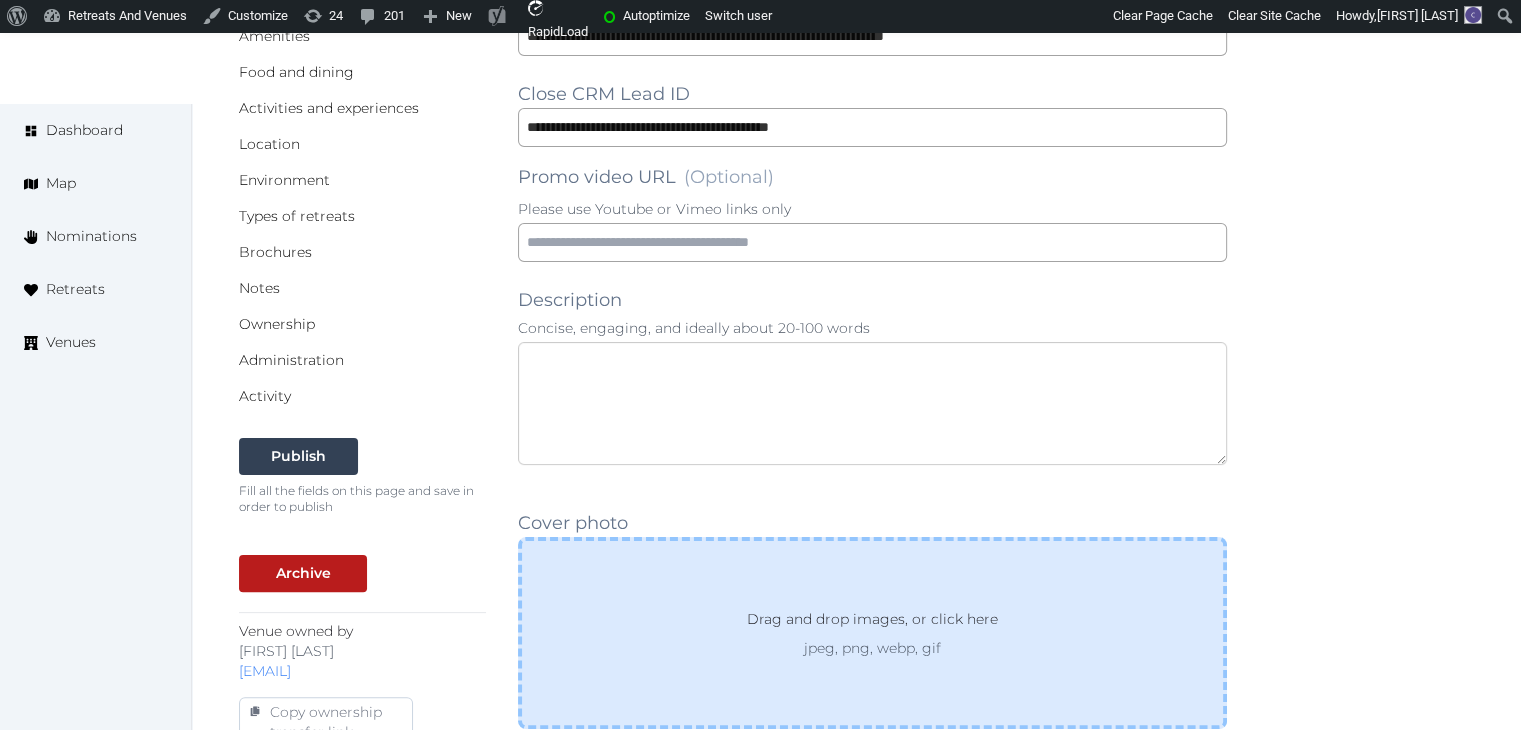 scroll, scrollTop: 400, scrollLeft: 0, axis: vertical 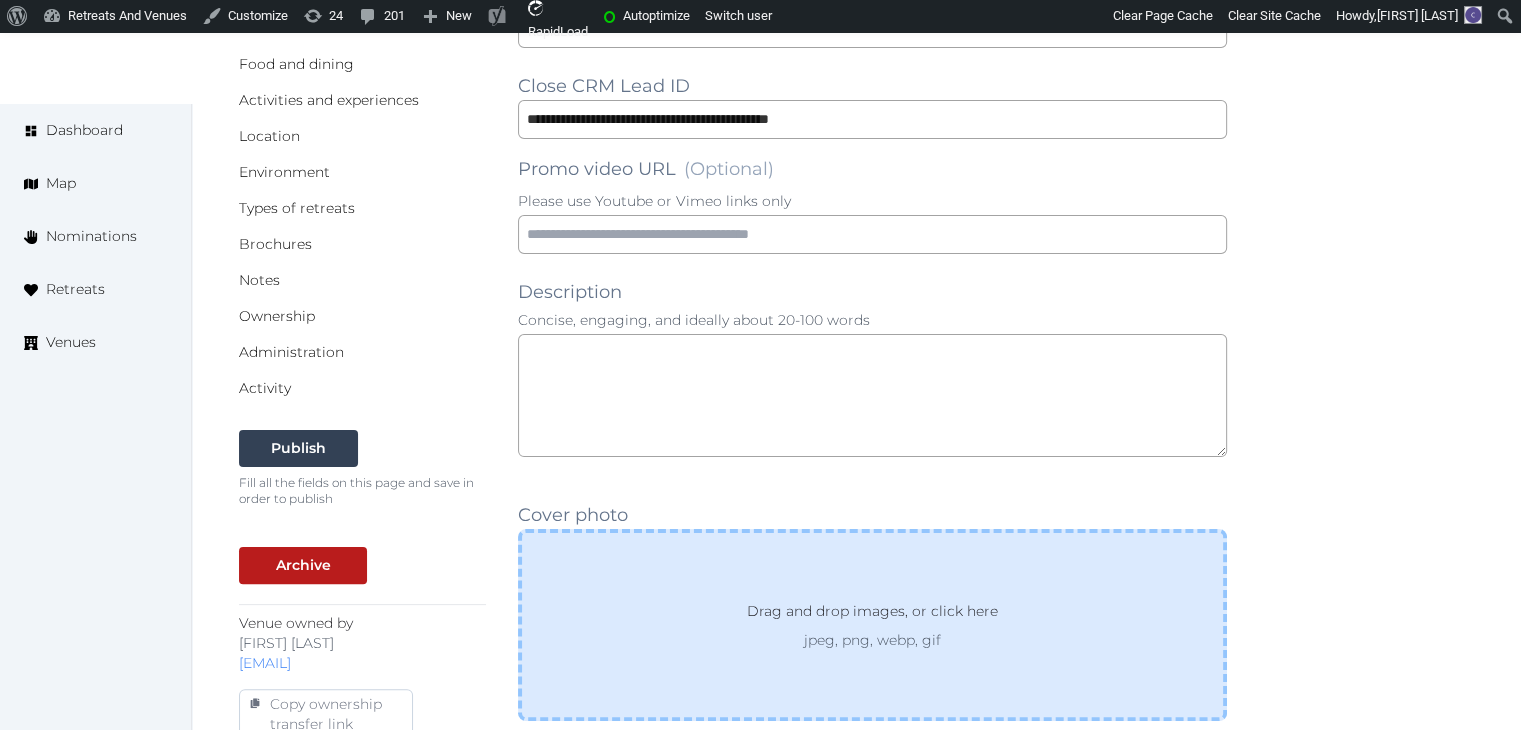 click on "Drag and drop images, or click here jpeg, png, webp, gif" at bounding box center [872, 625] 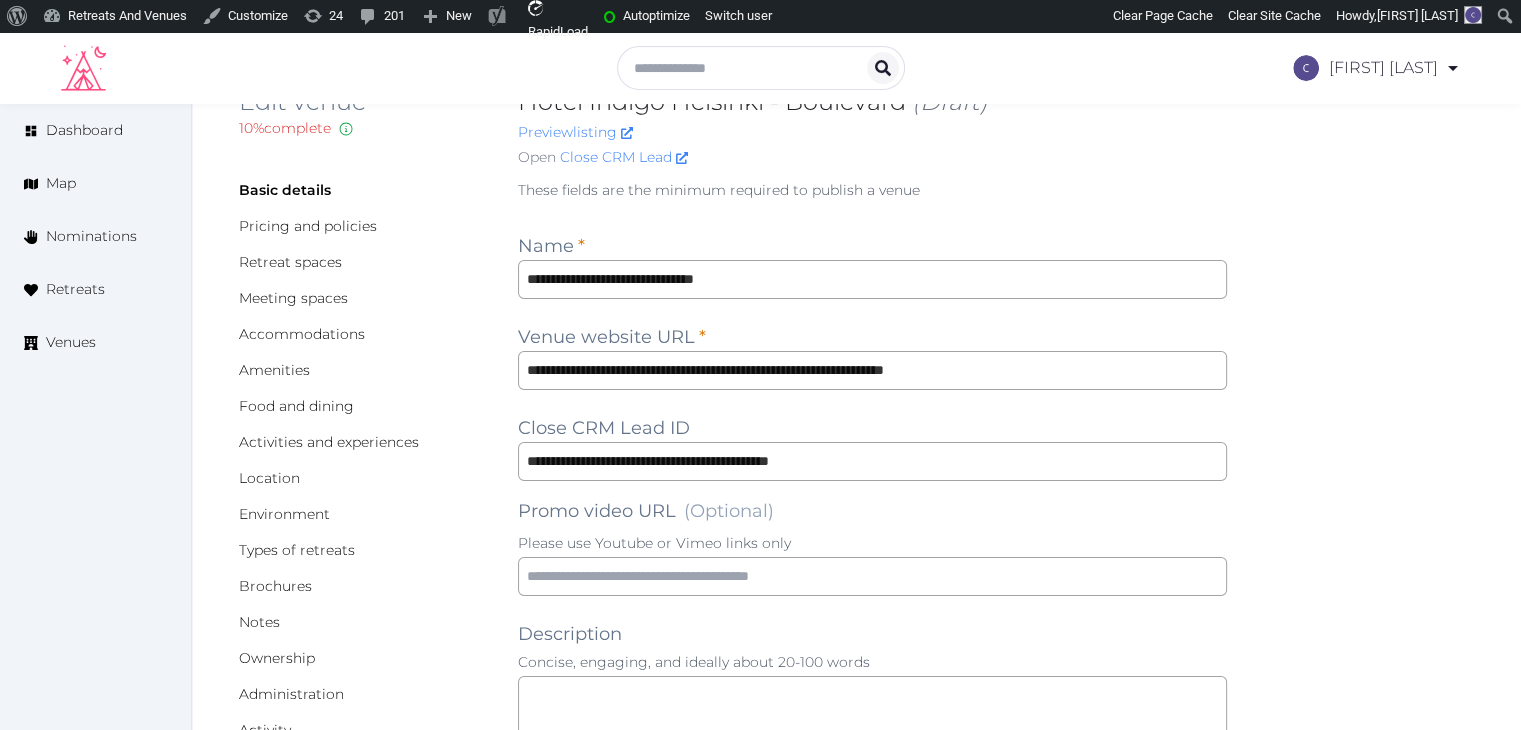 scroll, scrollTop: 100, scrollLeft: 0, axis: vertical 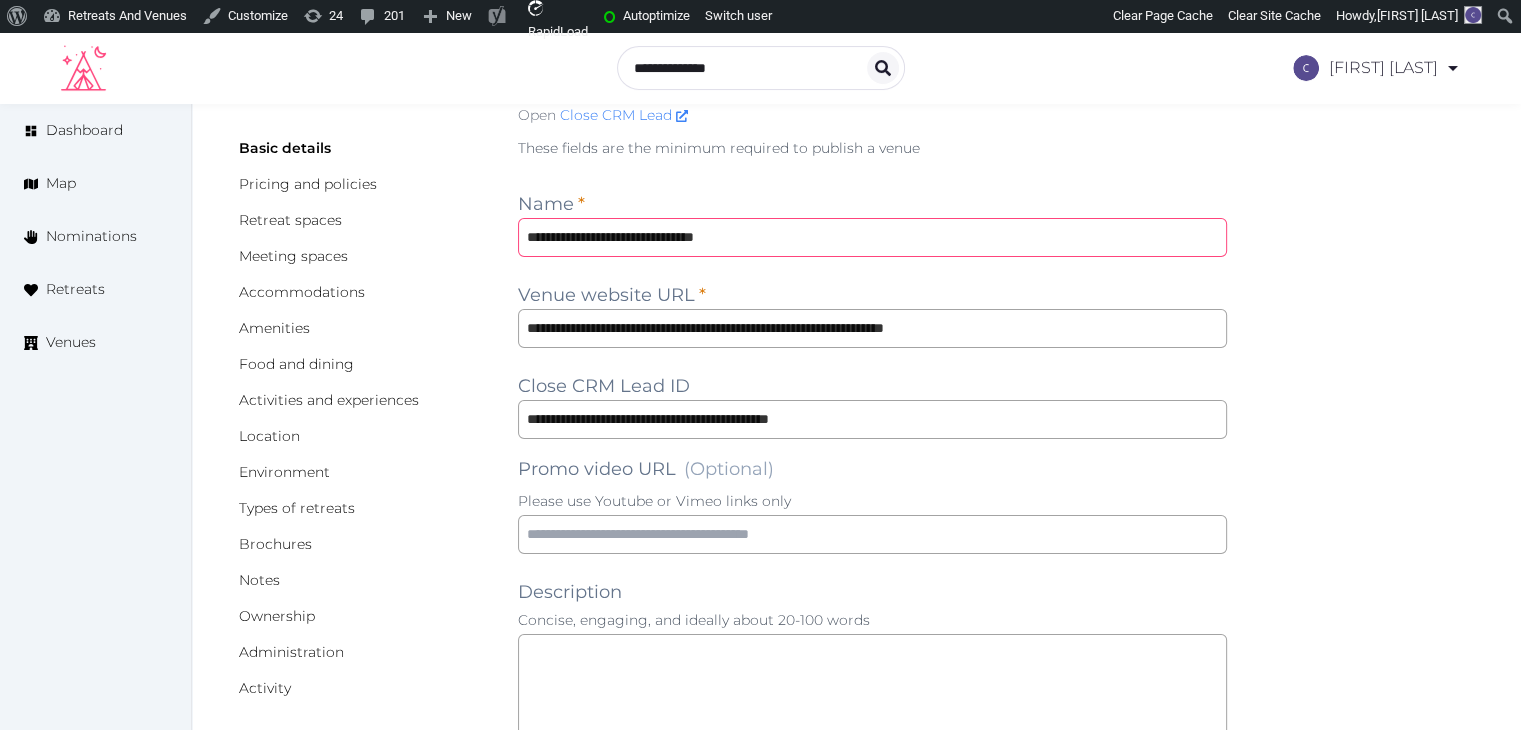 click on "**********" at bounding box center (872, 237) 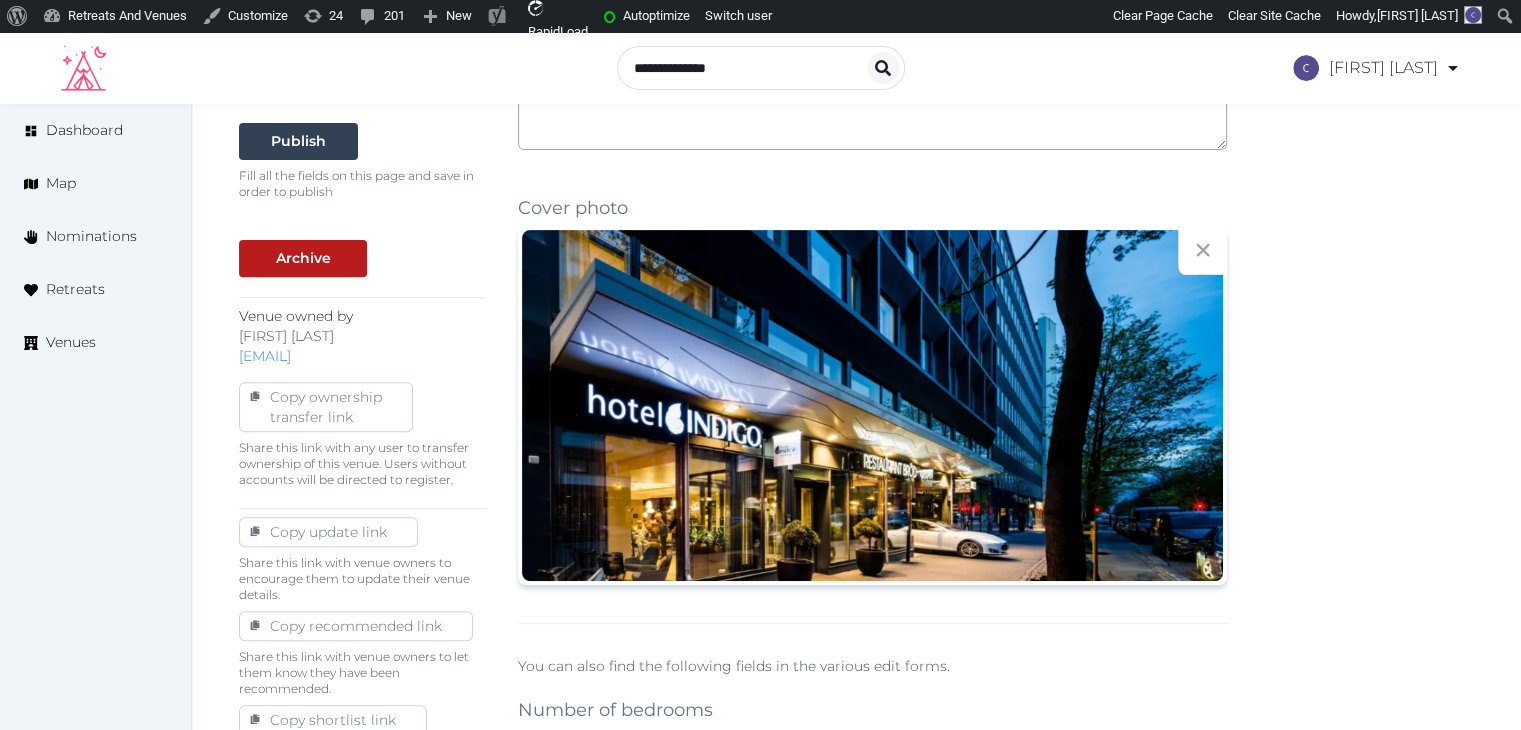 scroll, scrollTop: 500, scrollLeft: 0, axis: vertical 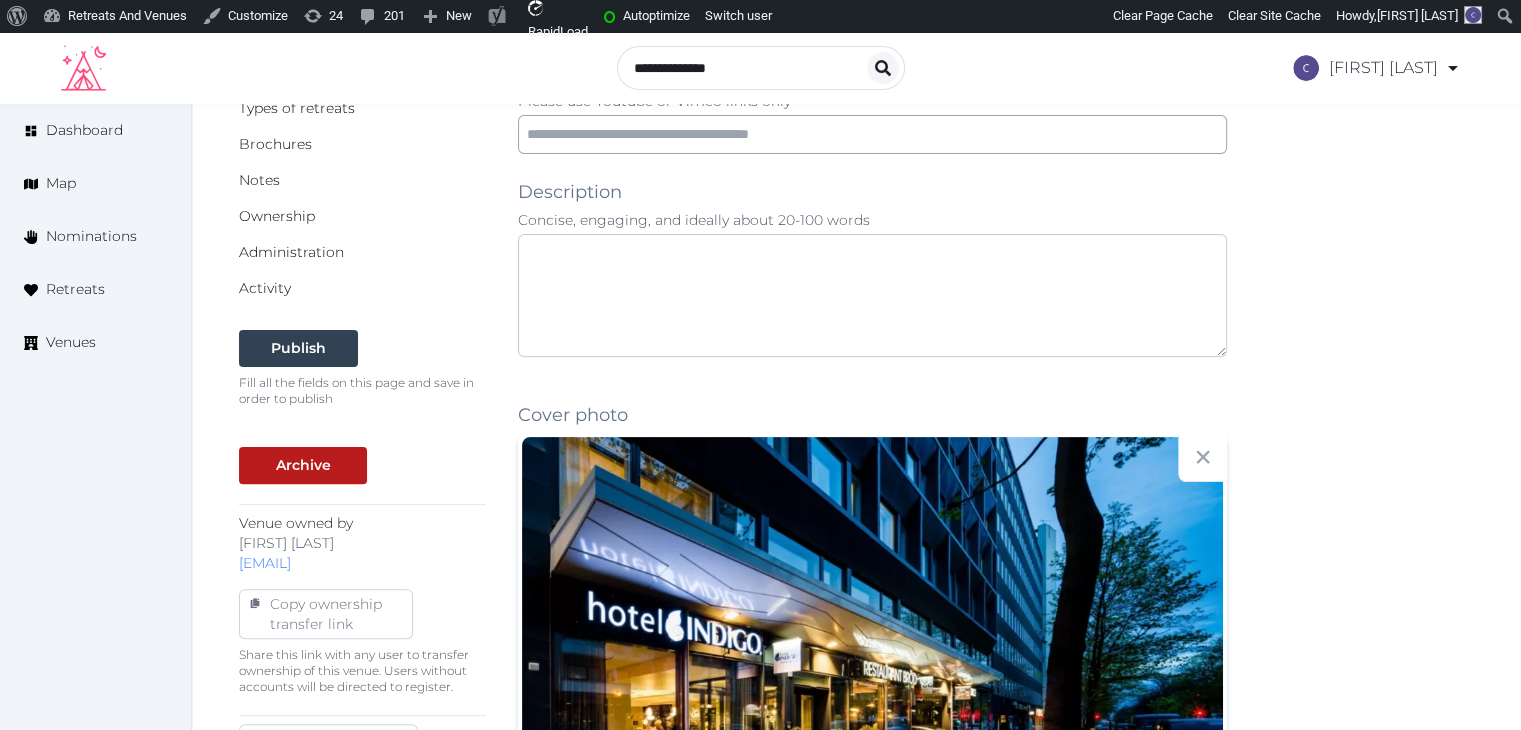 click at bounding box center (872, 295) 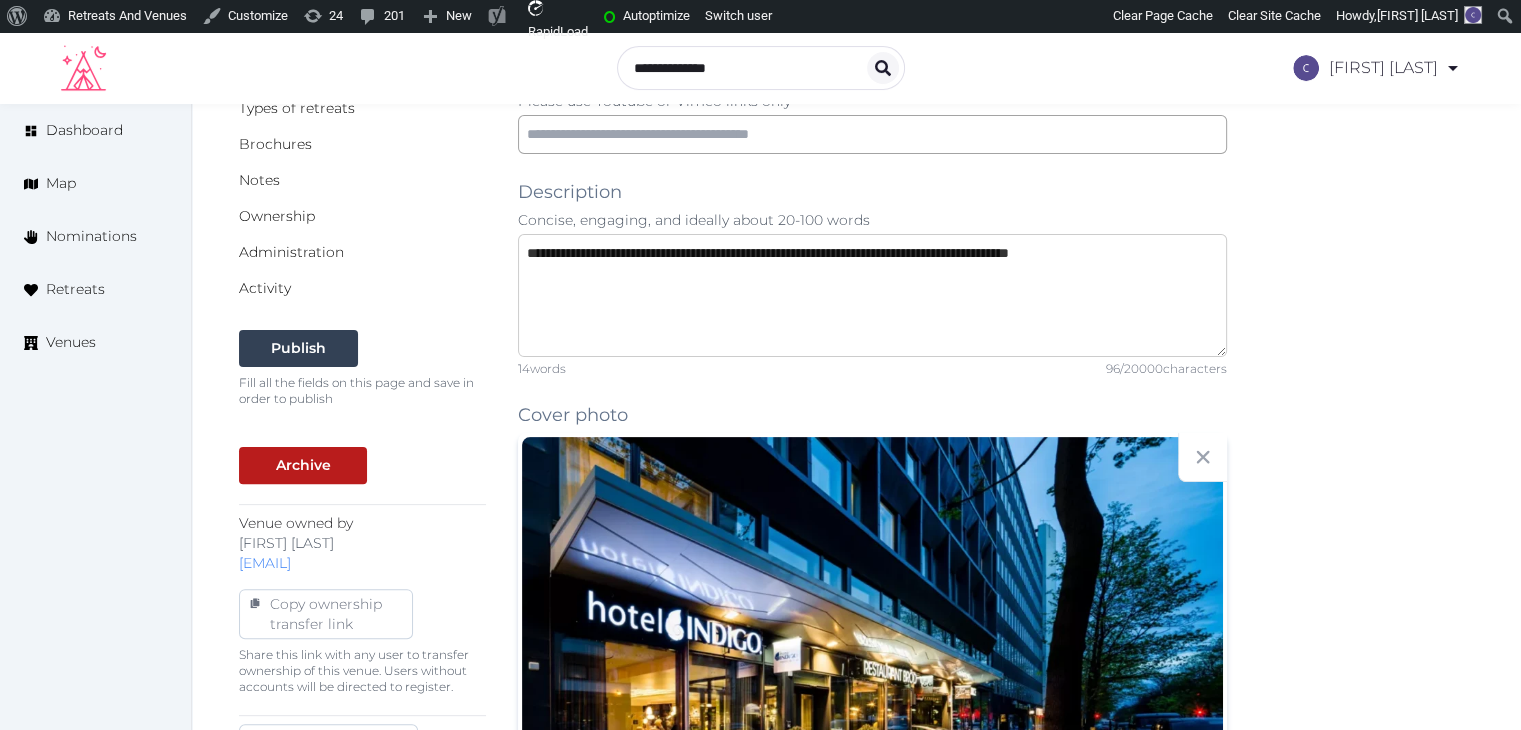 type on "**********" 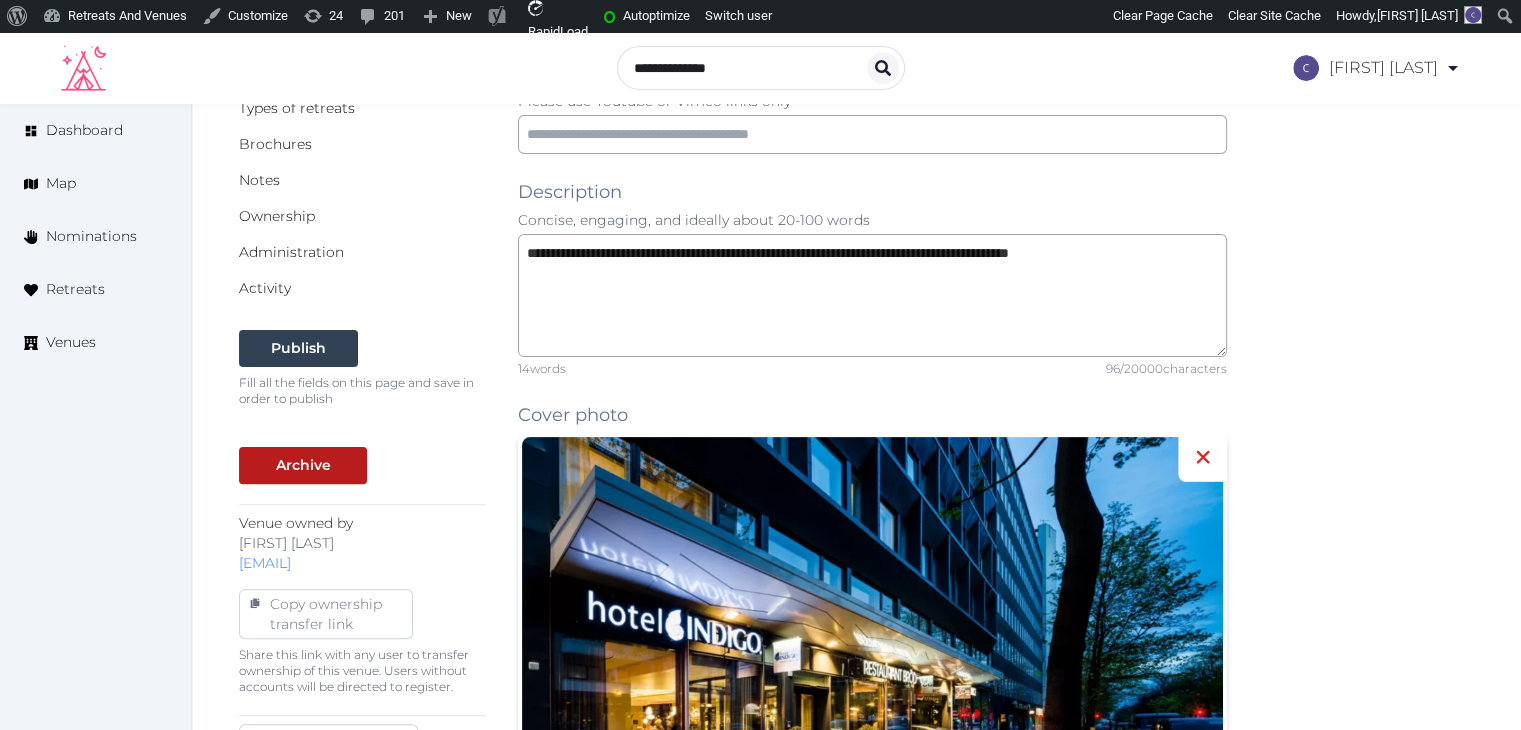 click at bounding box center (1202, 457) 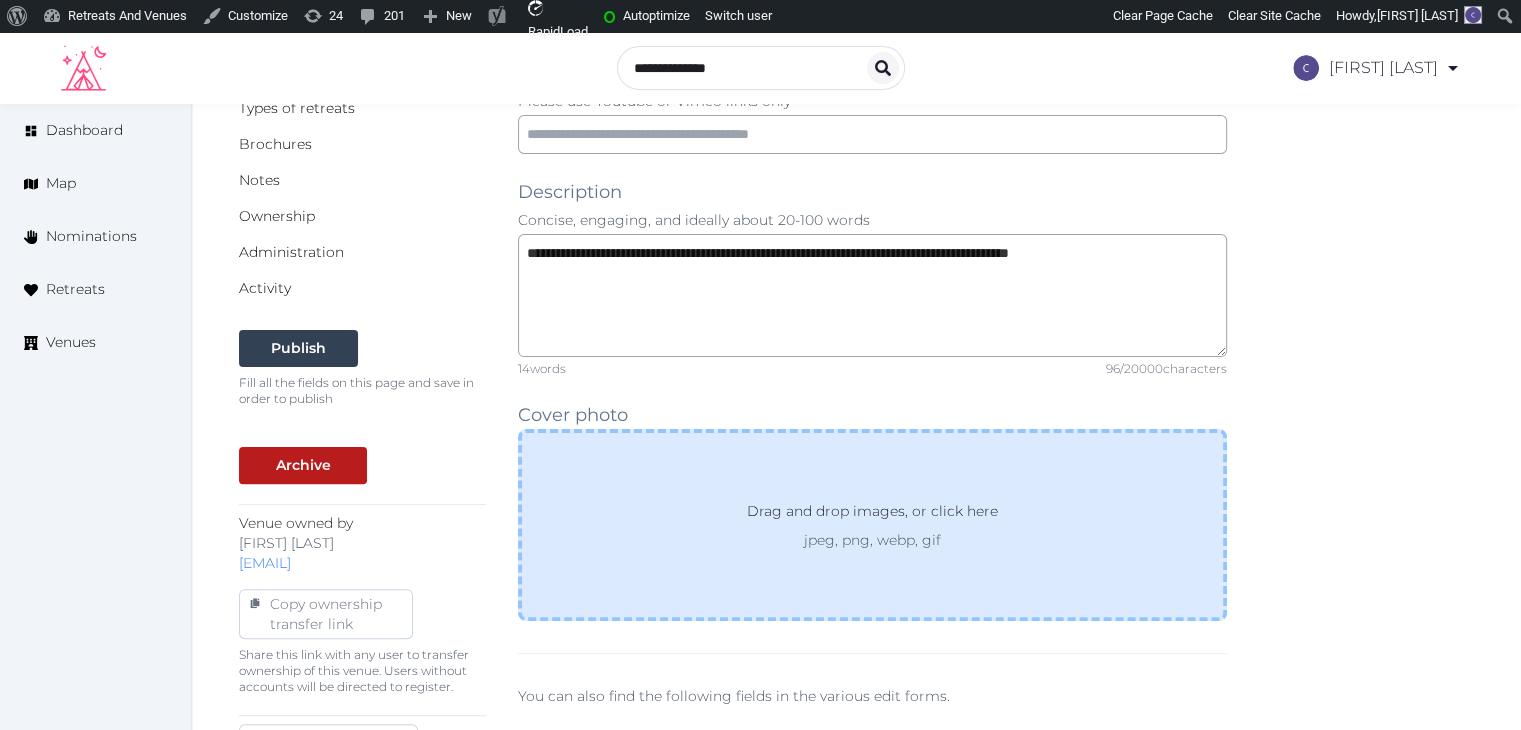 click on "Drag and drop images, or click here" at bounding box center (872, 515) 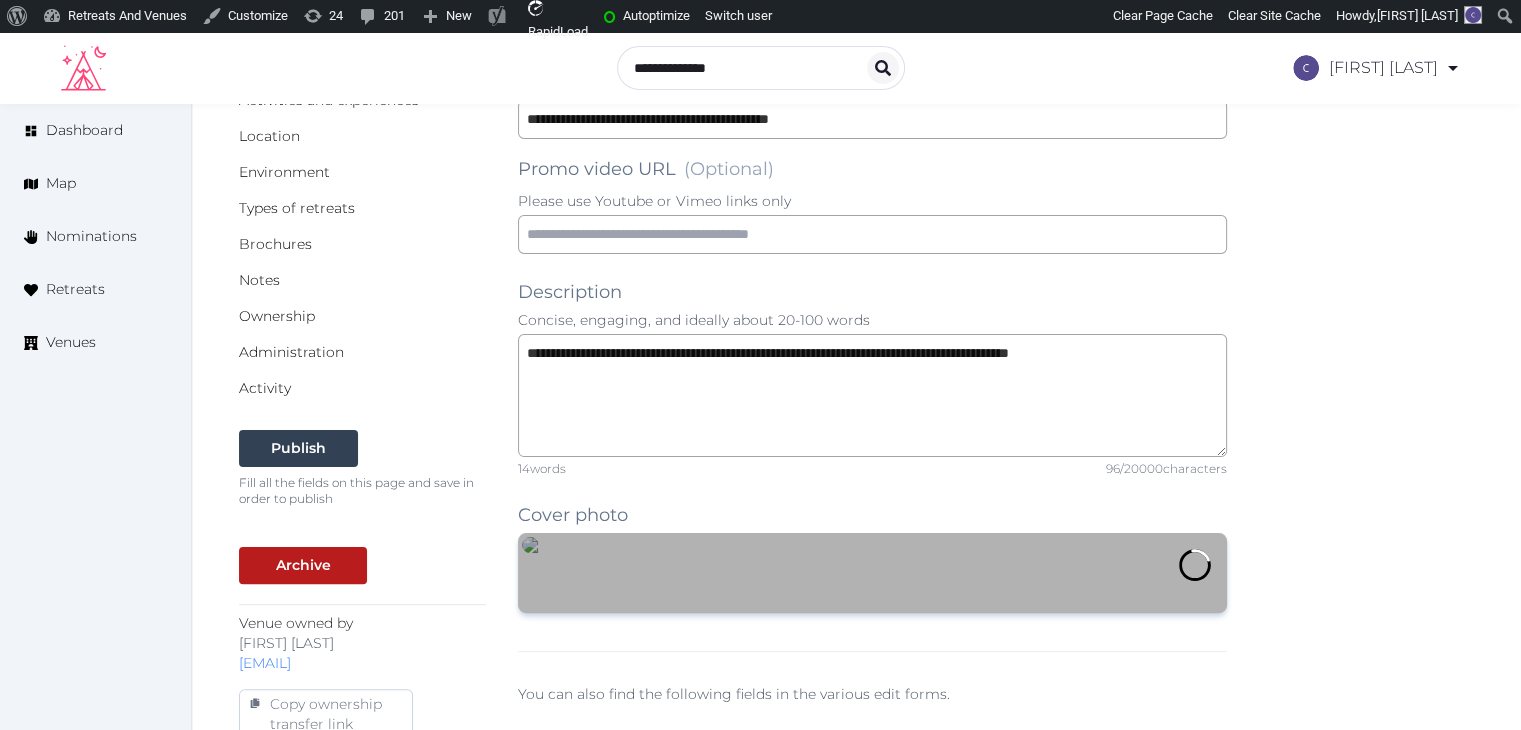scroll, scrollTop: 0, scrollLeft: 0, axis: both 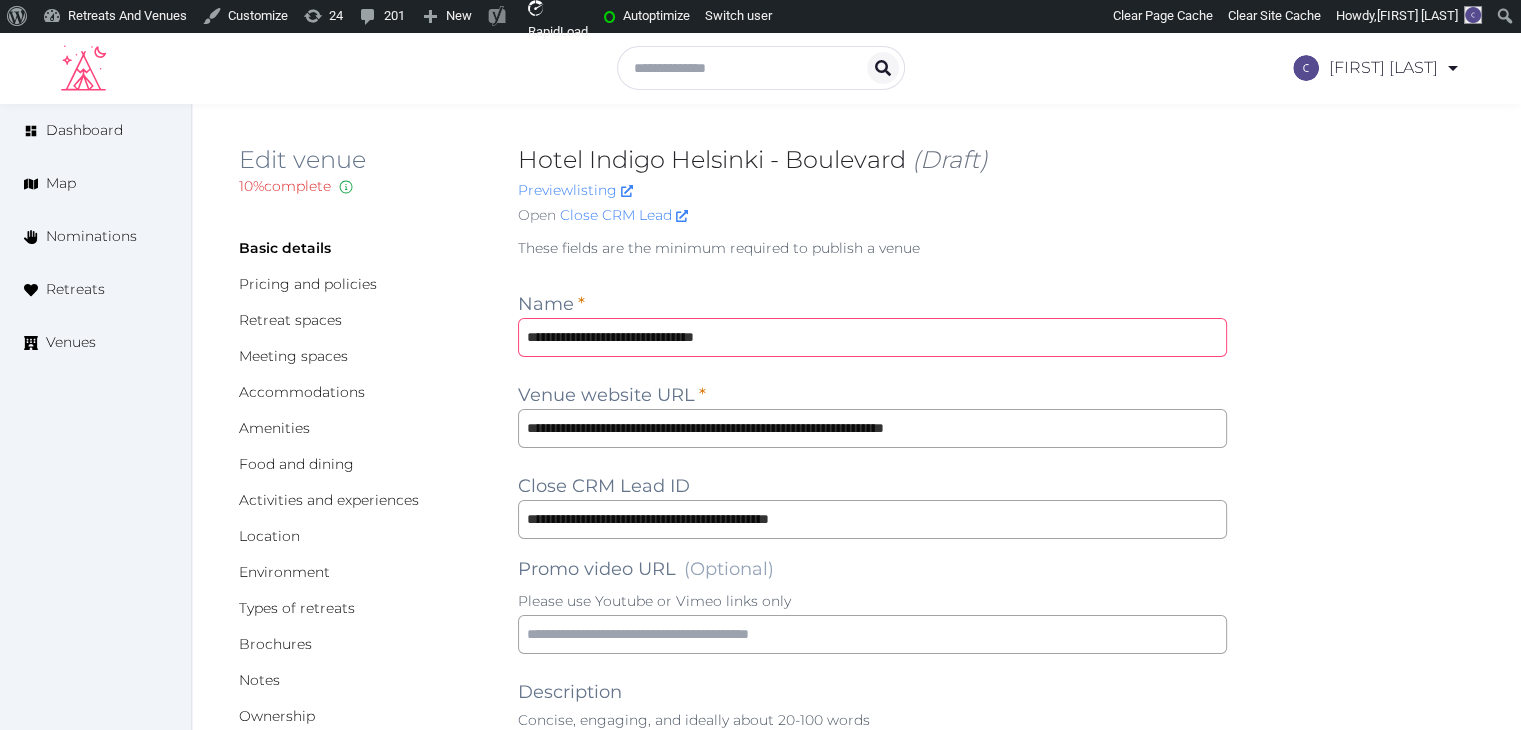 click on "**********" at bounding box center [872, 337] 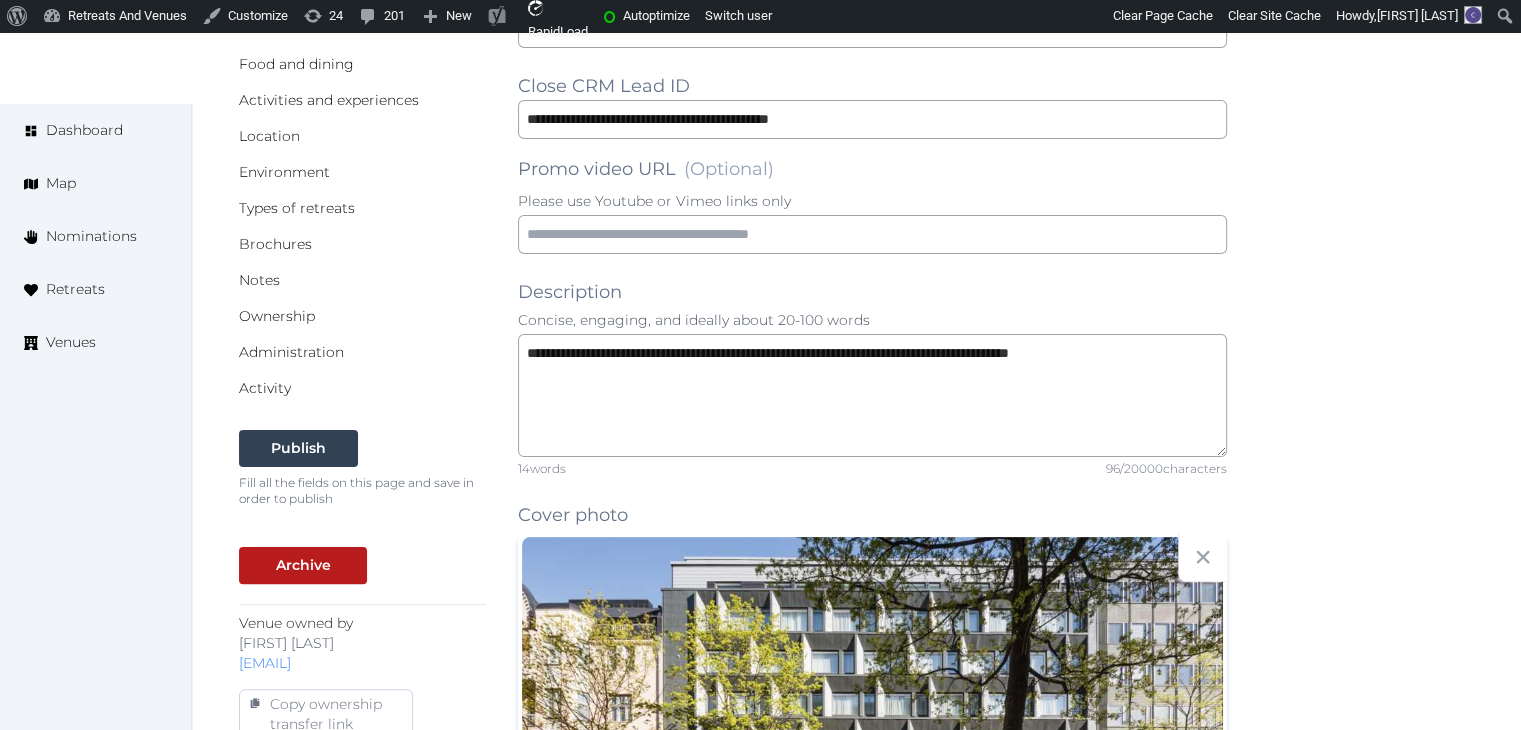 scroll, scrollTop: 1300, scrollLeft: 0, axis: vertical 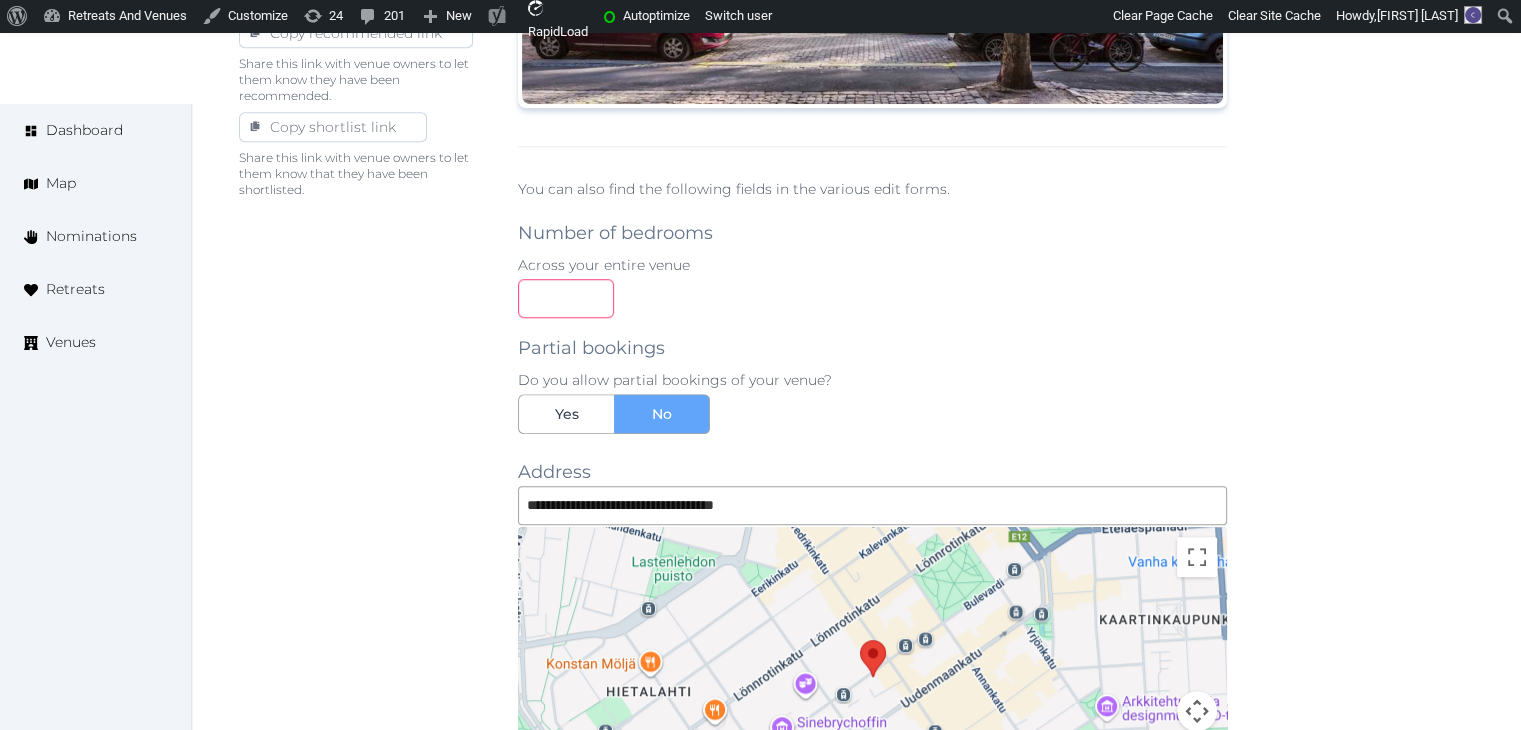 click at bounding box center [566, 298] 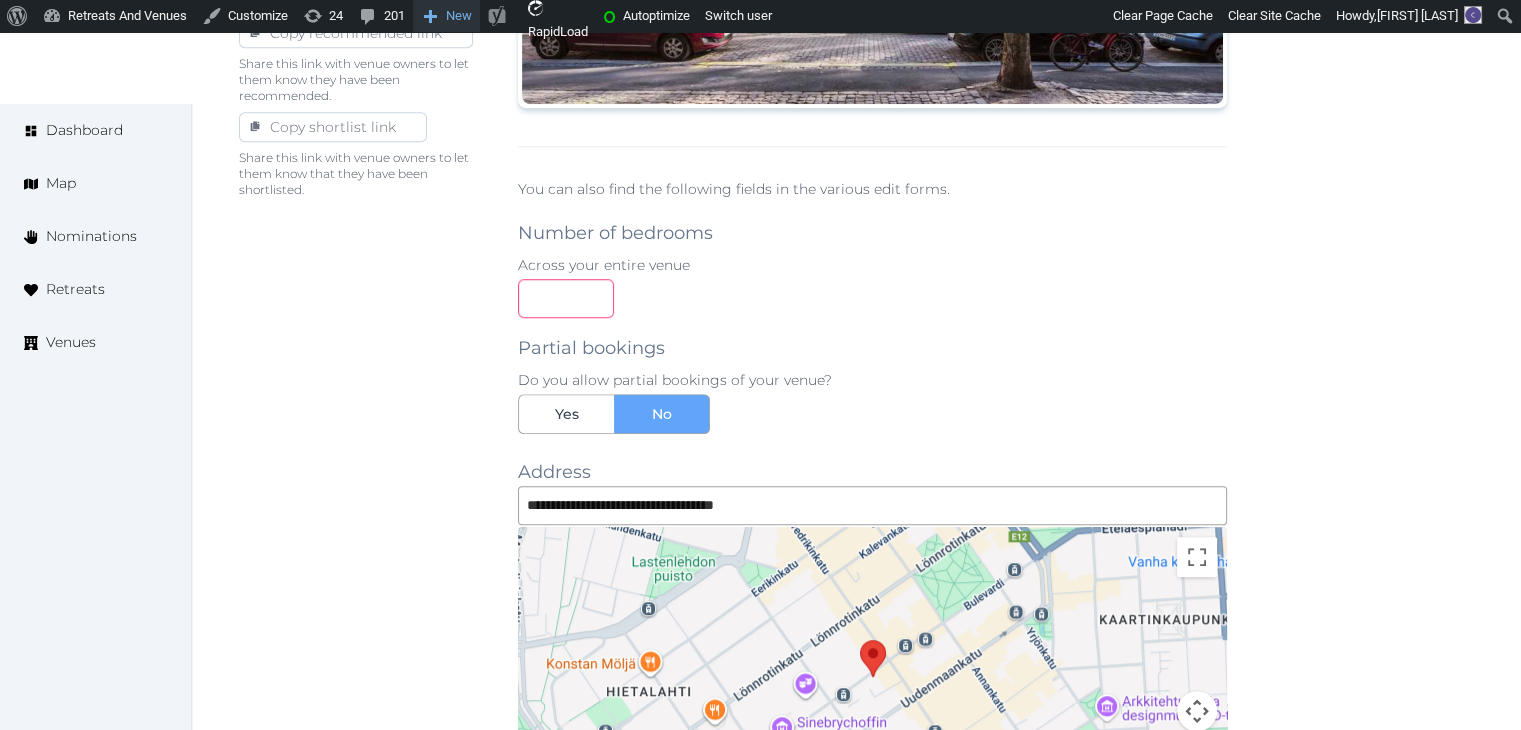 type on "***" 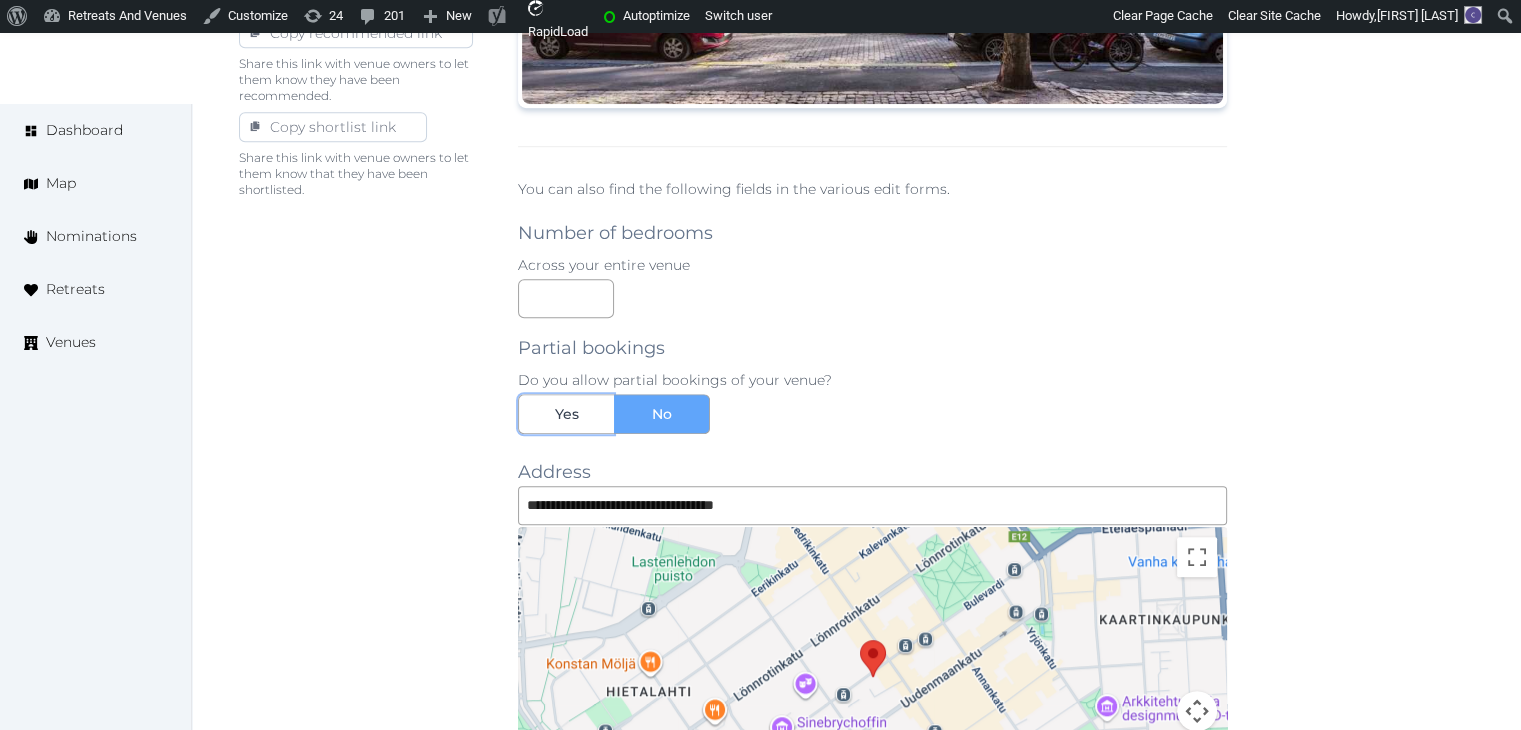 drag, startPoint x: 586, startPoint y: 409, endPoint x: 595, endPoint y: 430, distance: 22.847319 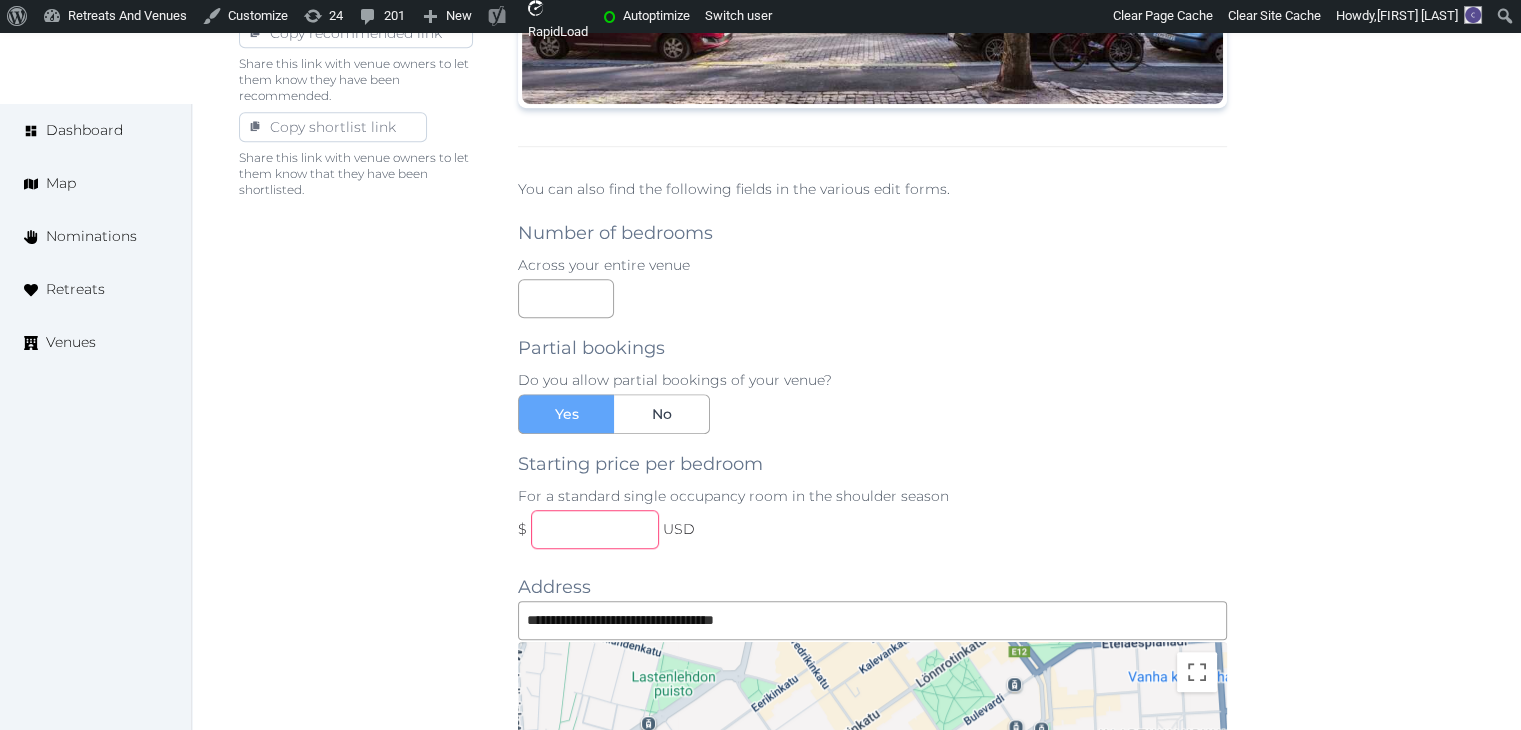 click at bounding box center (595, 529) 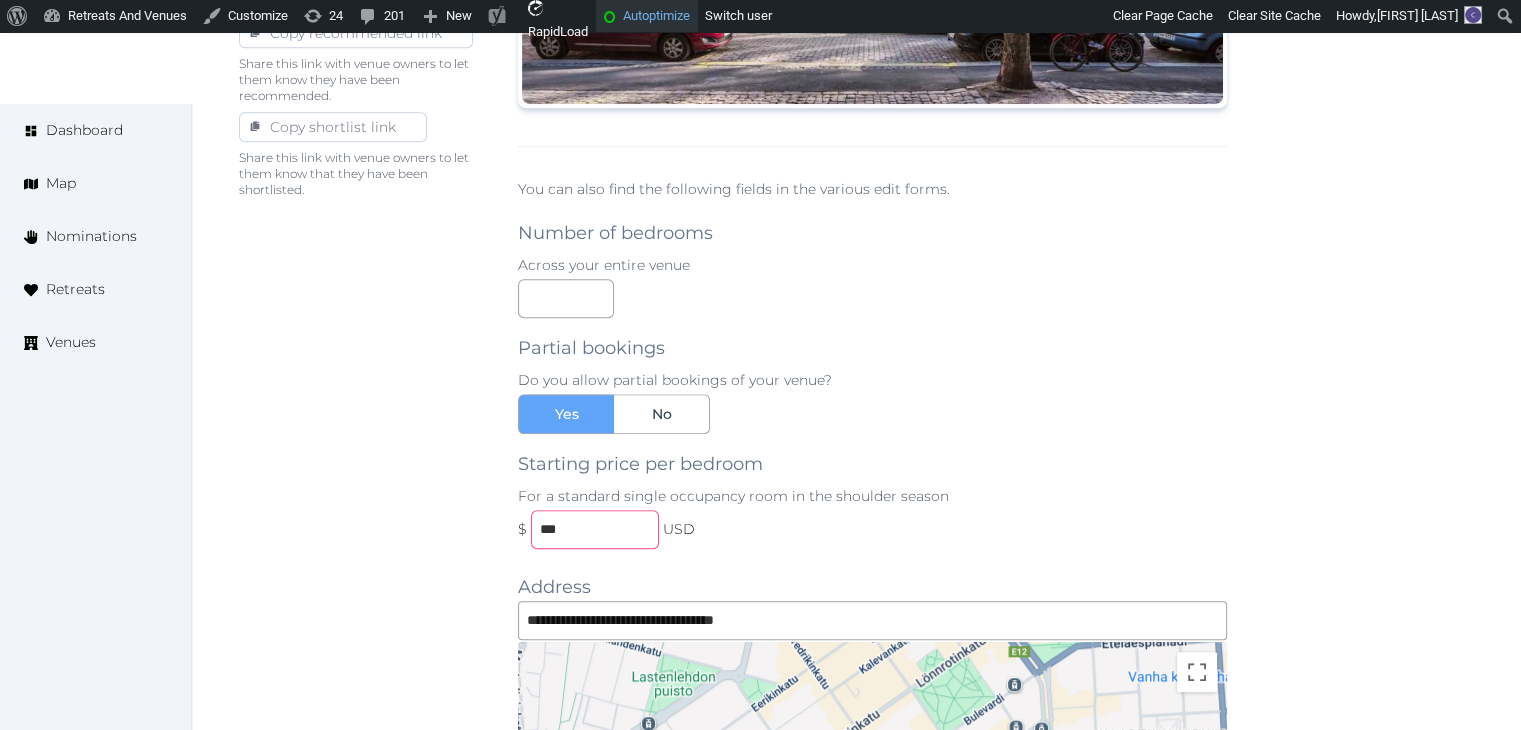 type on "***" 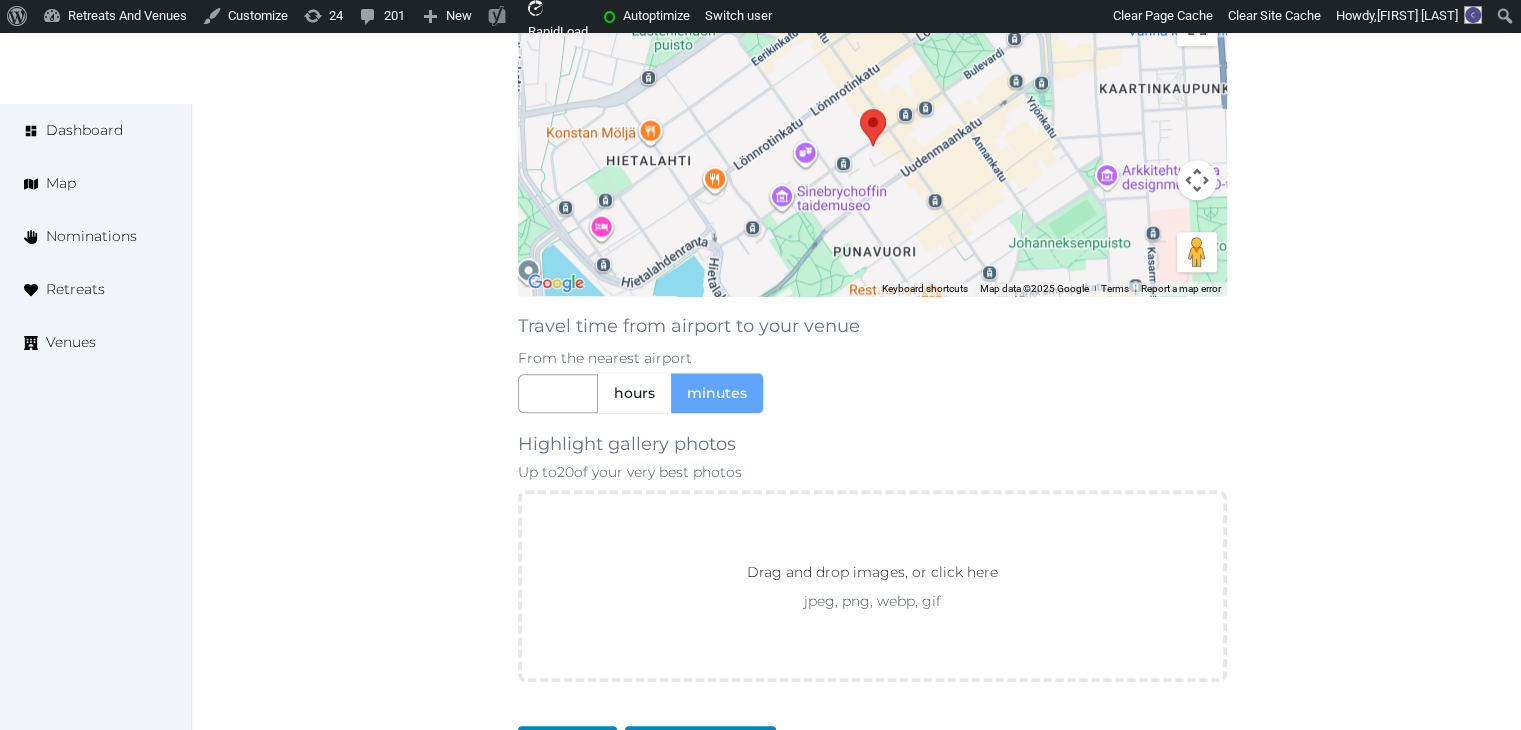 scroll, scrollTop: 2200, scrollLeft: 0, axis: vertical 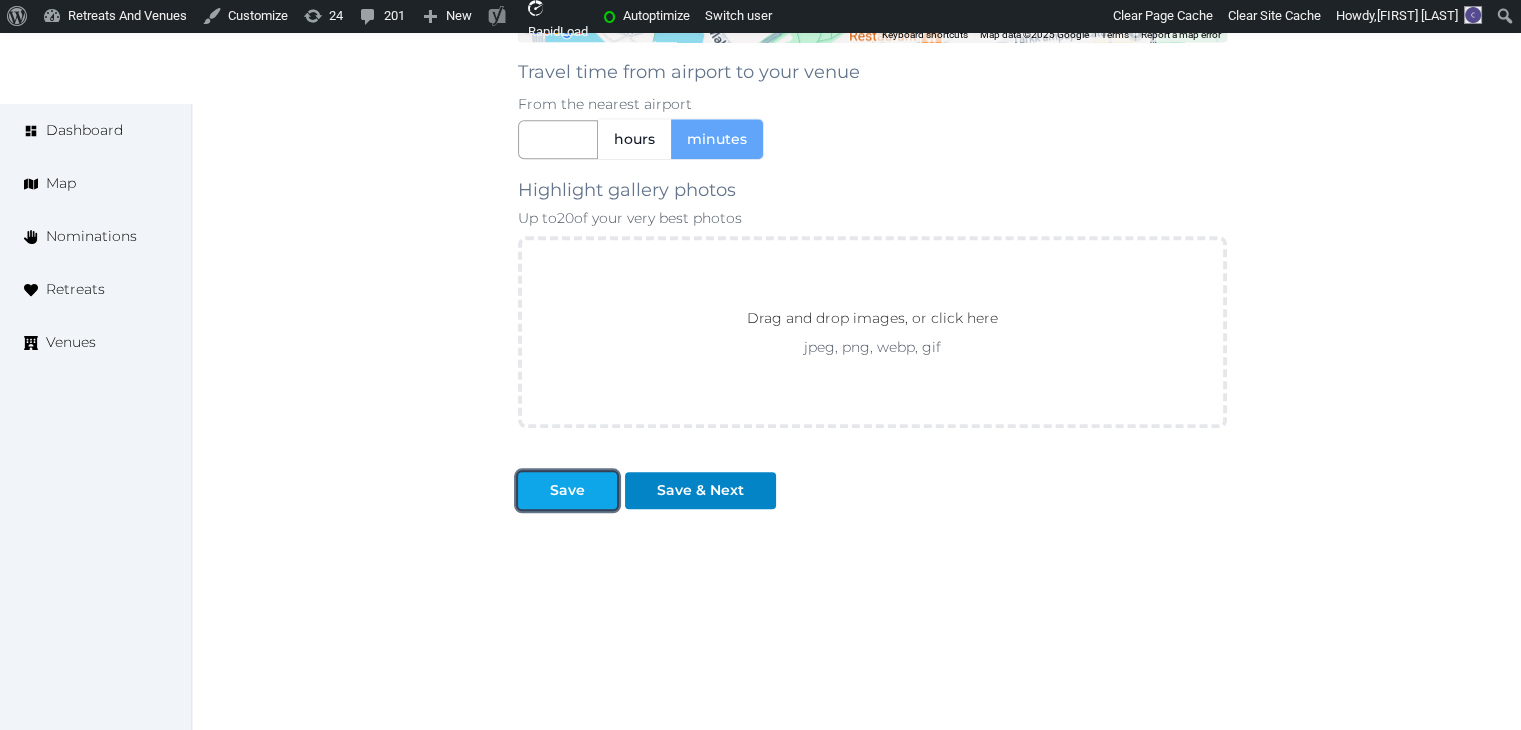 click on "Save" at bounding box center [567, 490] 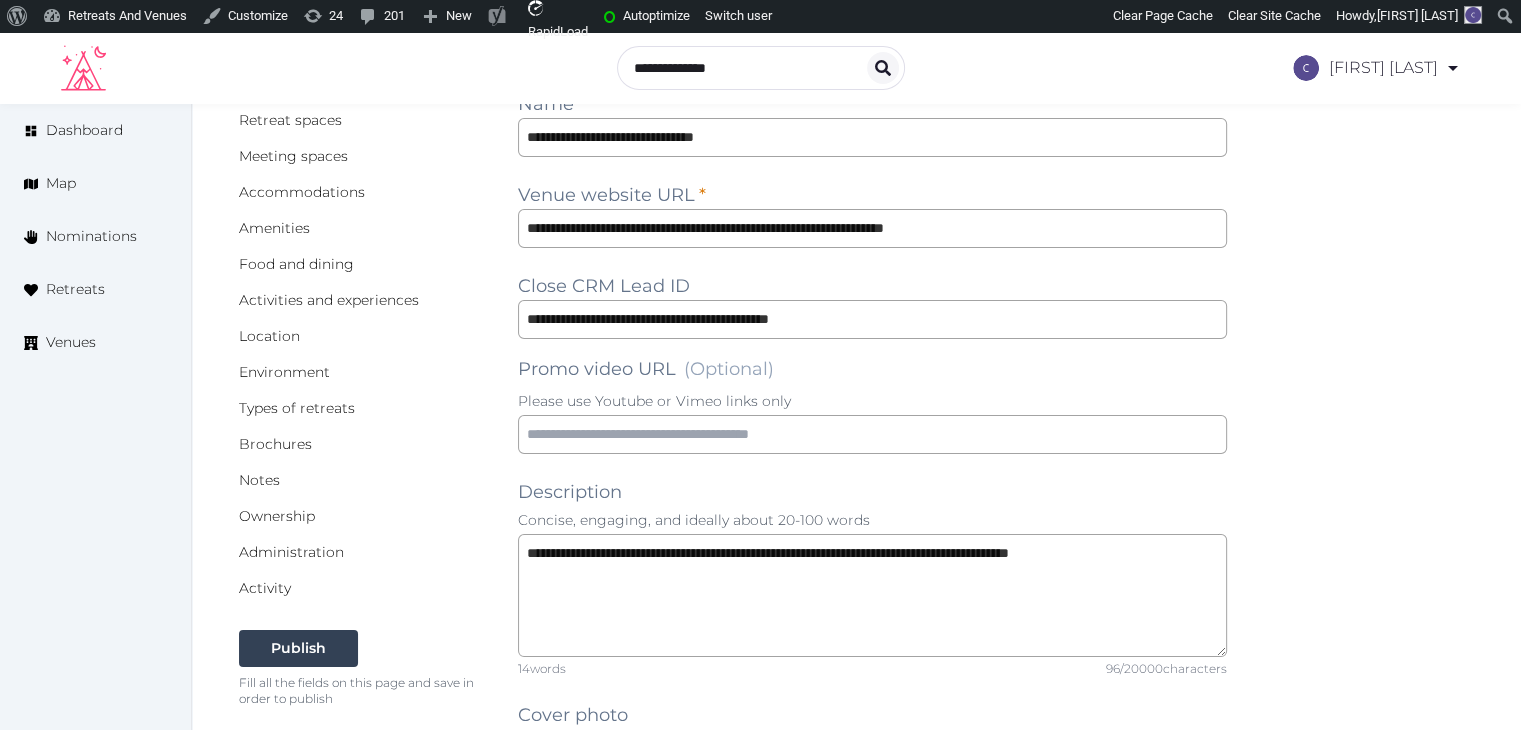 scroll, scrollTop: 0, scrollLeft: 0, axis: both 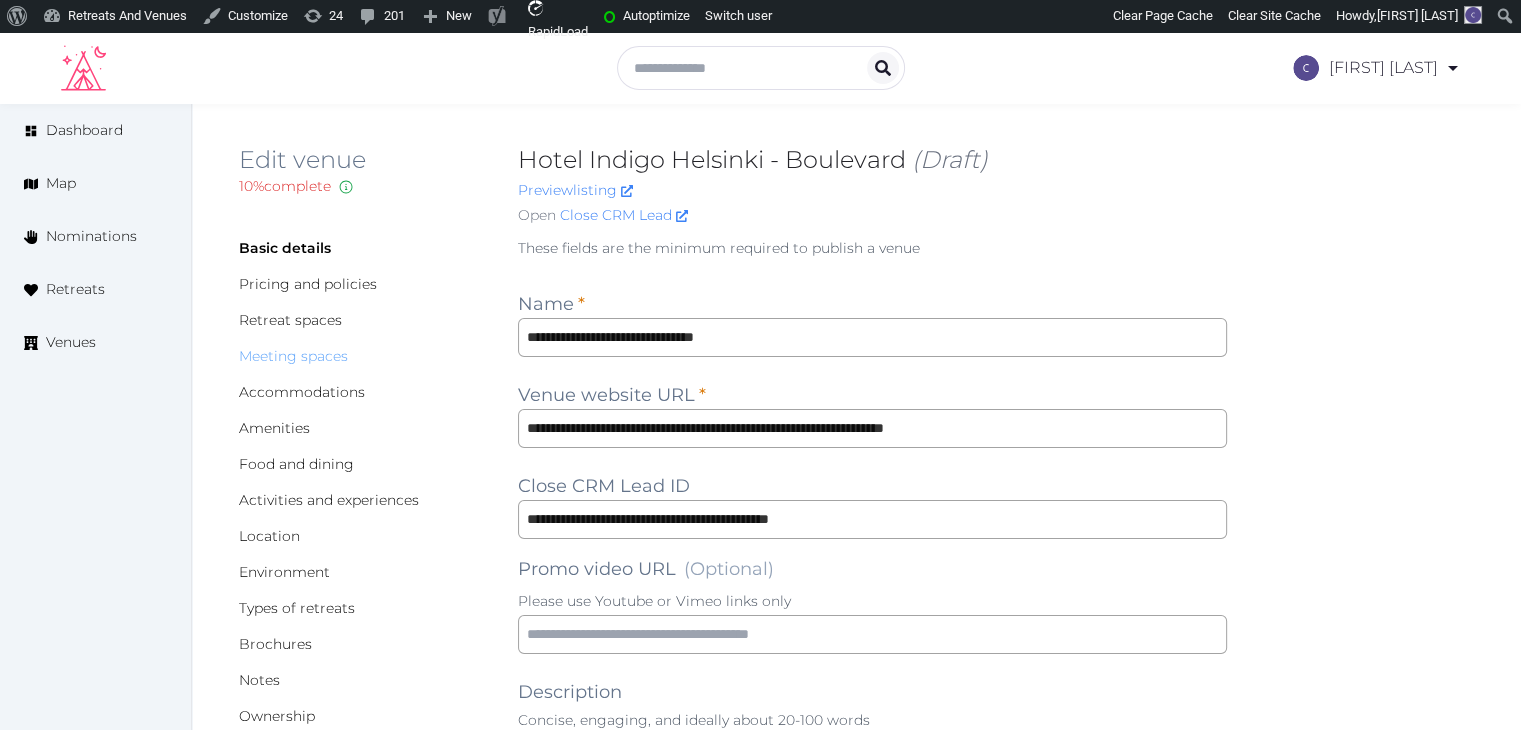 click on "Meeting spaces" at bounding box center [293, 356] 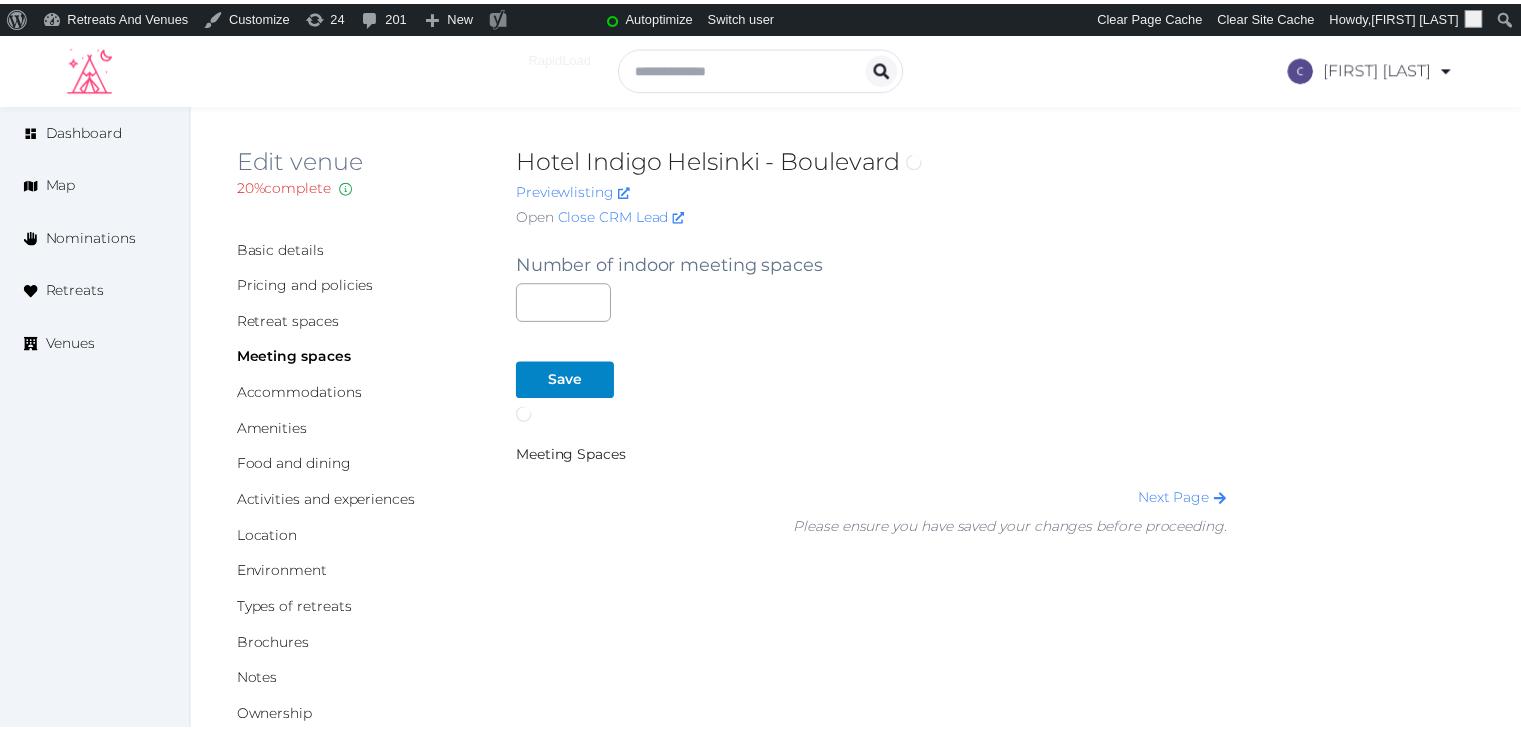 scroll, scrollTop: 0, scrollLeft: 0, axis: both 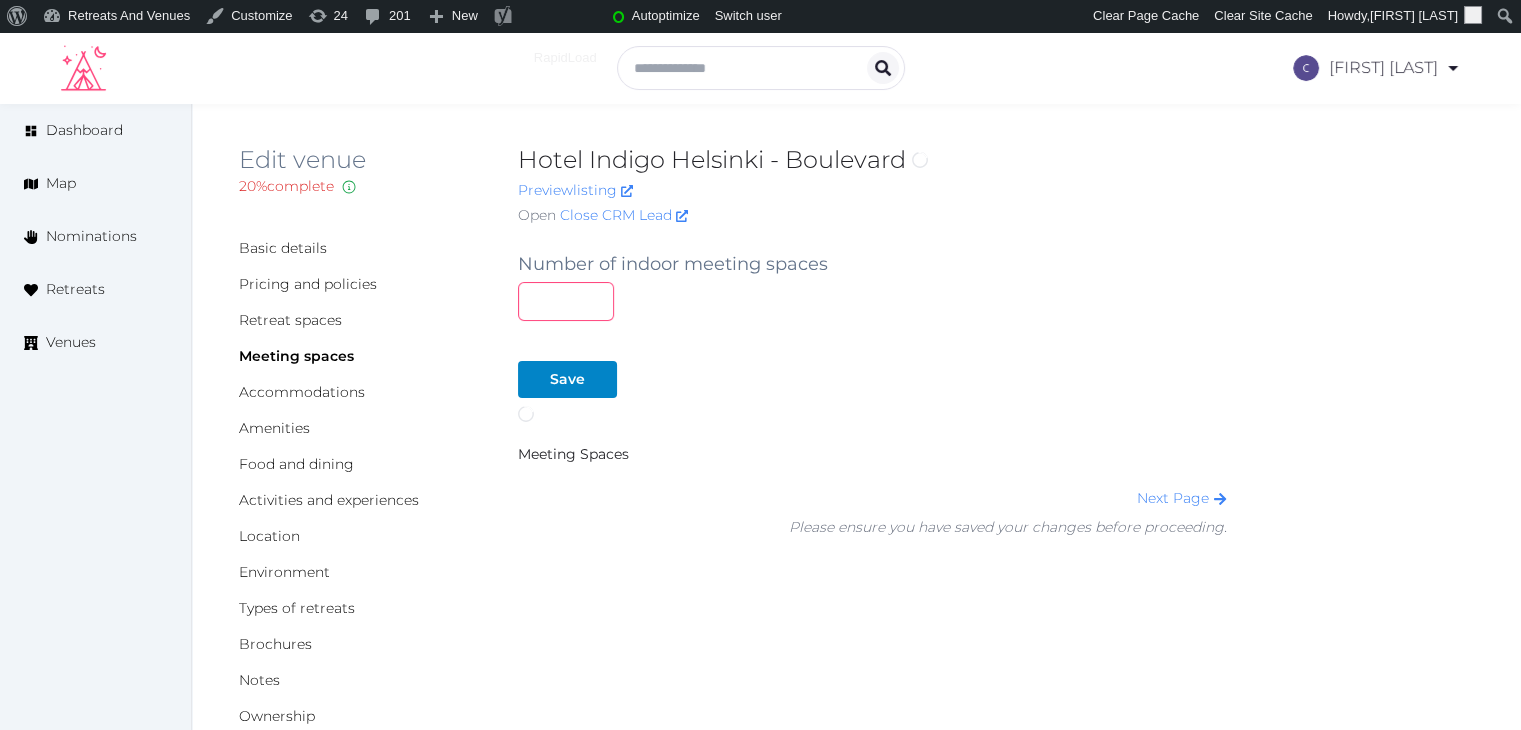 click at bounding box center [566, 301] 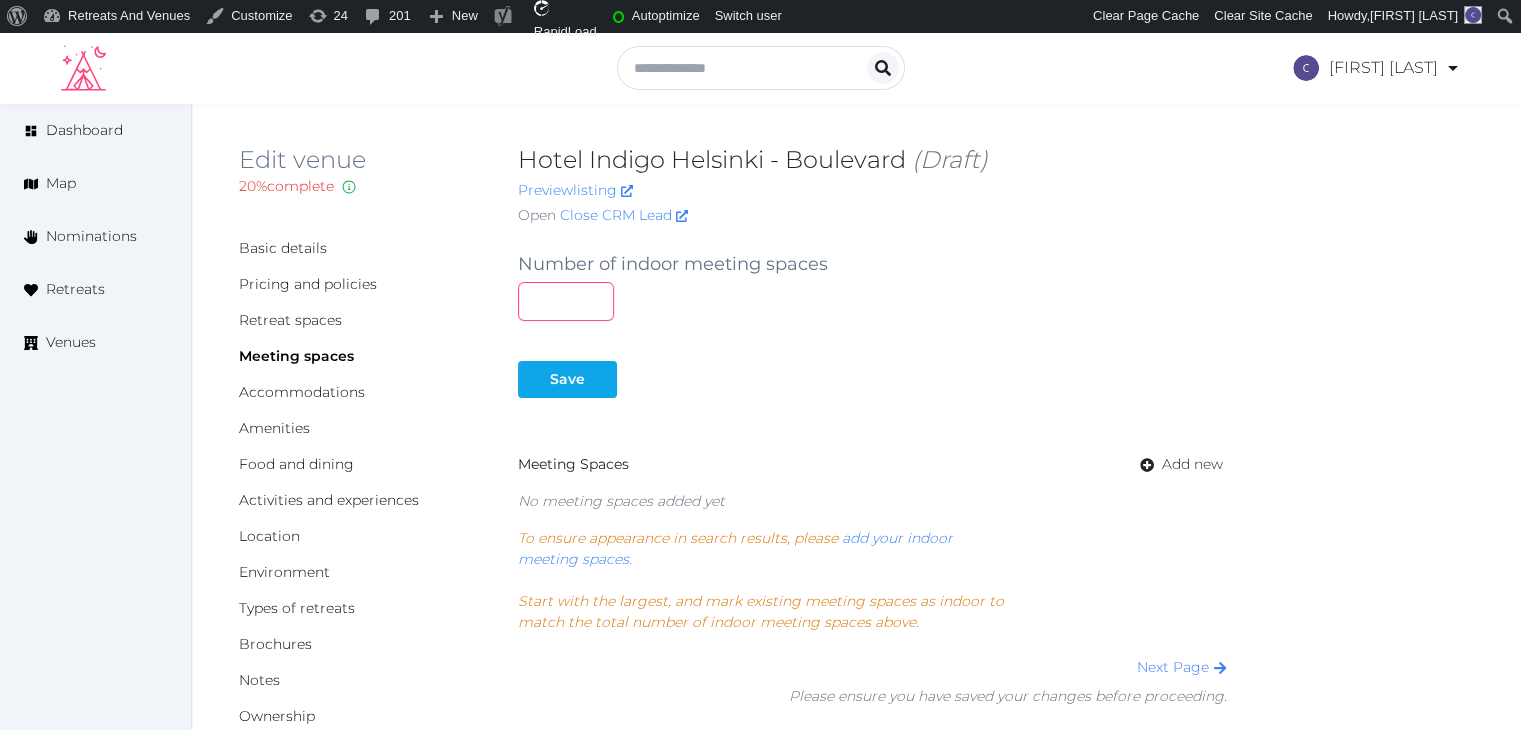 type on "*" 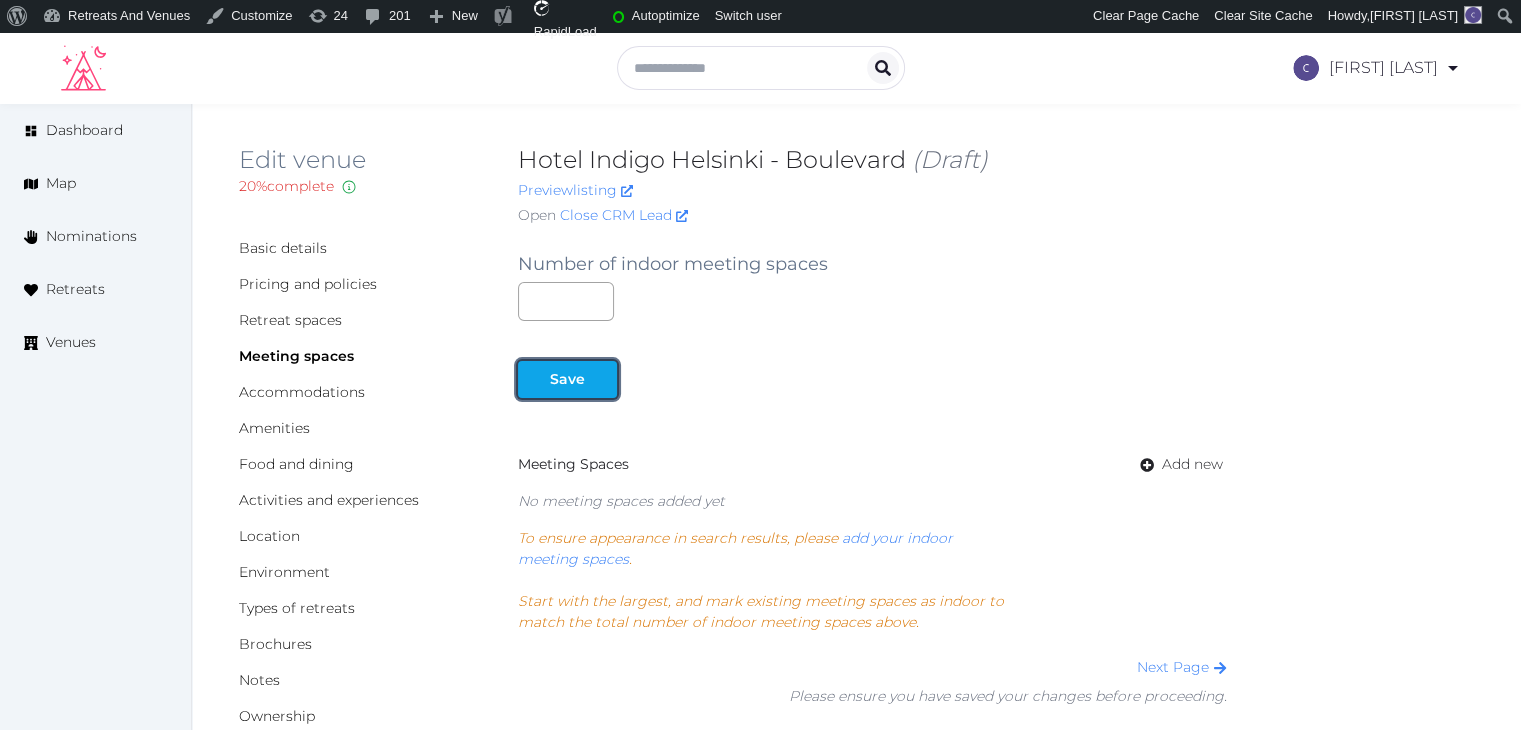 click on "Save" at bounding box center (567, 379) 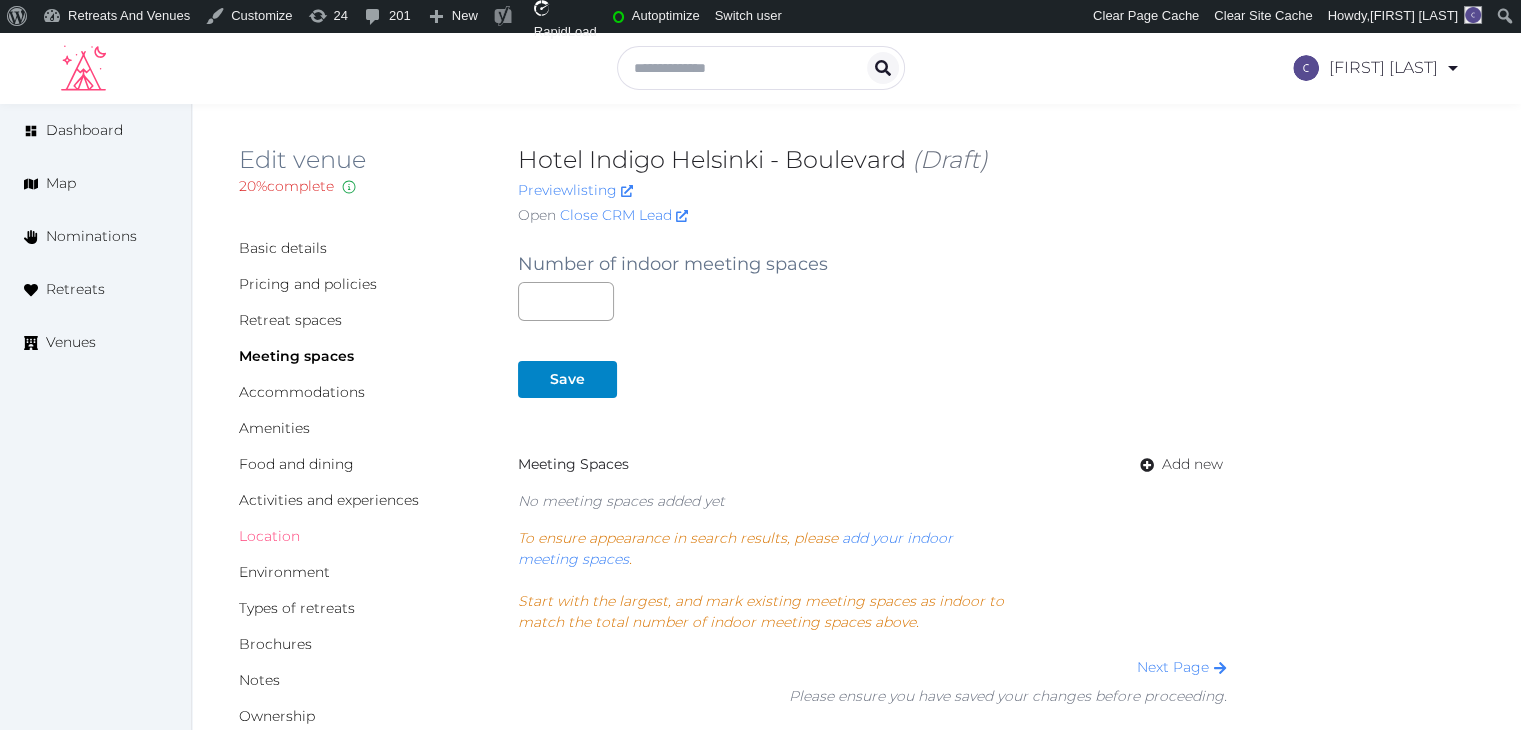 drag, startPoint x: 272, startPoint y: 537, endPoint x: 291, endPoint y: 545, distance: 20.615528 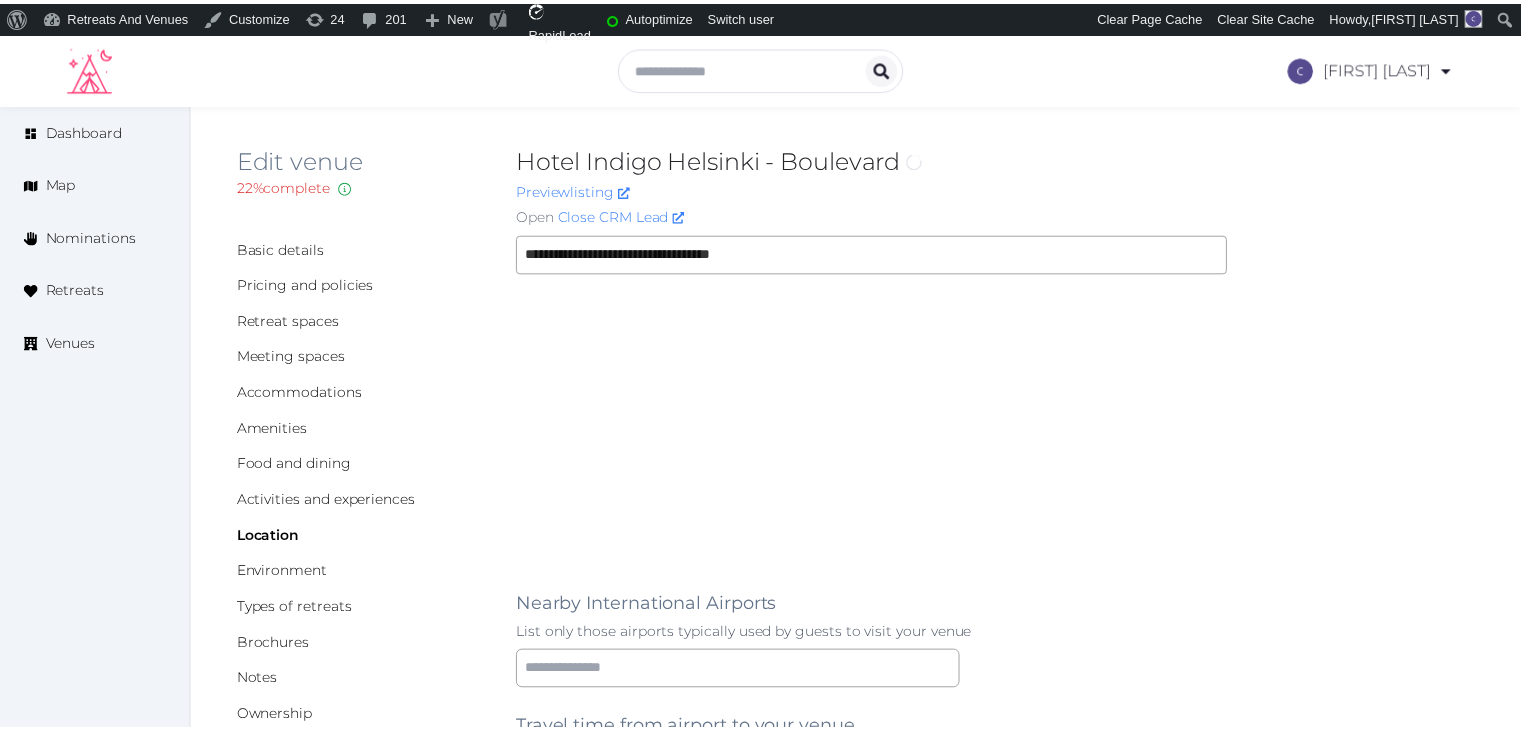 scroll, scrollTop: 0, scrollLeft: 0, axis: both 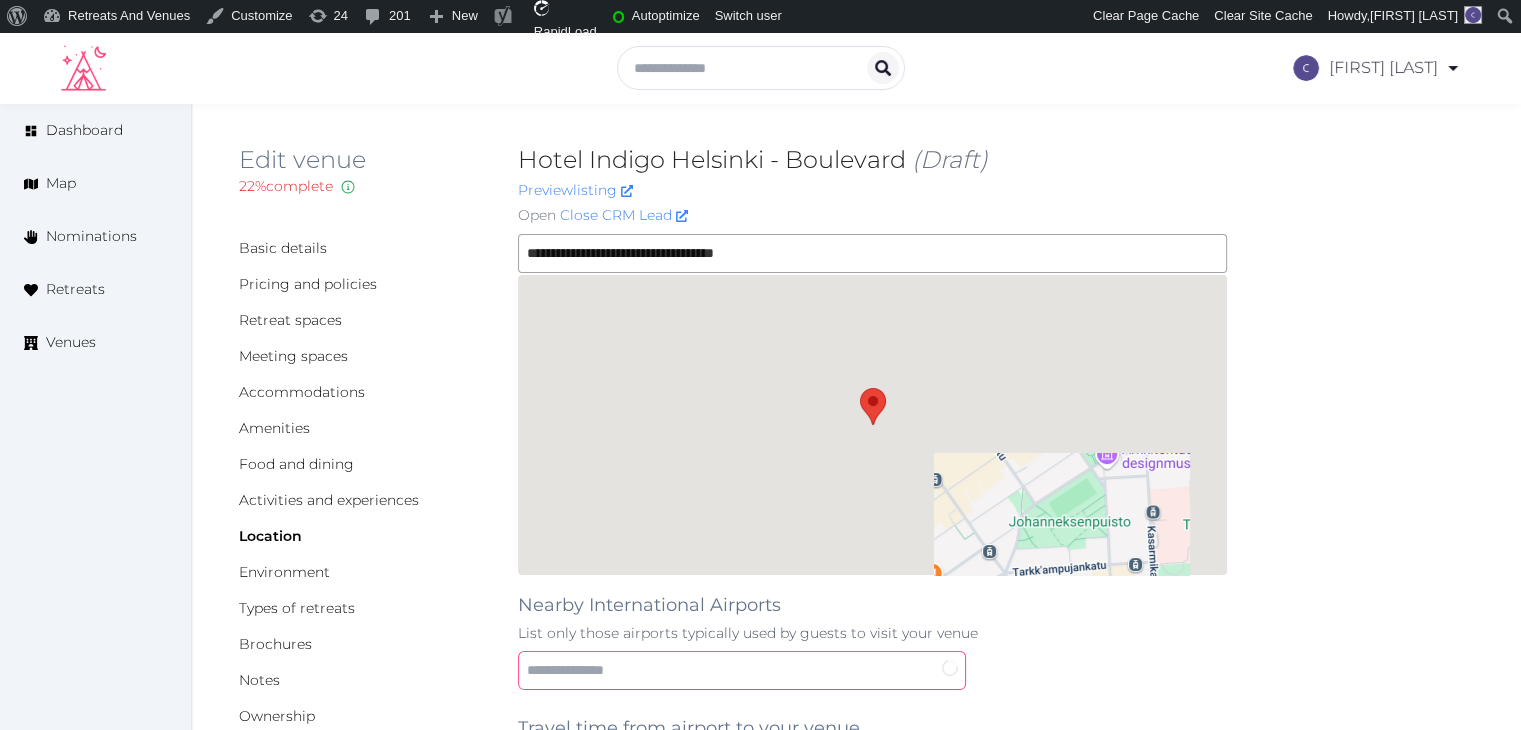 click at bounding box center (742, 670) 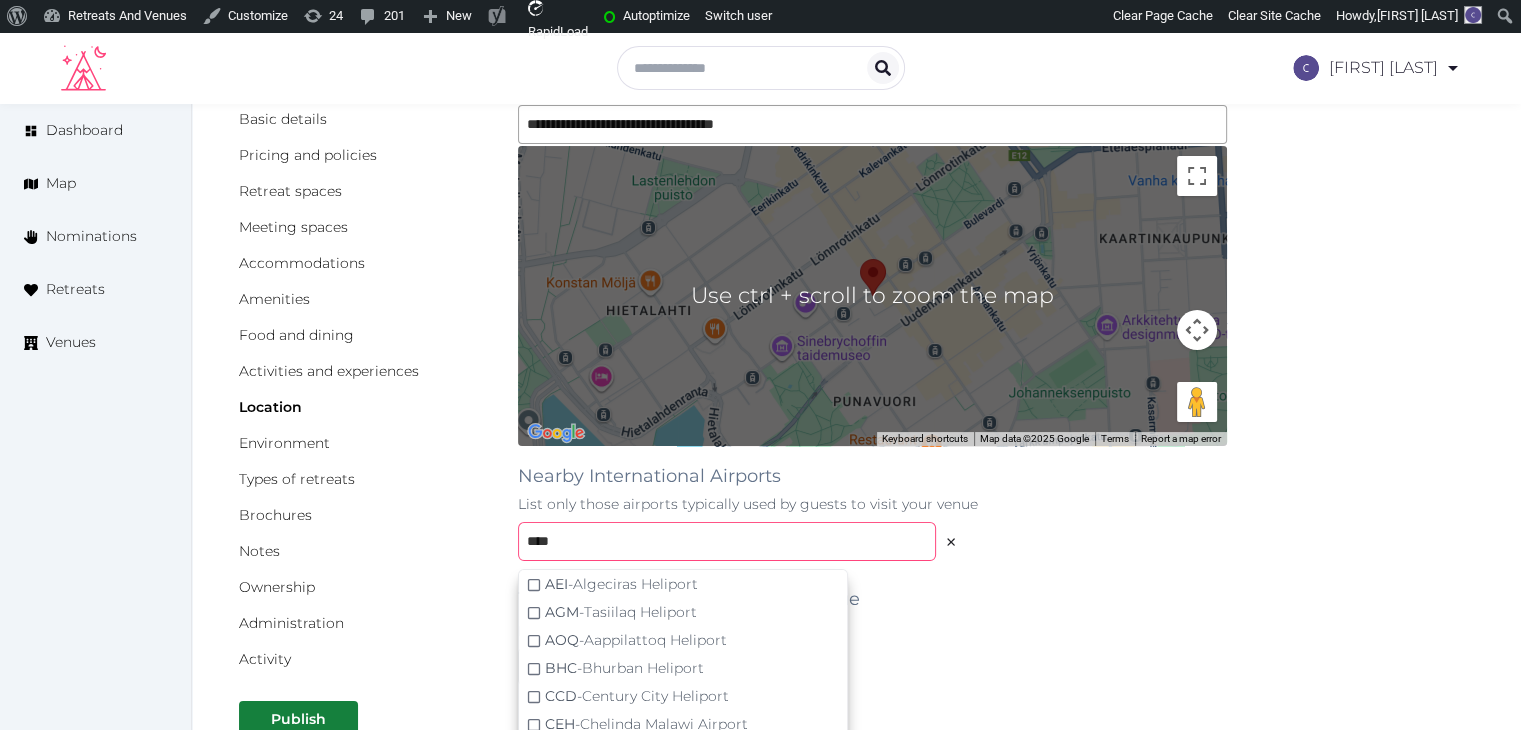 scroll, scrollTop: 200, scrollLeft: 0, axis: vertical 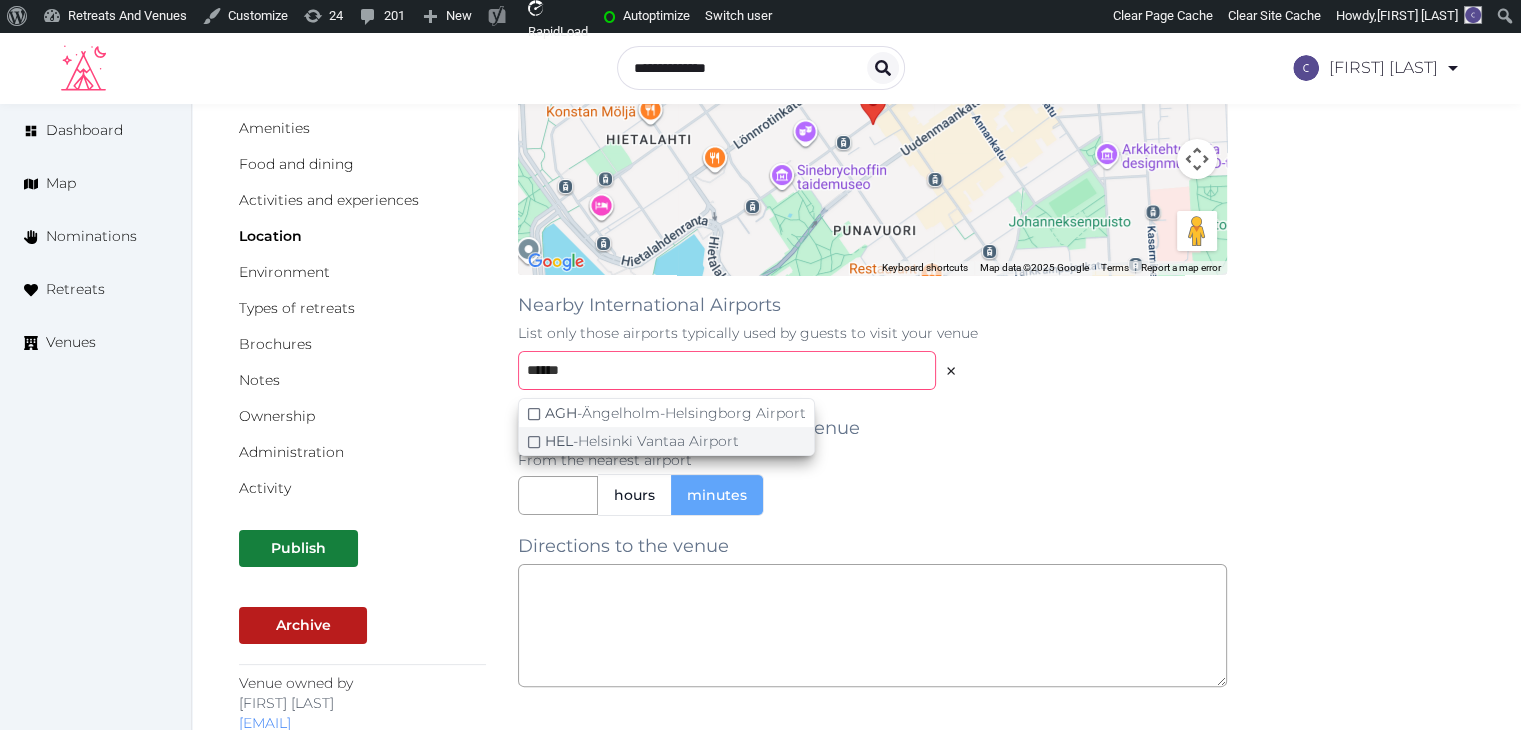 type on "******" 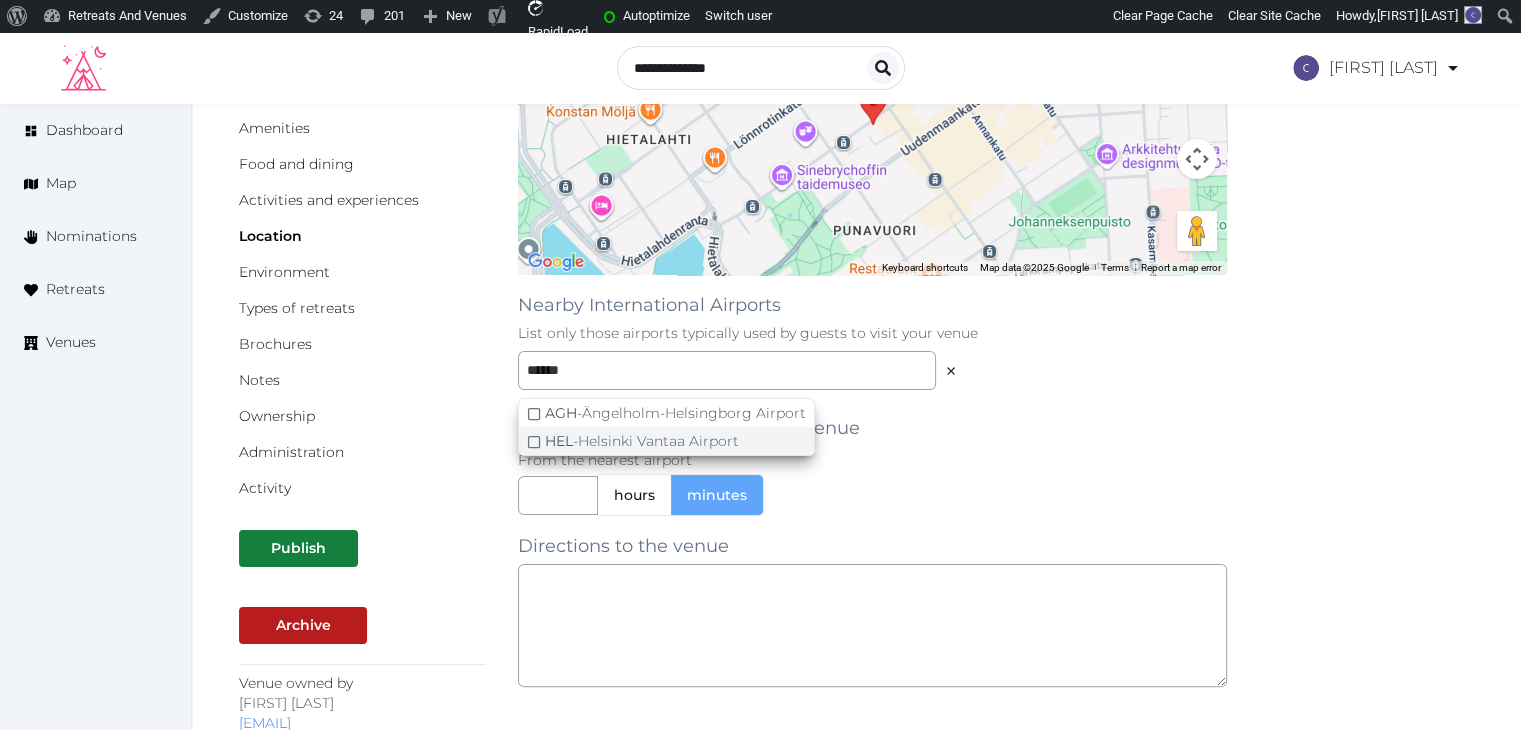 click on "HEL  -  Helsinki Vantaa Airport" at bounding box center (675, 413) 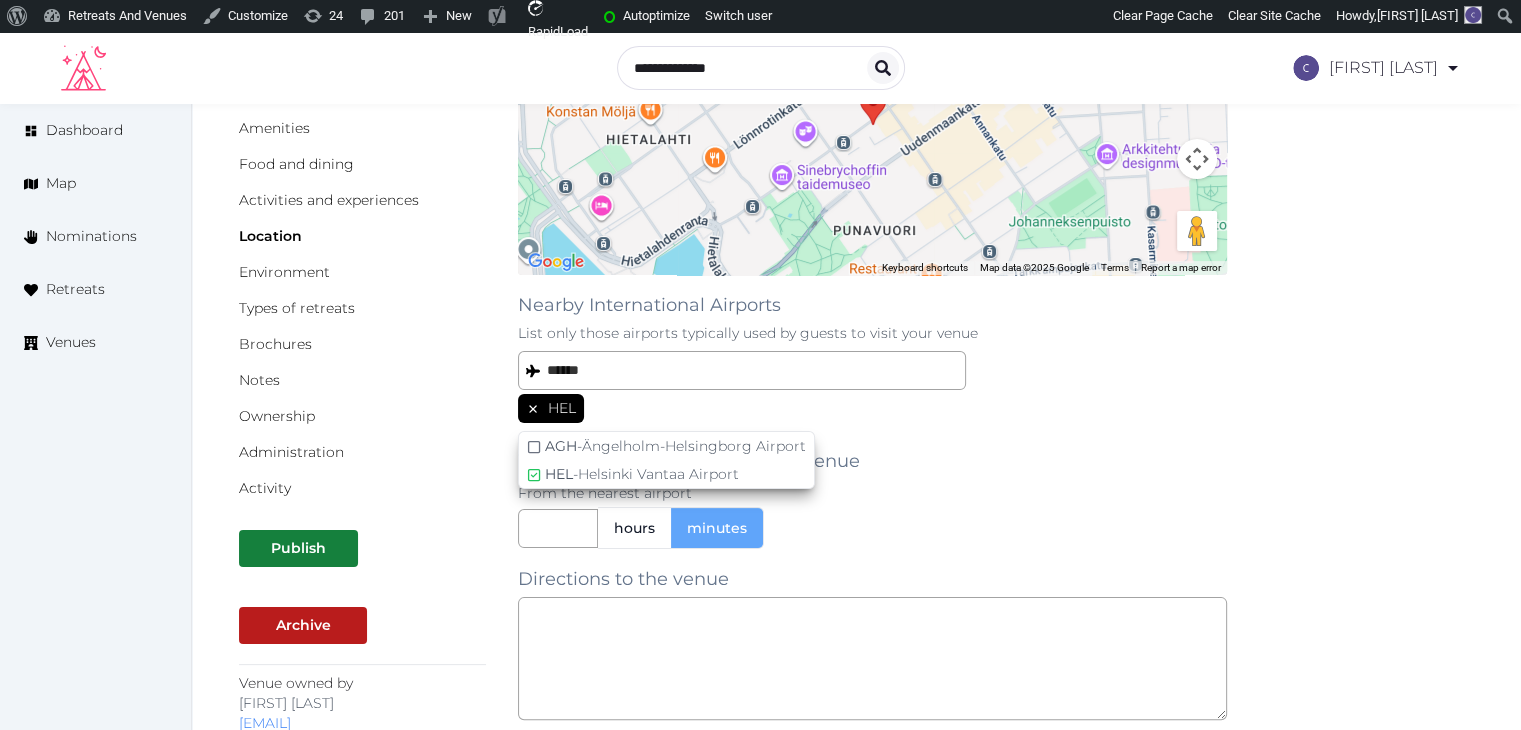 click on "Travel time from airport to your venue From the nearest airport hours minutes" at bounding box center [872, 490] 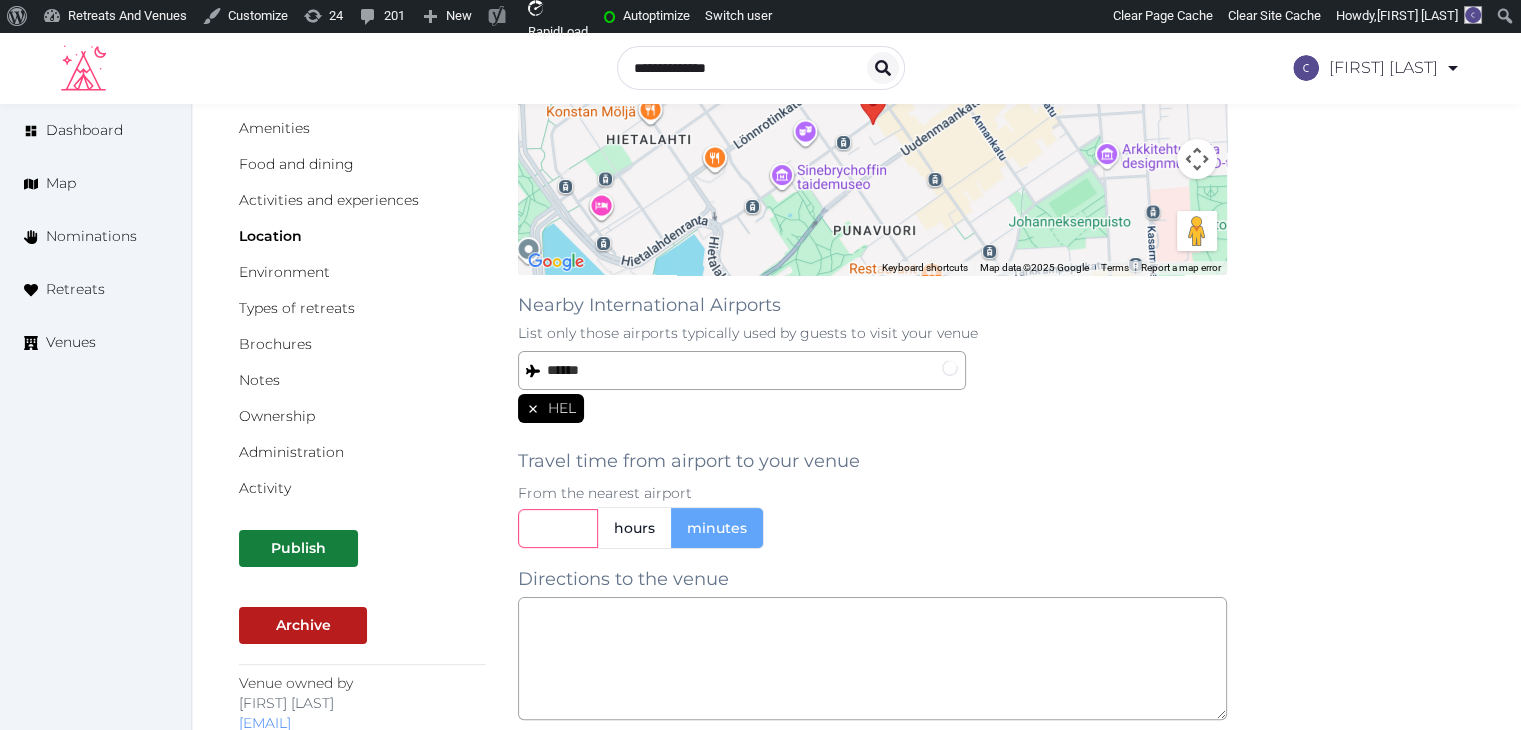 click at bounding box center (558, 528) 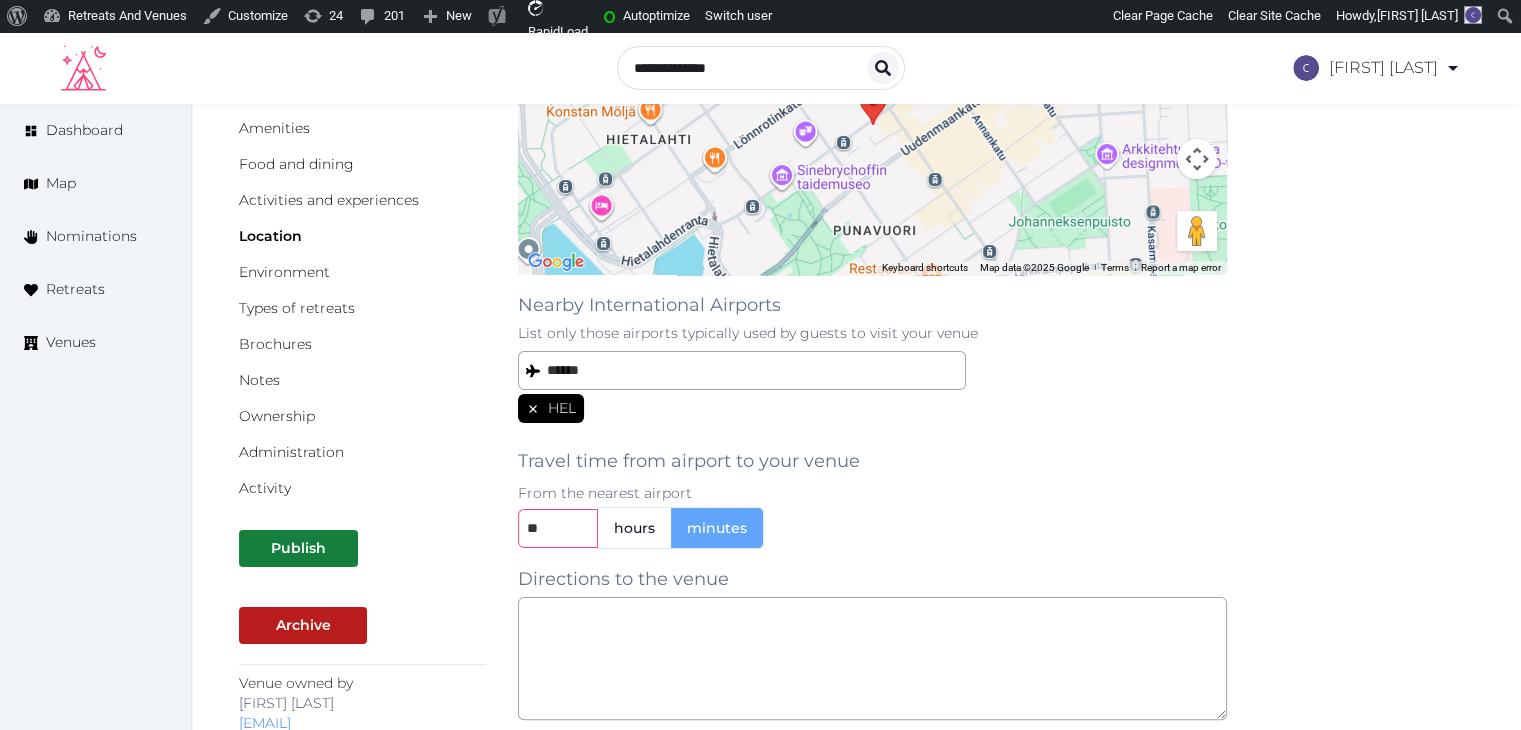 type on "**" 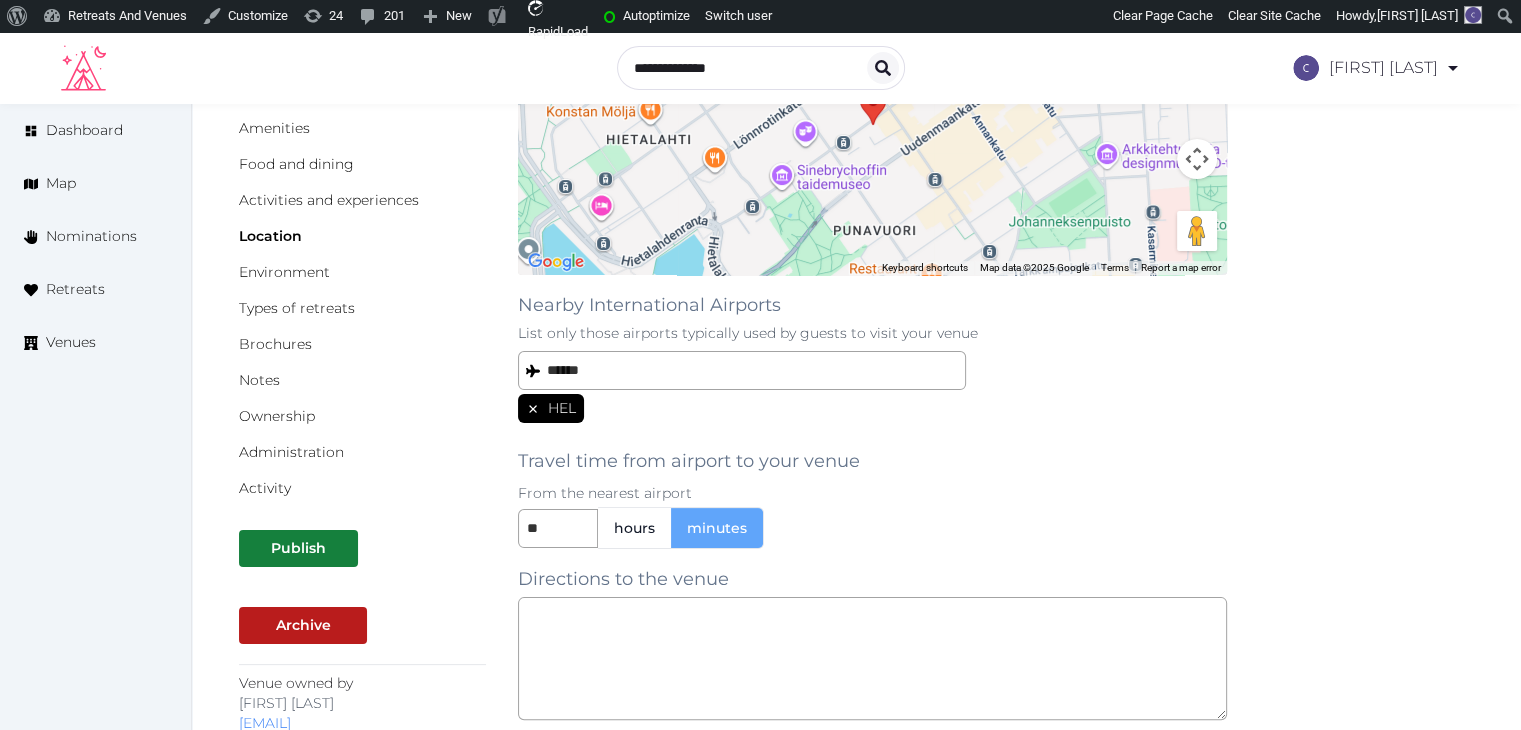 click on "Travel time from airport to your venue From the nearest airport ** hours minutes" at bounding box center [872, 490] 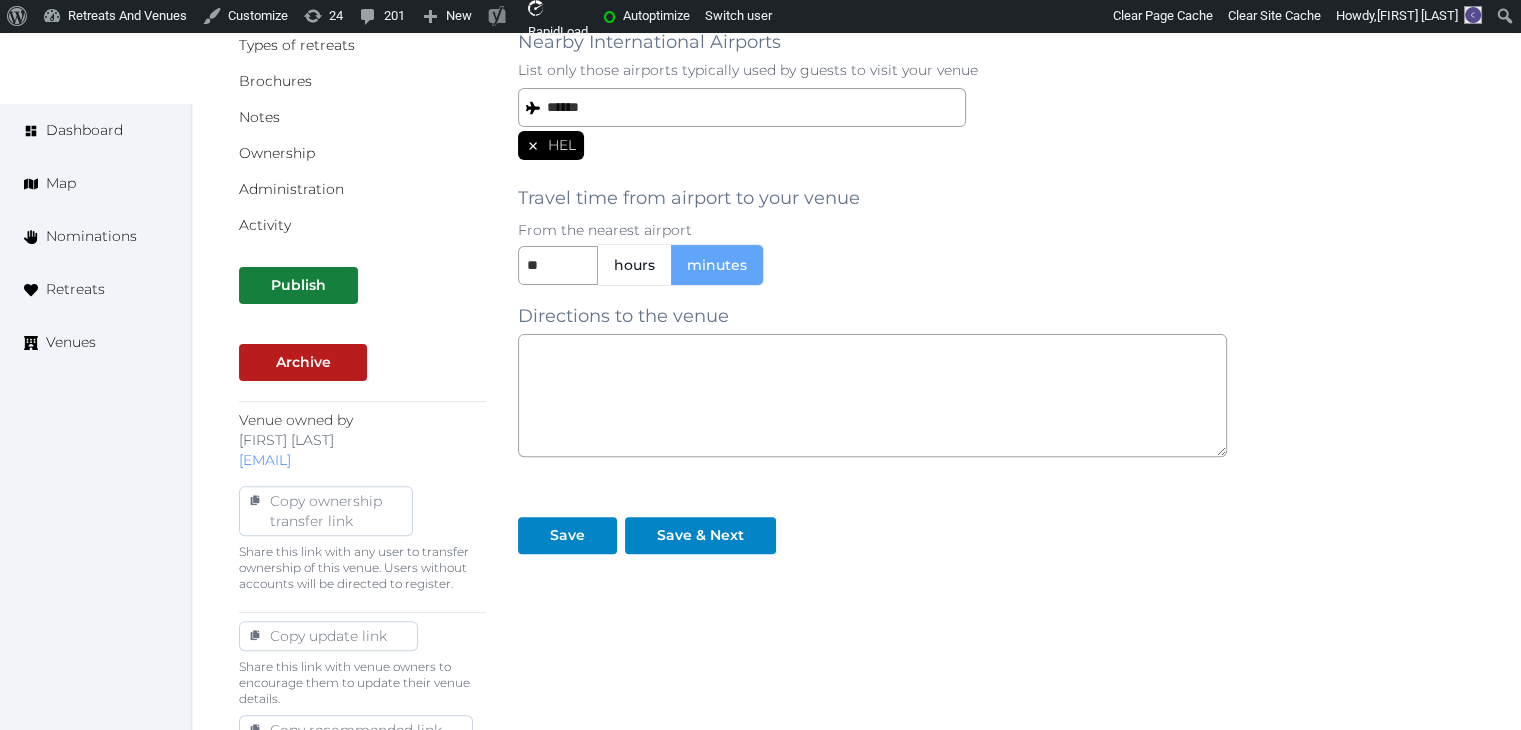 scroll, scrollTop: 758, scrollLeft: 0, axis: vertical 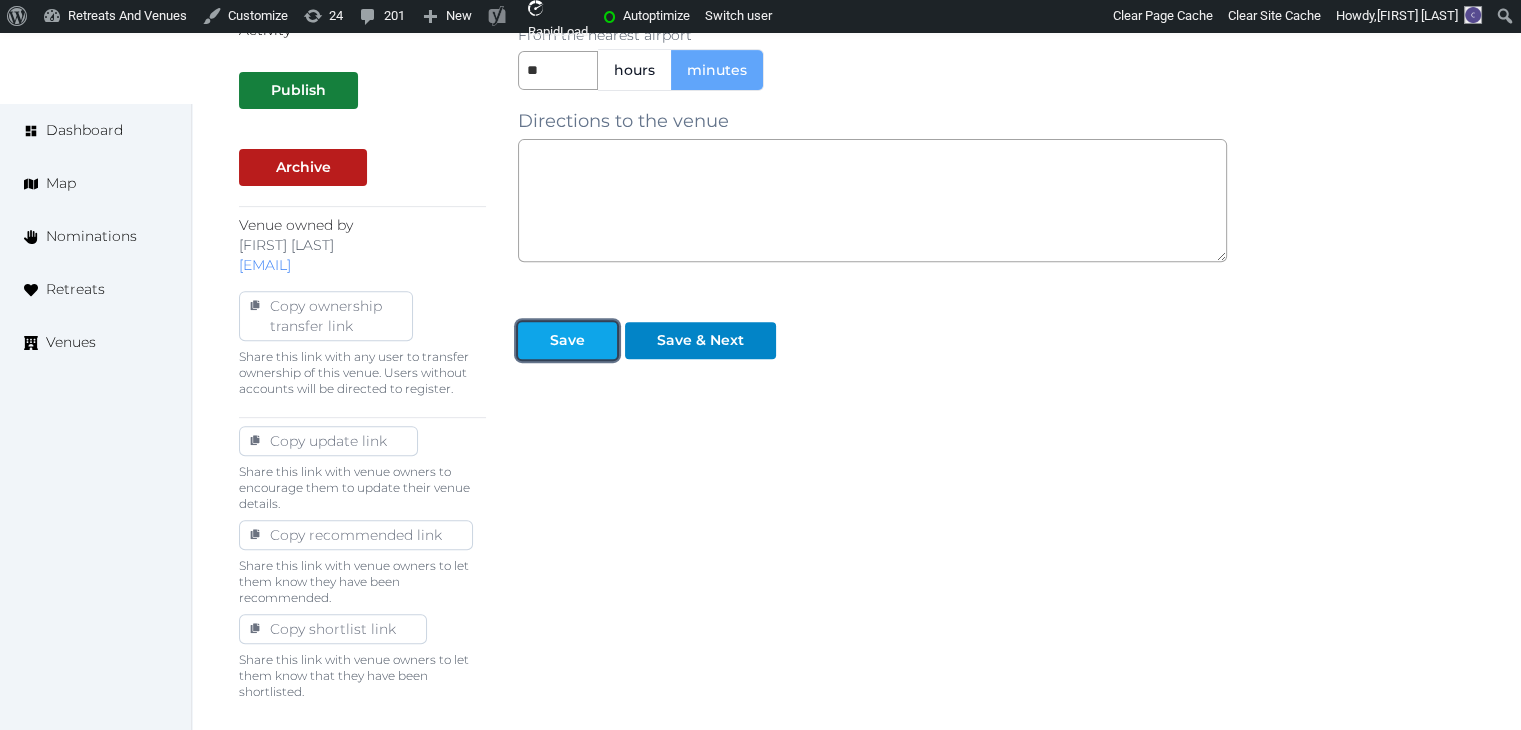 click on "Save" at bounding box center (567, 340) 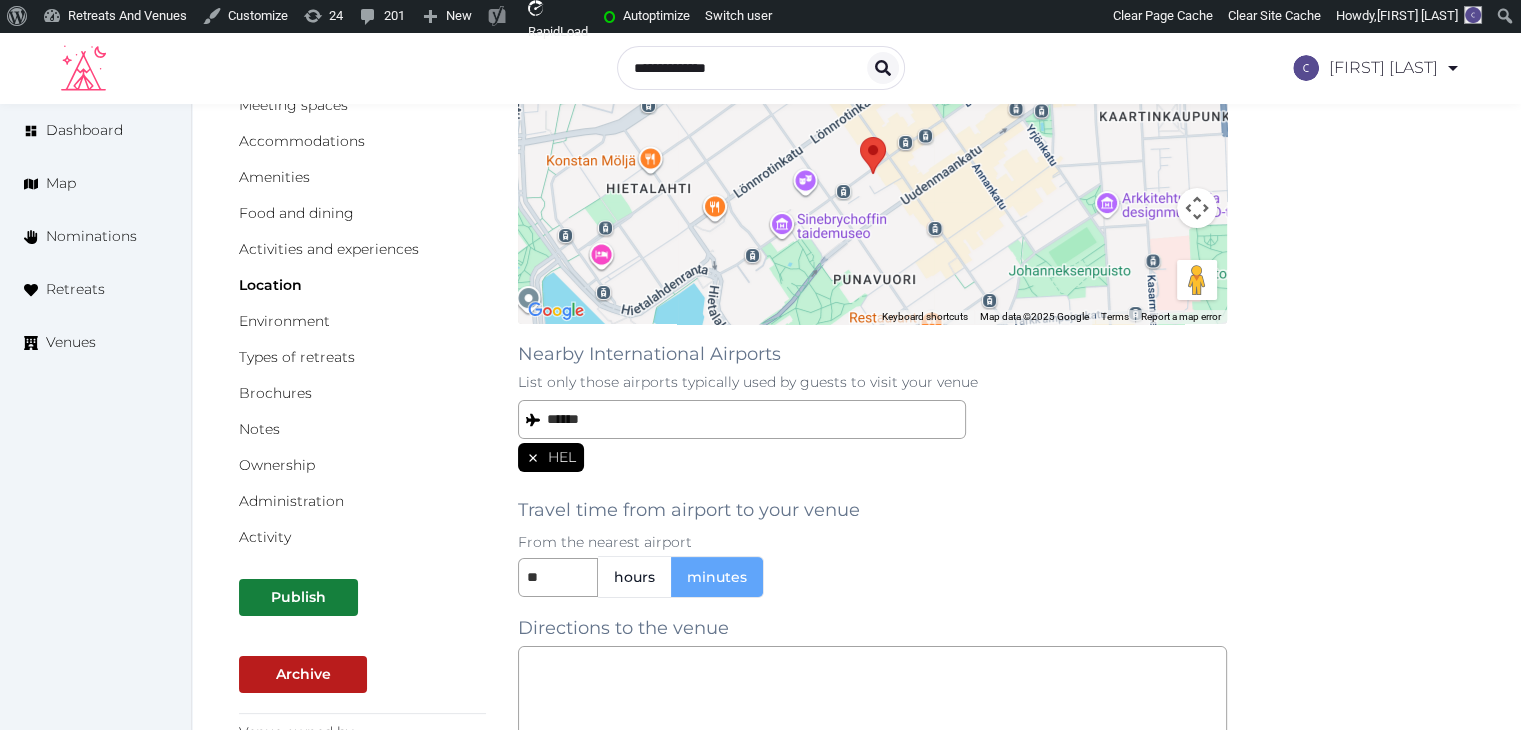 scroll, scrollTop: 0, scrollLeft: 0, axis: both 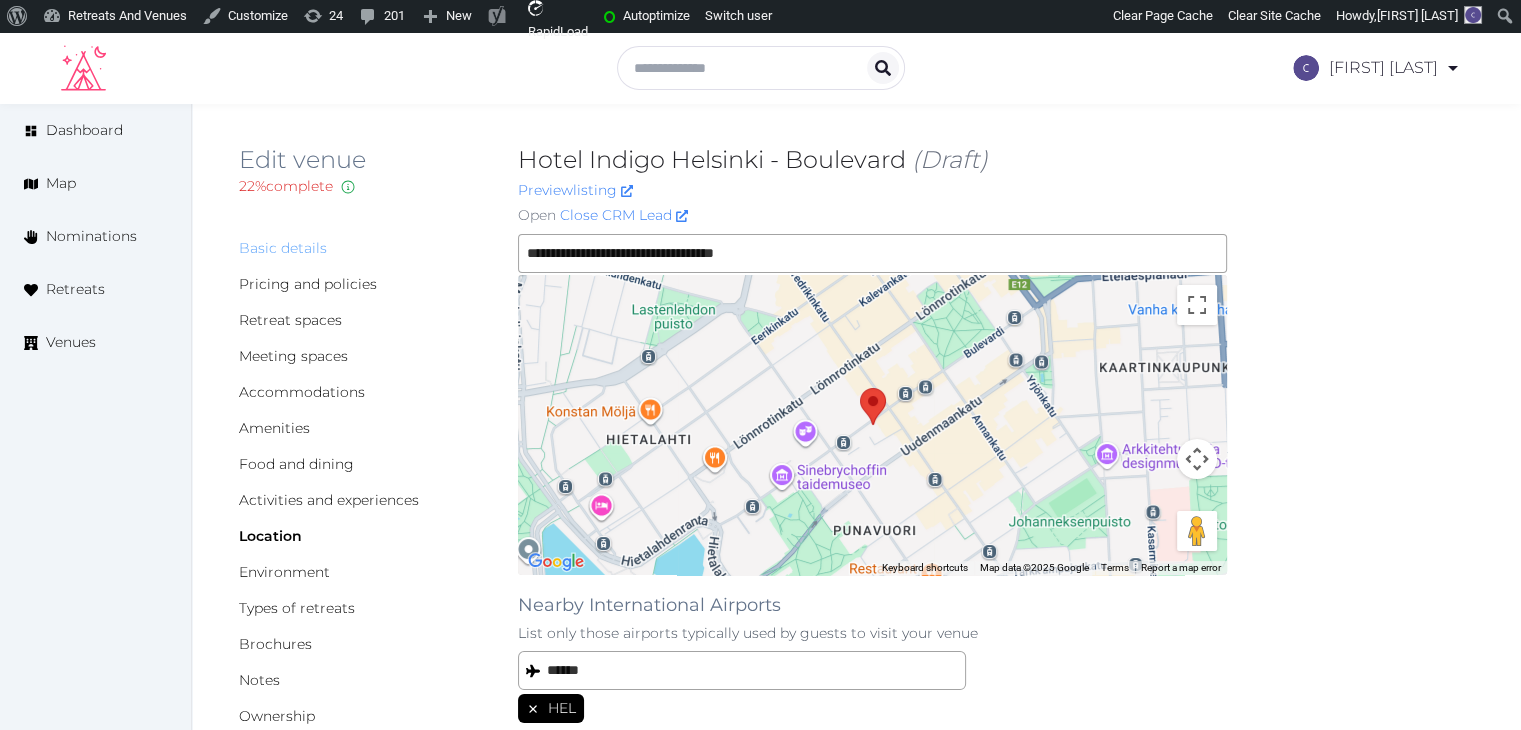 click on "Basic details" at bounding box center [283, 248] 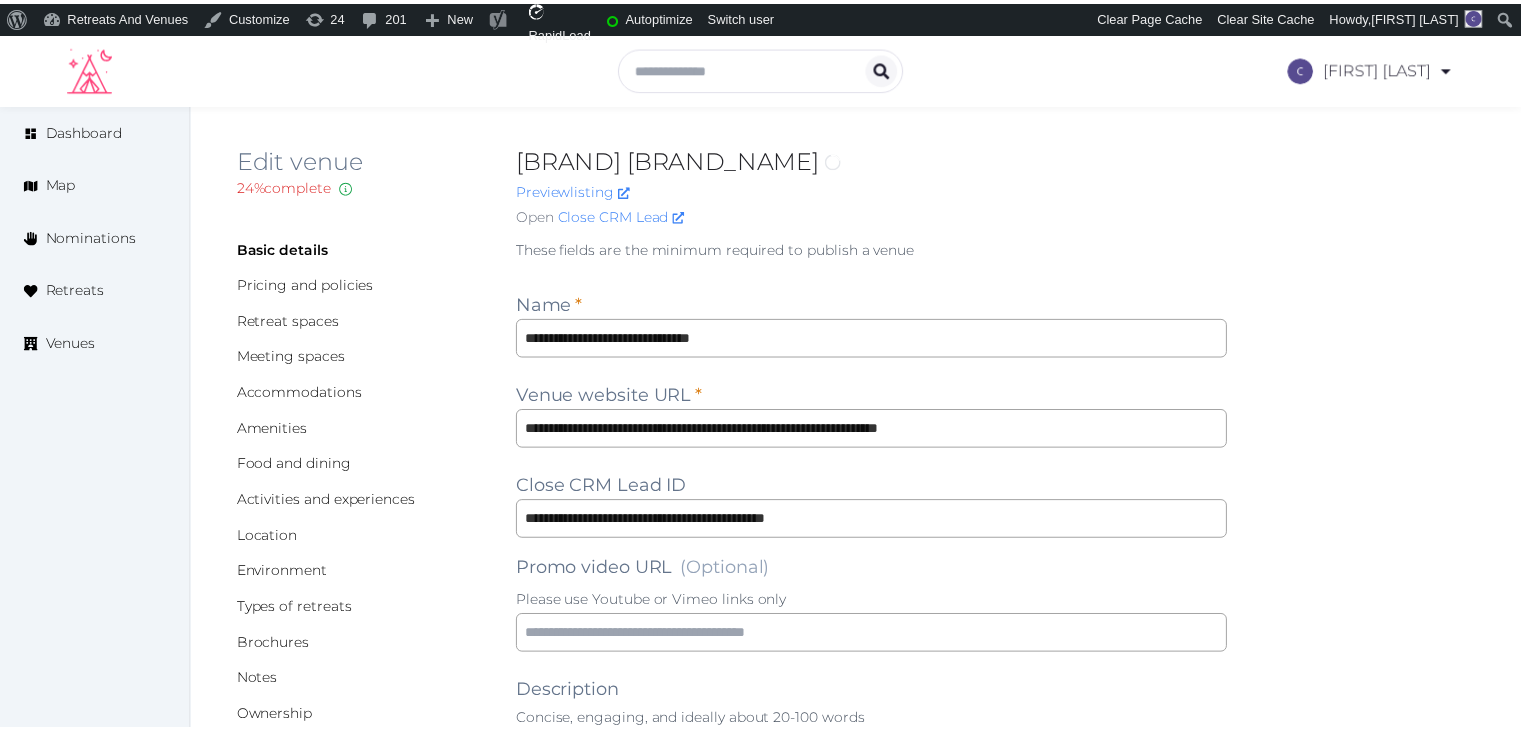 scroll, scrollTop: 0, scrollLeft: 0, axis: both 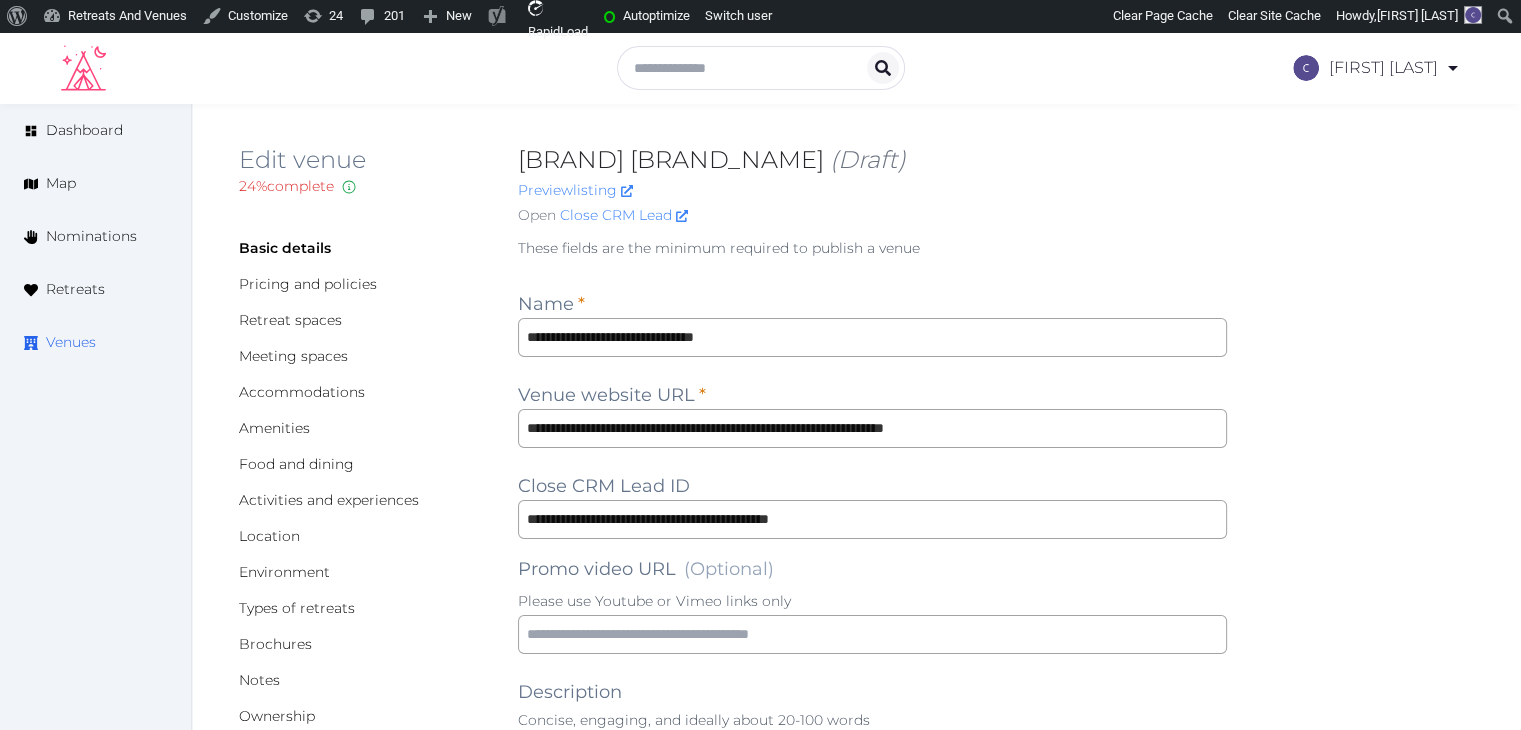 click on "Venues" at bounding box center [71, 342] 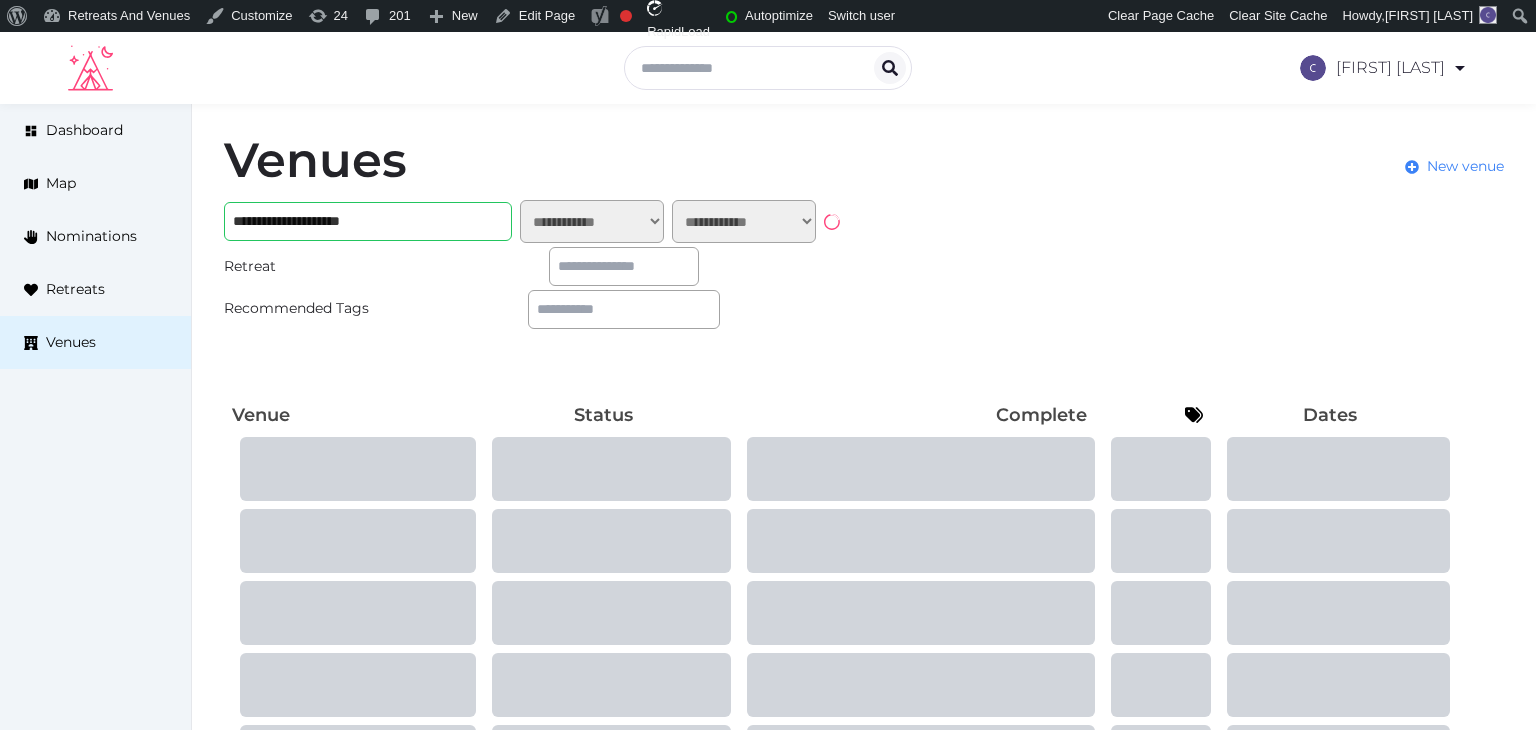 scroll, scrollTop: 0, scrollLeft: 0, axis: both 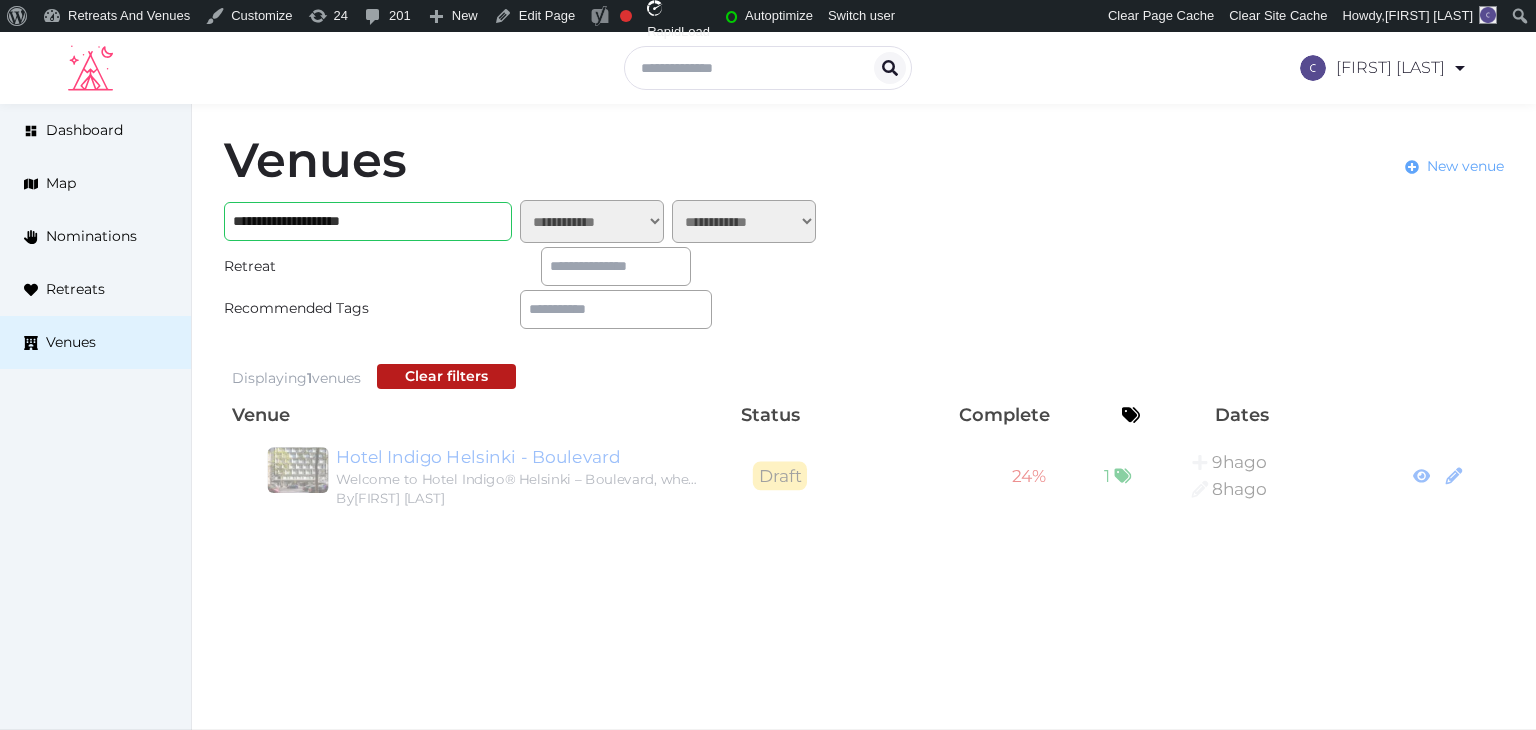 click on "New venue" at bounding box center [1465, 166] 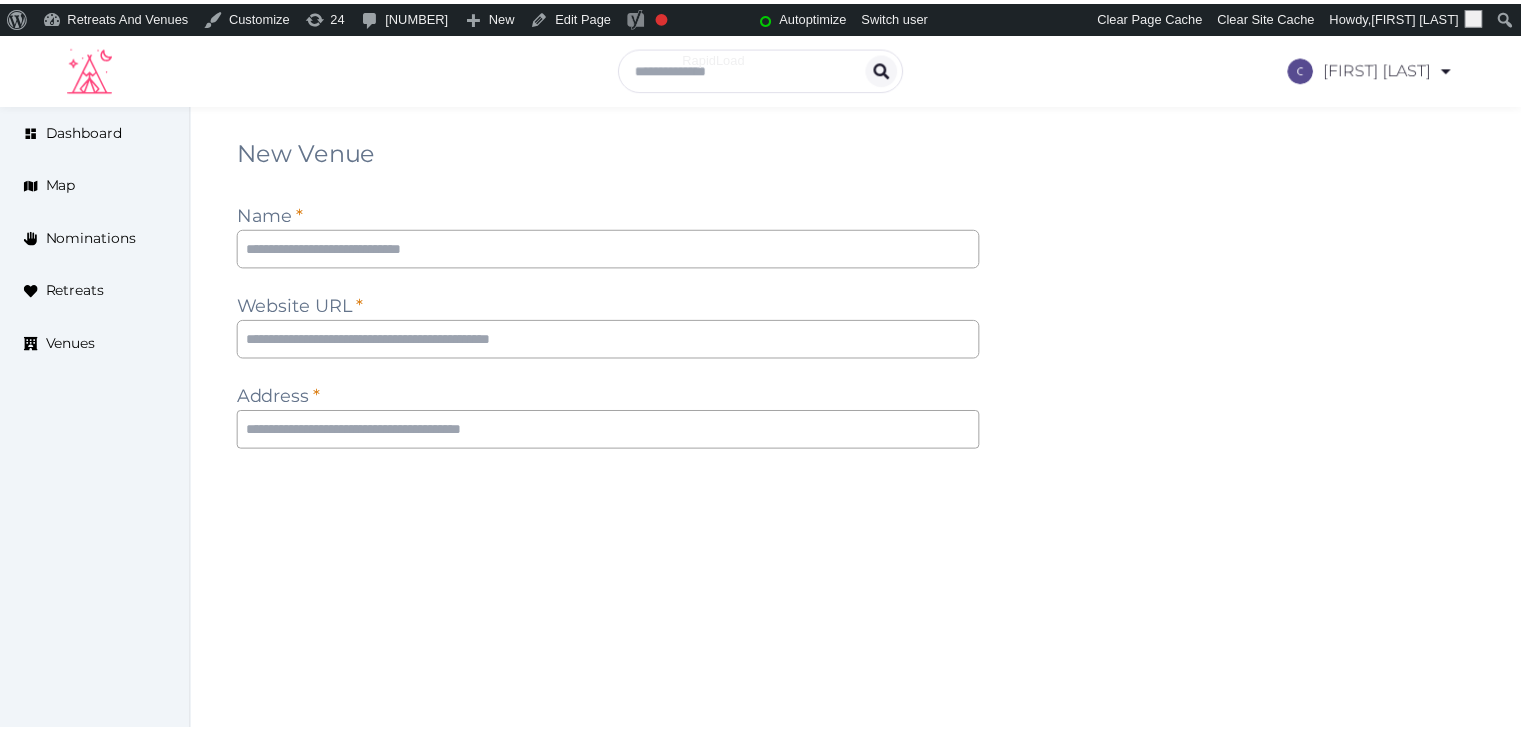 scroll, scrollTop: 0, scrollLeft: 0, axis: both 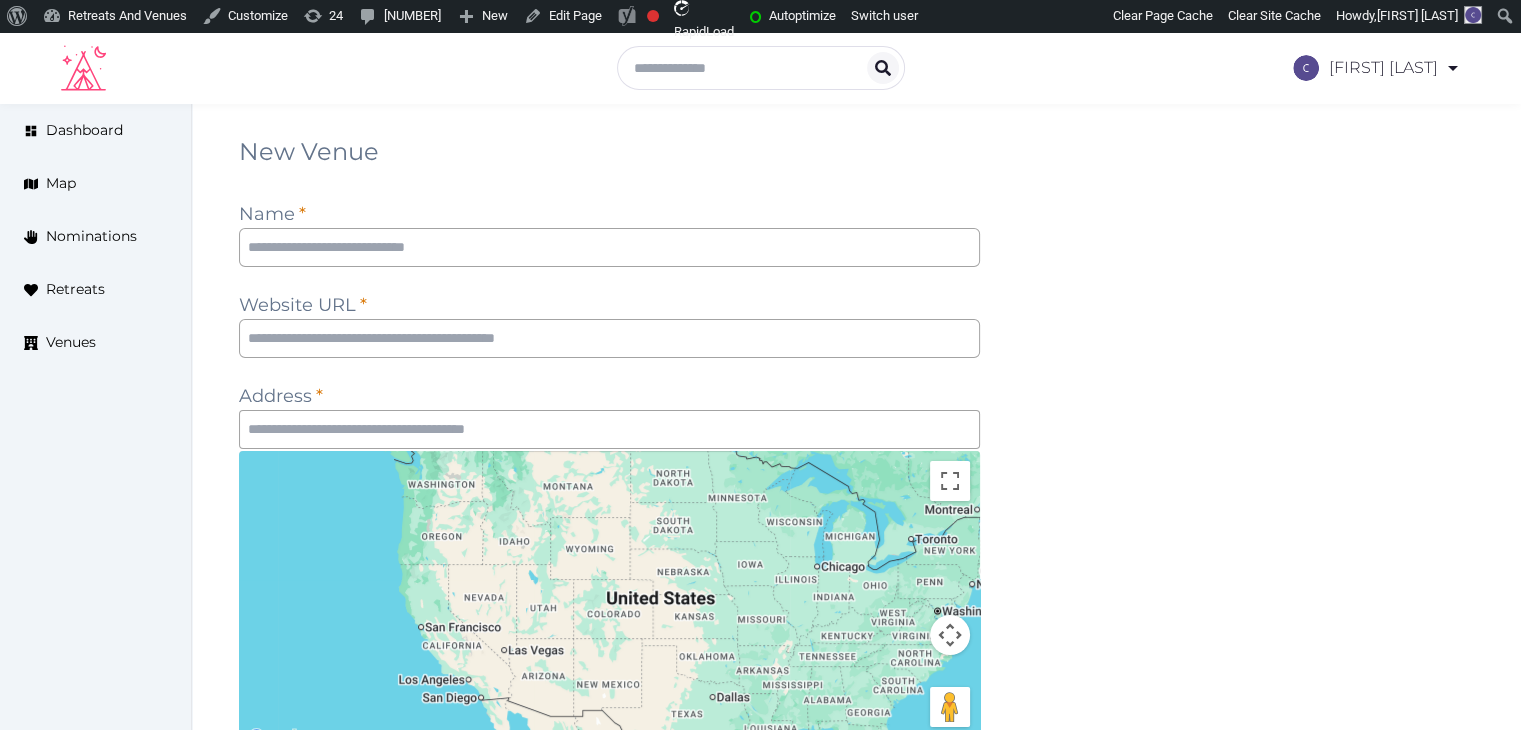 click on "New Venue Name * Website URL * Address * ← Move left → Move right ↑ Move up ↓ Move down + Zoom in - Zoom out Home Jump left by 75% End Jump right by 75% Page Up Jump up by 75% Page Down Jump down by 75% To navigate, press the arrow keys. Keyboard shortcuts Map Data Map data ©2025 Google, INEGI Map data ©2025 Google, INEGI 500 km  Click to toggle between metric and imperial units Terms Report a map error Recommended tags Corporate Corporate Retreat Leader Previously Booked Venue Featured in Media Internally Recommended Internally Recommended - Corporate Venue Internally Recommended - Health & Wellness Quote Requested Quote Requested - Corporate Quote Requested - Health & Wellness Retreat Leader Recommended By Corporate Retreat Leader Recommended by Retreat leader Recommended by Tourism Board/CVB Recommended By Venue Shared With Us By a Retreat Leader Top Tier - Corporate VC Basic - Venue Booked VC Premium - Venue Booked Venue Booked Venue Booked - Corporate VPL CTA - Availability & Pricing Request" at bounding box center [856, 595] 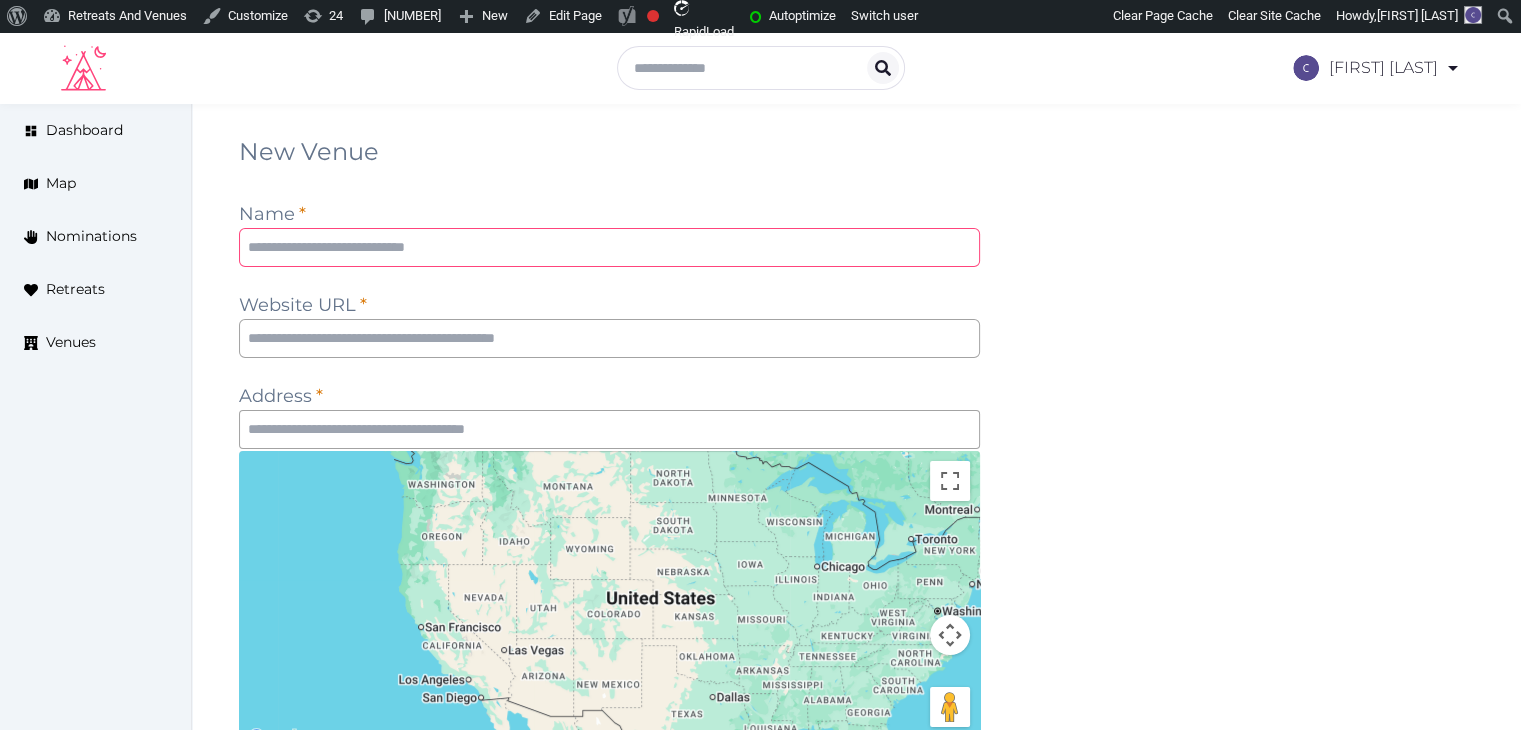 click at bounding box center [609, 247] 